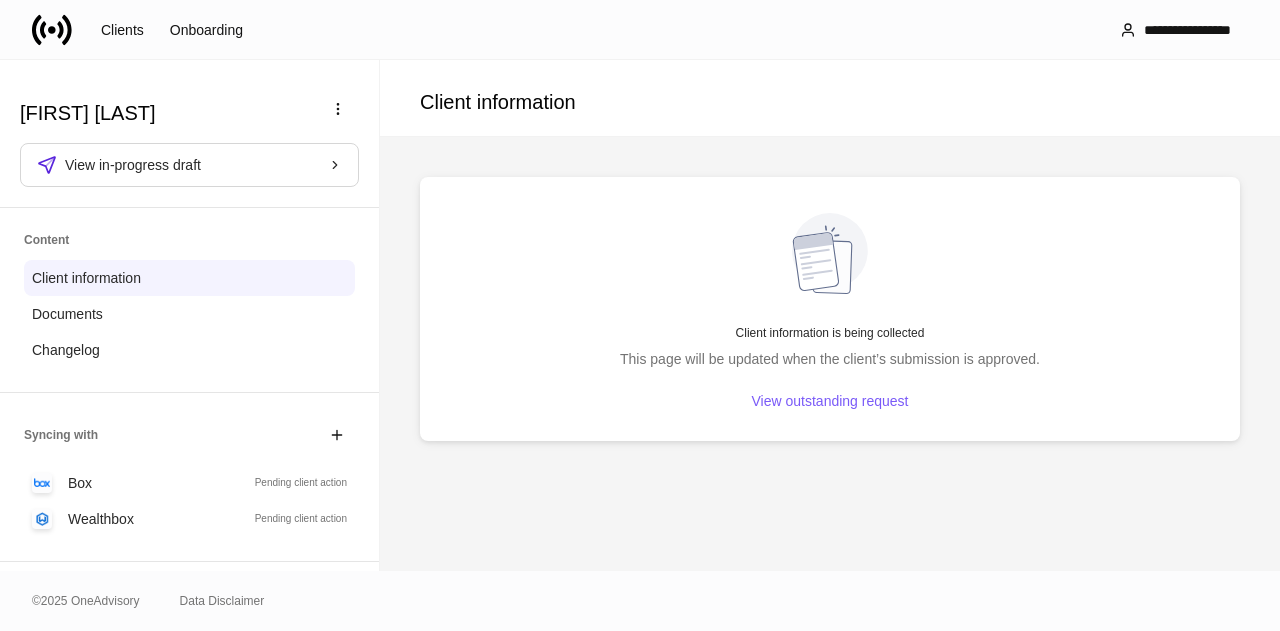 scroll, scrollTop: 0, scrollLeft: 0, axis: both 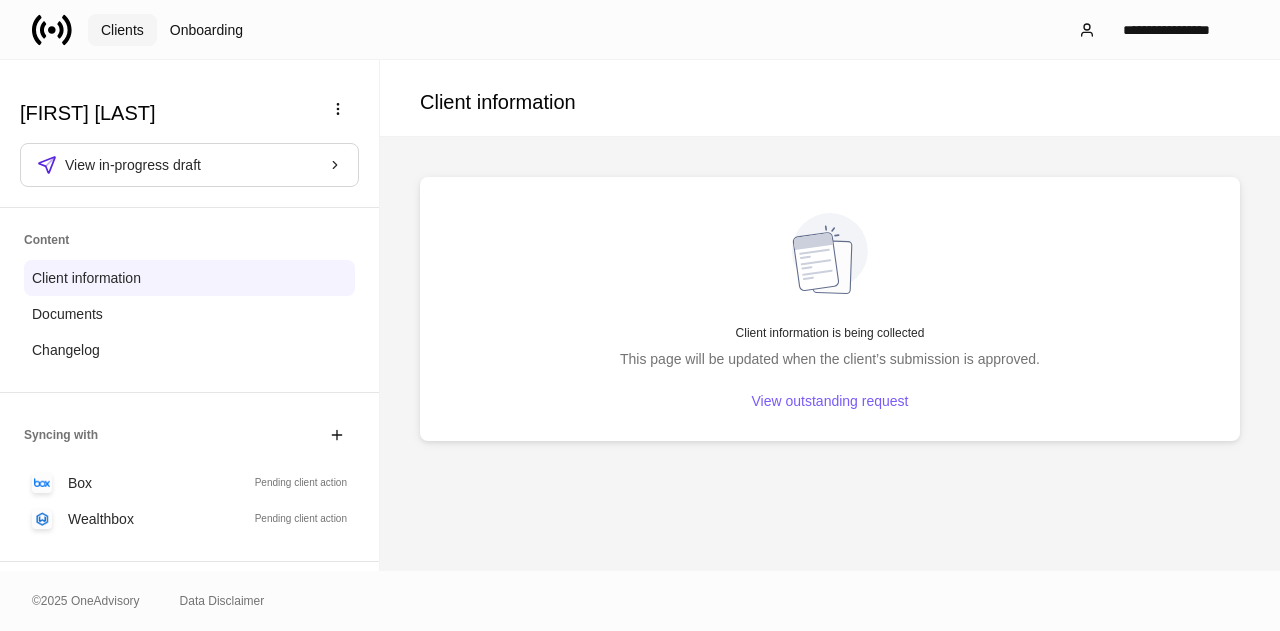 click on "Clients" at bounding box center [122, 30] 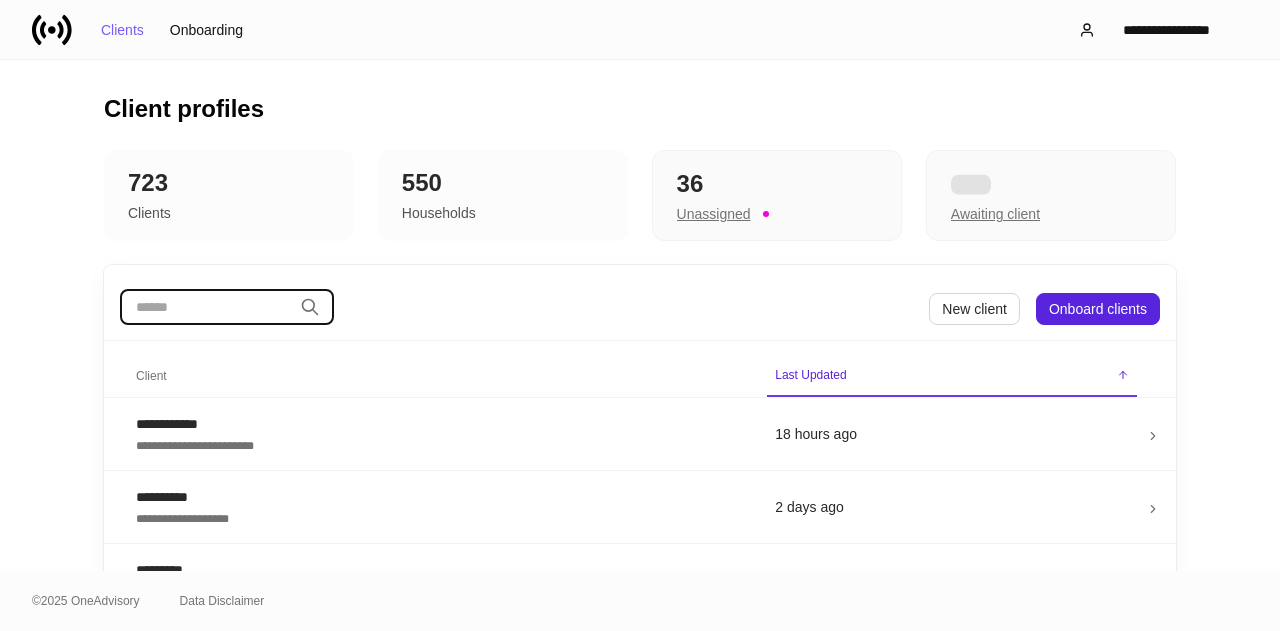 click at bounding box center (206, 307) 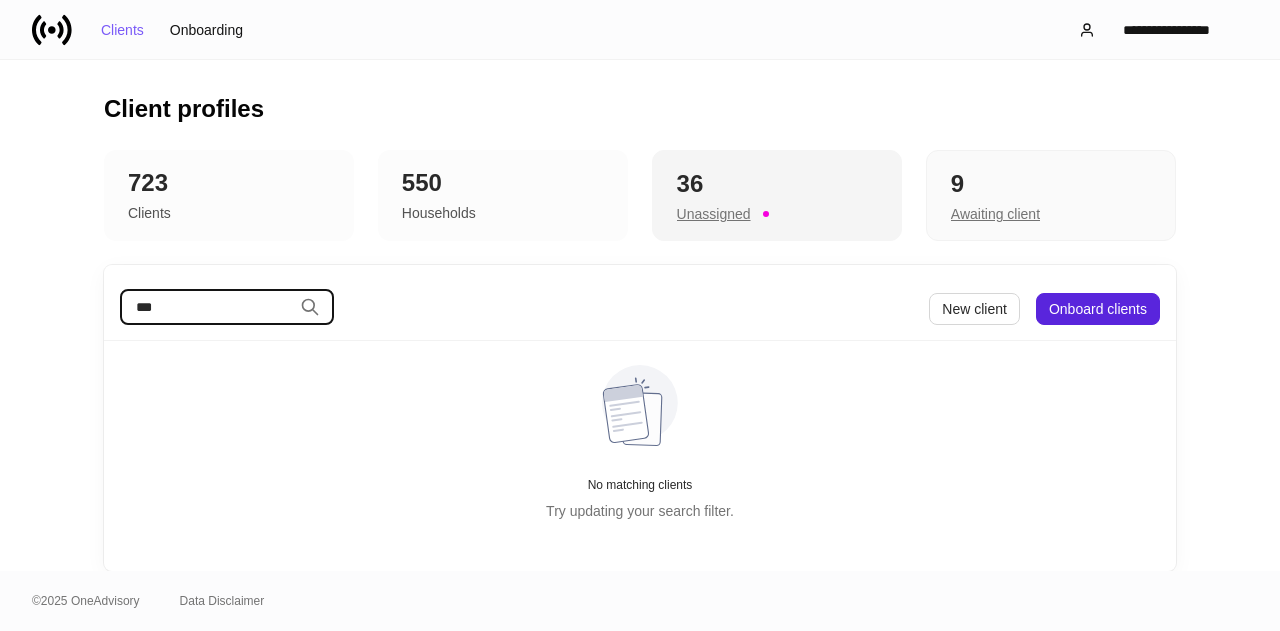 type on "***" 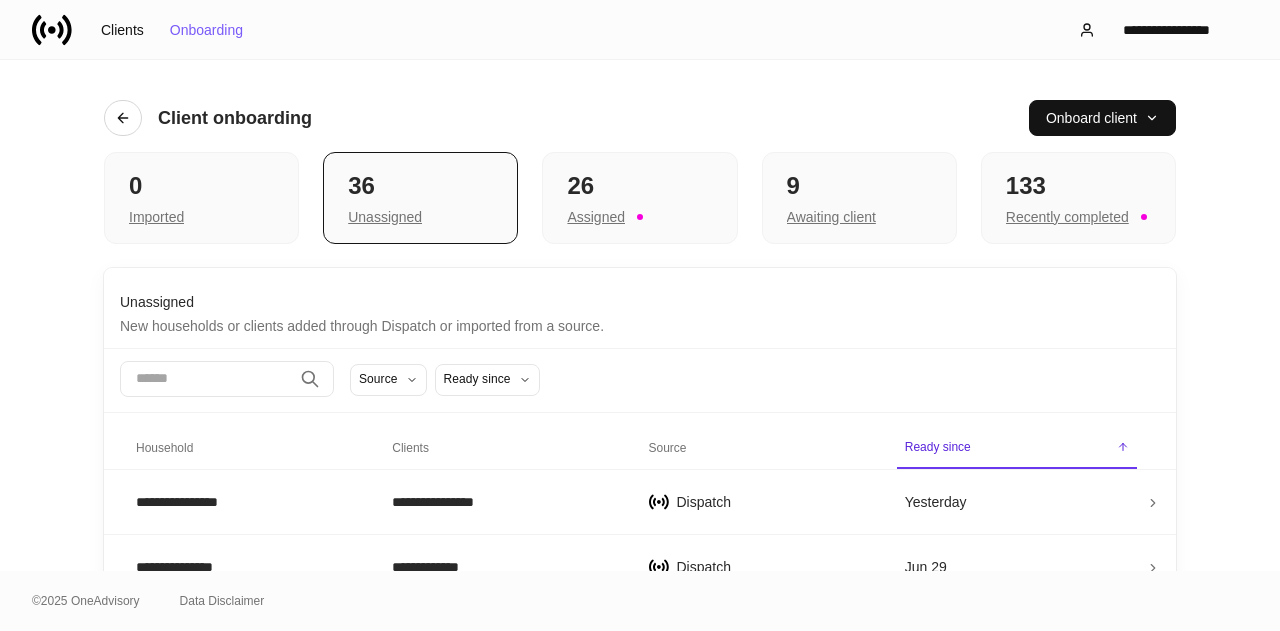click on "​ Source Ready since" at bounding box center [640, 381] 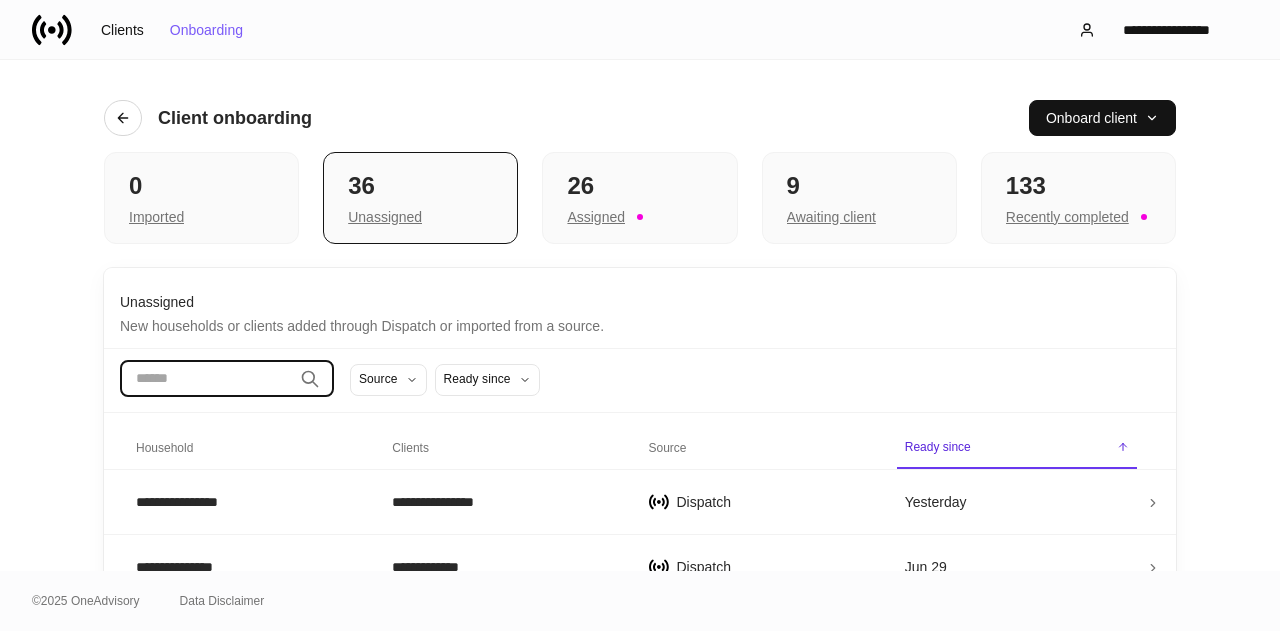 click at bounding box center (206, 379) 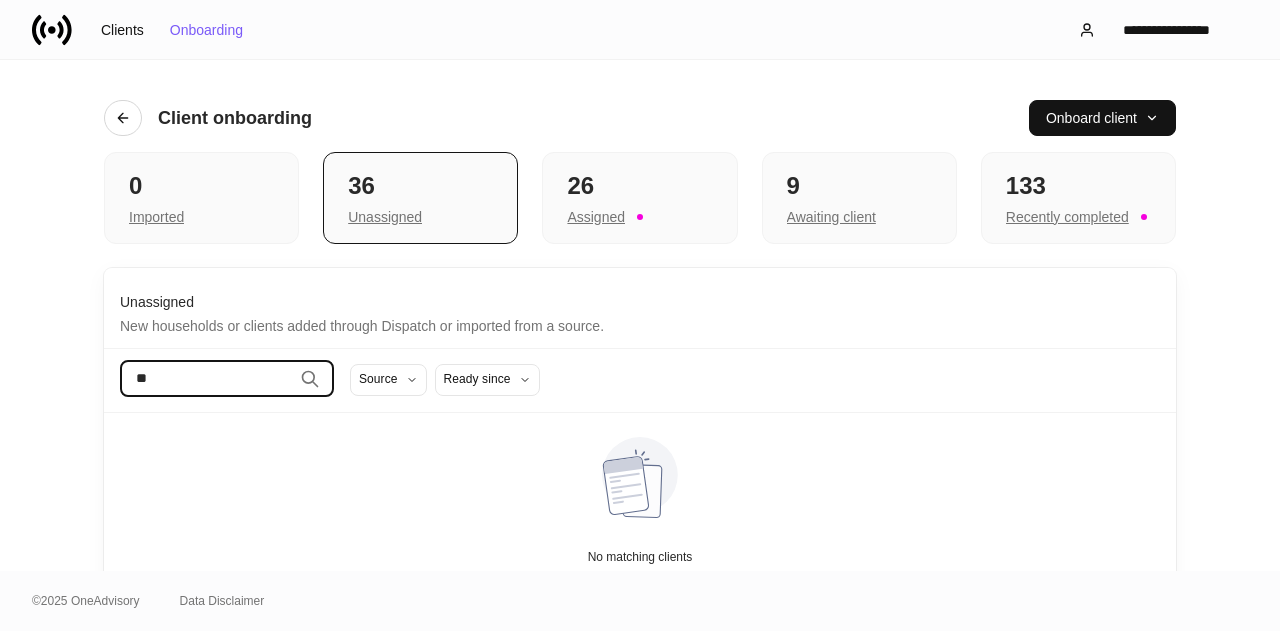 type on "***" 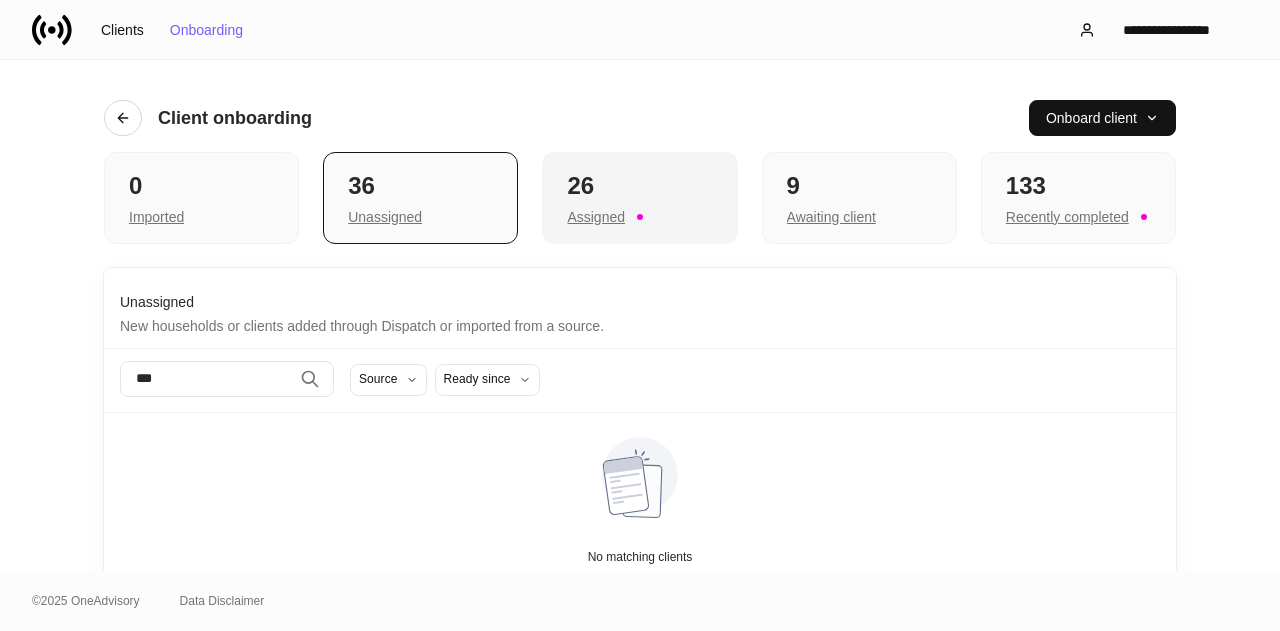 click on "26 Assigned" at bounding box center [639, 198] 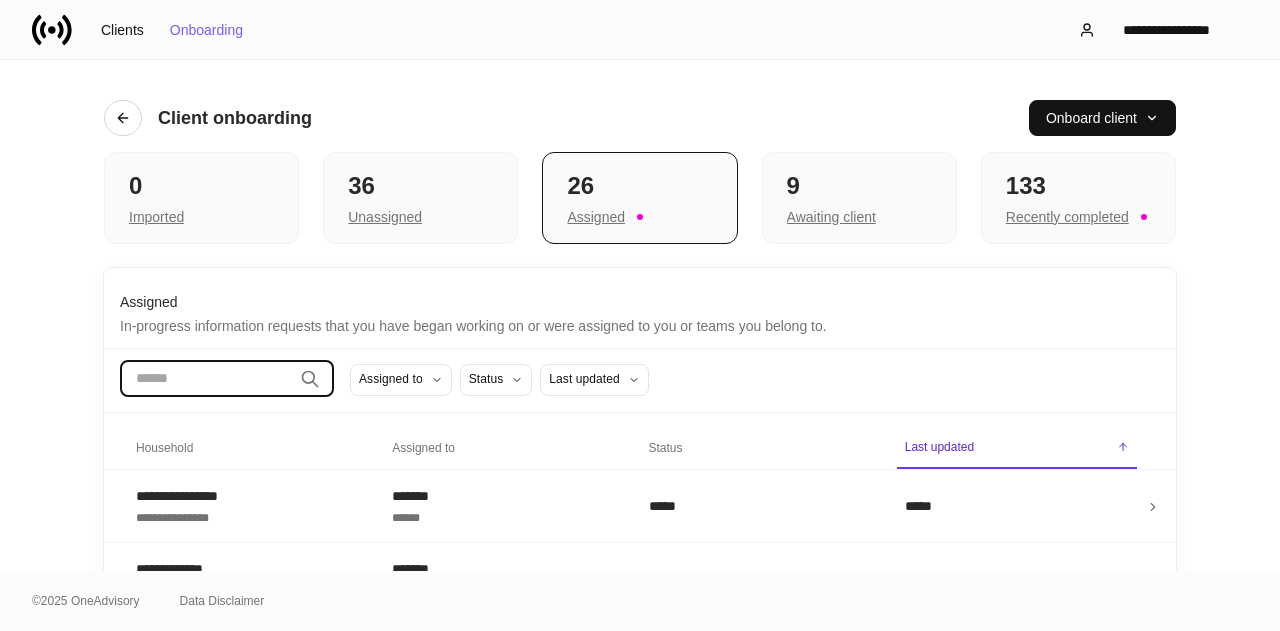 click at bounding box center (206, 379) 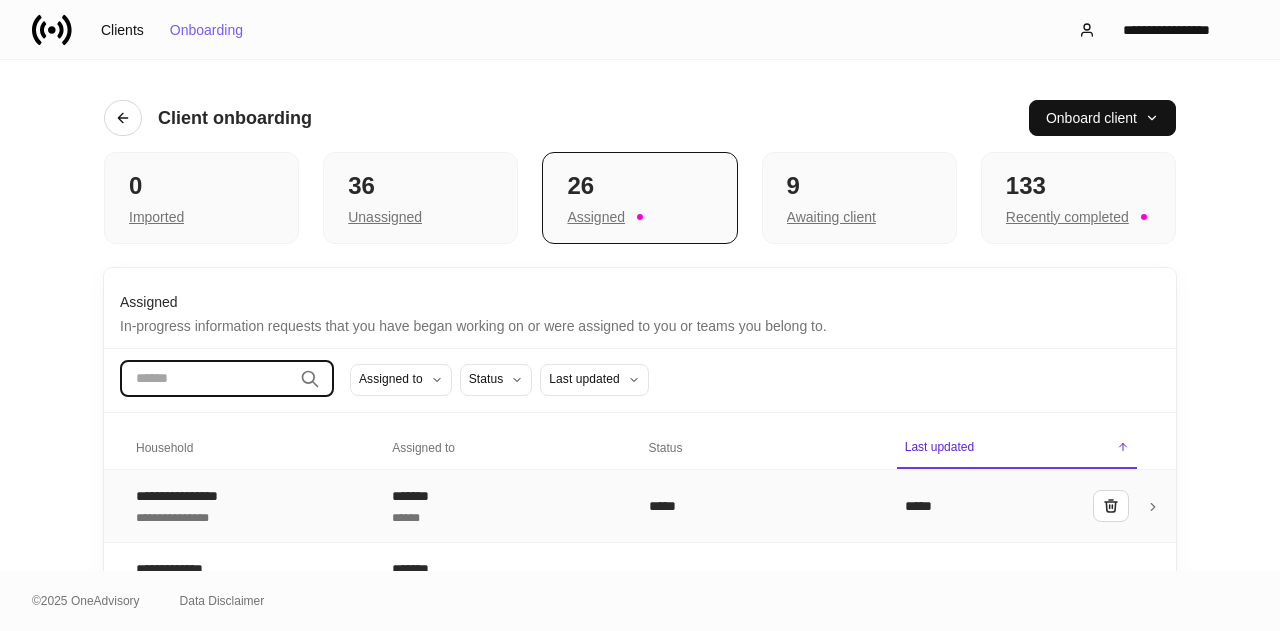 click on "**********" at bounding box center [188, 496] 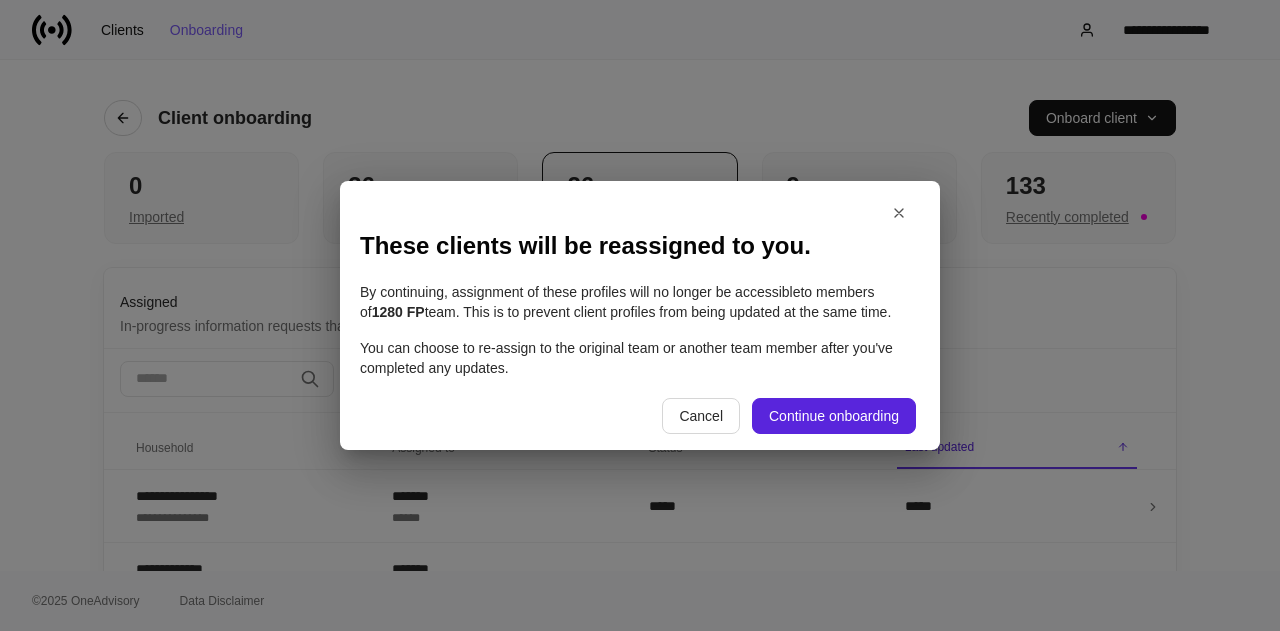 click on "By continuing, assignment of these profiles will no longer be
accessible  to members of  1280 FP  team . This is to prevent
client profiles from being updated at the same time. You can choose to re-assign to the original team or another team
member after you've completed any updates." at bounding box center [640, 330] 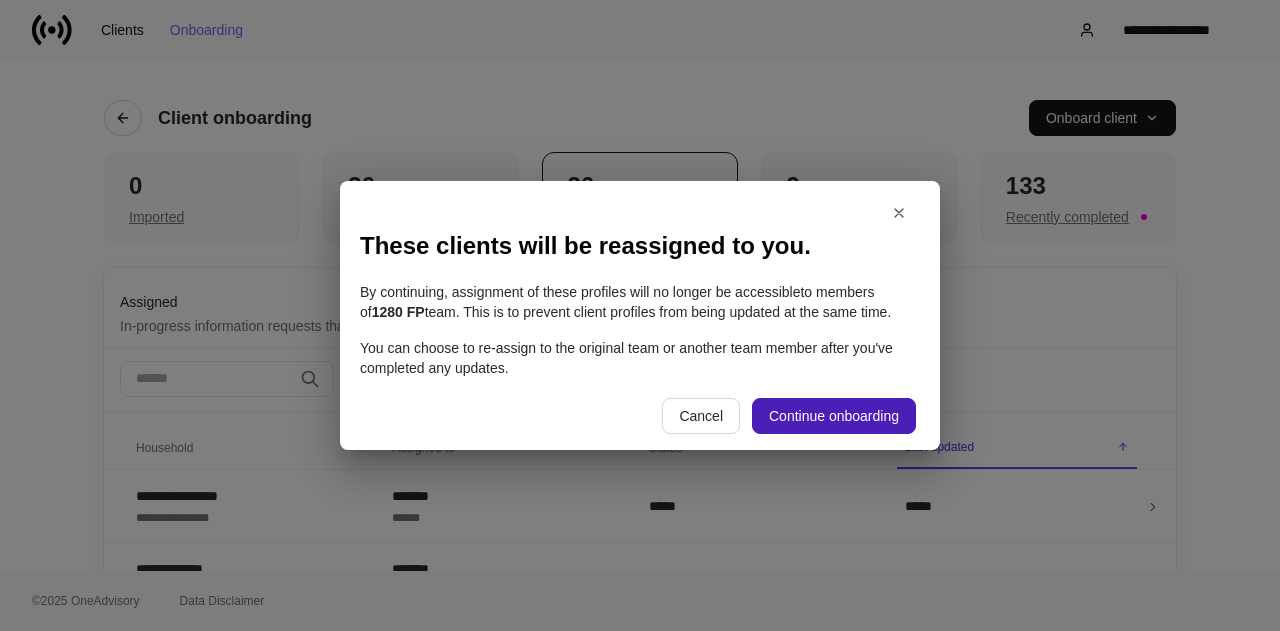 click on "Continue onboarding" at bounding box center [834, 416] 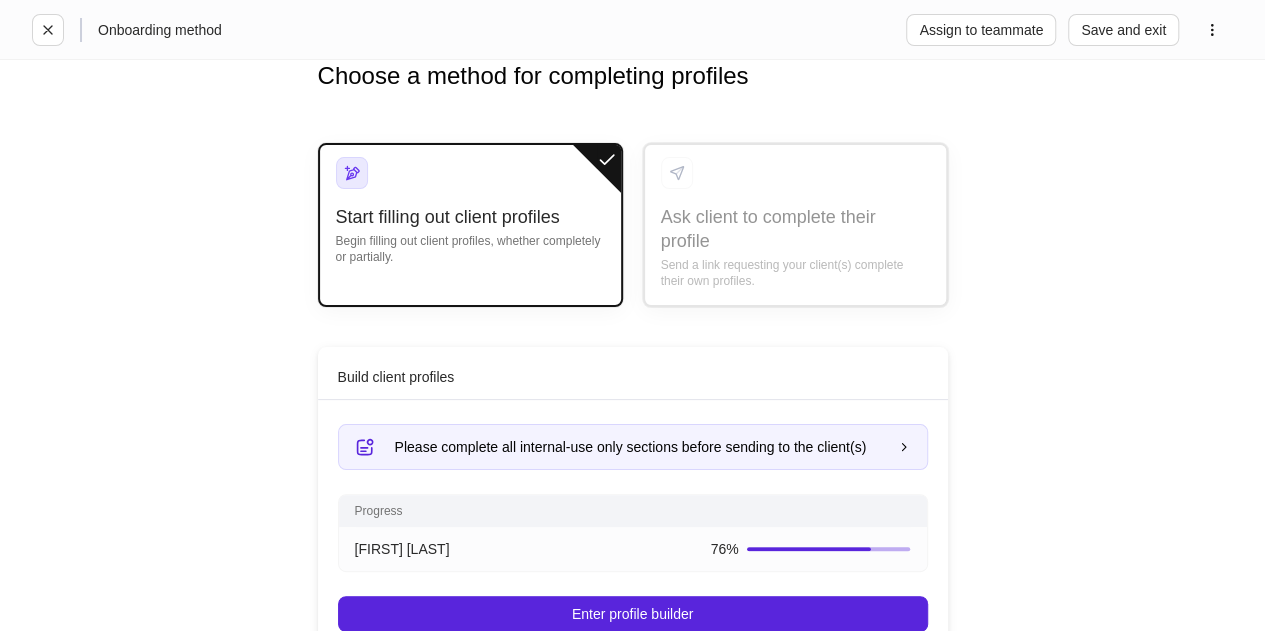 click on "Progress [FIRST] [LAST] 76 % Enter profile builder" at bounding box center (633, 520) 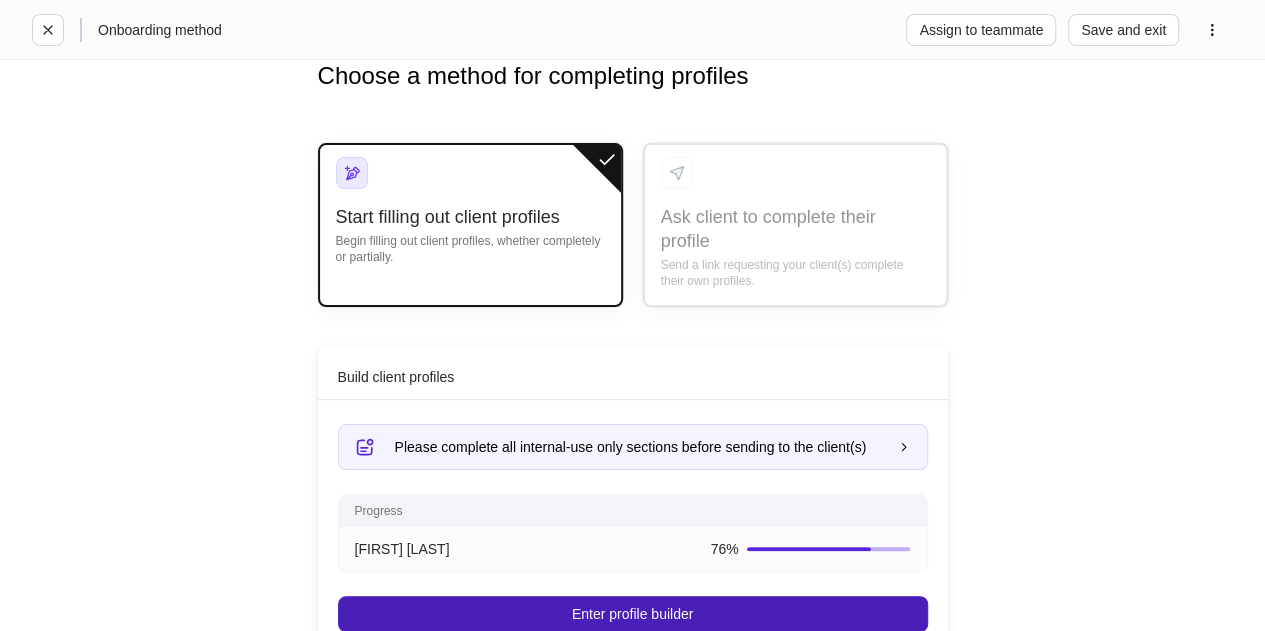 click on "Enter profile builder" at bounding box center (633, 614) 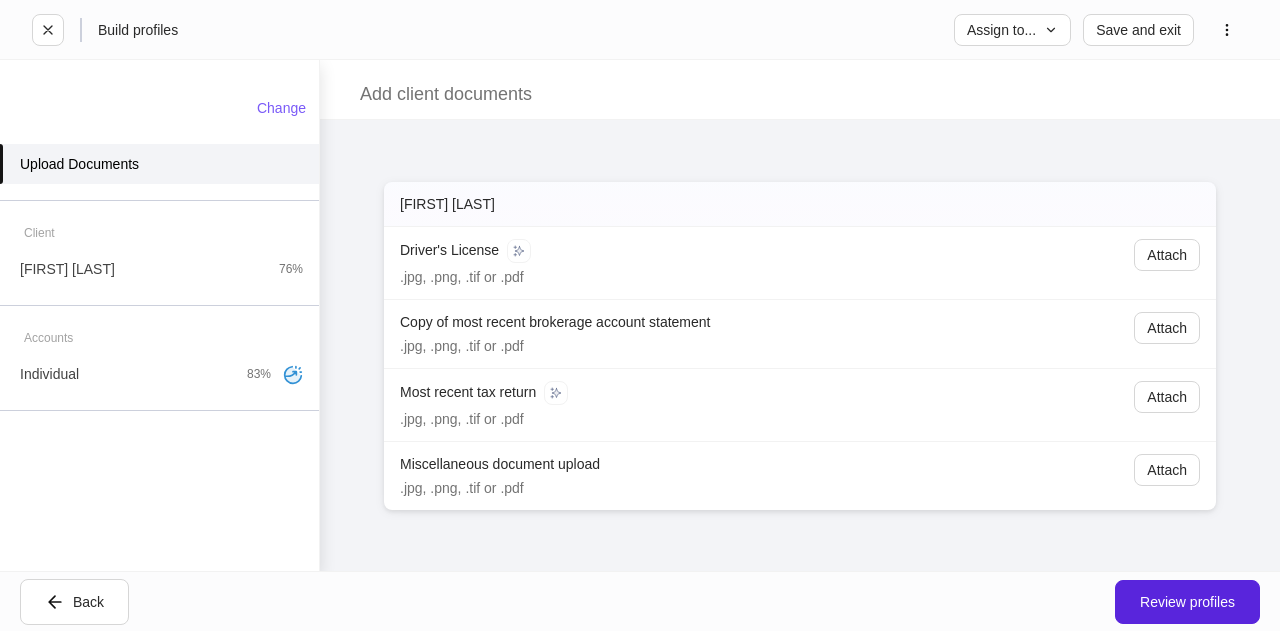 click on "Accounts" at bounding box center (159, 338) 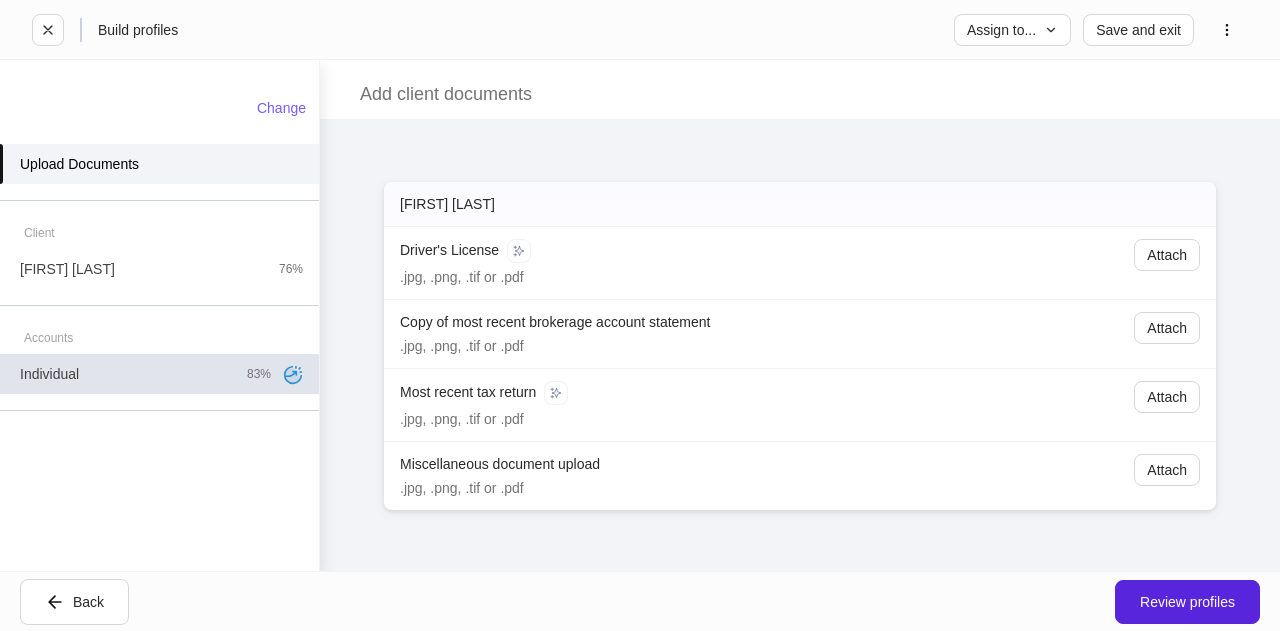 click on "Individual 83%" at bounding box center [159, 374] 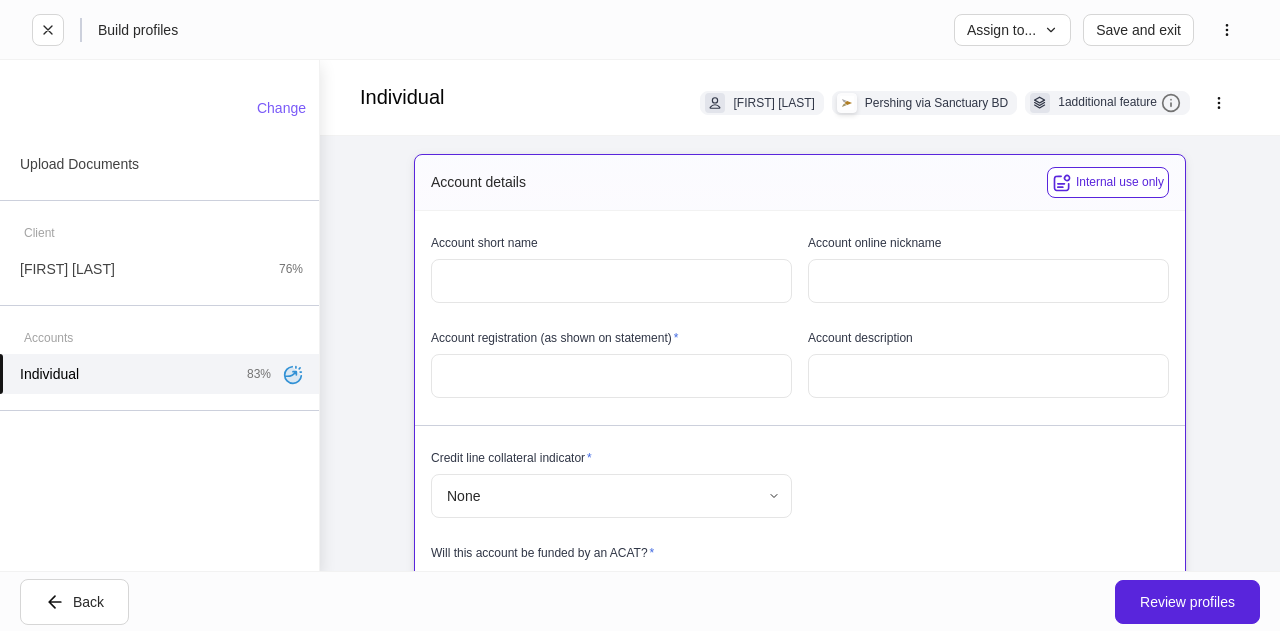 scroll, scrollTop: 6, scrollLeft: 0, axis: vertical 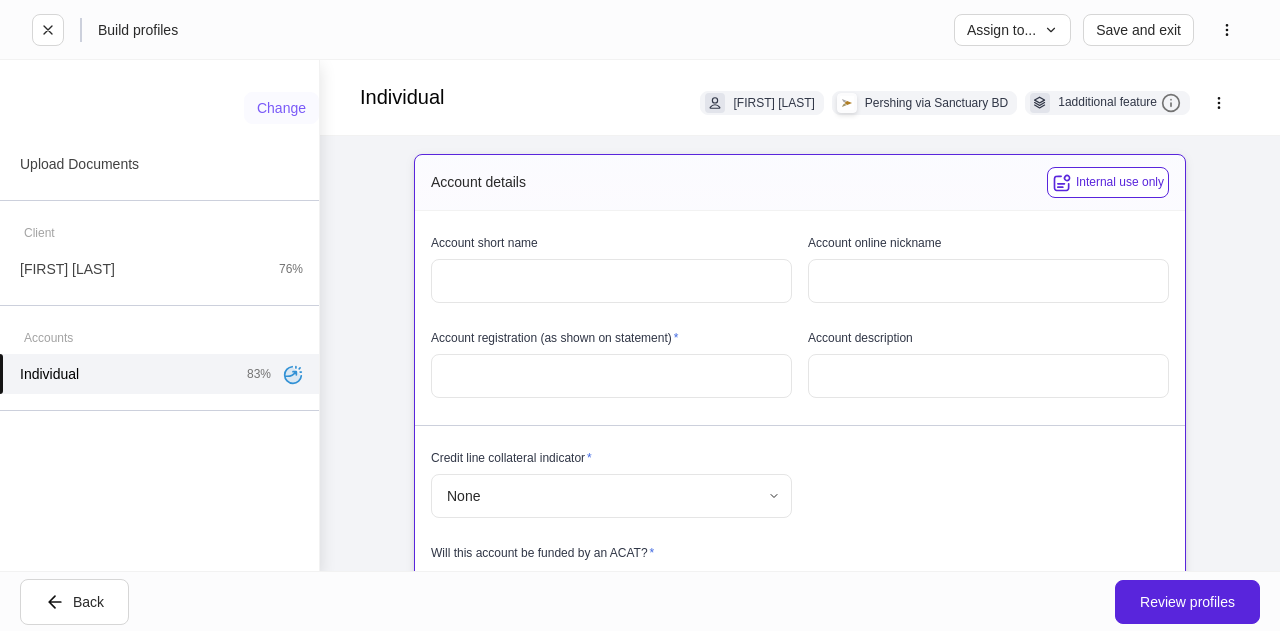 click on "Change" at bounding box center [281, 108] 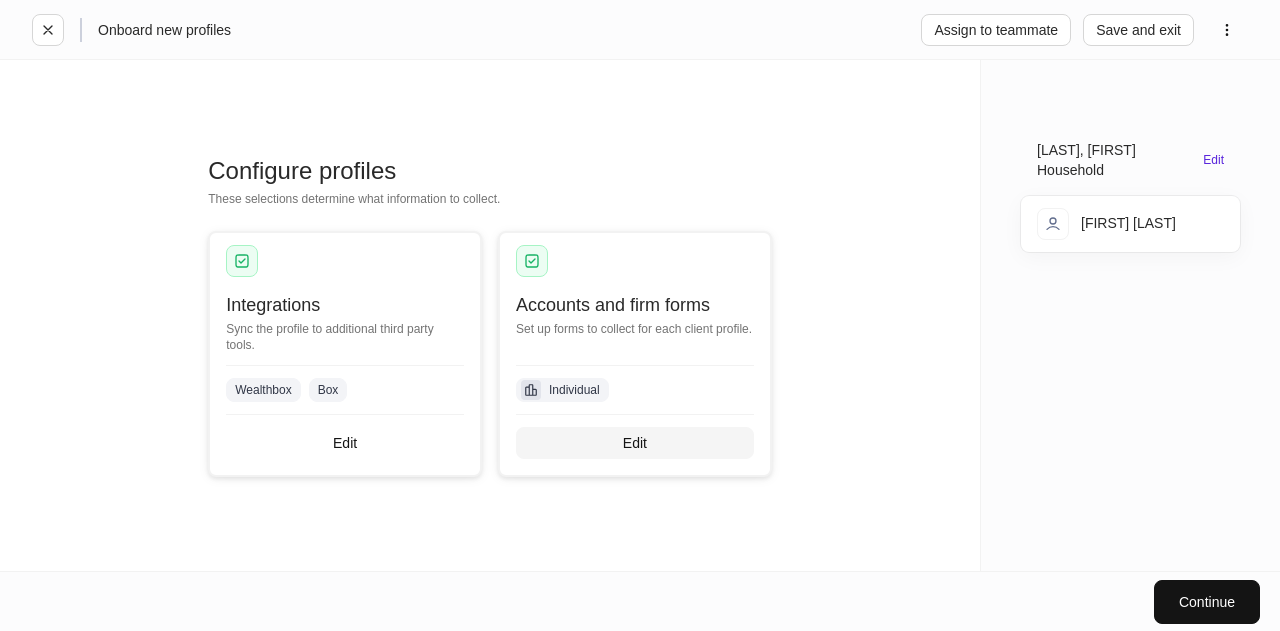 click on "Edit" at bounding box center [635, 443] 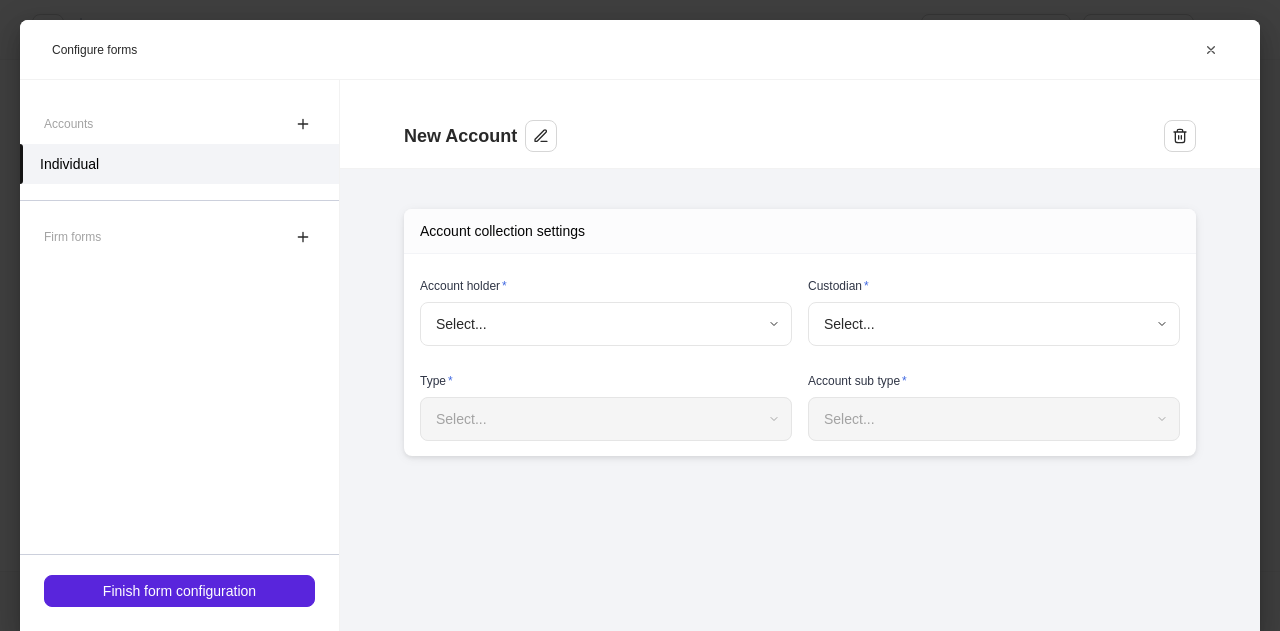 type on "**********" 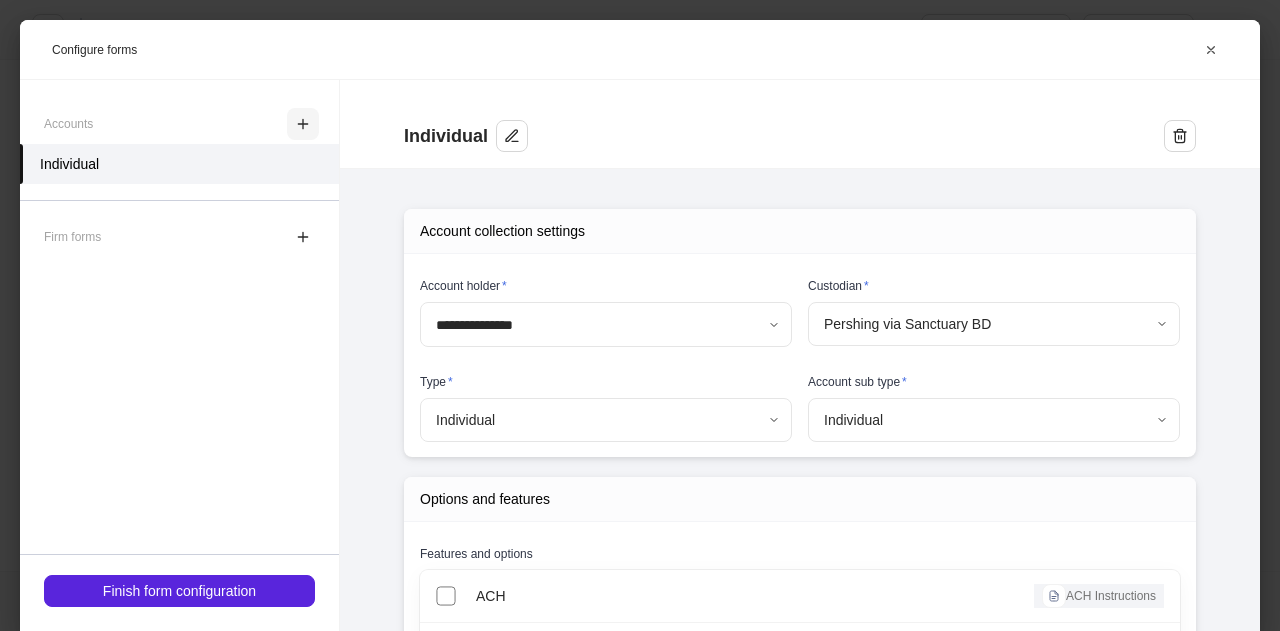 click 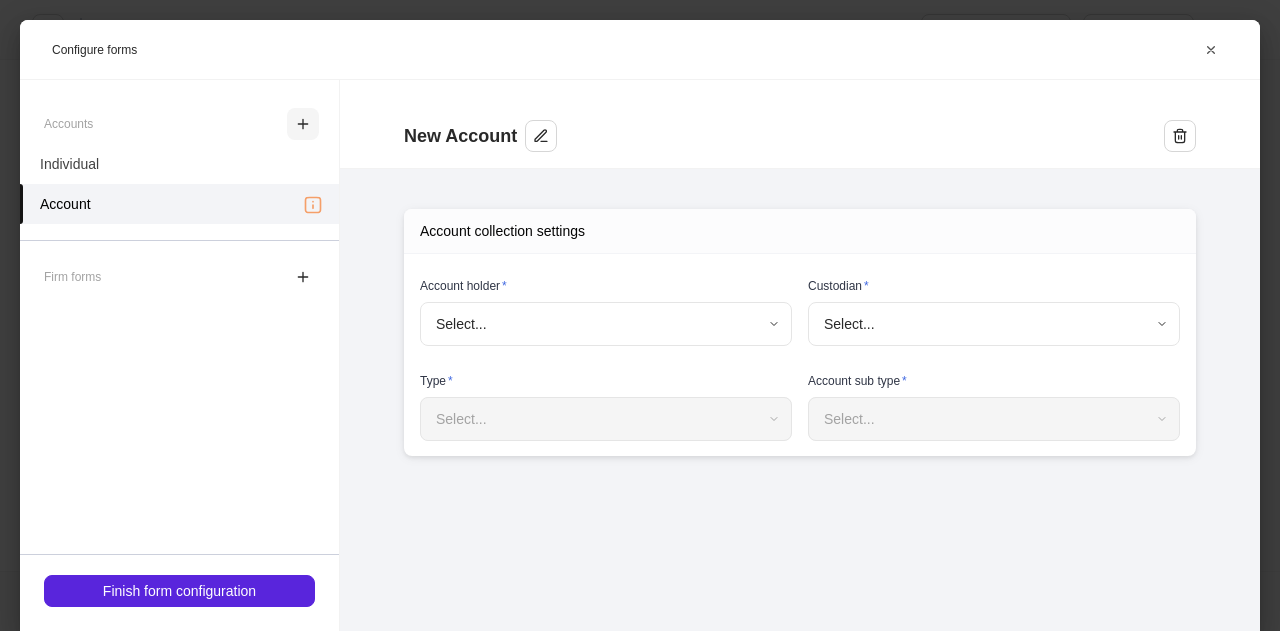 type on "**********" 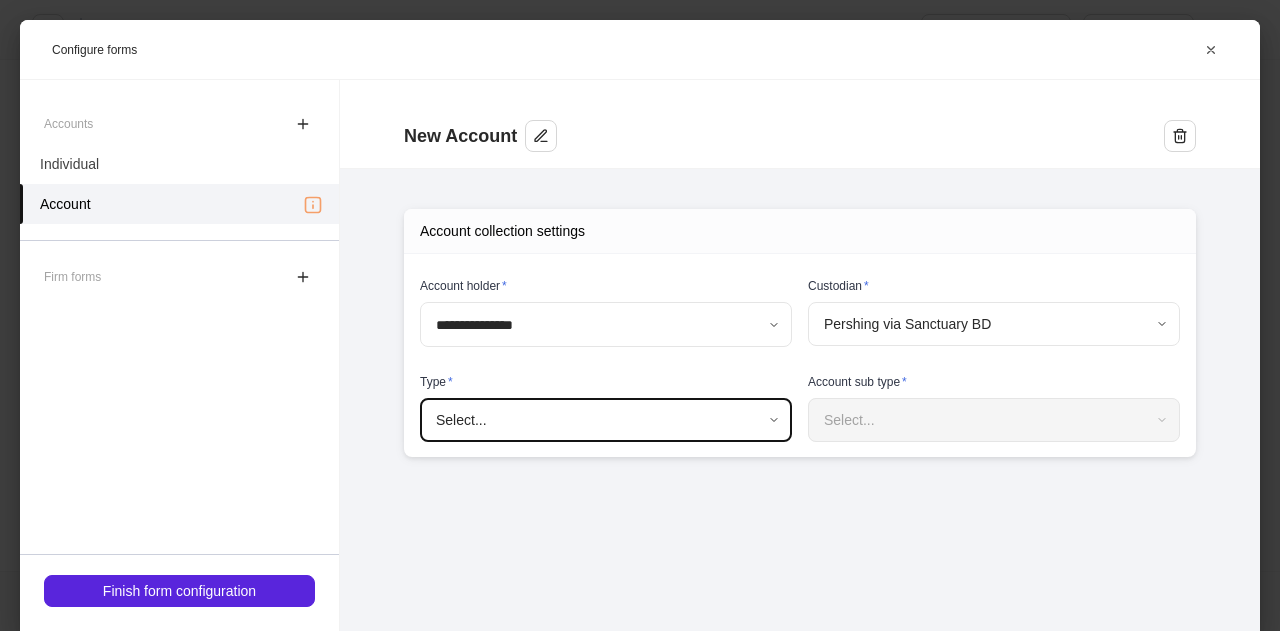 click on "**********" at bounding box center [640, 315] 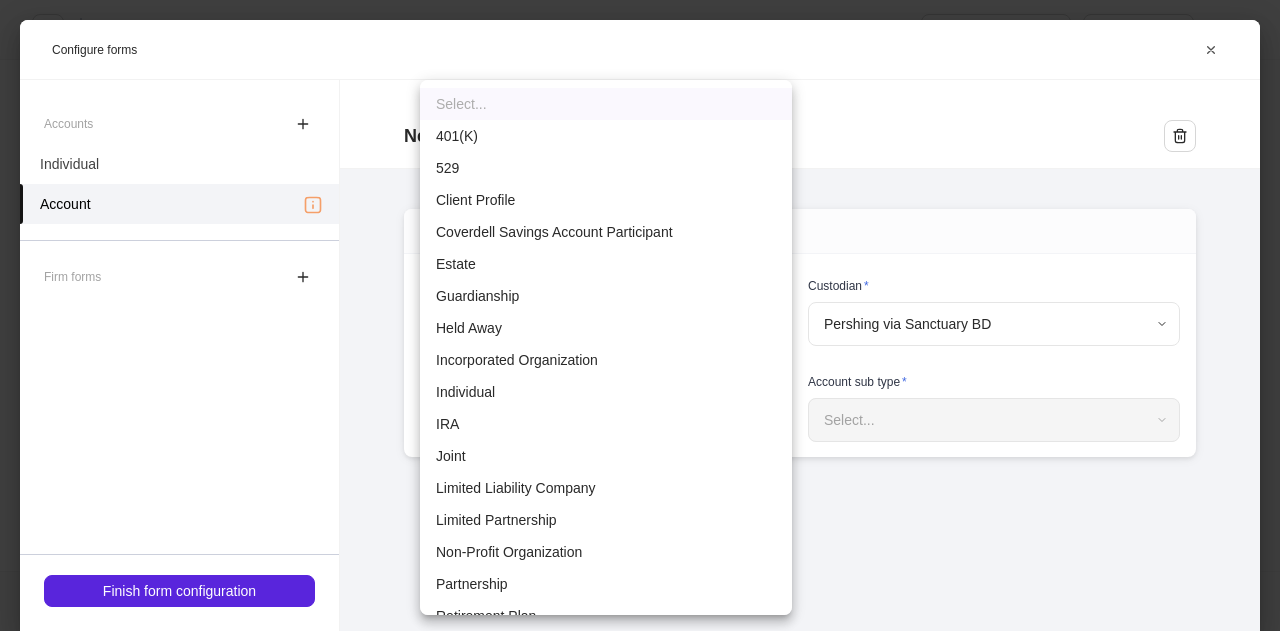 click on "IRA" at bounding box center [606, 424] 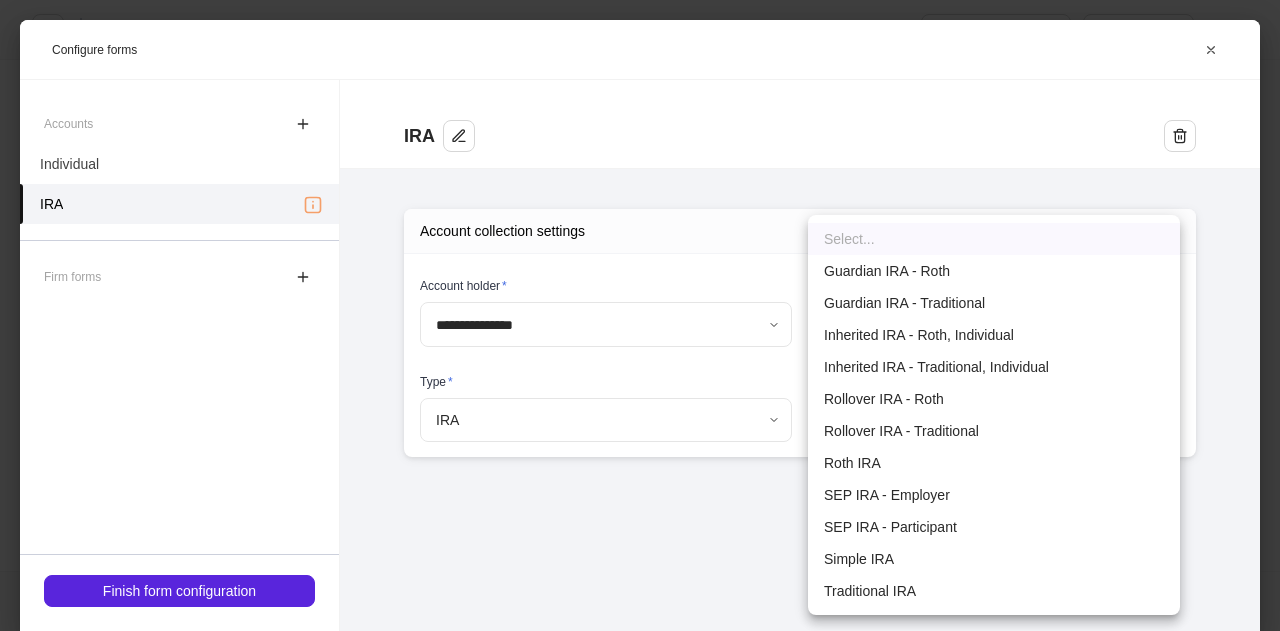 click on "**********" at bounding box center [640, 315] 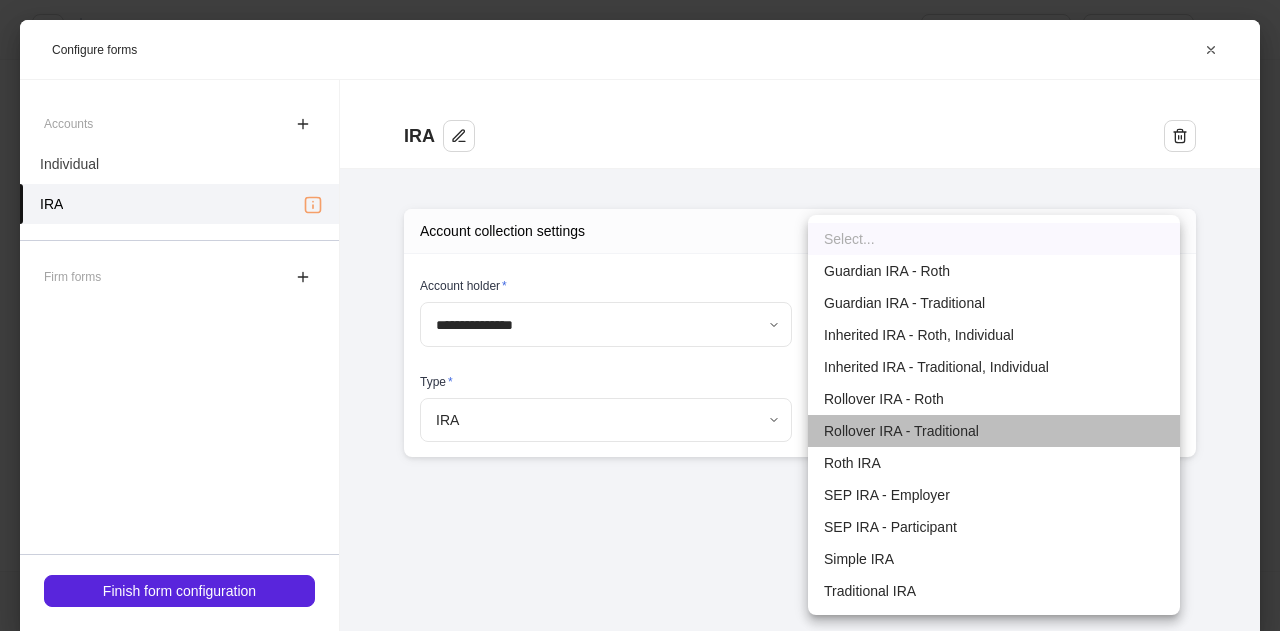 click on "Rollover IRA - Traditional" at bounding box center (994, 431) 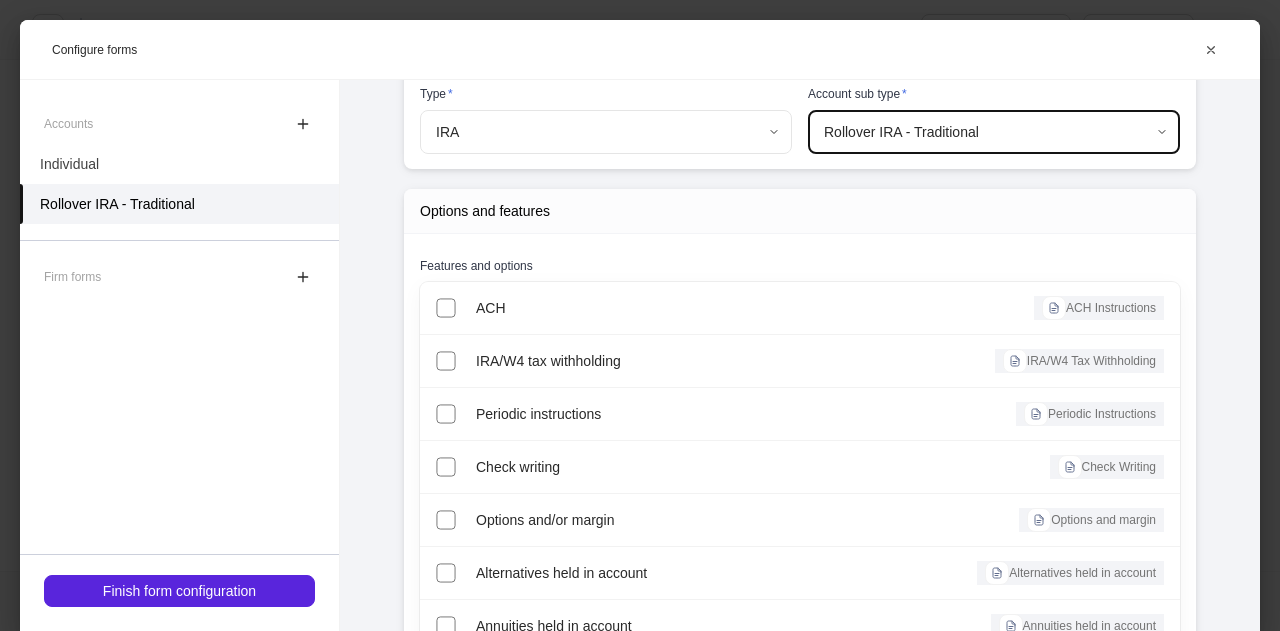 scroll, scrollTop: 331, scrollLeft: 0, axis: vertical 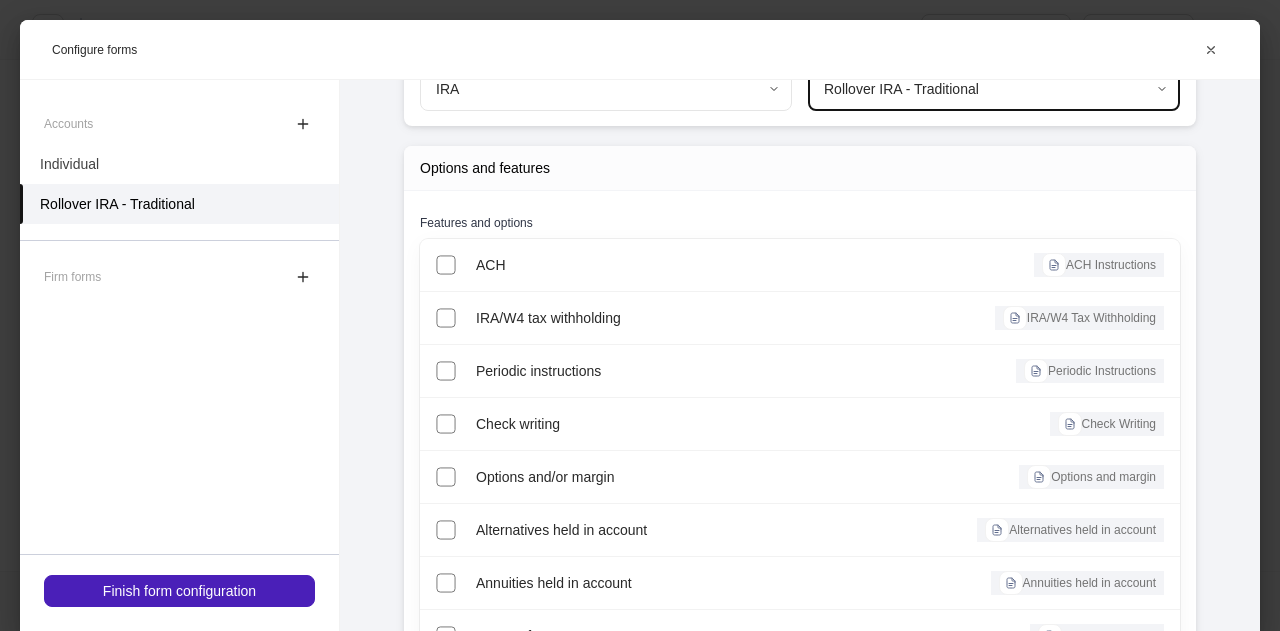 click on "Finish form configuration" at bounding box center (179, 591) 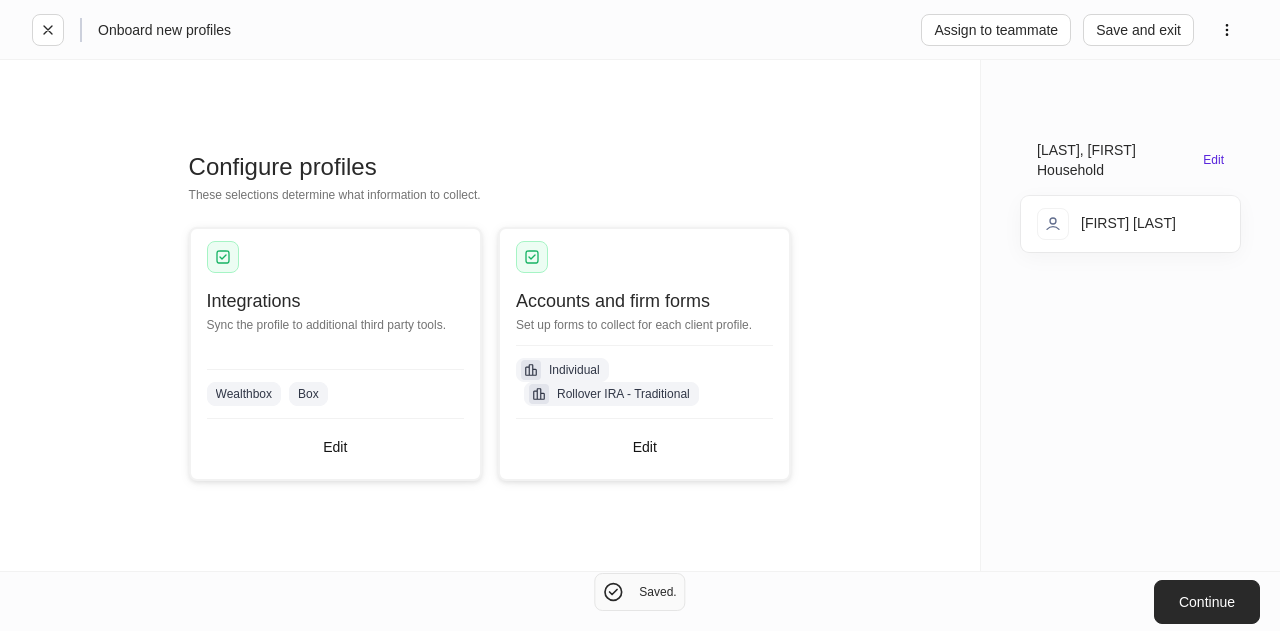 click on "Continue" at bounding box center [1207, 602] 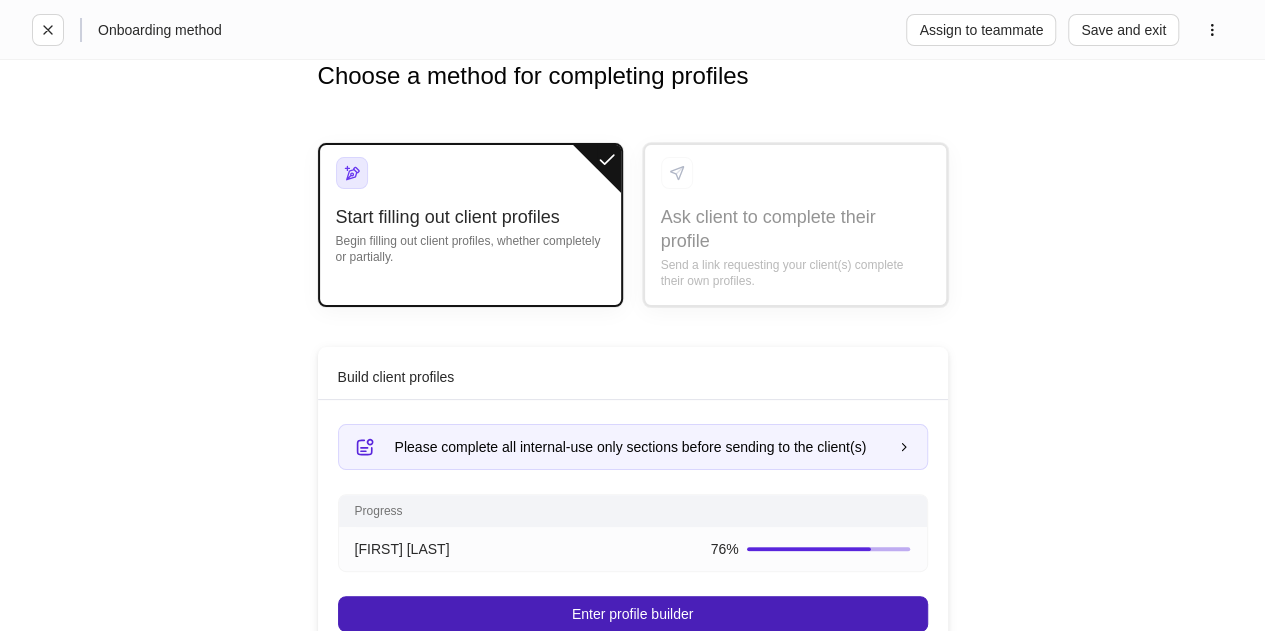 click on "Enter profile builder" at bounding box center [632, 614] 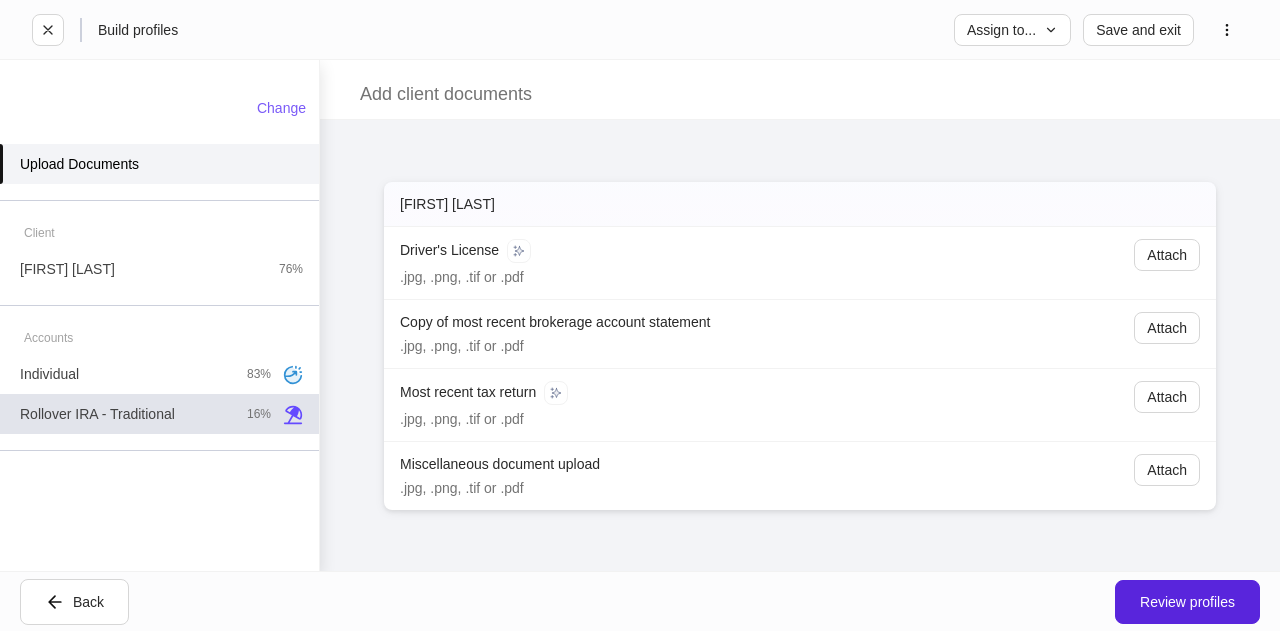 click on "Rollover IRA - Traditional 16%" at bounding box center (159, 414) 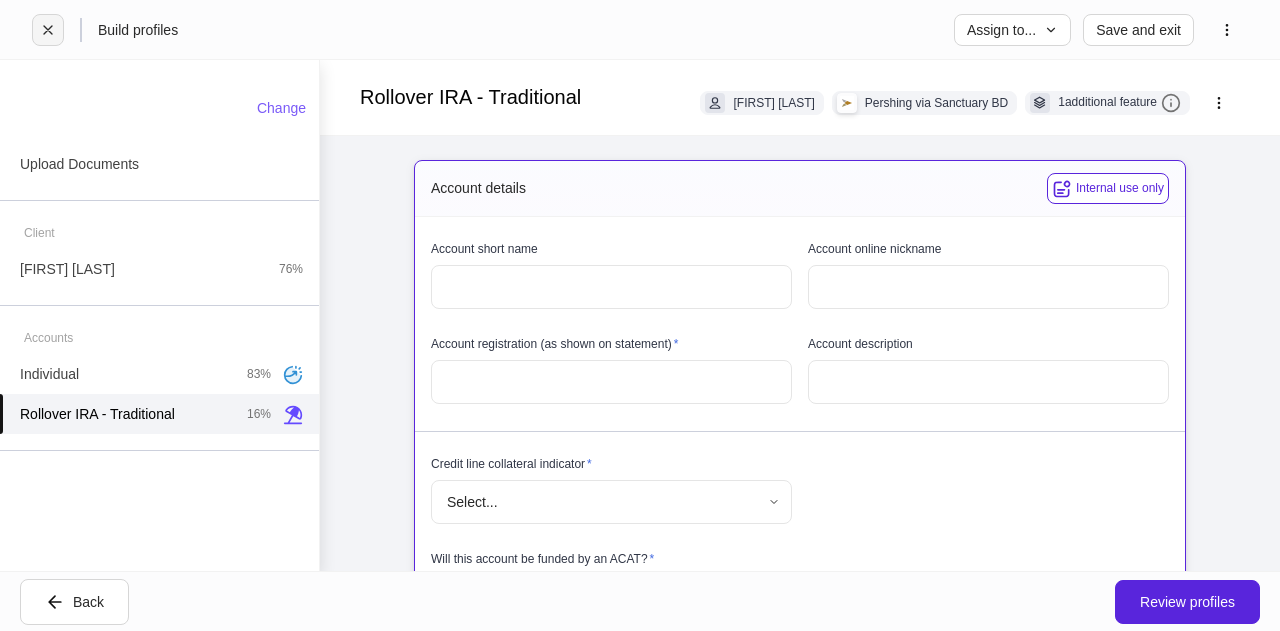 click 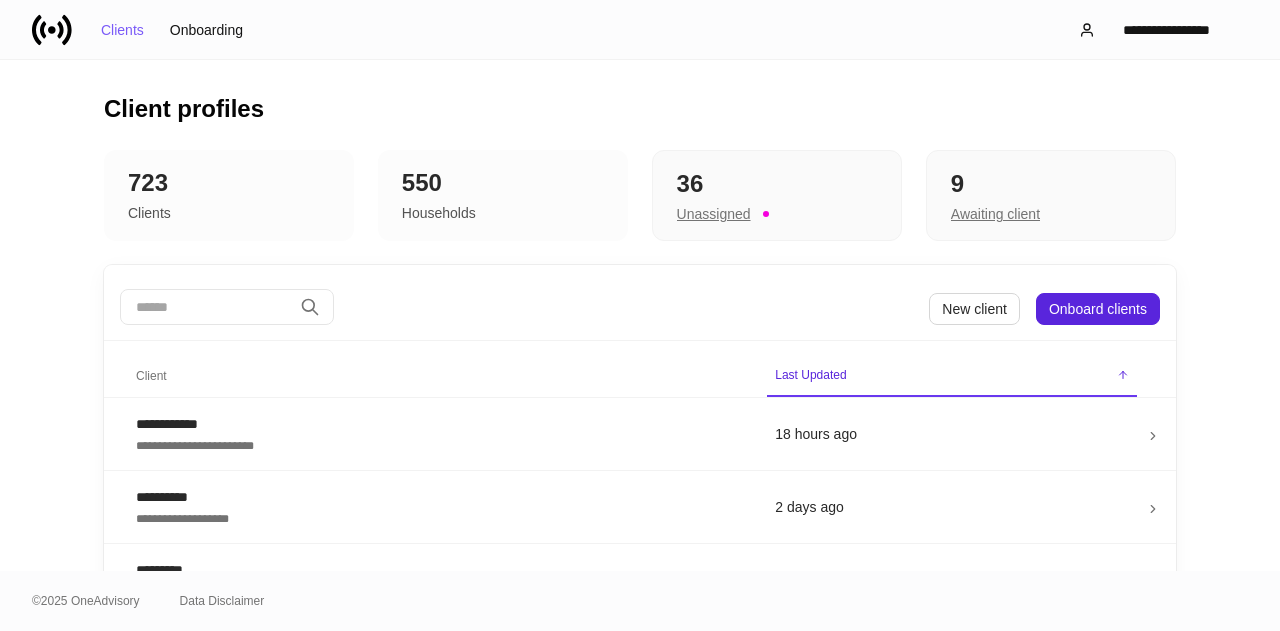 click on "​ New client Onboard clients" at bounding box center [640, 309] 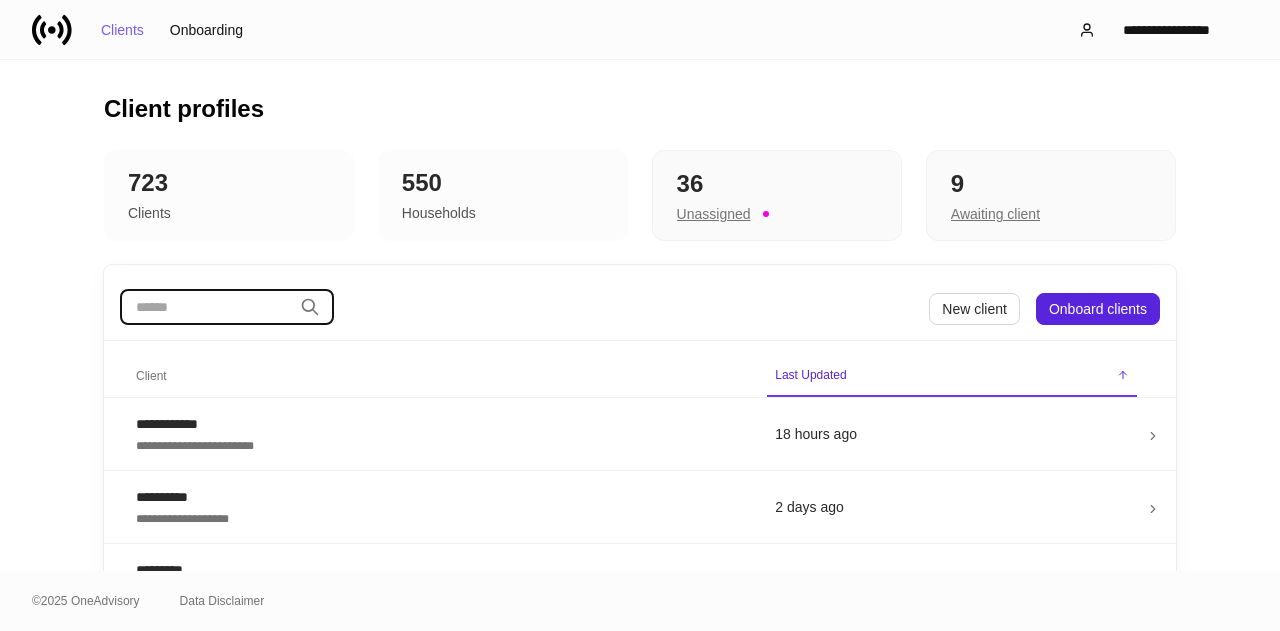click at bounding box center (206, 307) 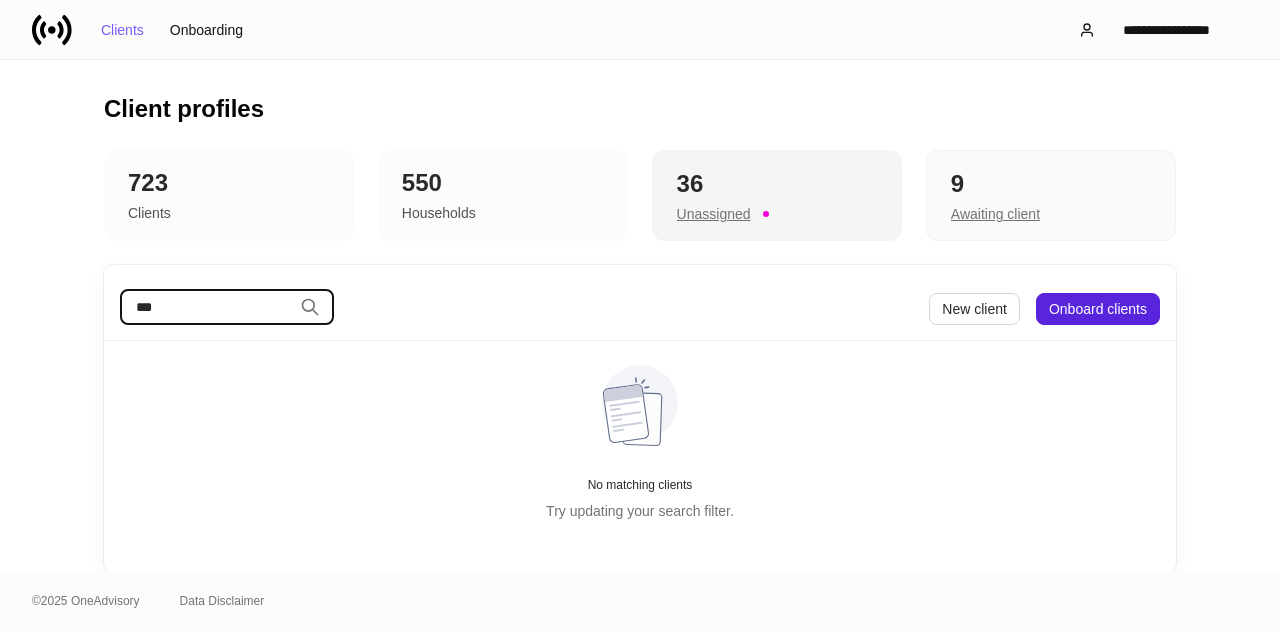 type on "***" 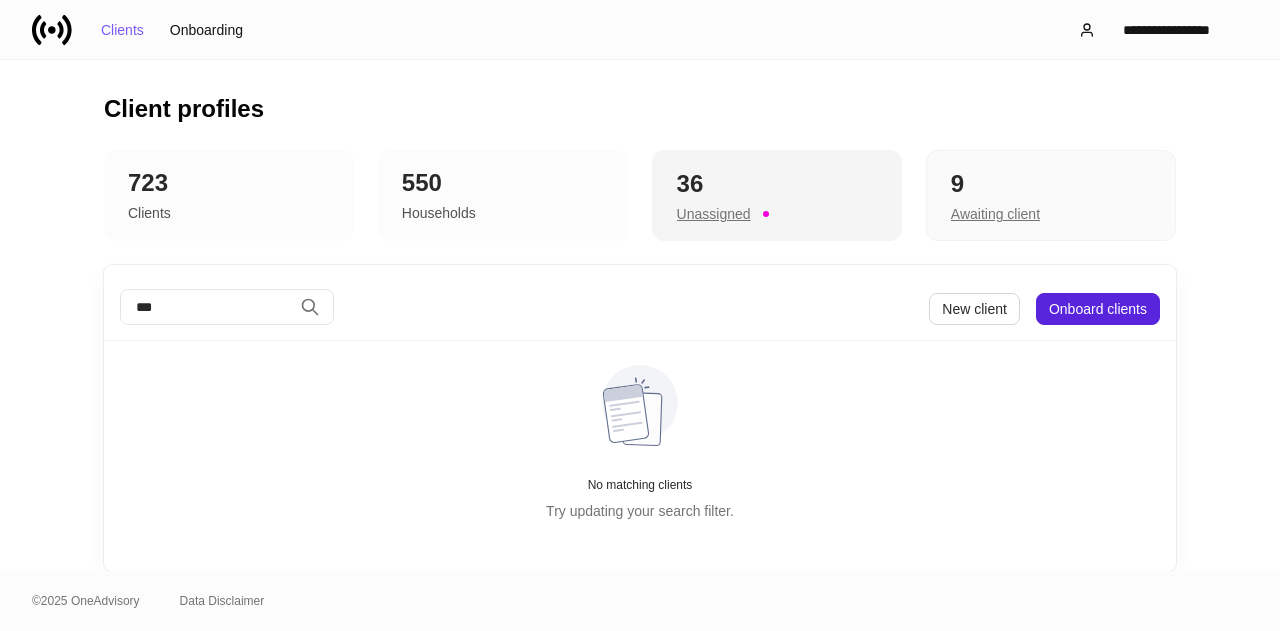 drag, startPoint x: 775, startPoint y: 203, endPoint x: 673, endPoint y: 205, distance: 102.01961 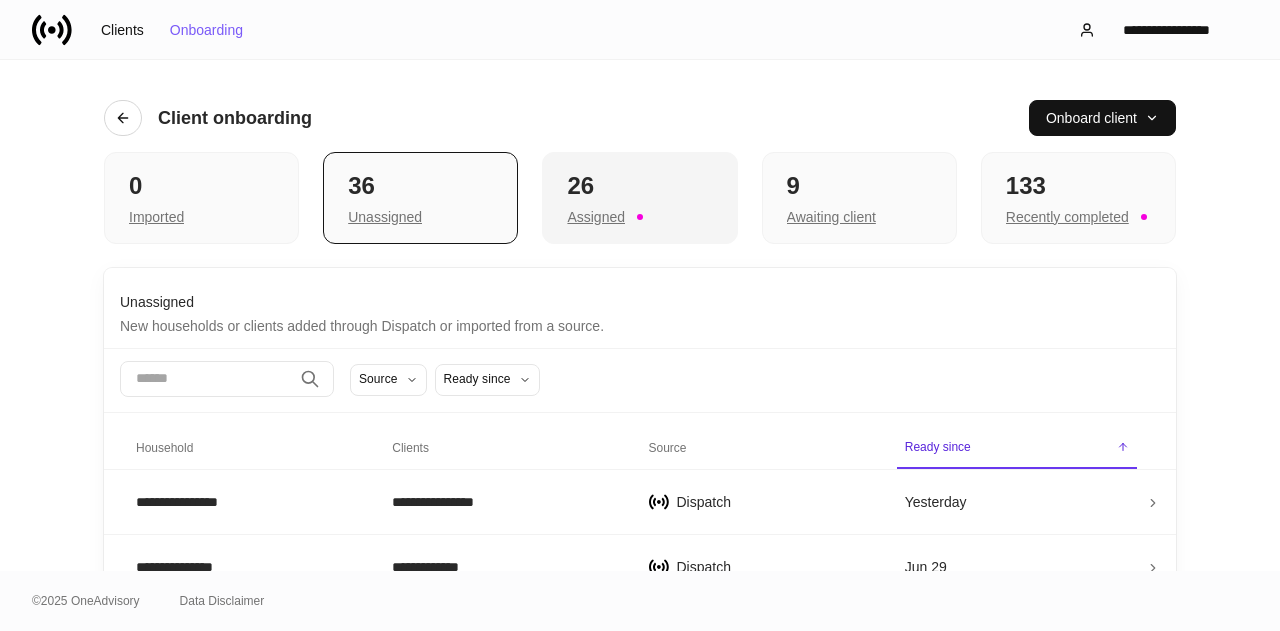 click on "26 Assigned" at bounding box center (639, 198) 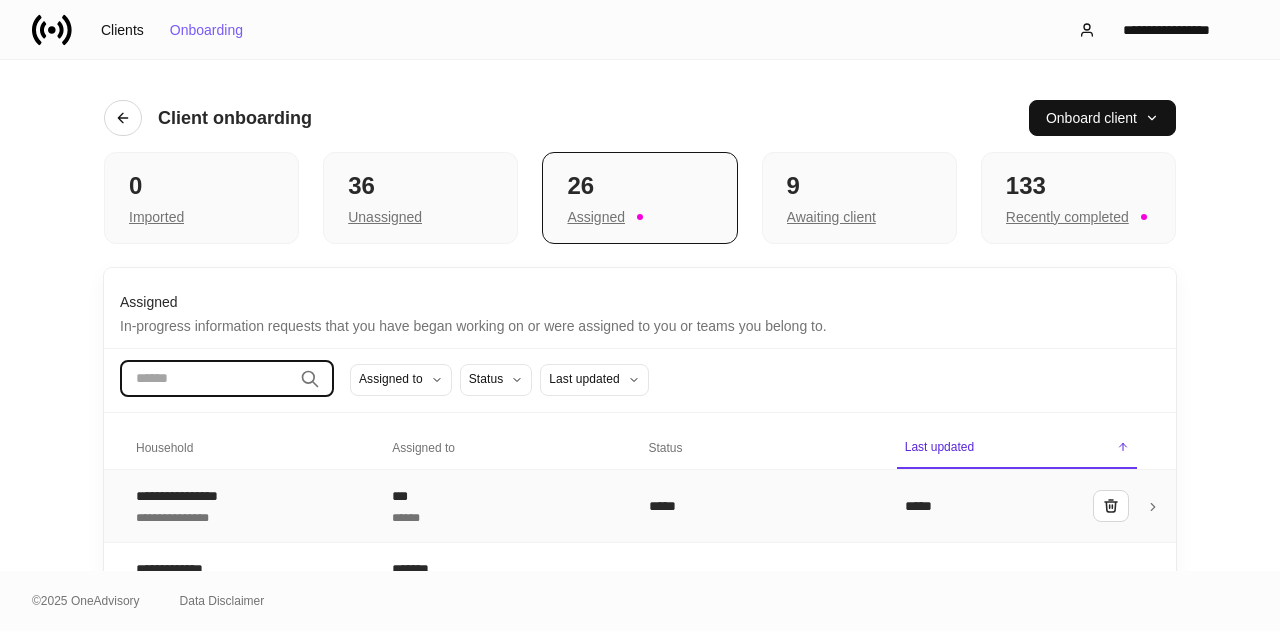 drag, startPoint x: 603, startPoint y: 228, endPoint x: 258, endPoint y: 501, distance: 439.94772 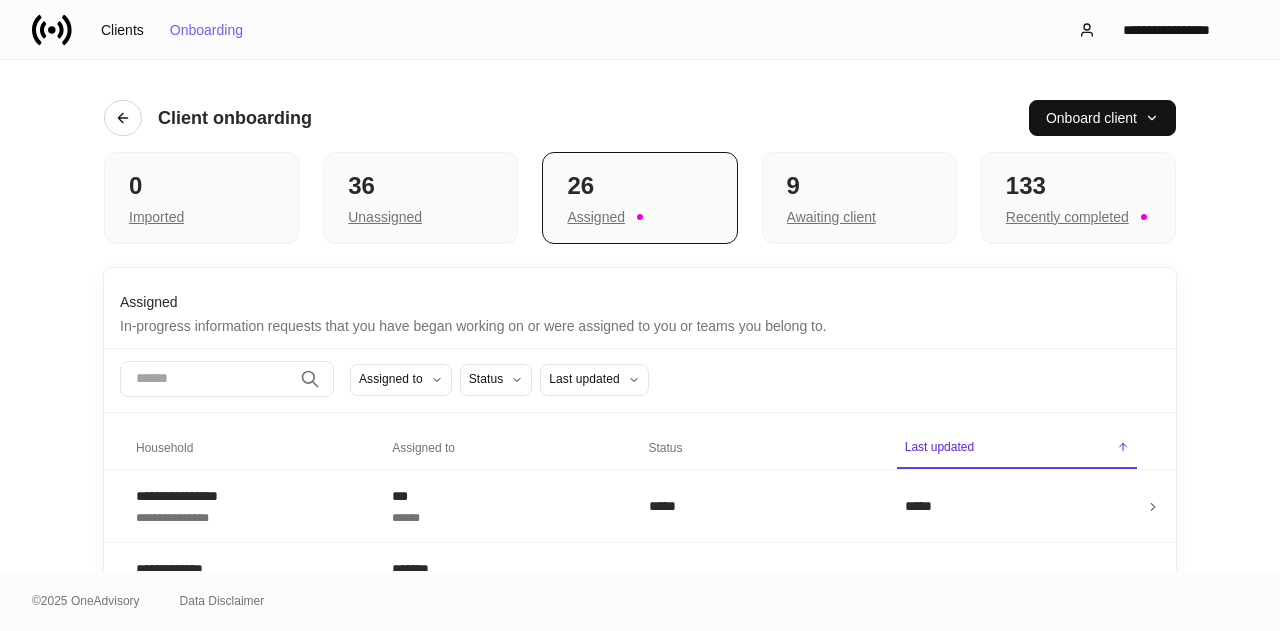 drag, startPoint x: 258, startPoint y: 501, endPoint x: 185, endPoint y: 501, distance: 73 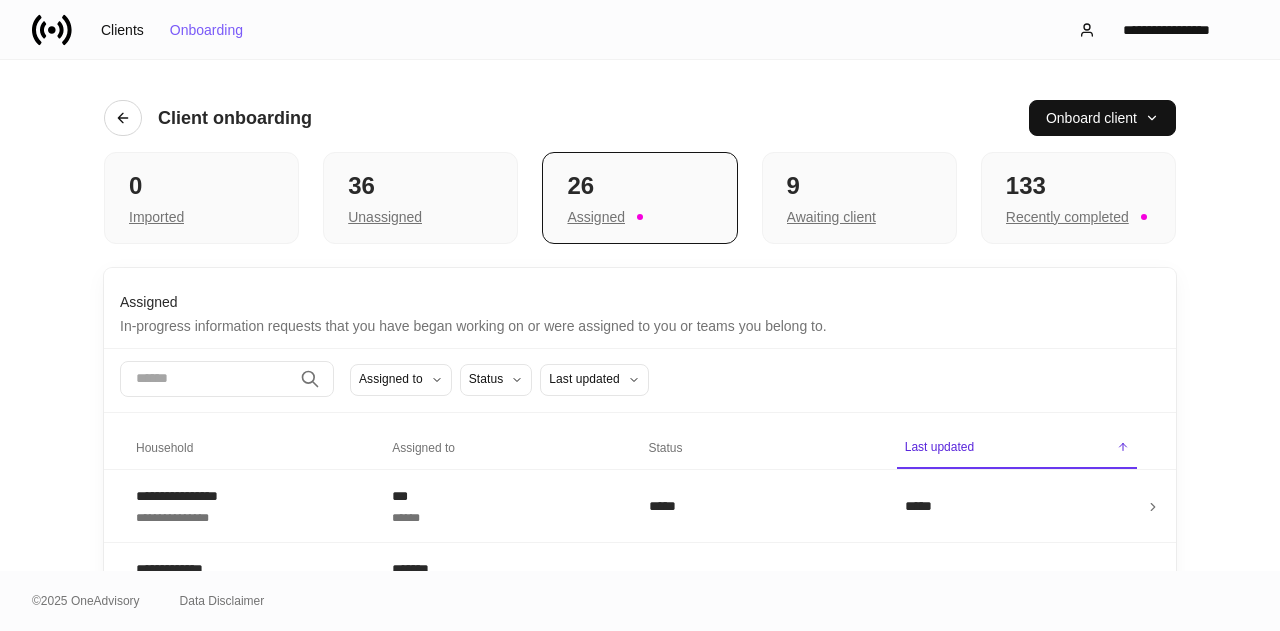 click on "**********" at bounding box center [188, 496] 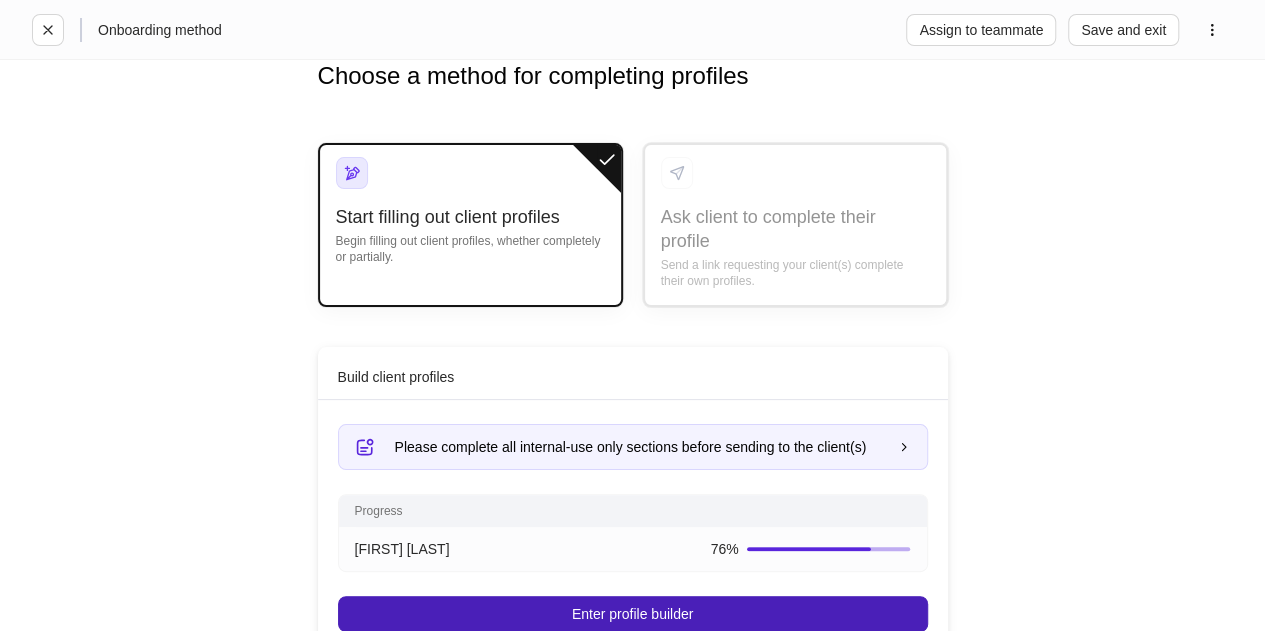 click on "Enter profile builder" at bounding box center [633, 614] 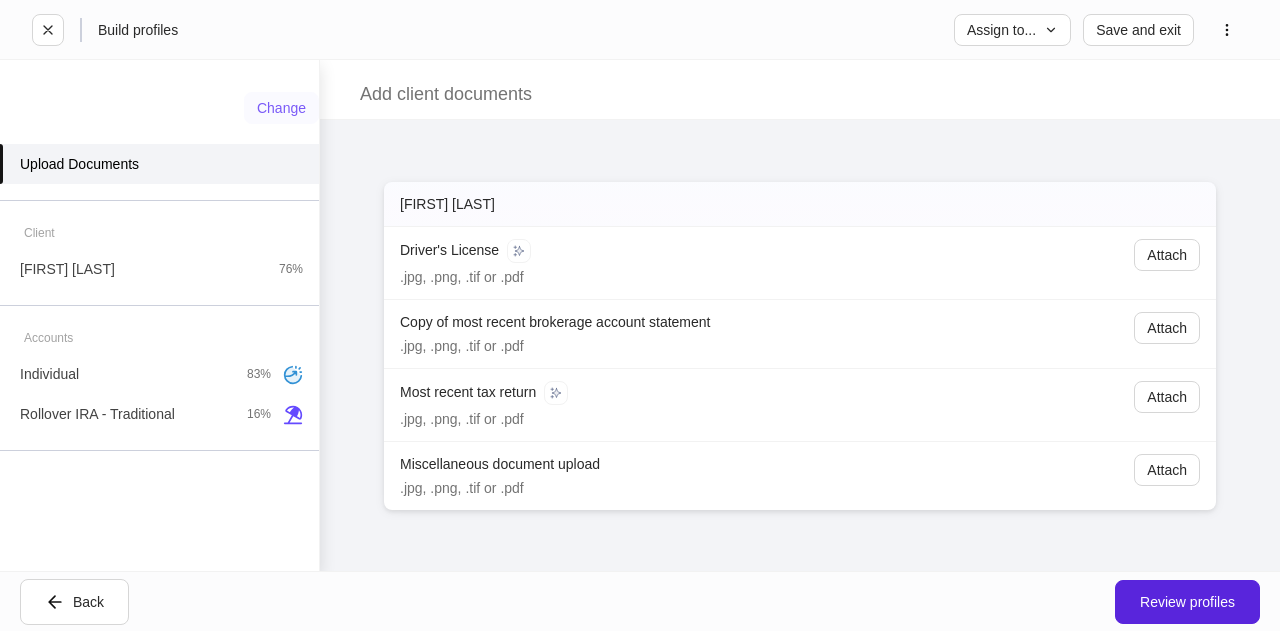 click on "Change" at bounding box center [281, 108] 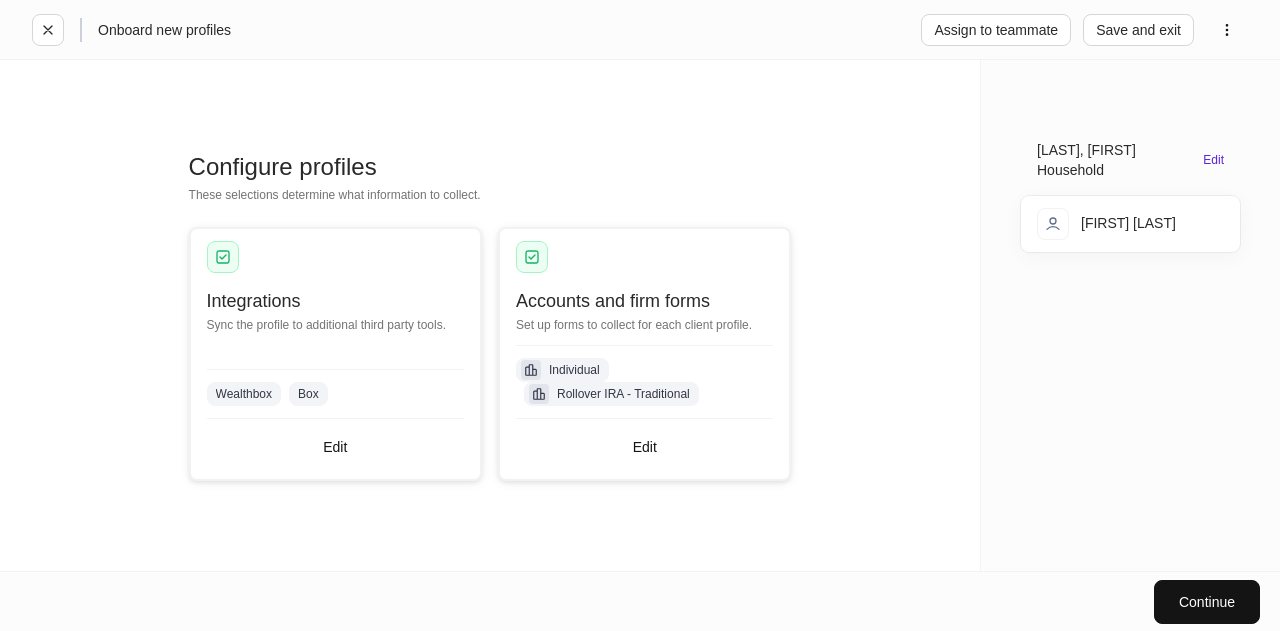 click on "Accounts and firm forms Set up forms to collect for each client profile. Individual Rollover IRA - Traditional Edit" at bounding box center [644, 384] 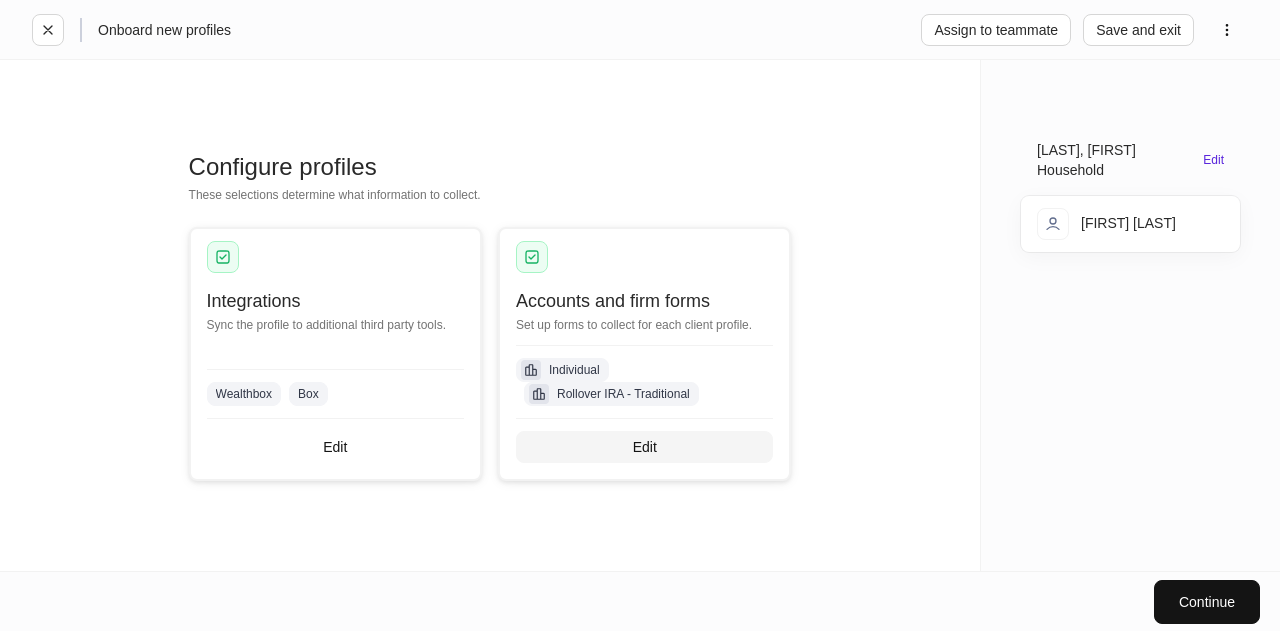 click on "Edit" at bounding box center (645, 447) 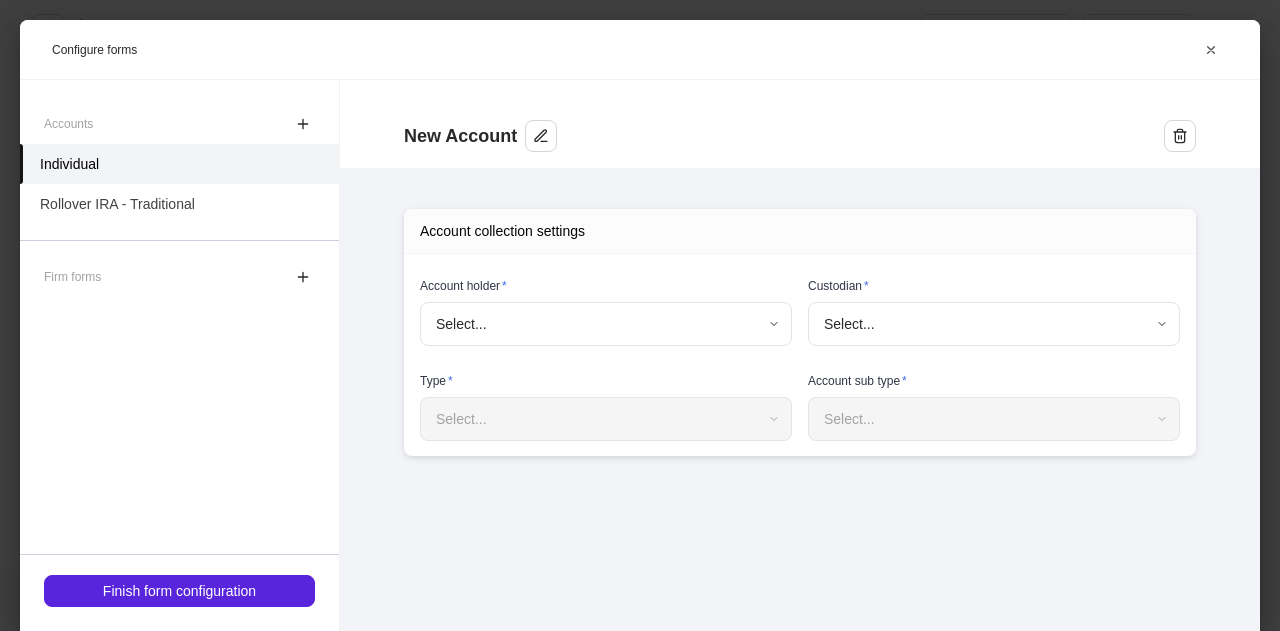 type on "**********" 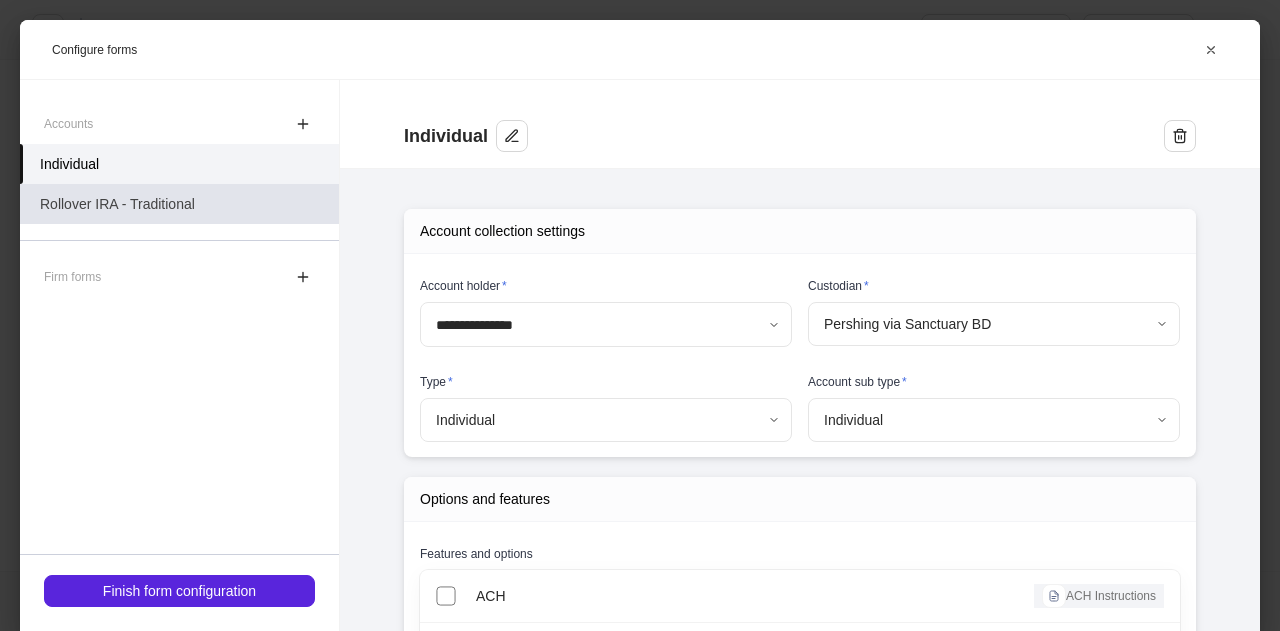 click on "Rollover IRA - Traditional" at bounding box center (117, 204) 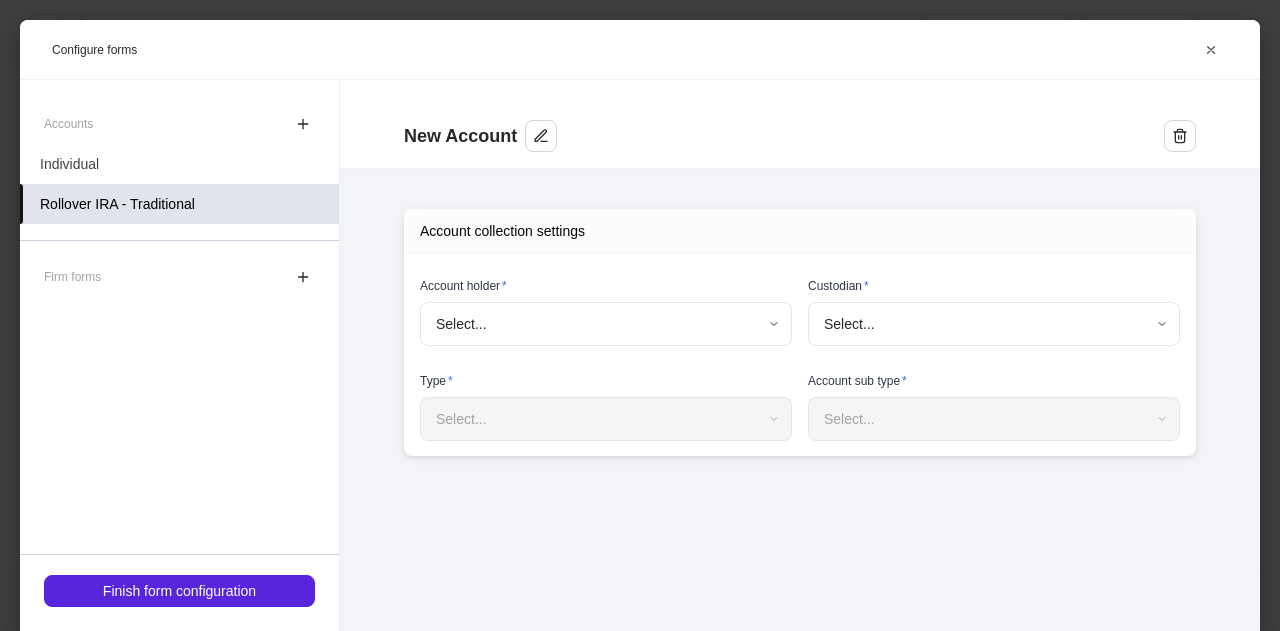type on "**********" 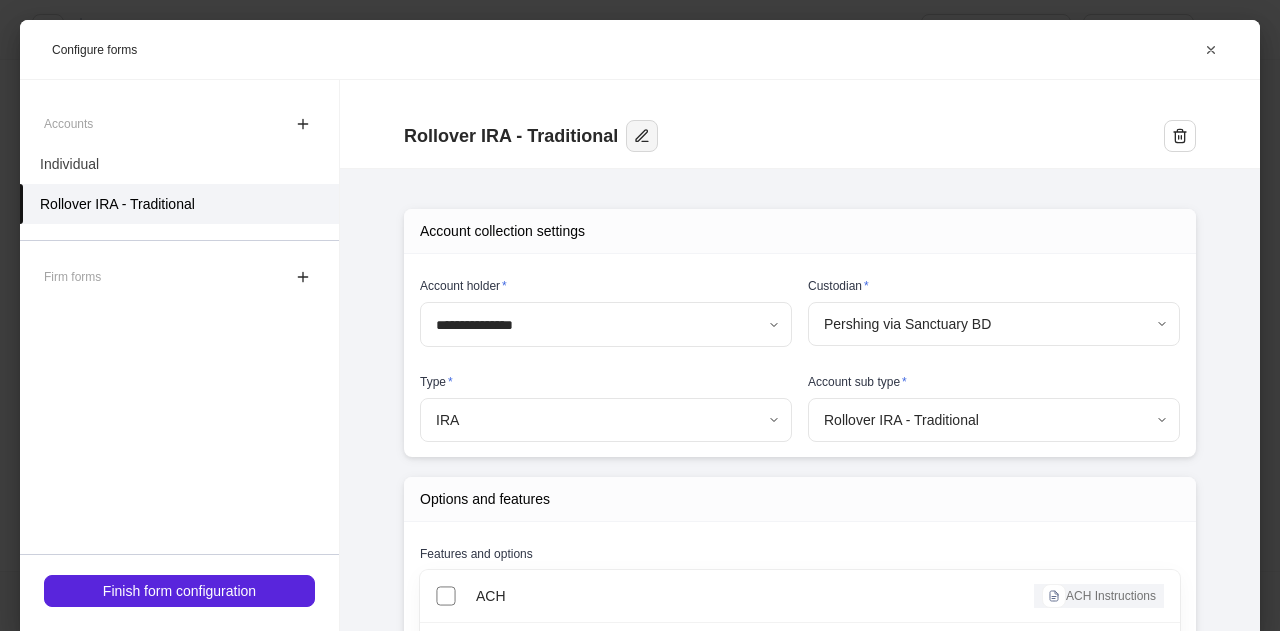 click 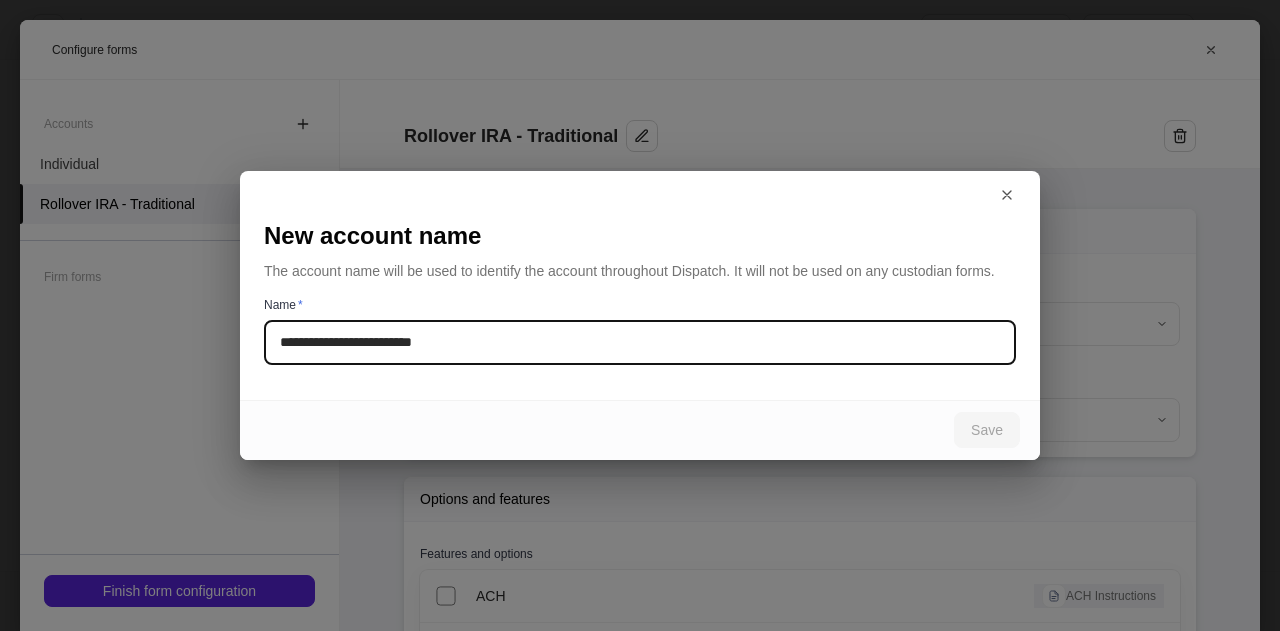 drag, startPoint x: 444, startPoint y: 342, endPoint x: 222, endPoint y: 322, distance: 222.89908 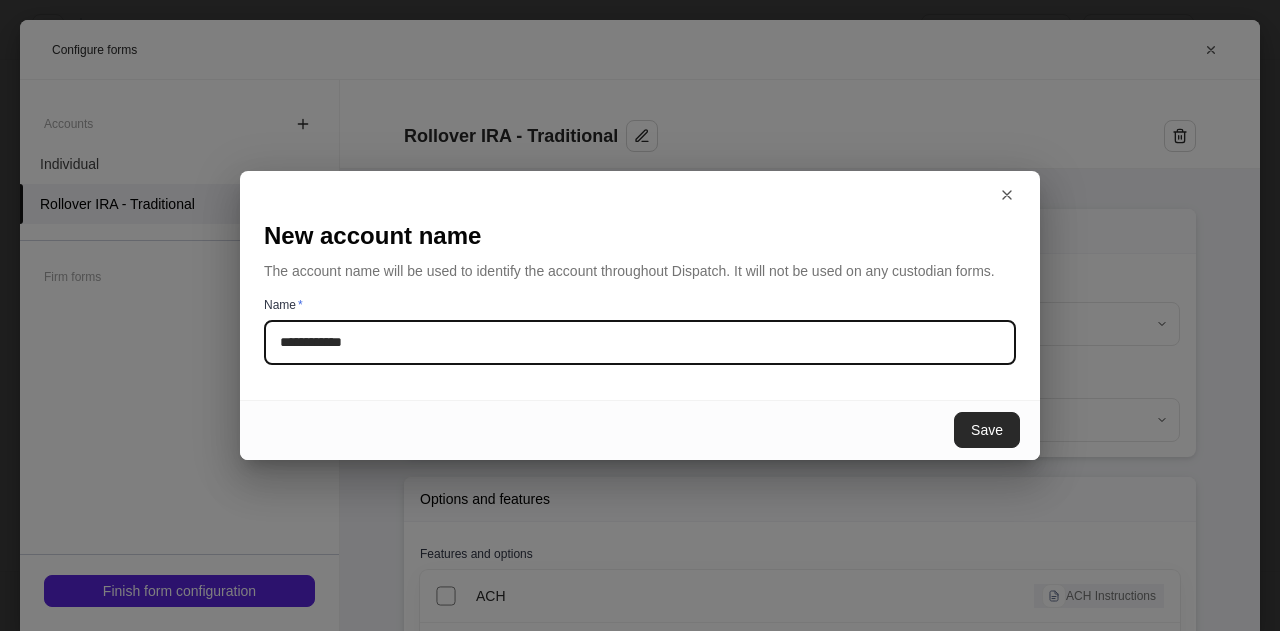 type on "**********" 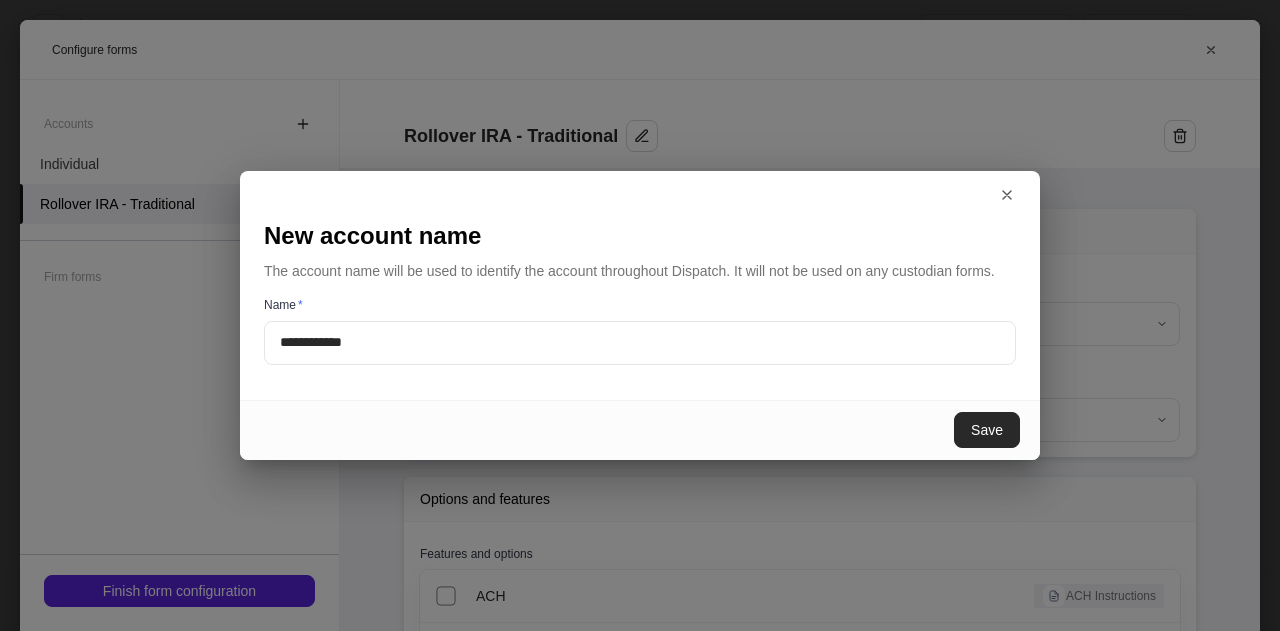 click on "Save" at bounding box center [987, 430] 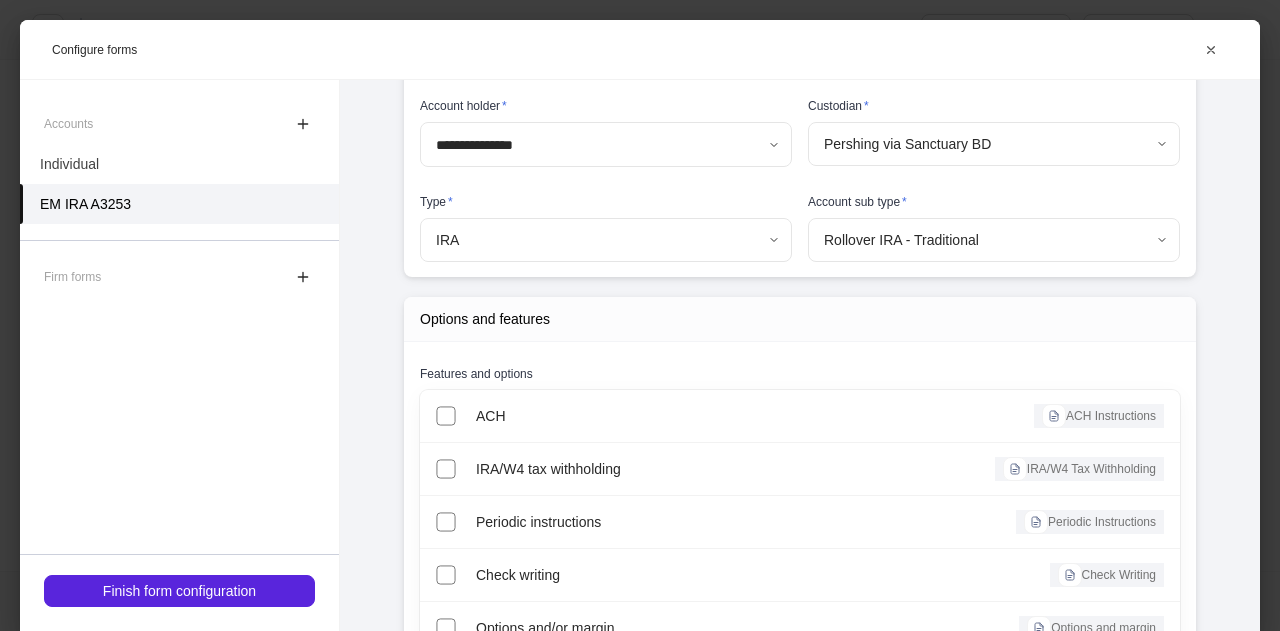 scroll, scrollTop: 181, scrollLeft: 0, axis: vertical 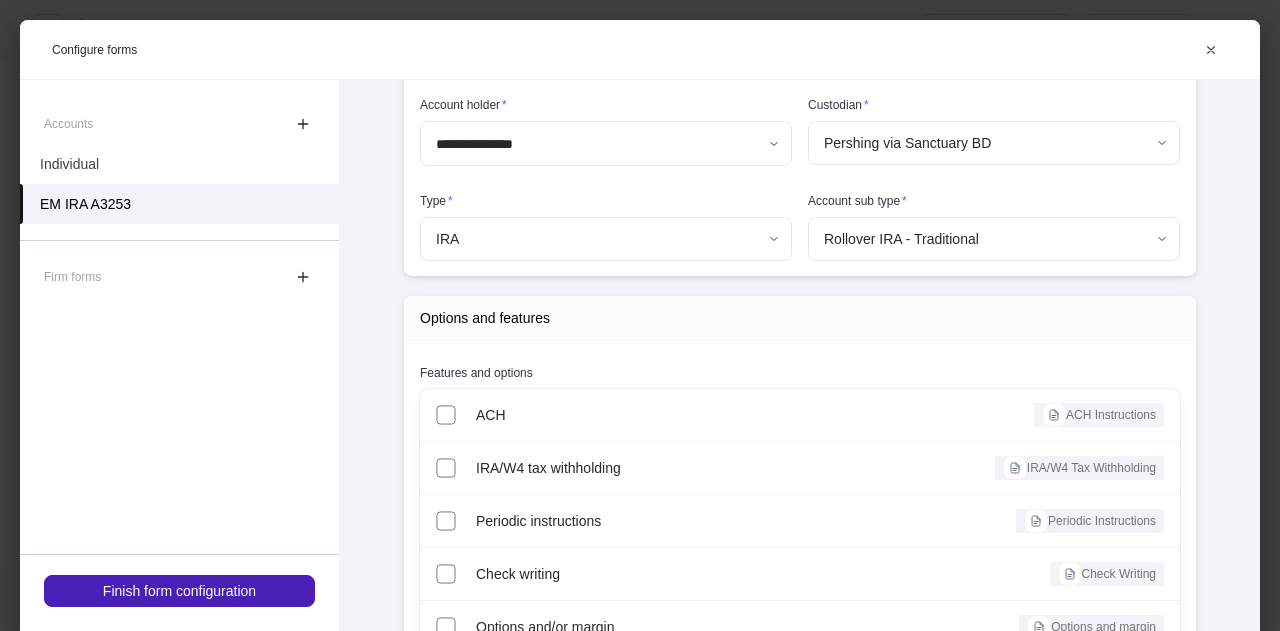 click on "Finish form configuration" at bounding box center [179, 591] 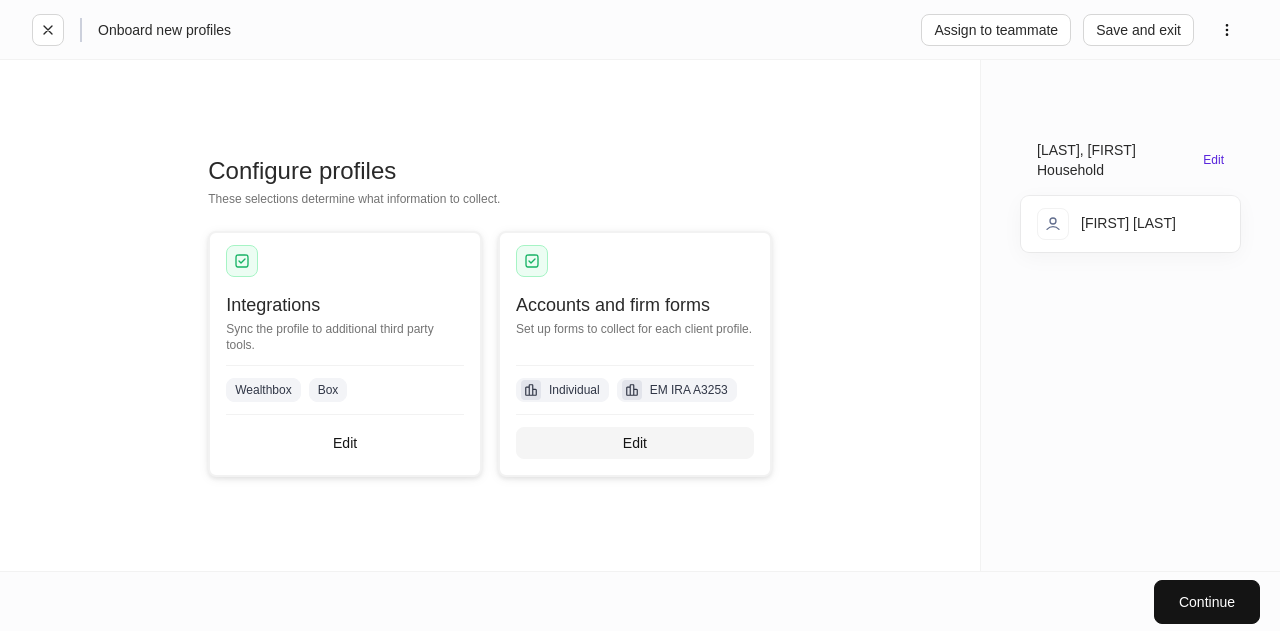 click on "Edit" at bounding box center [635, 443] 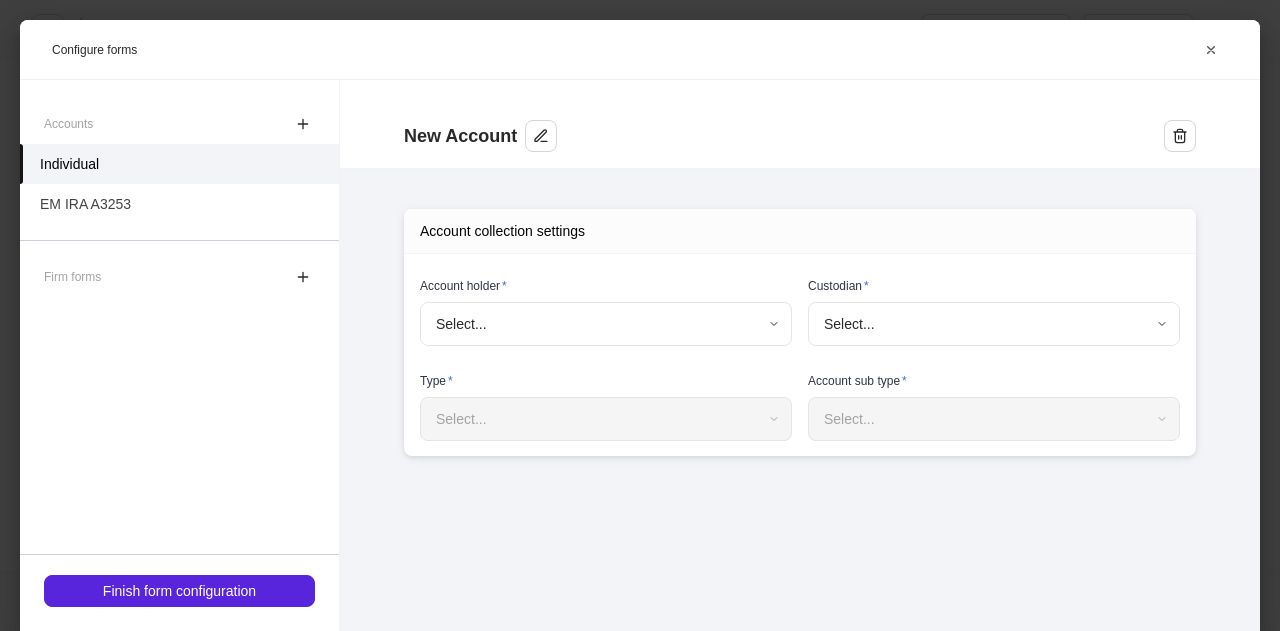 type on "**********" 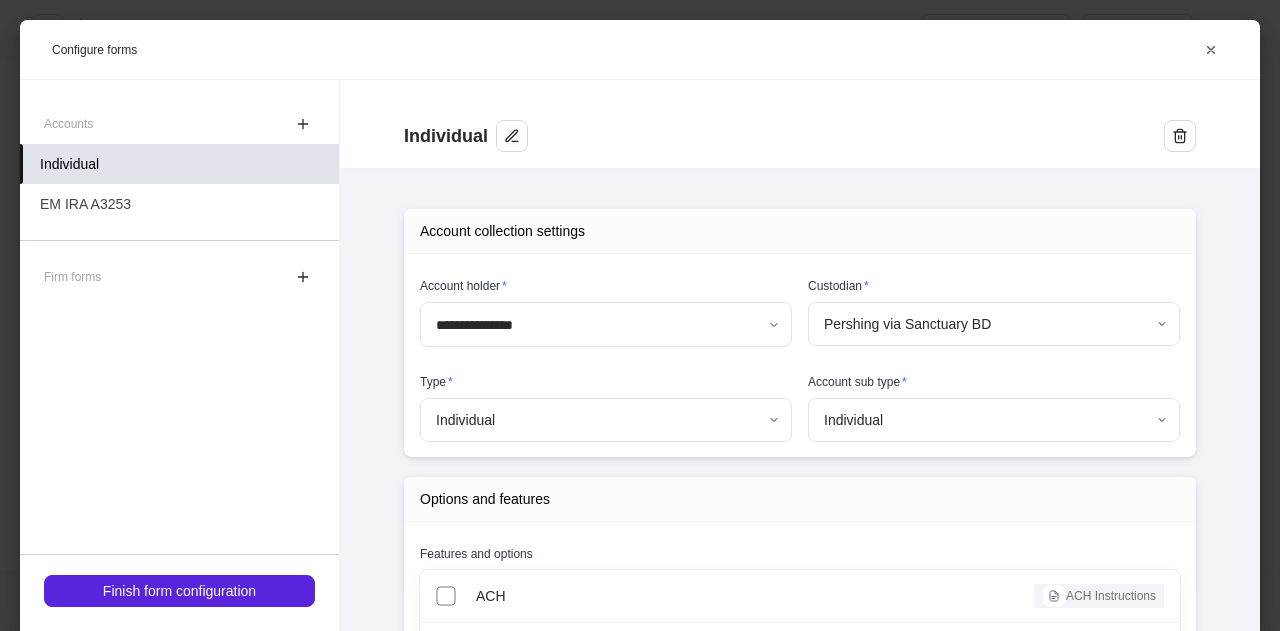 click on "Individual" at bounding box center [179, 164] 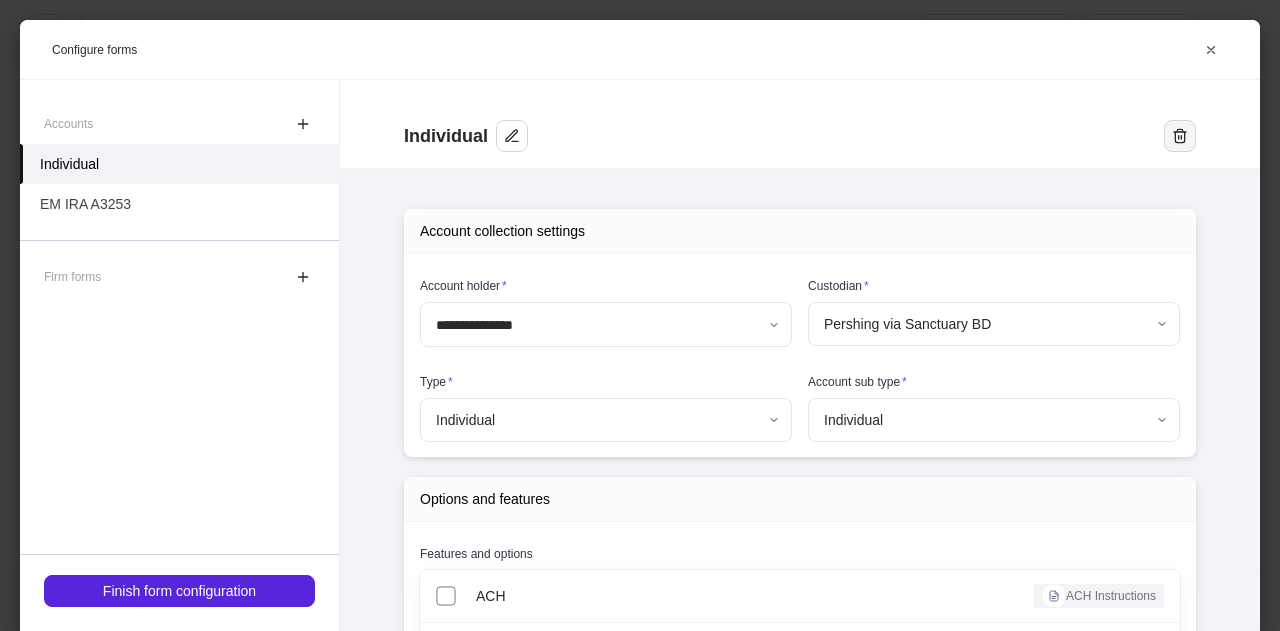 click 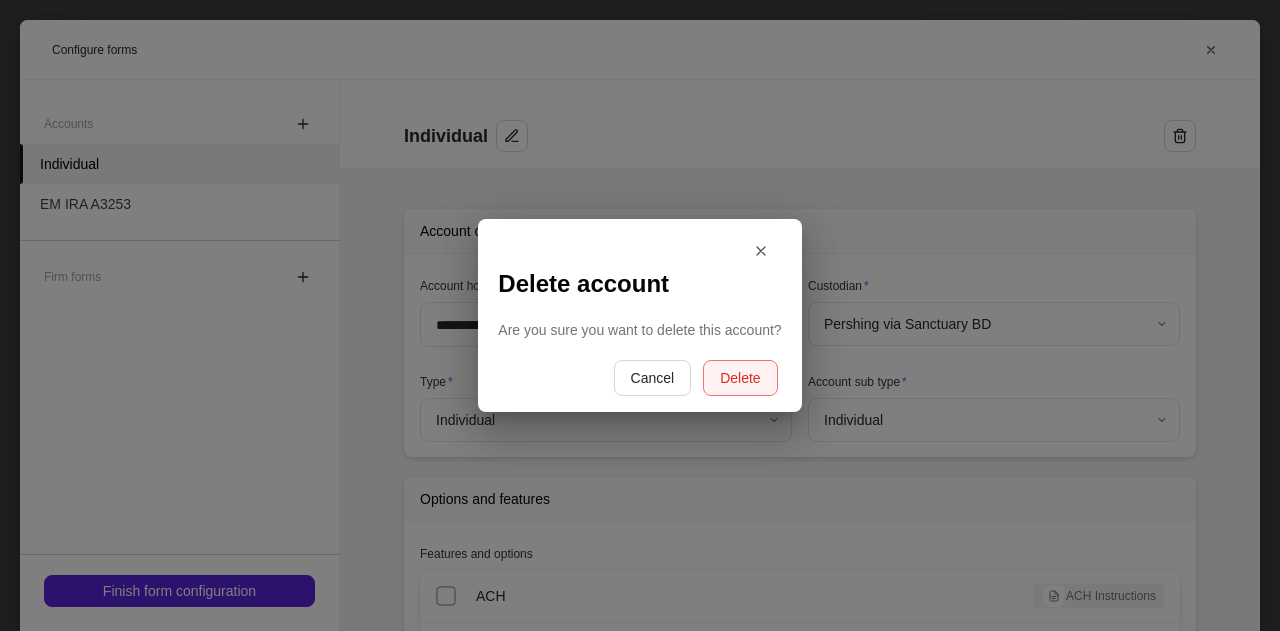 drag, startPoint x: 769, startPoint y: 363, endPoint x: 757, endPoint y: 375, distance: 16.970562 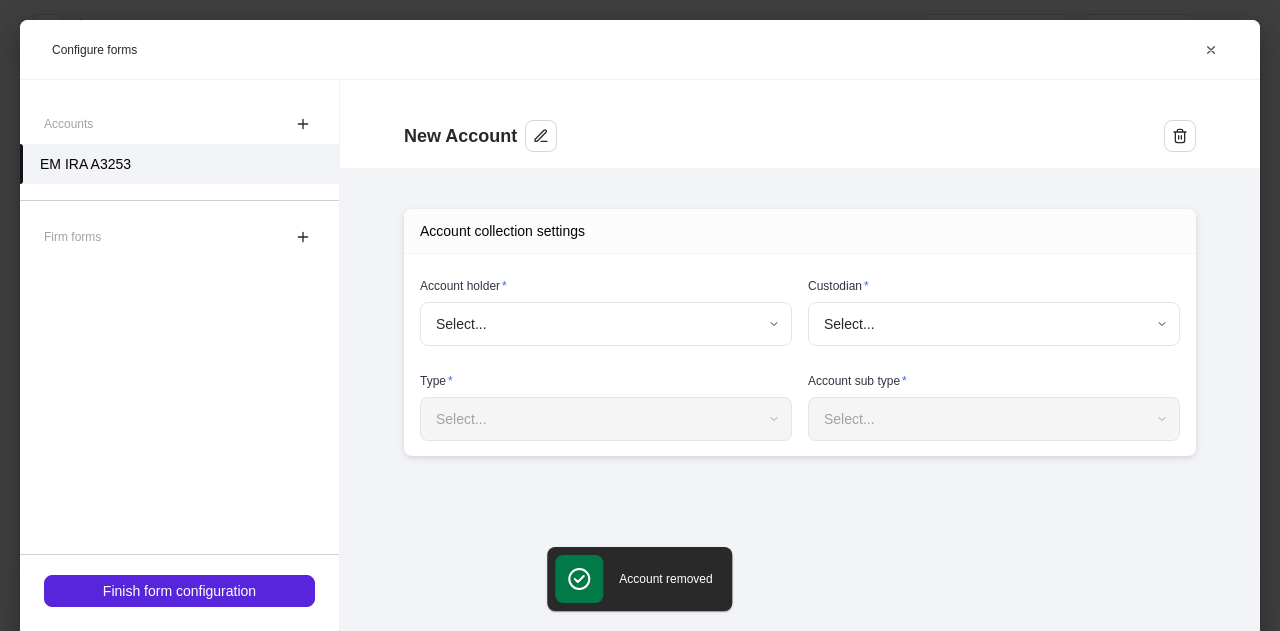 type on "**********" 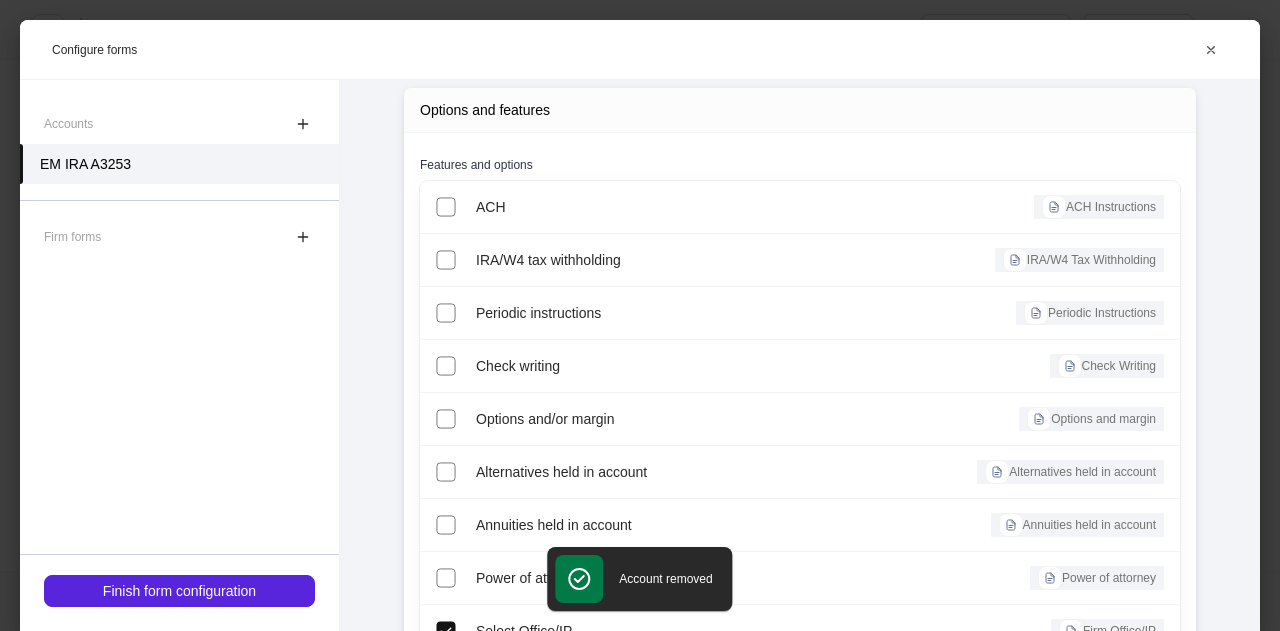 scroll, scrollTop: 518, scrollLeft: 0, axis: vertical 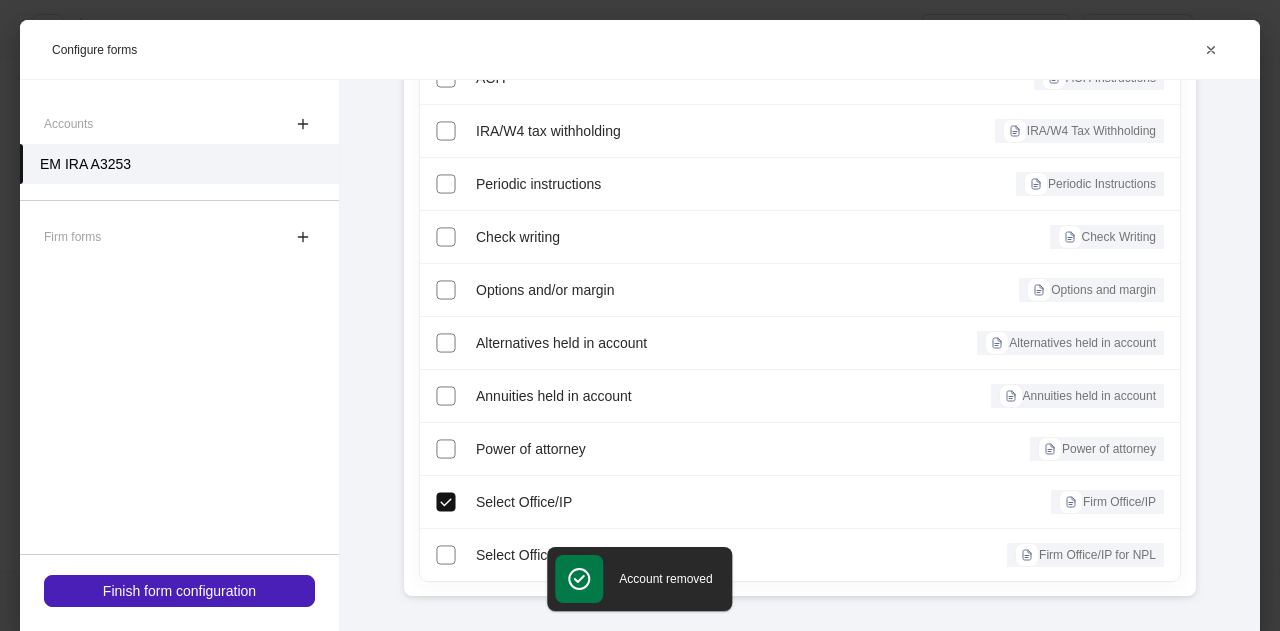 click on "Finish form configuration" at bounding box center [179, 591] 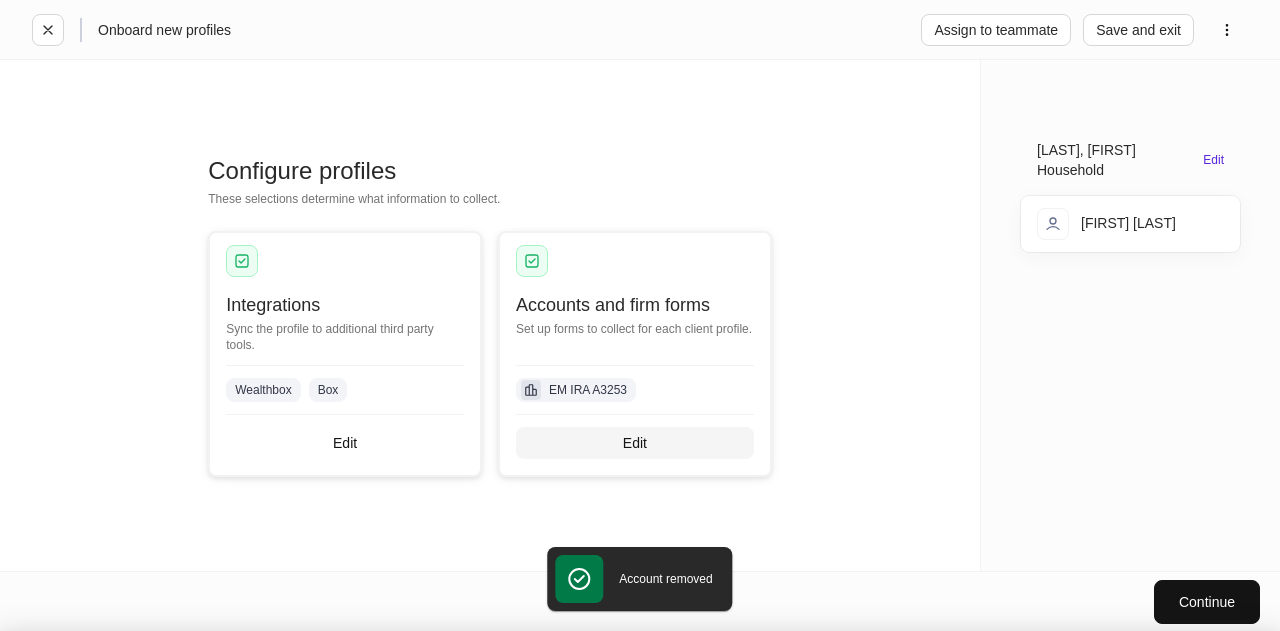 scroll, scrollTop: 498, scrollLeft: 0, axis: vertical 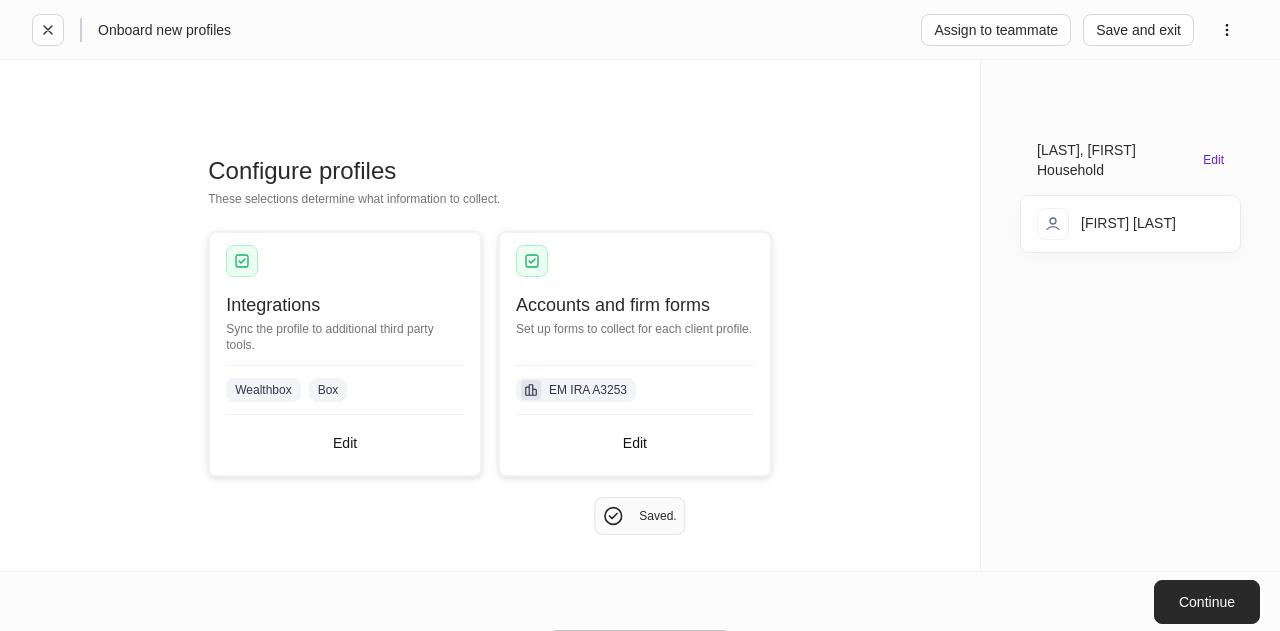 click on "Continue" at bounding box center (1207, 602) 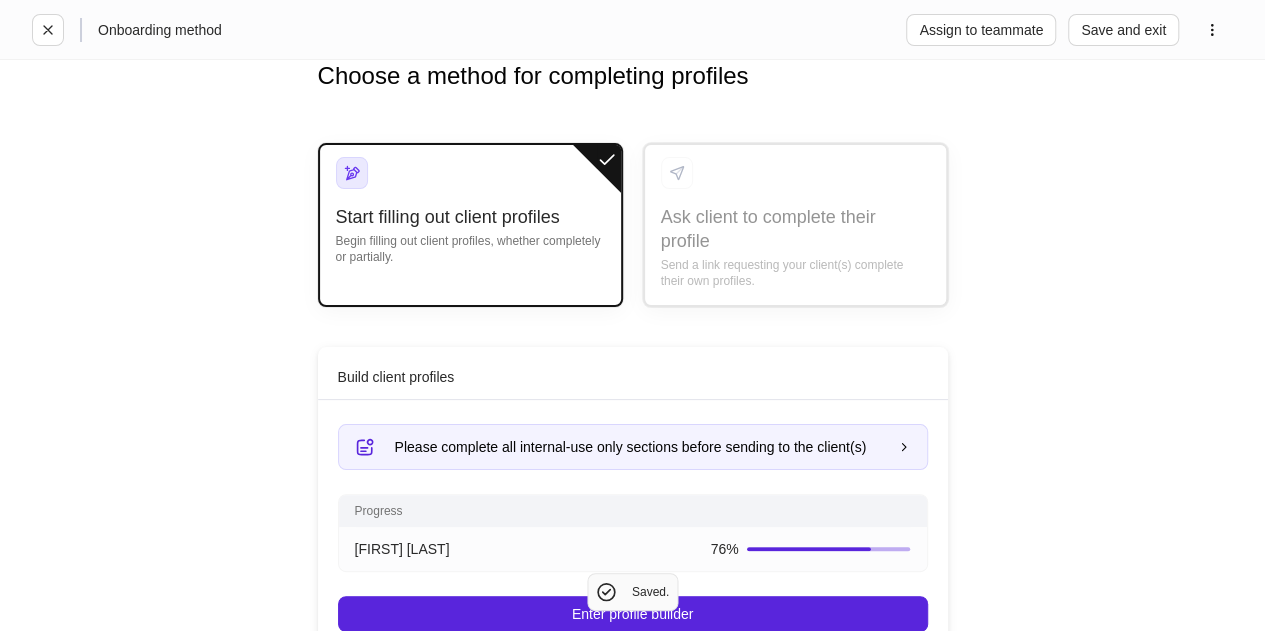 click on "Progress [FIRST] [LAST] 76 % Enter profile builder" at bounding box center (633, 520) 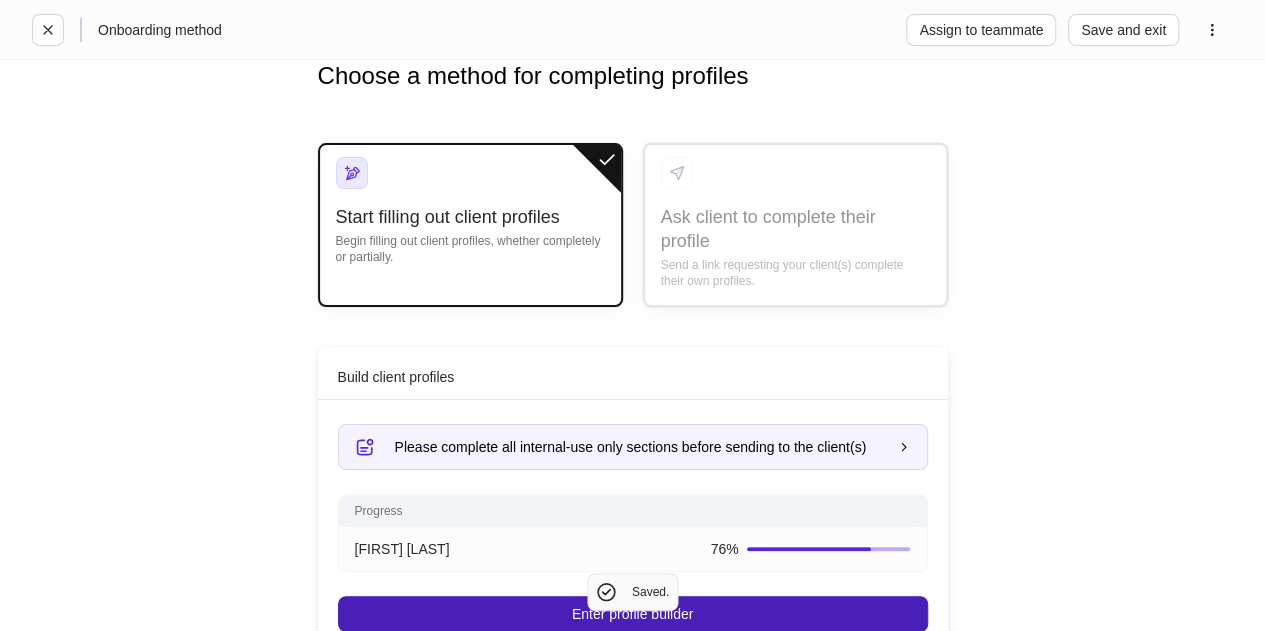 click on "Enter profile builder" at bounding box center (633, 614) 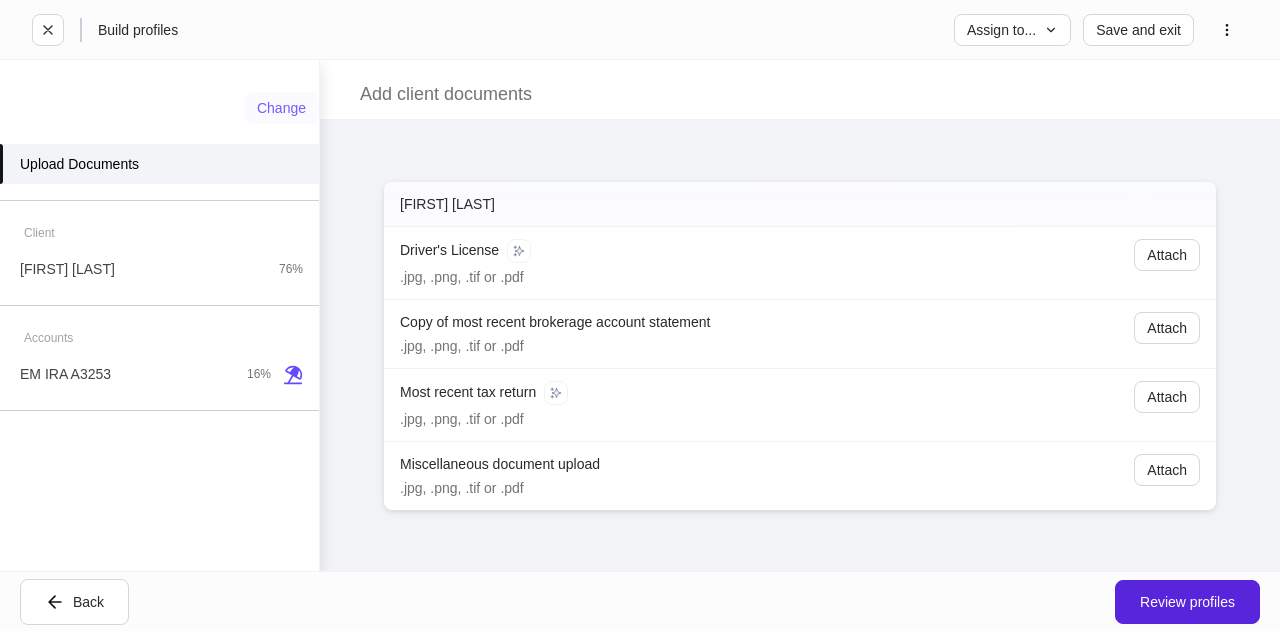 click on "Change" at bounding box center (281, 108) 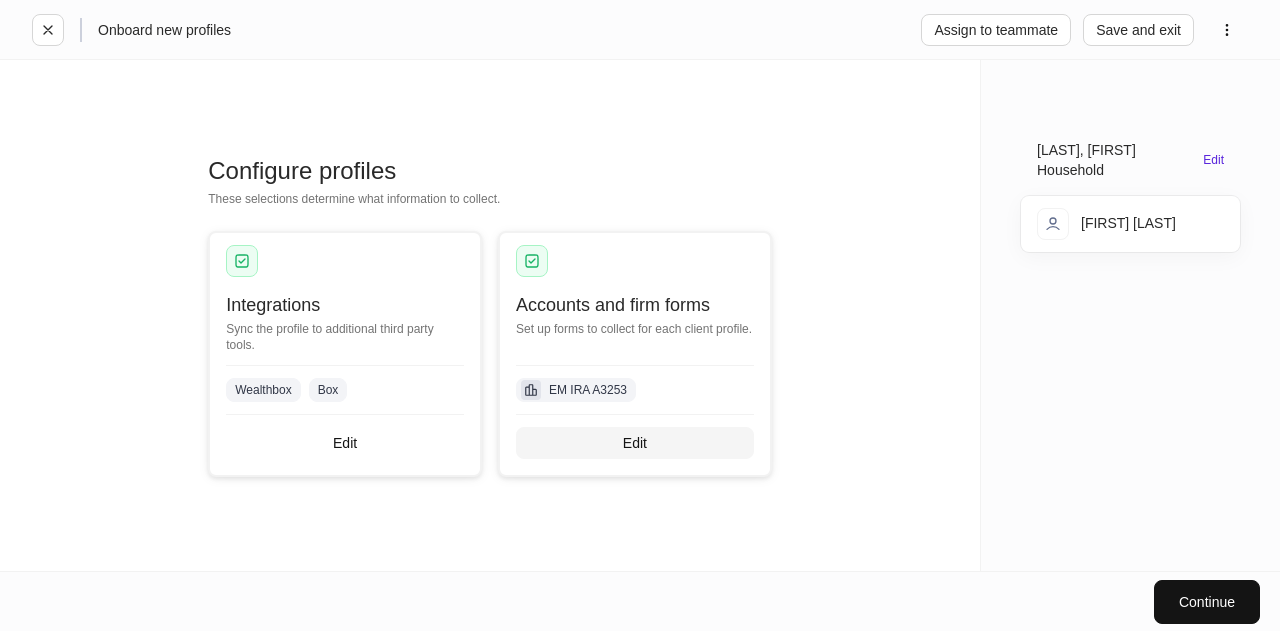 click on "Edit" at bounding box center (635, 443) 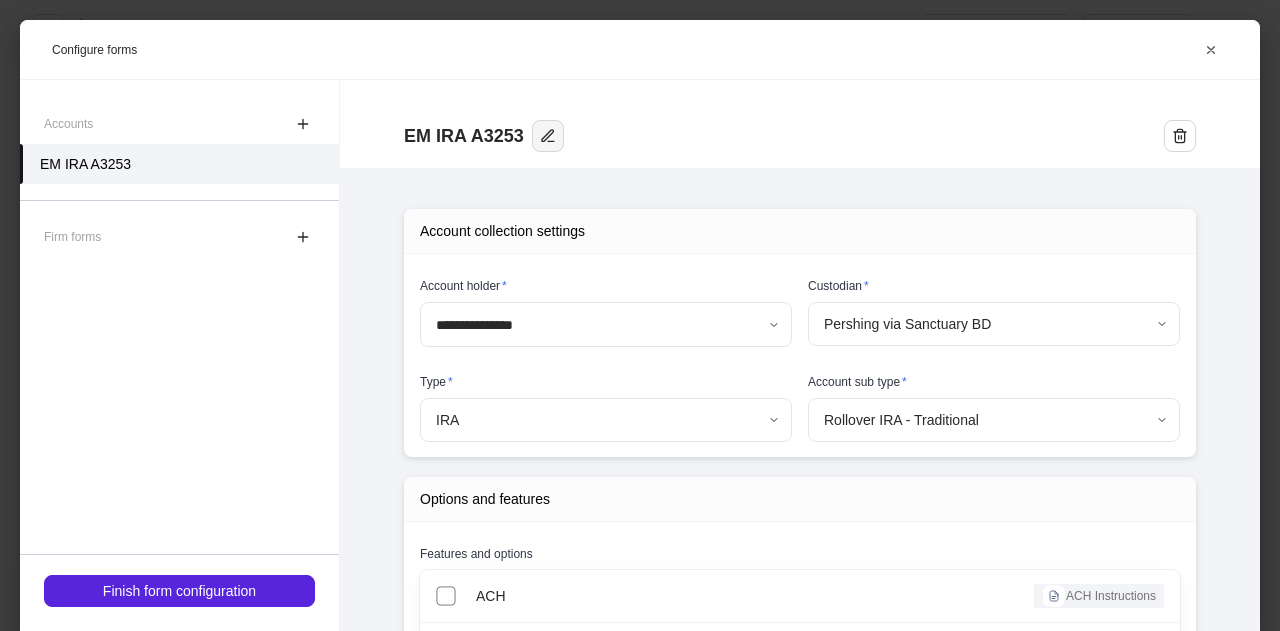 click 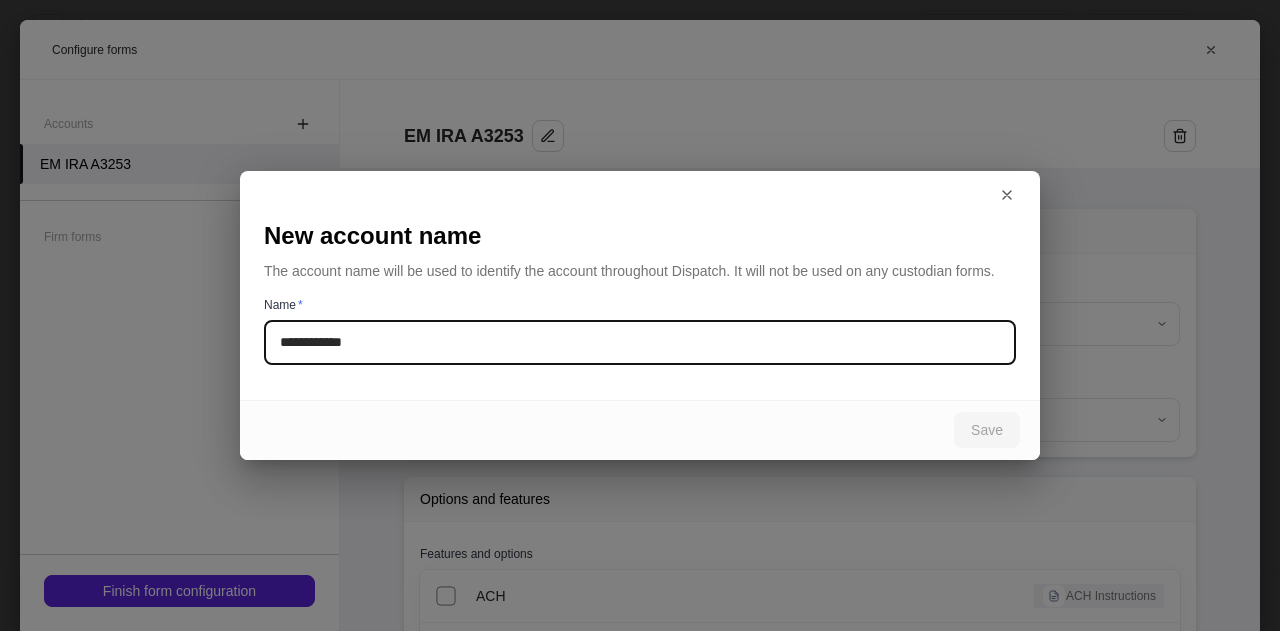 click on "**********" at bounding box center (640, 343) 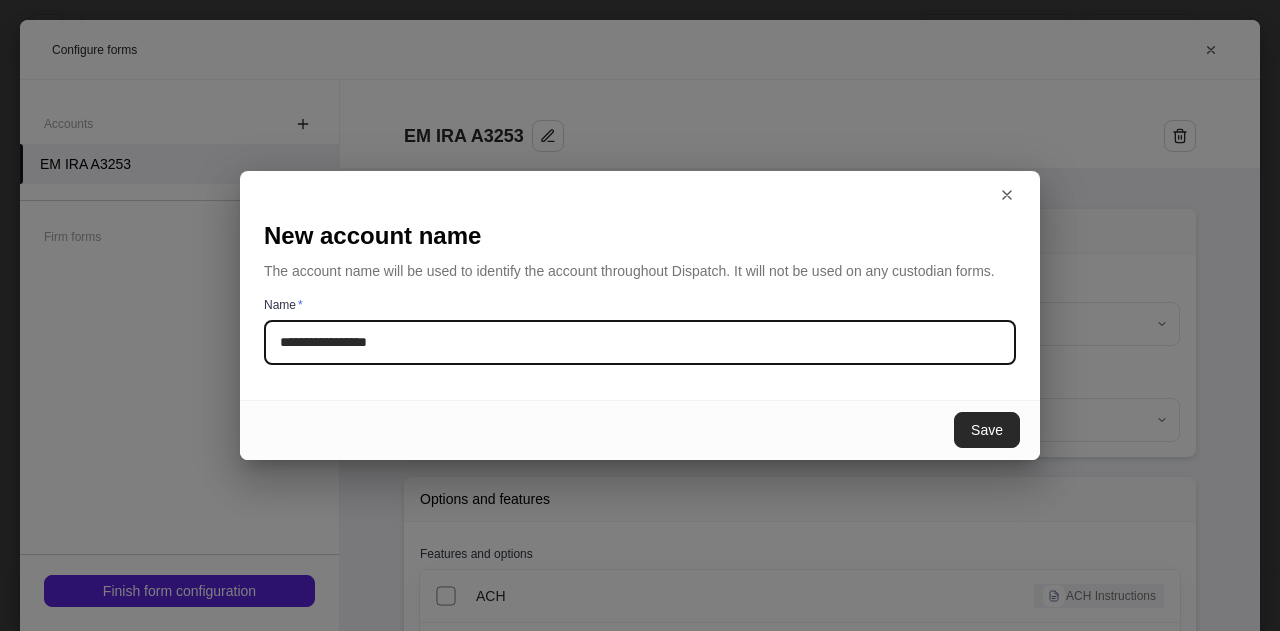 type on "**********" 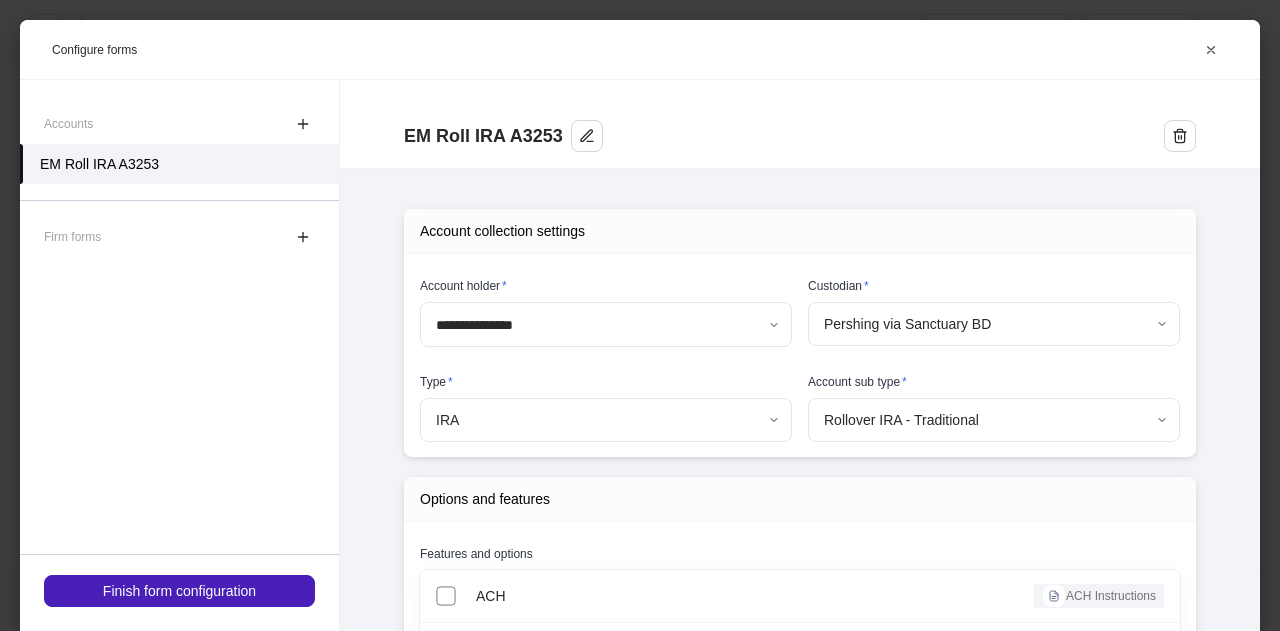 click on "Finish form configuration" at bounding box center (179, 591) 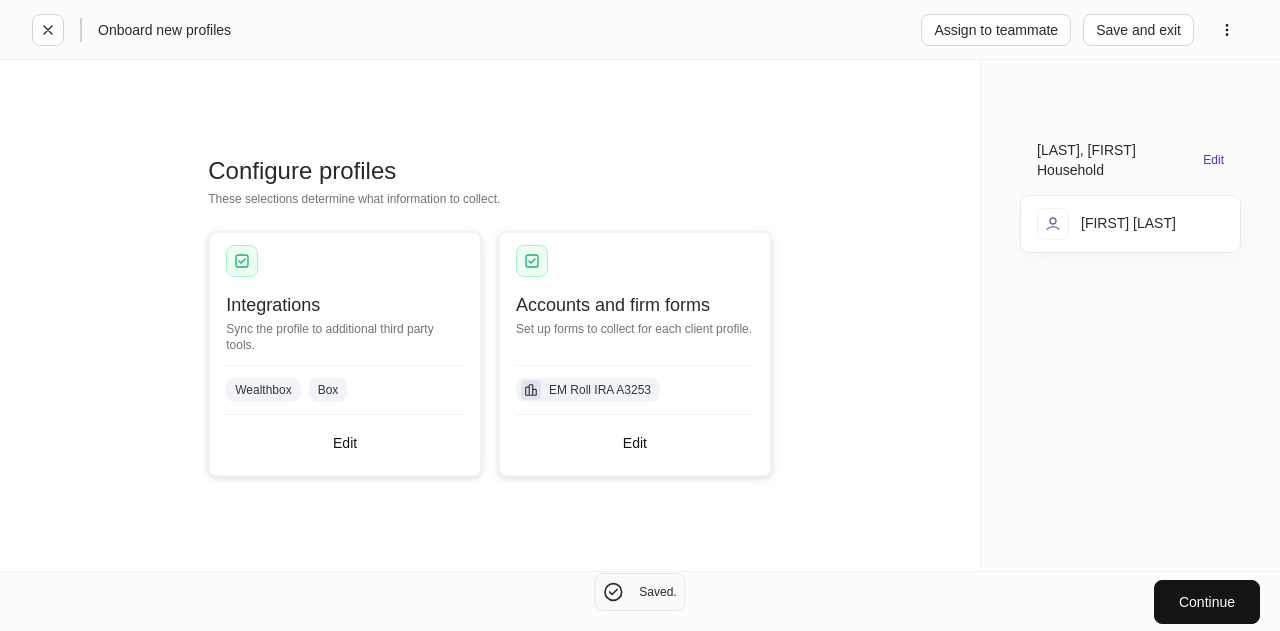 click on "[FIRST] [LAST]" at bounding box center (1130, 224) 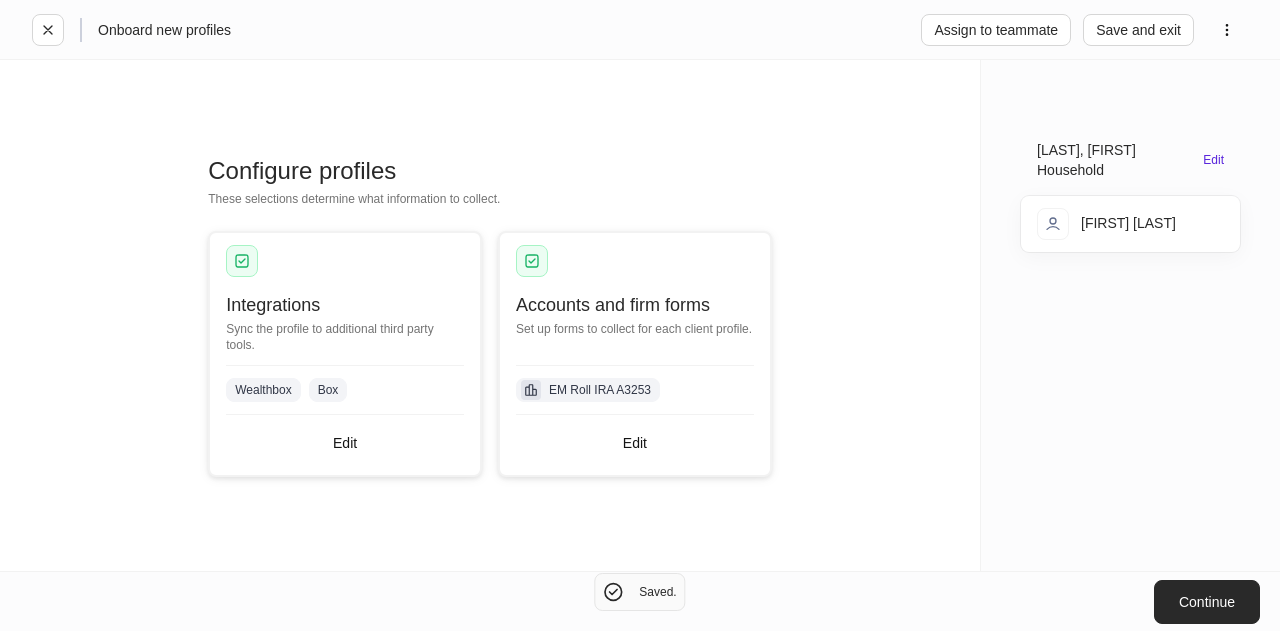 click on "Continue" at bounding box center [1207, 602] 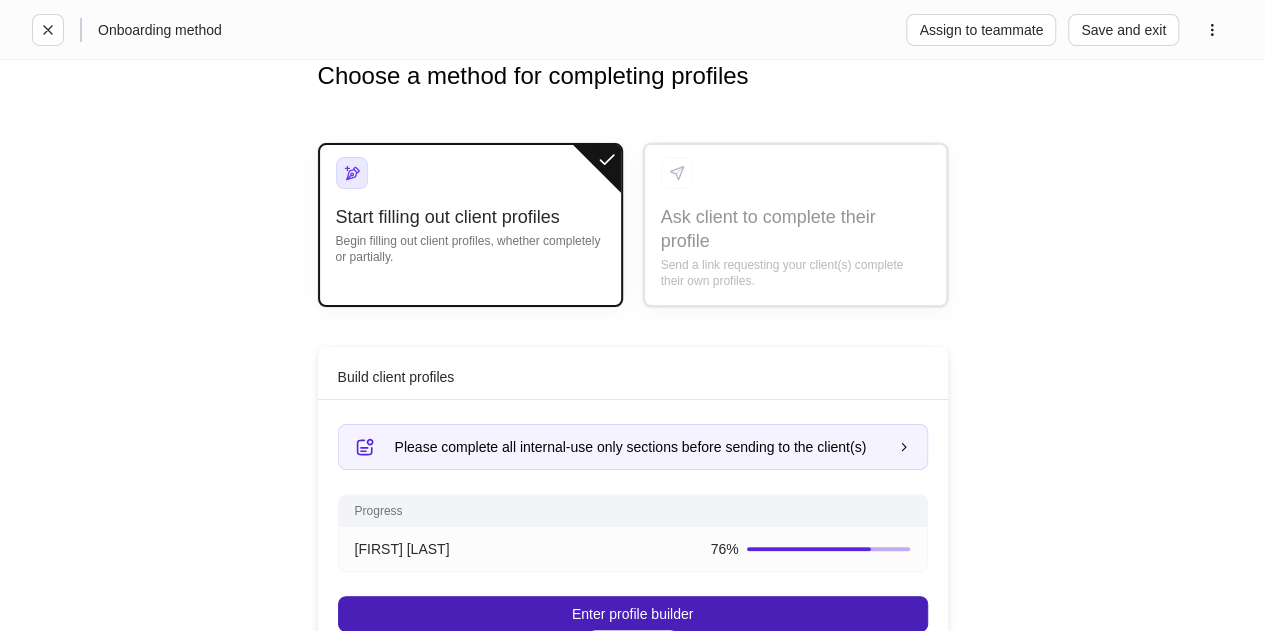 click on "Enter profile builder" at bounding box center [633, 614] 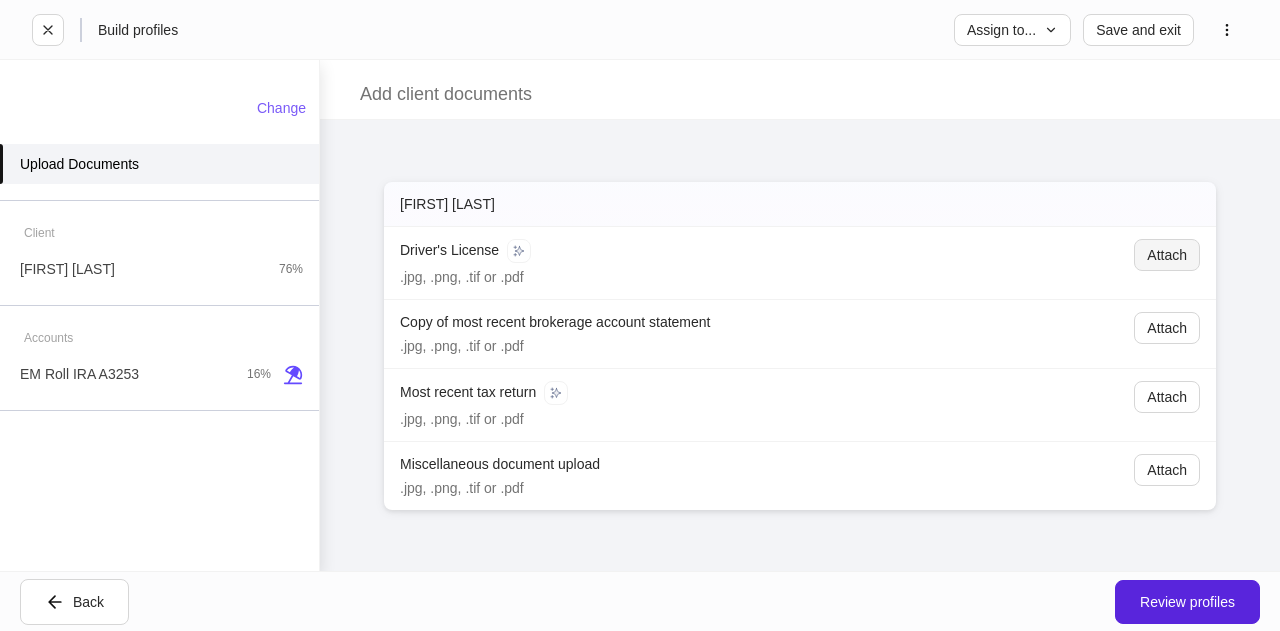 click on "Attach" at bounding box center [1167, 255] 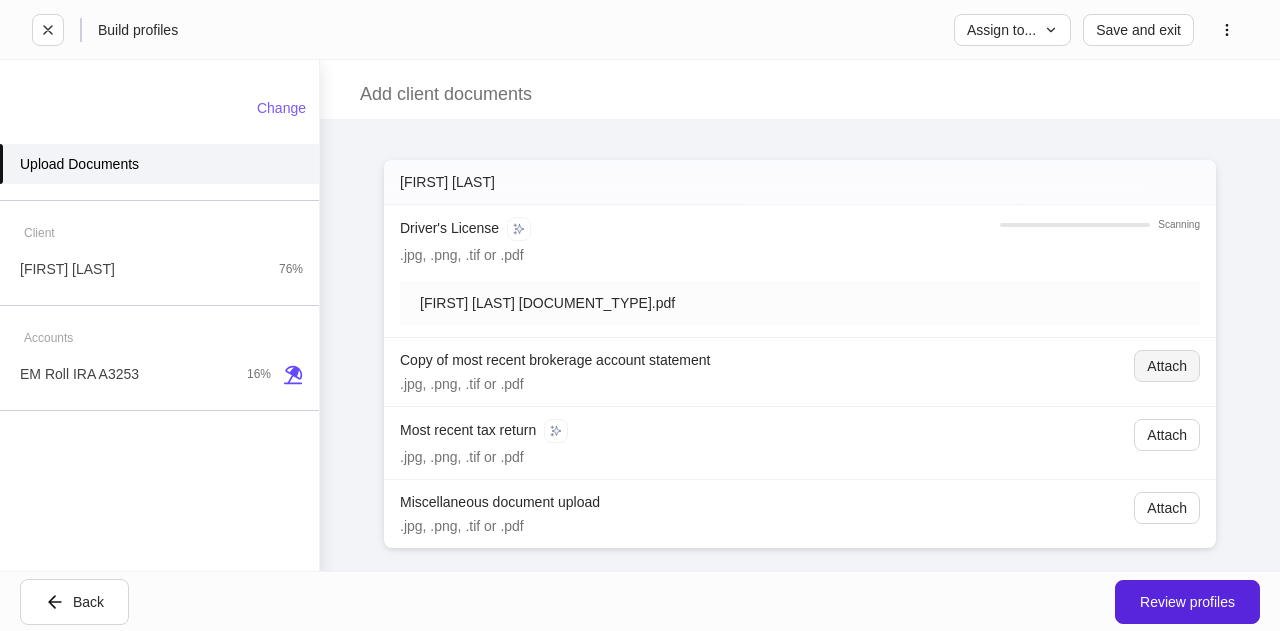 click on "Attach" at bounding box center [1167, 366] 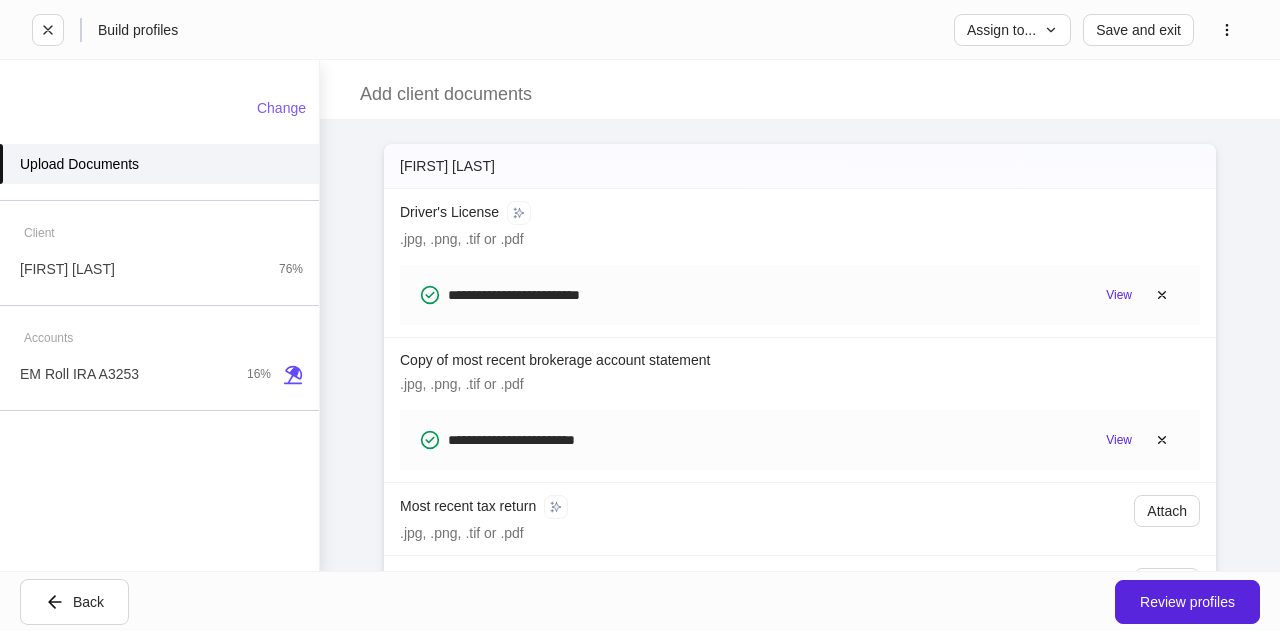 scroll, scrollTop: 14, scrollLeft: 0, axis: vertical 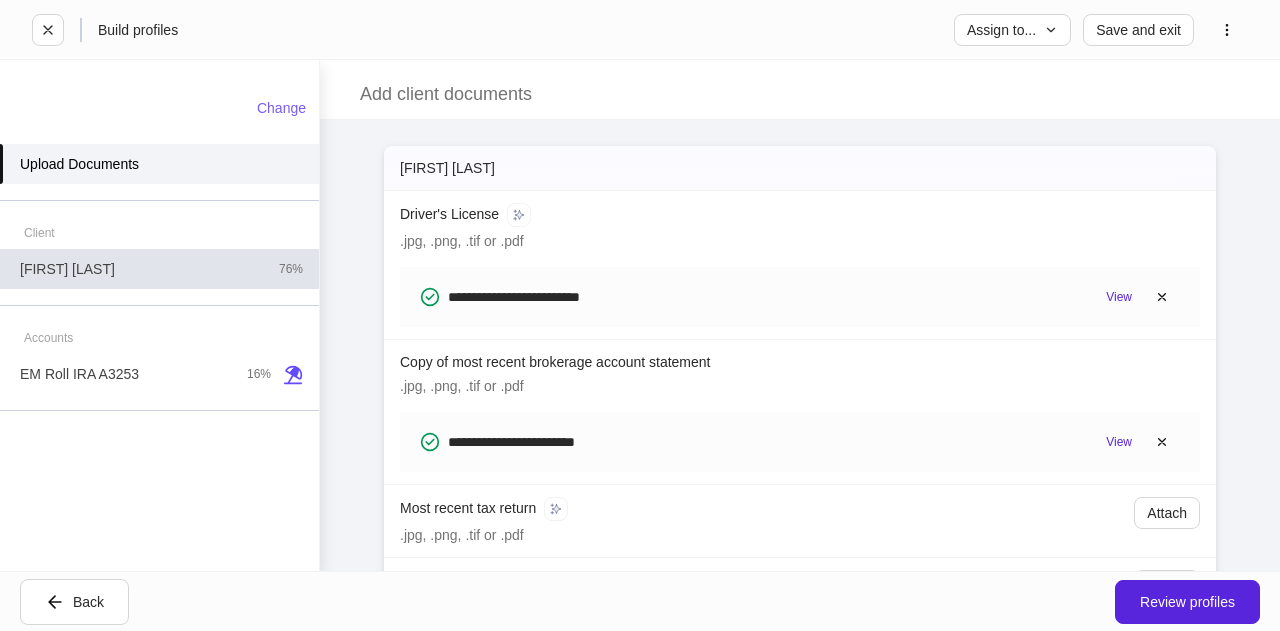 click on "[FIRST] [LAST] 76%" at bounding box center (159, 269) 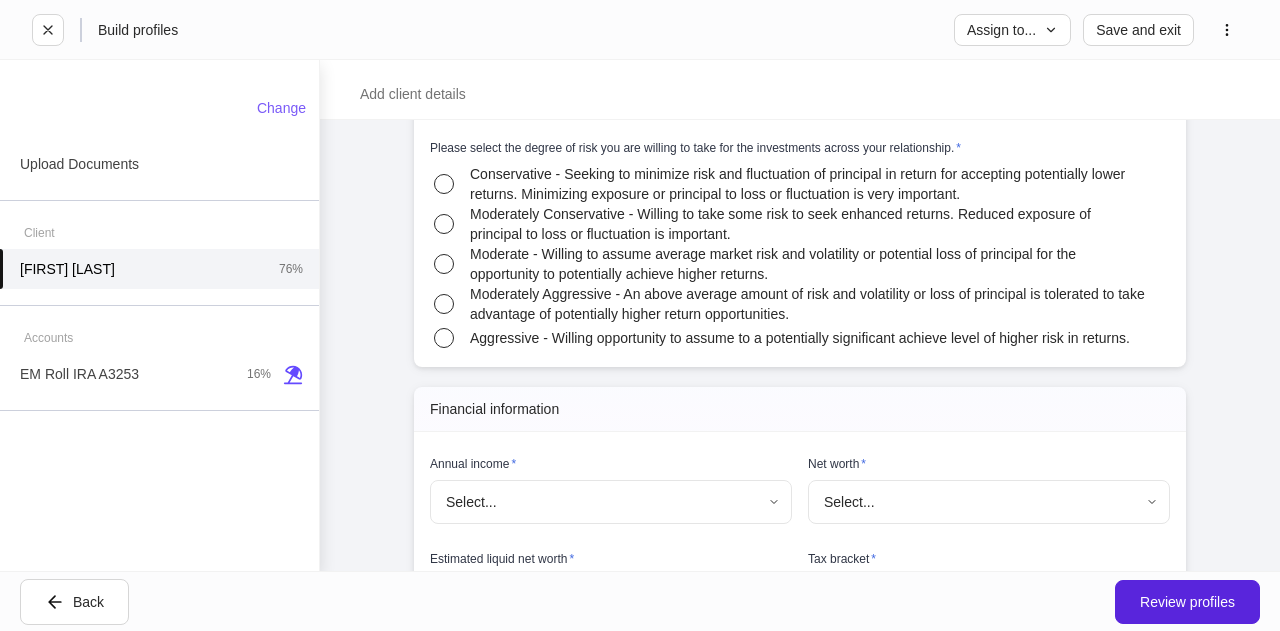 scroll, scrollTop: 2847, scrollLeft: 0, axis: vertical 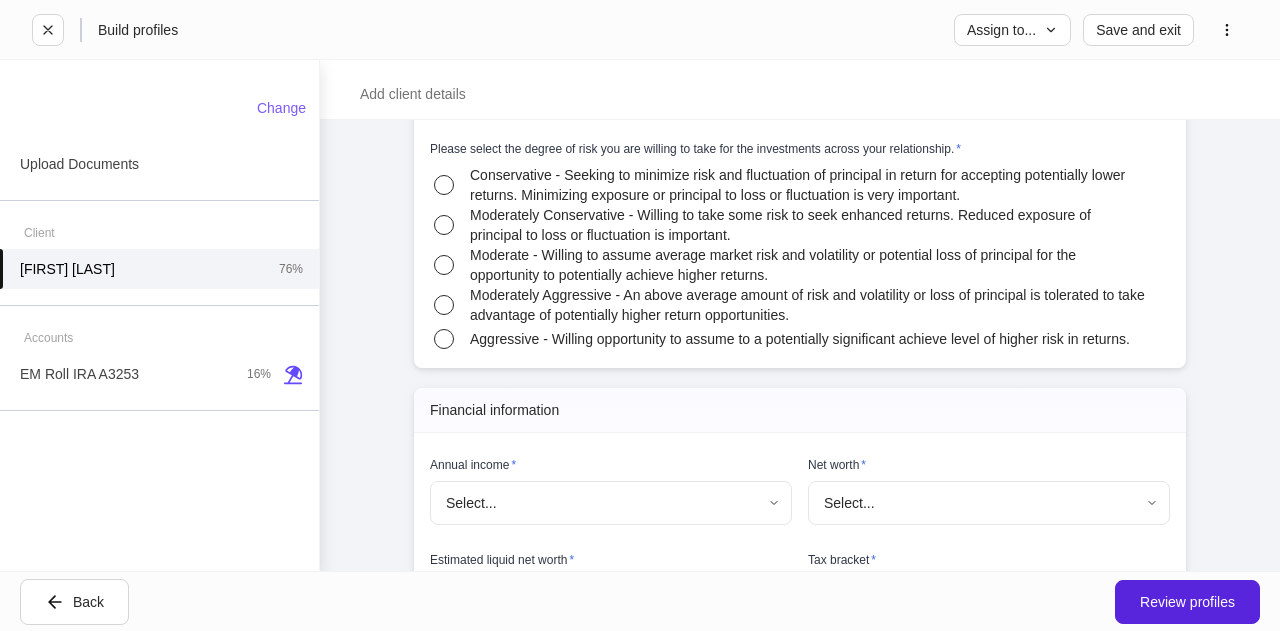 click on "Please select the degree of risk you are willing to take for the investments across your relationship. * Conservative - Seeking to minimize risk and fluctuation of principal in return for accepting potentially lower returns. Minimizing exposure or principal to loss or fluctuation is very important. Moderately Conservative - Willing to take some risk to seek enhanced returns. Reduced exposure of principal to loss or fluctuation is important. Moderate - Willing to assume average market risk and volatility or potential loss of principal for the opportunity to potentially achieve higher returns. Moderately Aggressive - An above average amount of risk and volatility or loss of principal is tolerated to take advantage of potentially higher return opportunities. Aggressive - Willing opportunity to assume to a potentially significant achieve level of higher risk in returns." at bounding box center (792, 236) 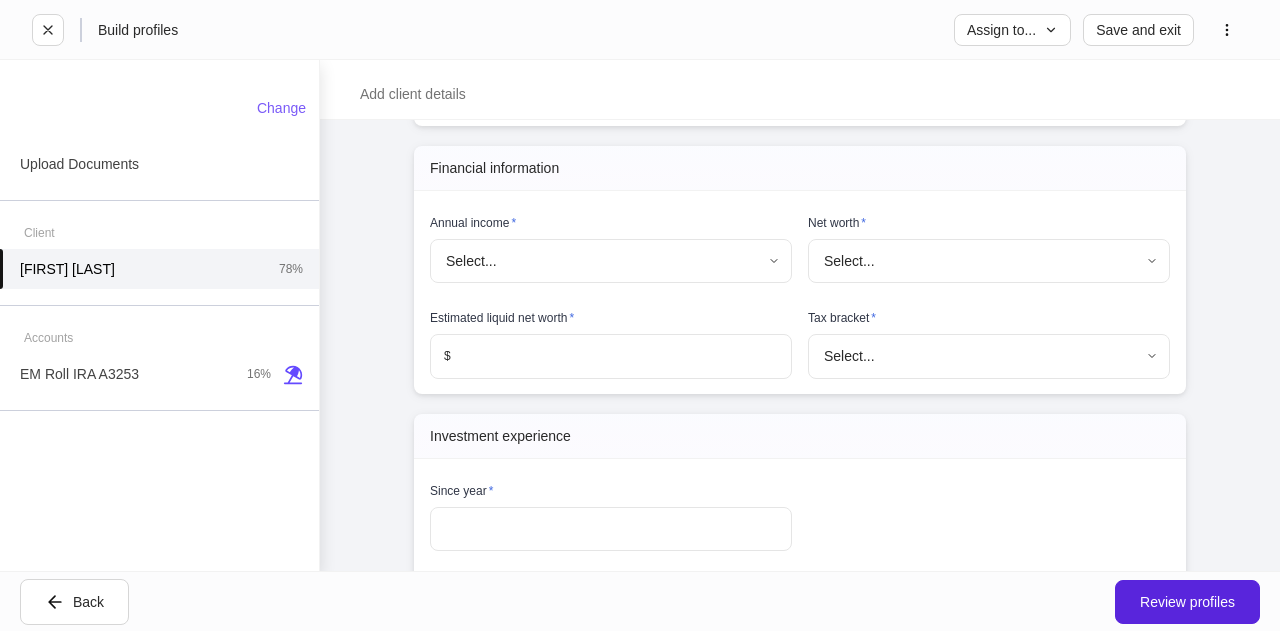 scroll, scrollTop: 3100, scrollLeft: 0, axis: vertical 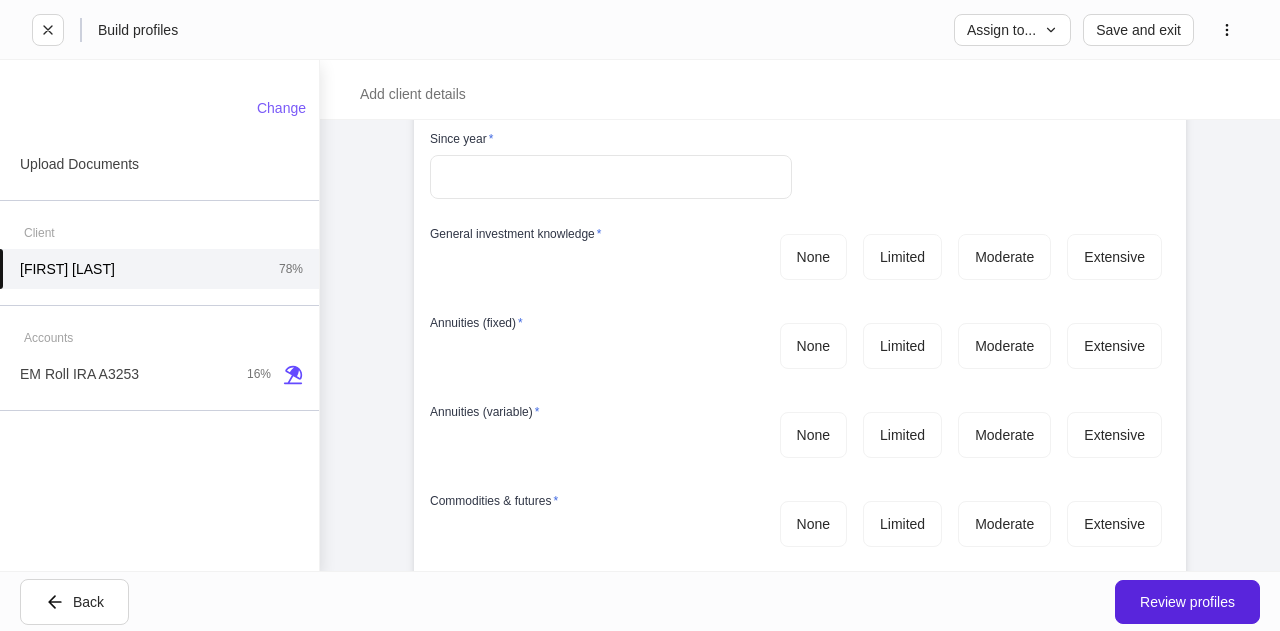 click at bounding box center [611, 177] 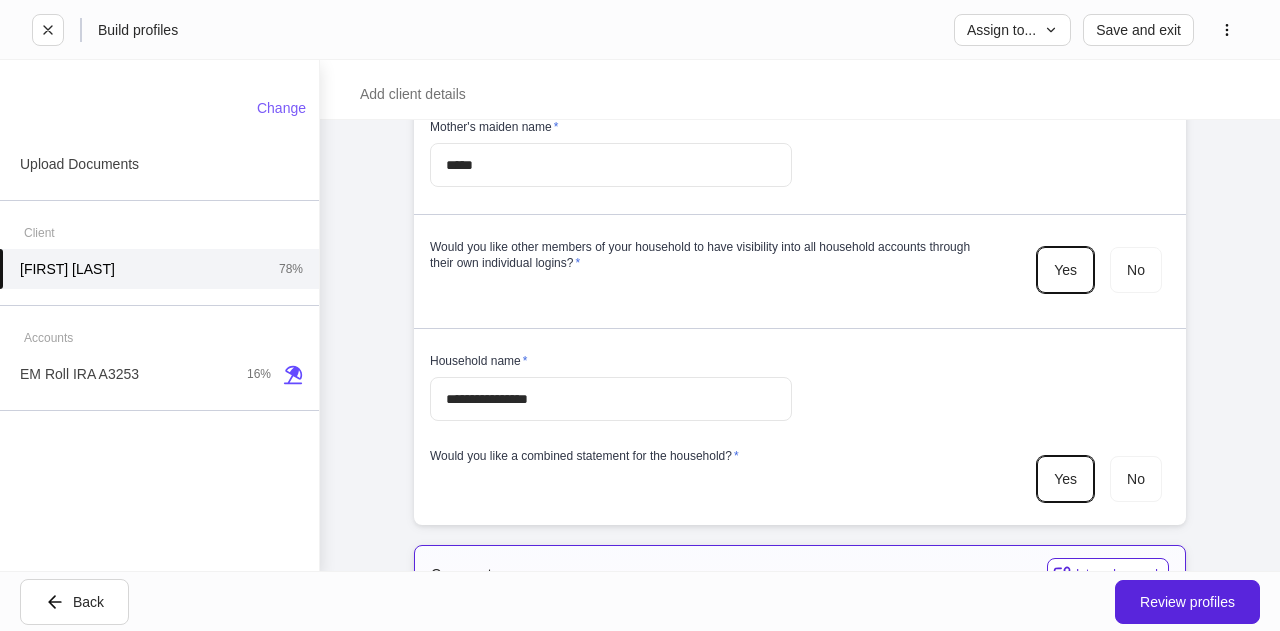 scroll, scrollTop: 6470, scrollLeft: 0, axis: vertical 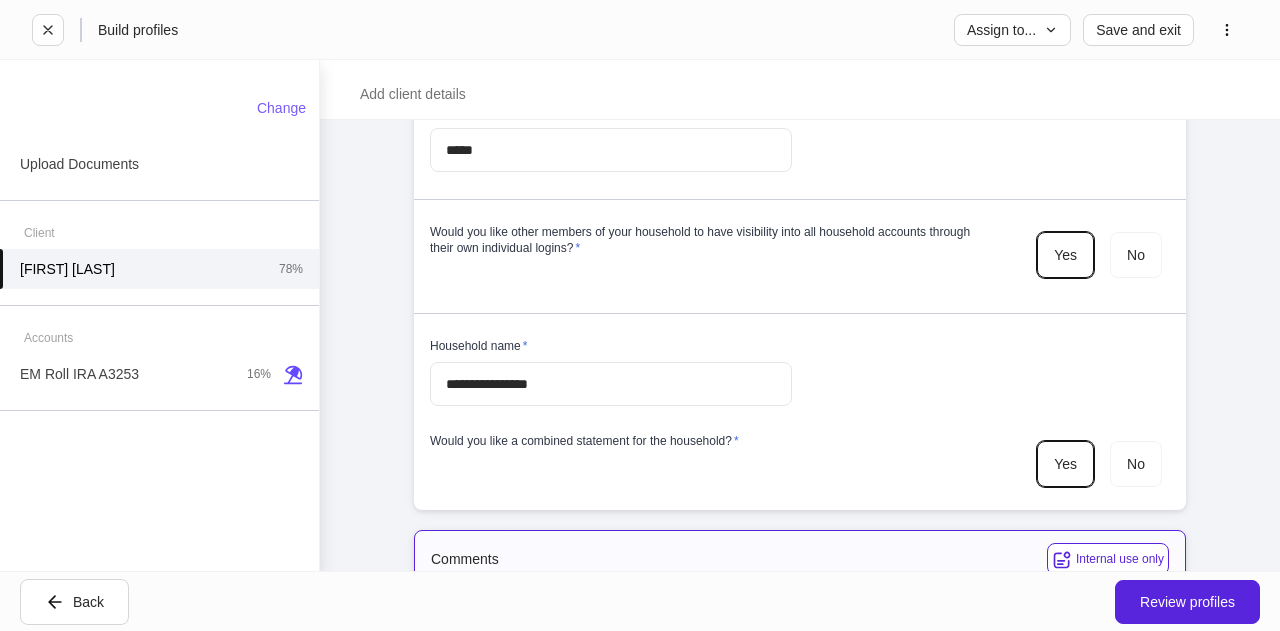 type on "****" 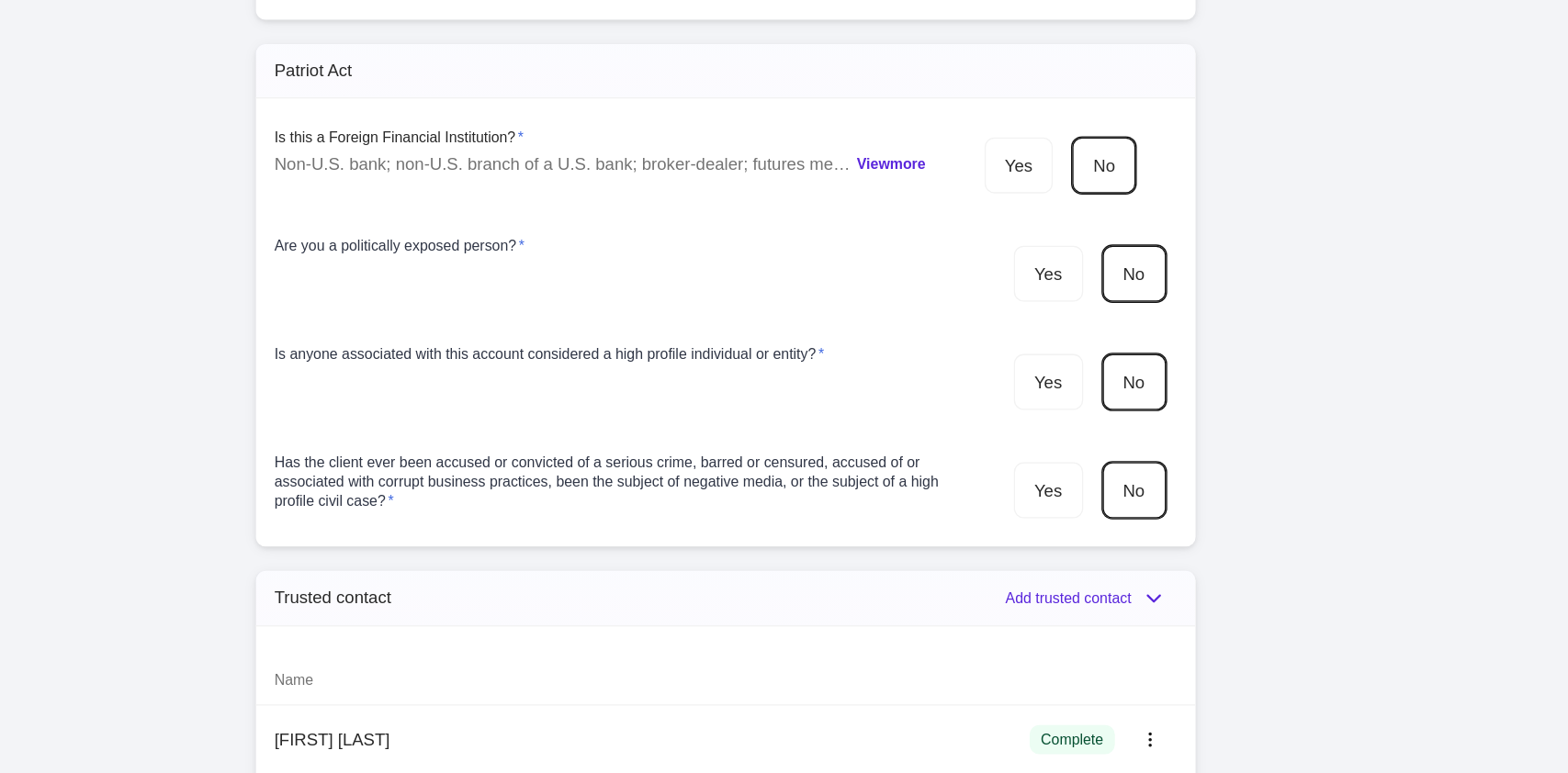 scroll, scrollTop: 5960, scrollLeft: 0, axis: vertical 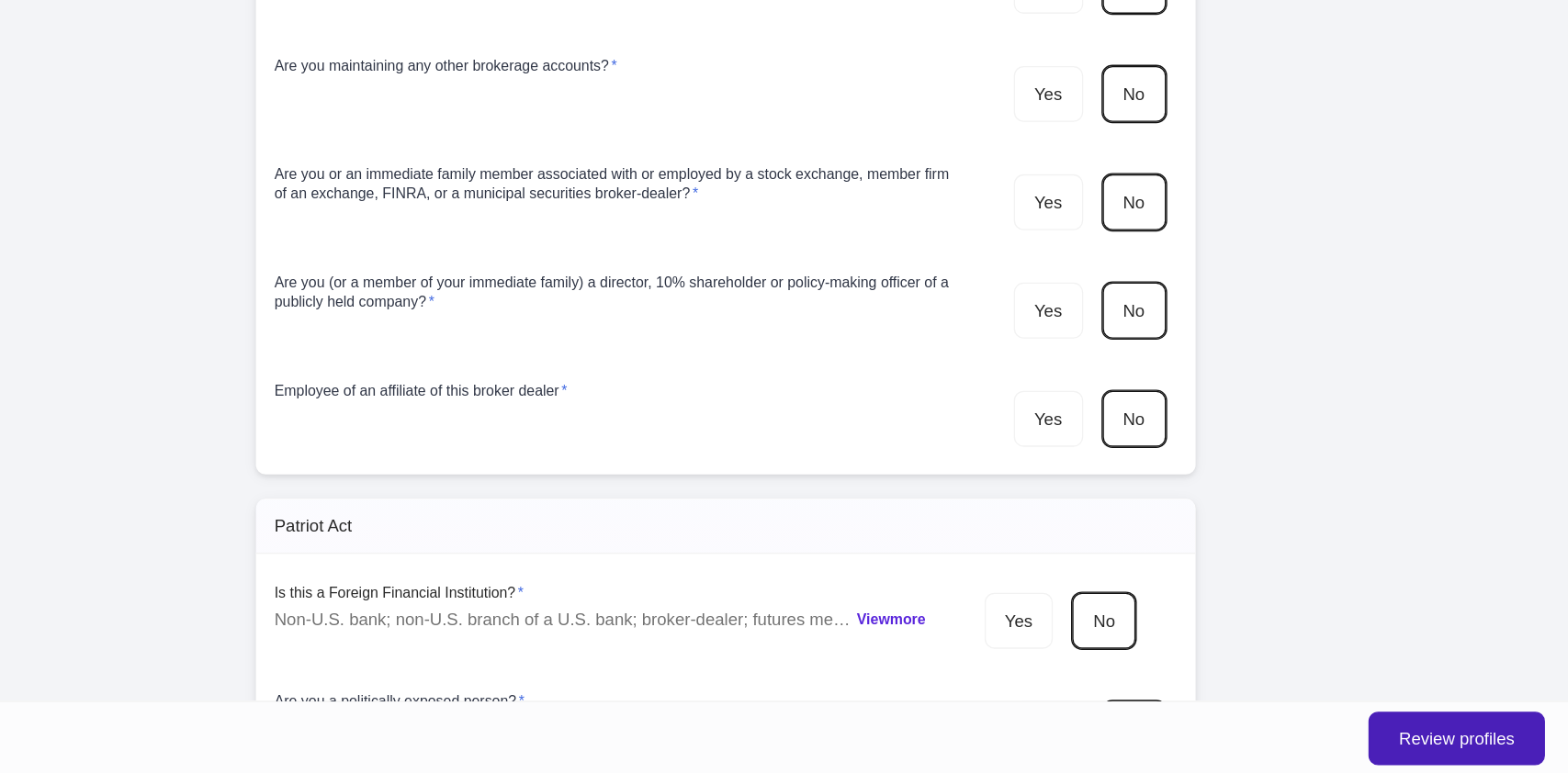 click on "Review profiles" at bounding box center [1483, 746] 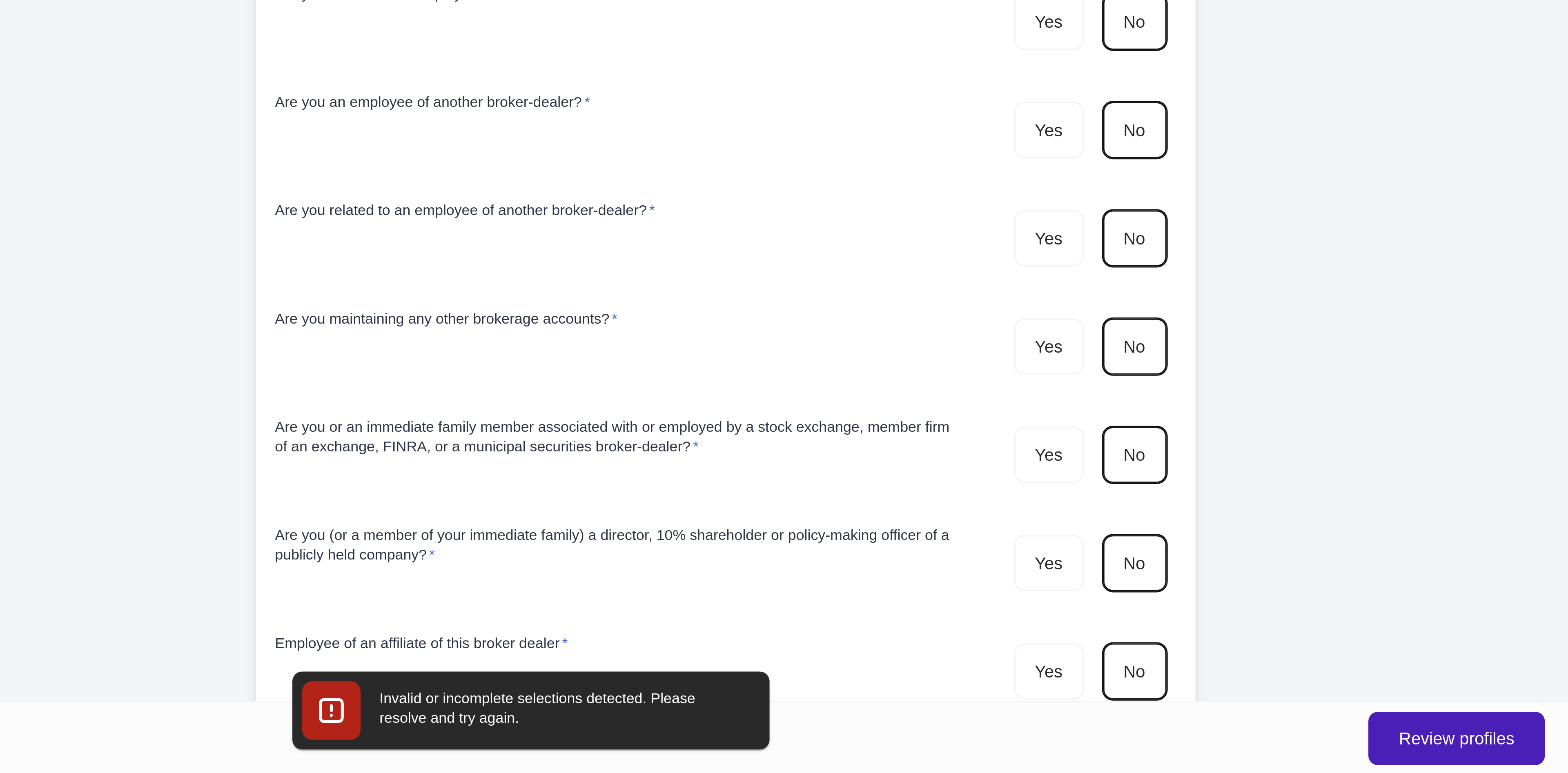scroll, scrollTop: 0, scrollLeft: 0, axis: both 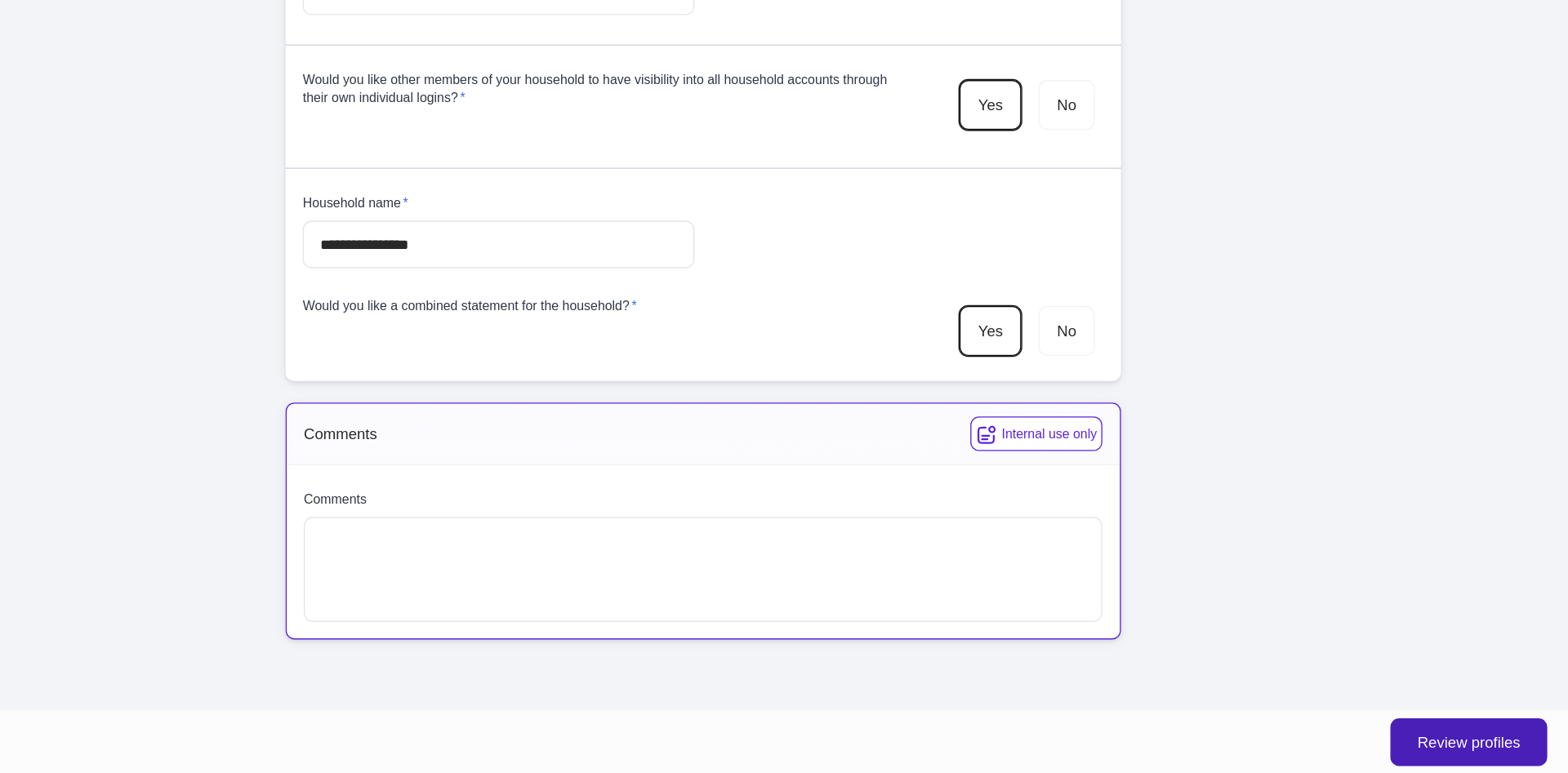 click on "Review profiles" at bounding box center (1492, 749) 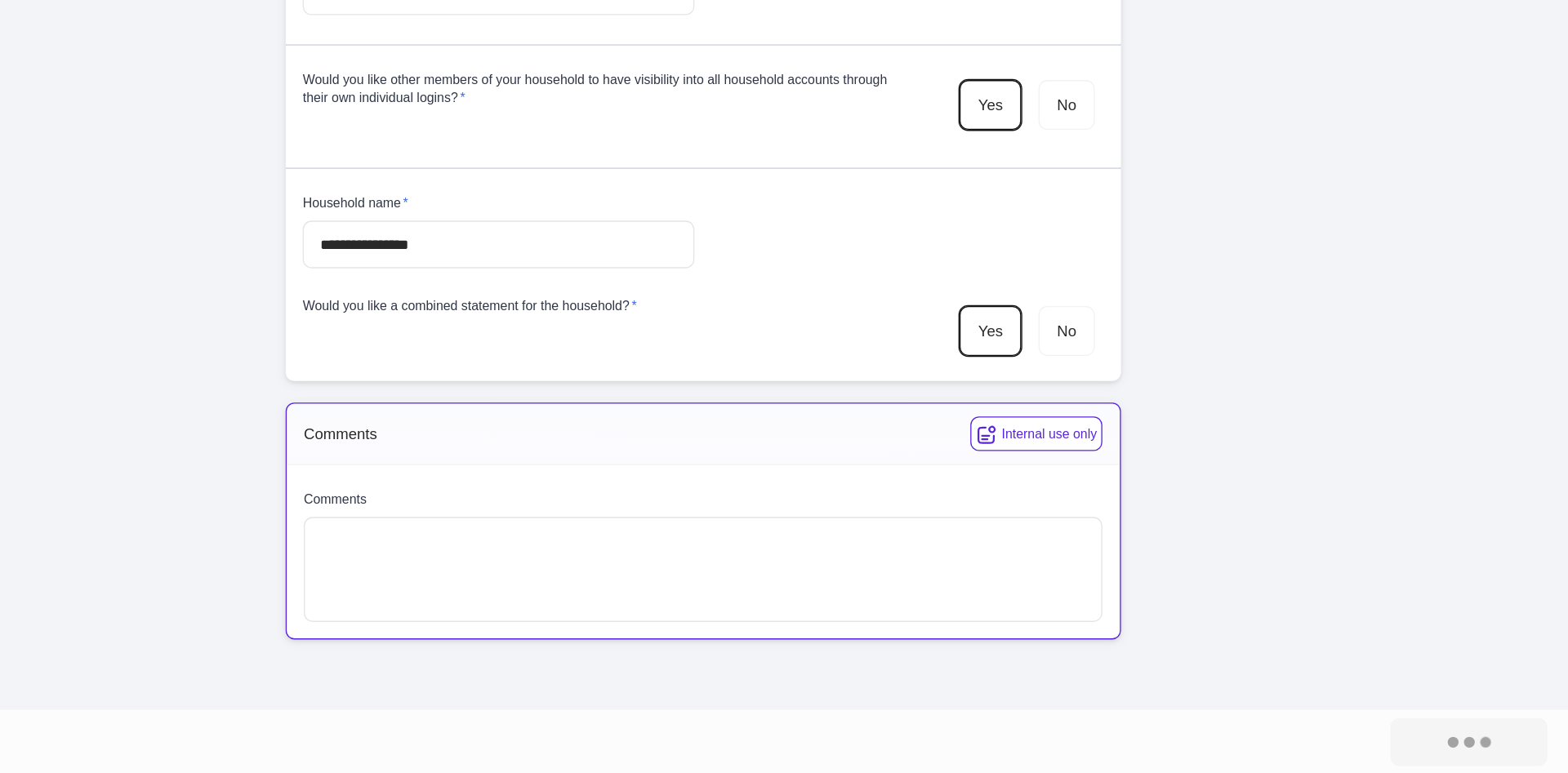 click on "Review profiles" at bounding box center [1492, 749] 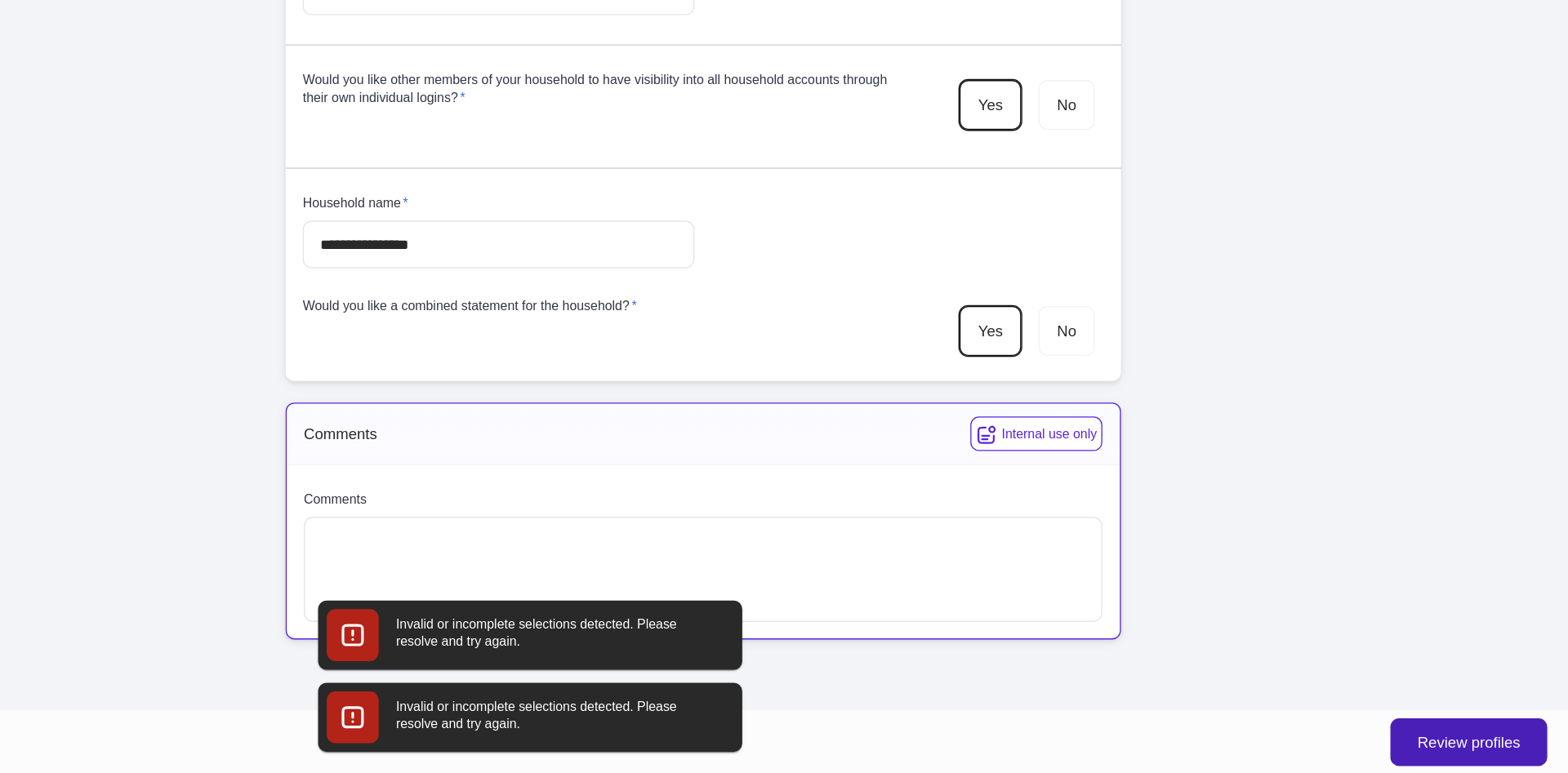 scroll, scrollTop: 0, scrollLeft: 0, axis: both 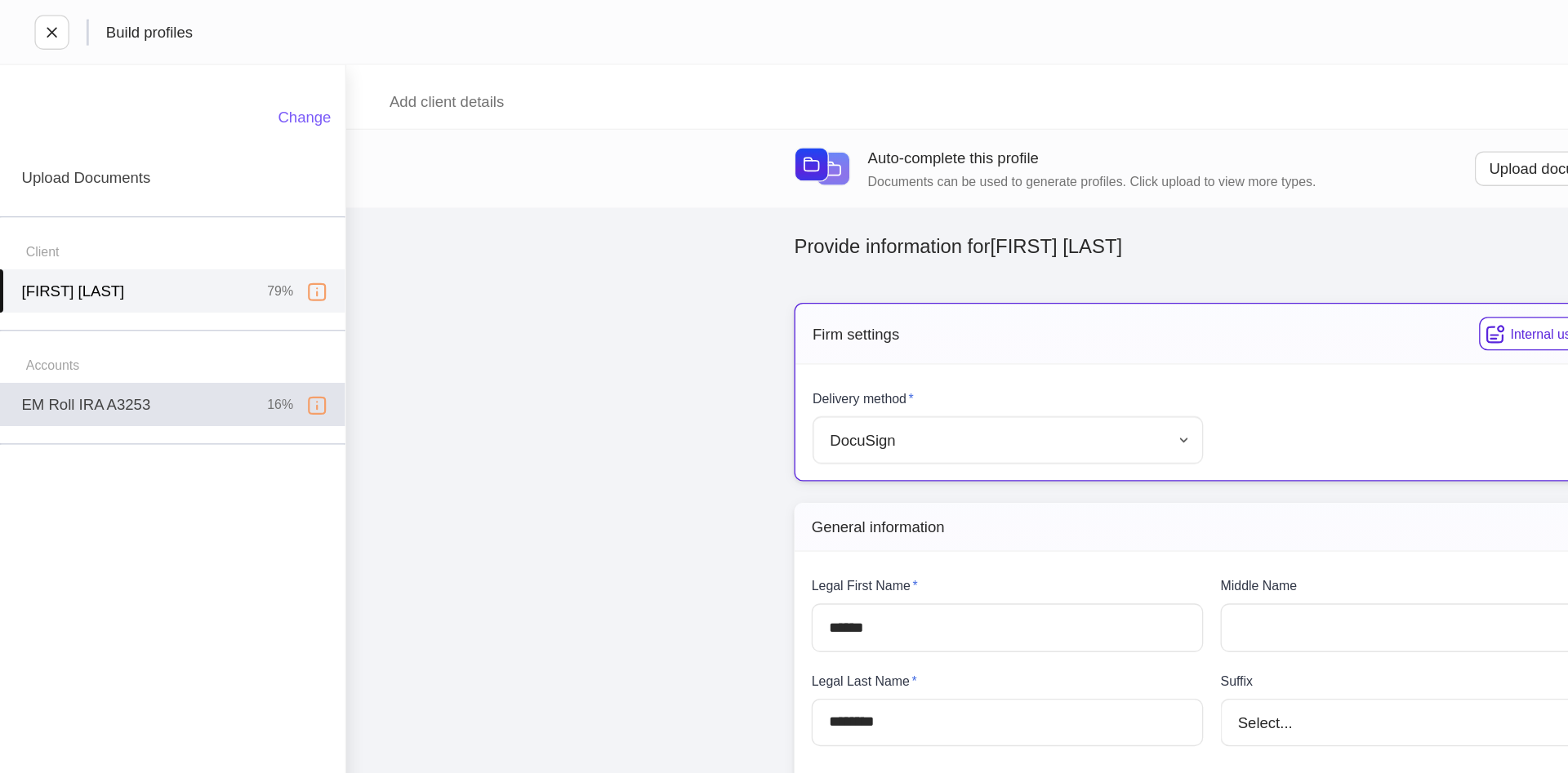click on "EM Roll IRA A3253 16%" at bounding box center [130, 305] 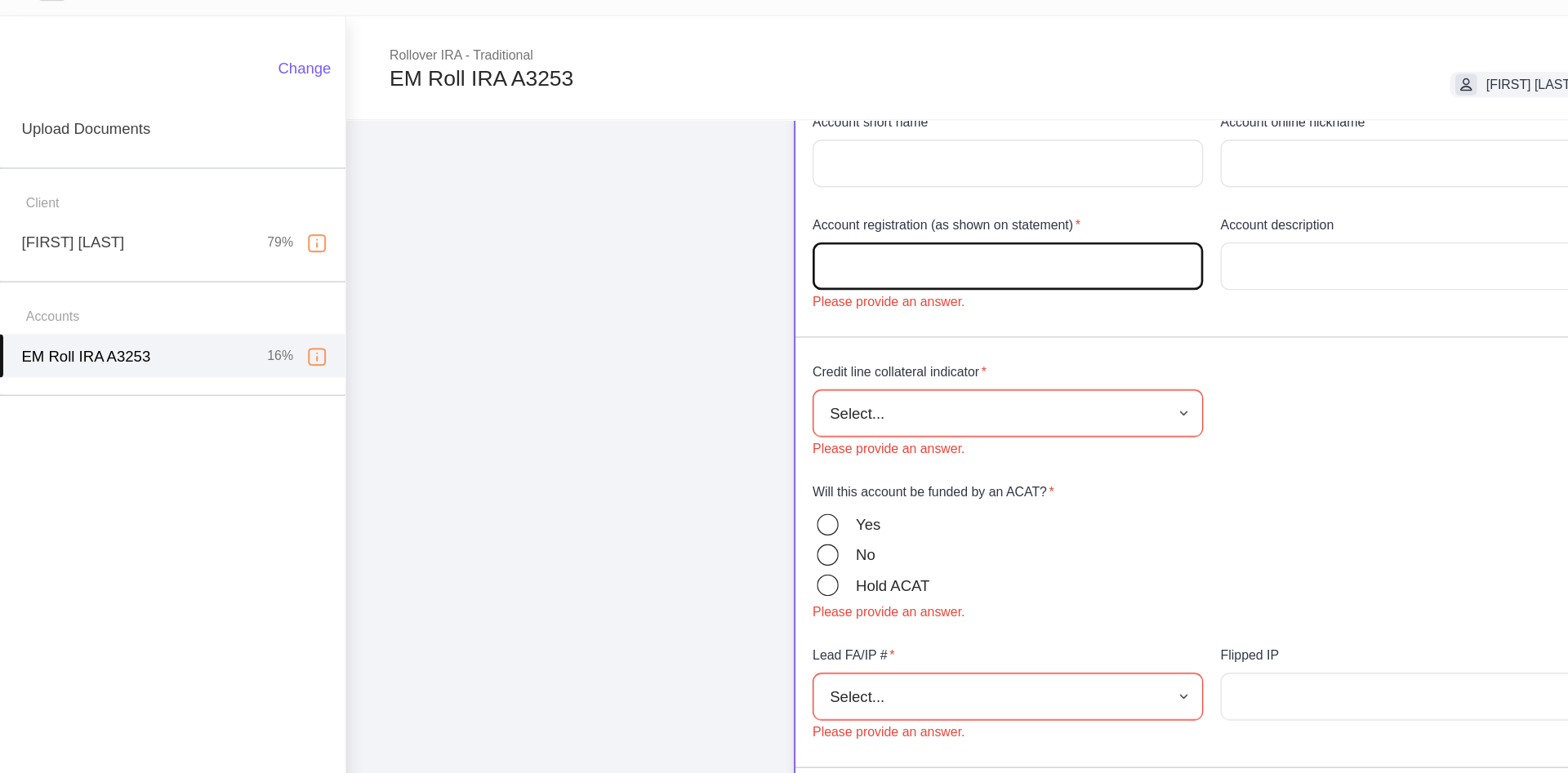 scroll, scrollTop: 90, scrollLeft: 0, axis: vertical 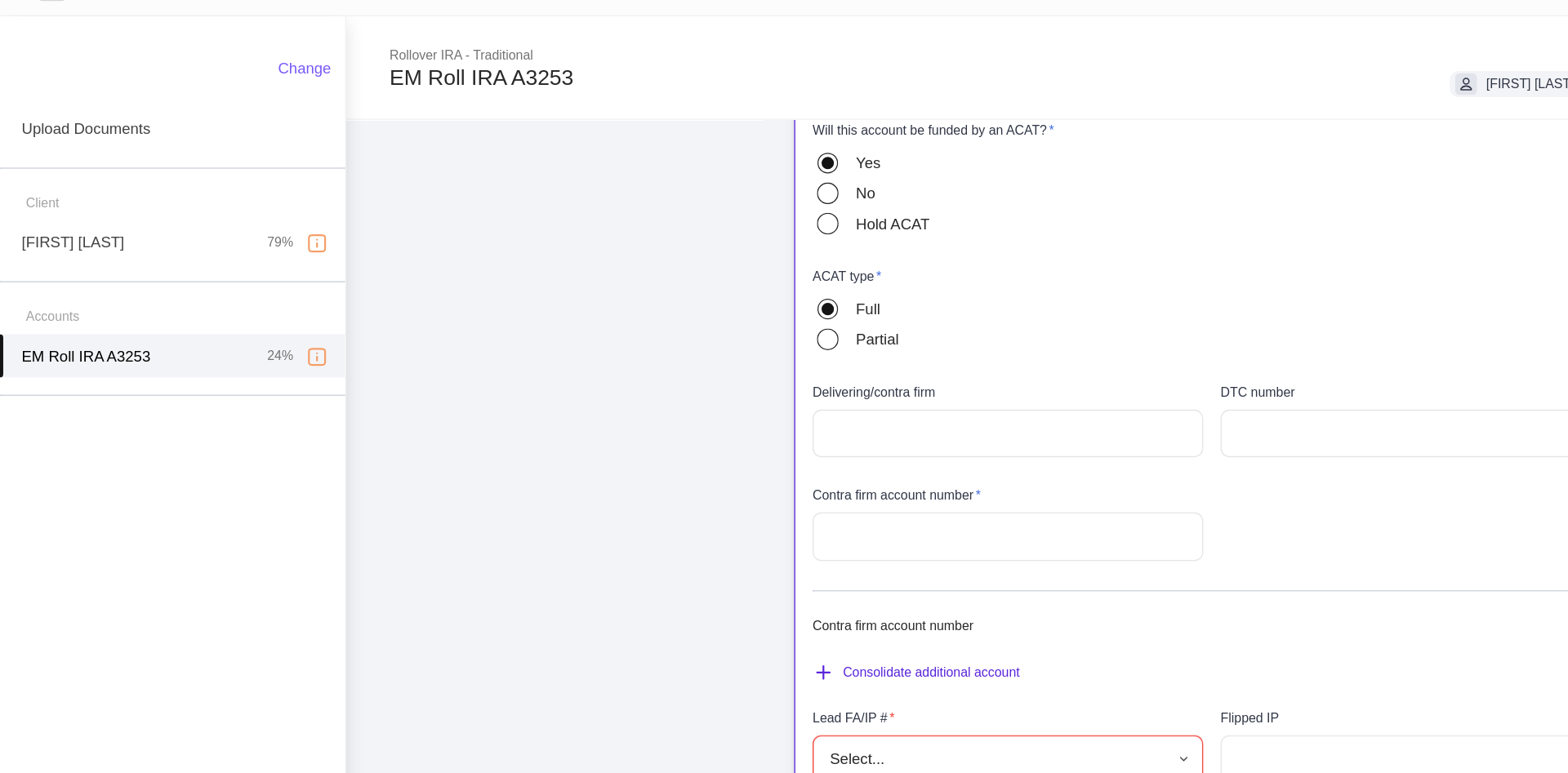 click at bounding box center (760, 442) 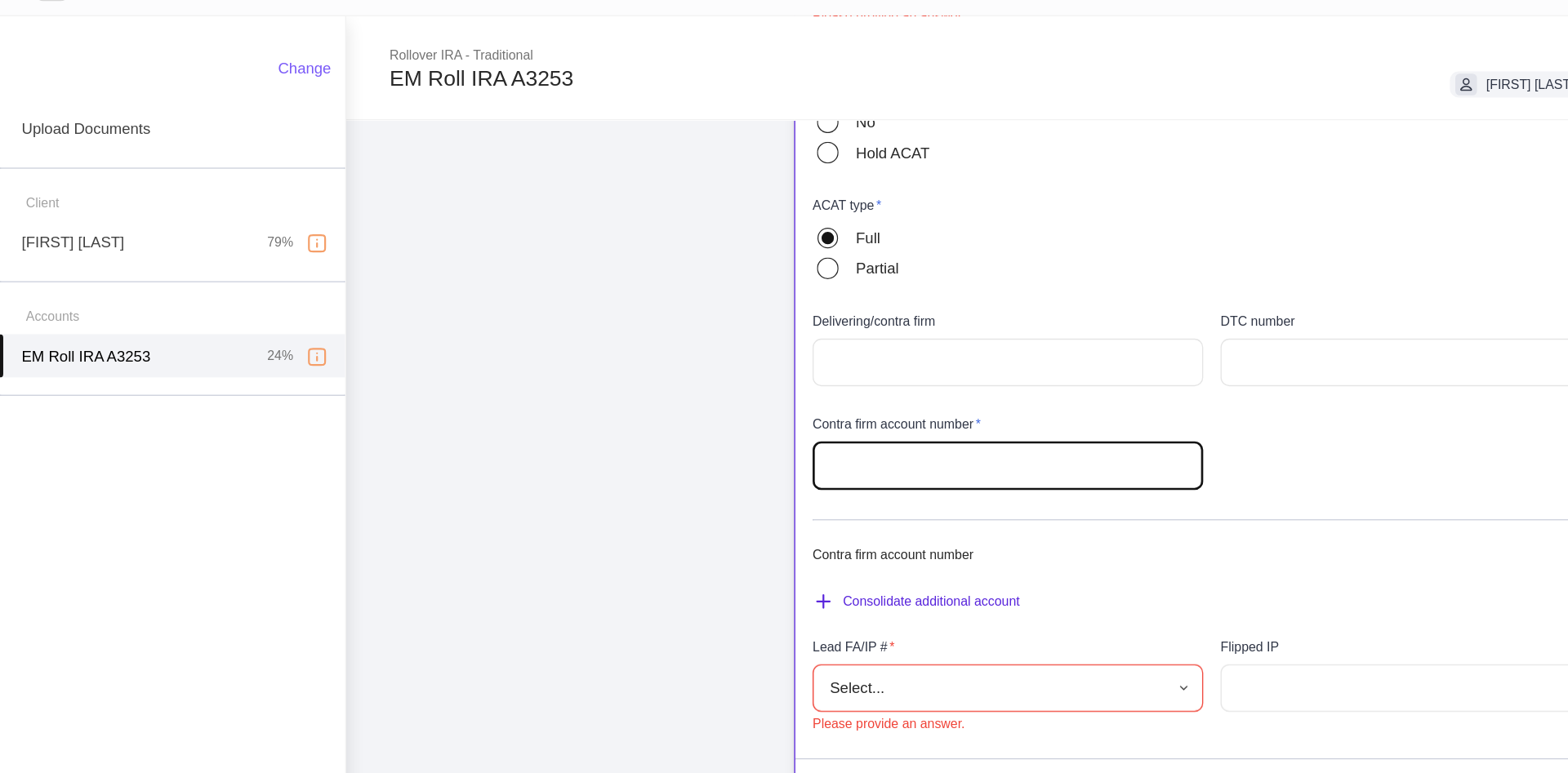 scroll, scrollTop: 415, scrollLeft: 0, axis: vertical 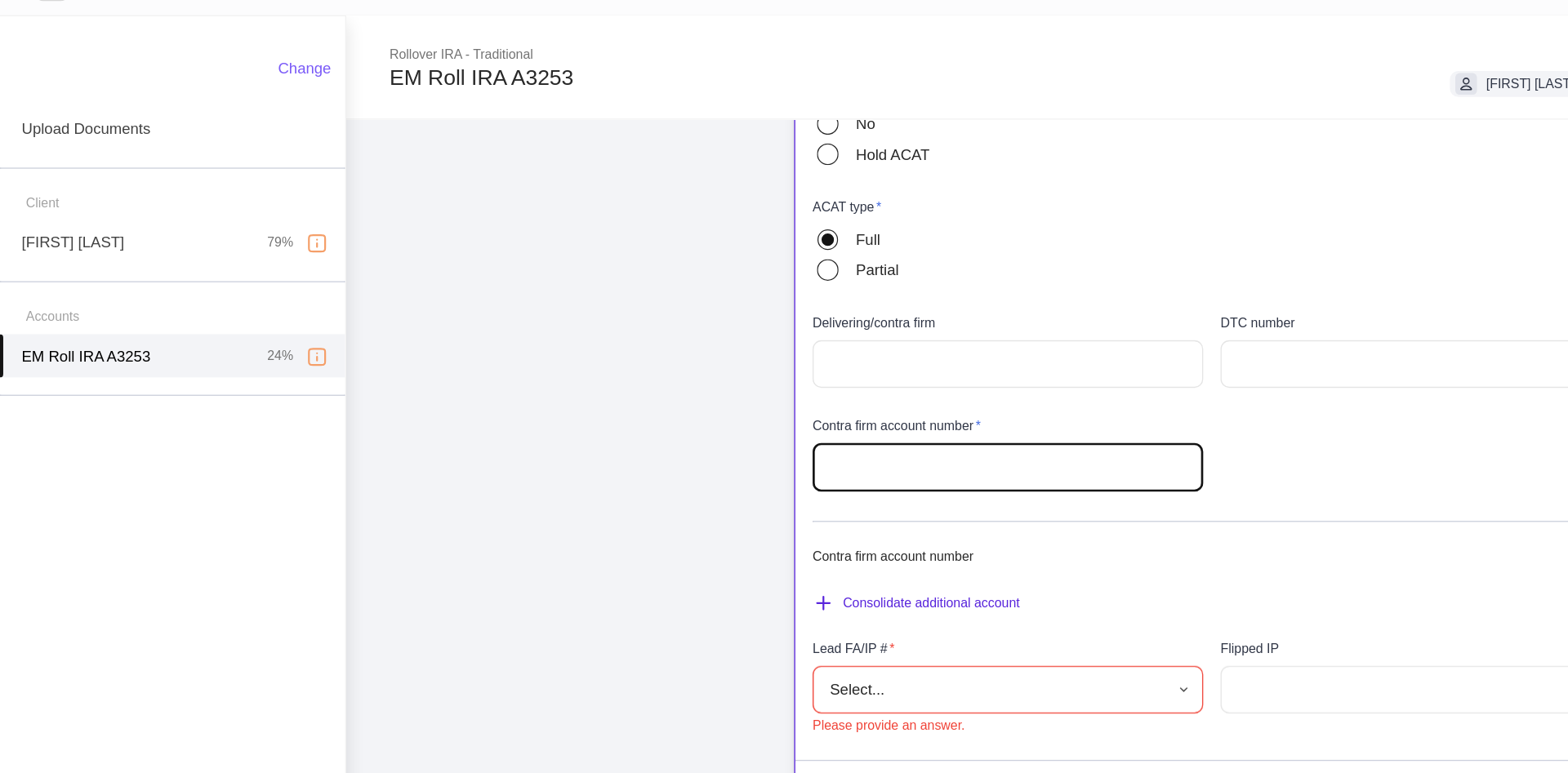 click at bounding box center (908, 420) 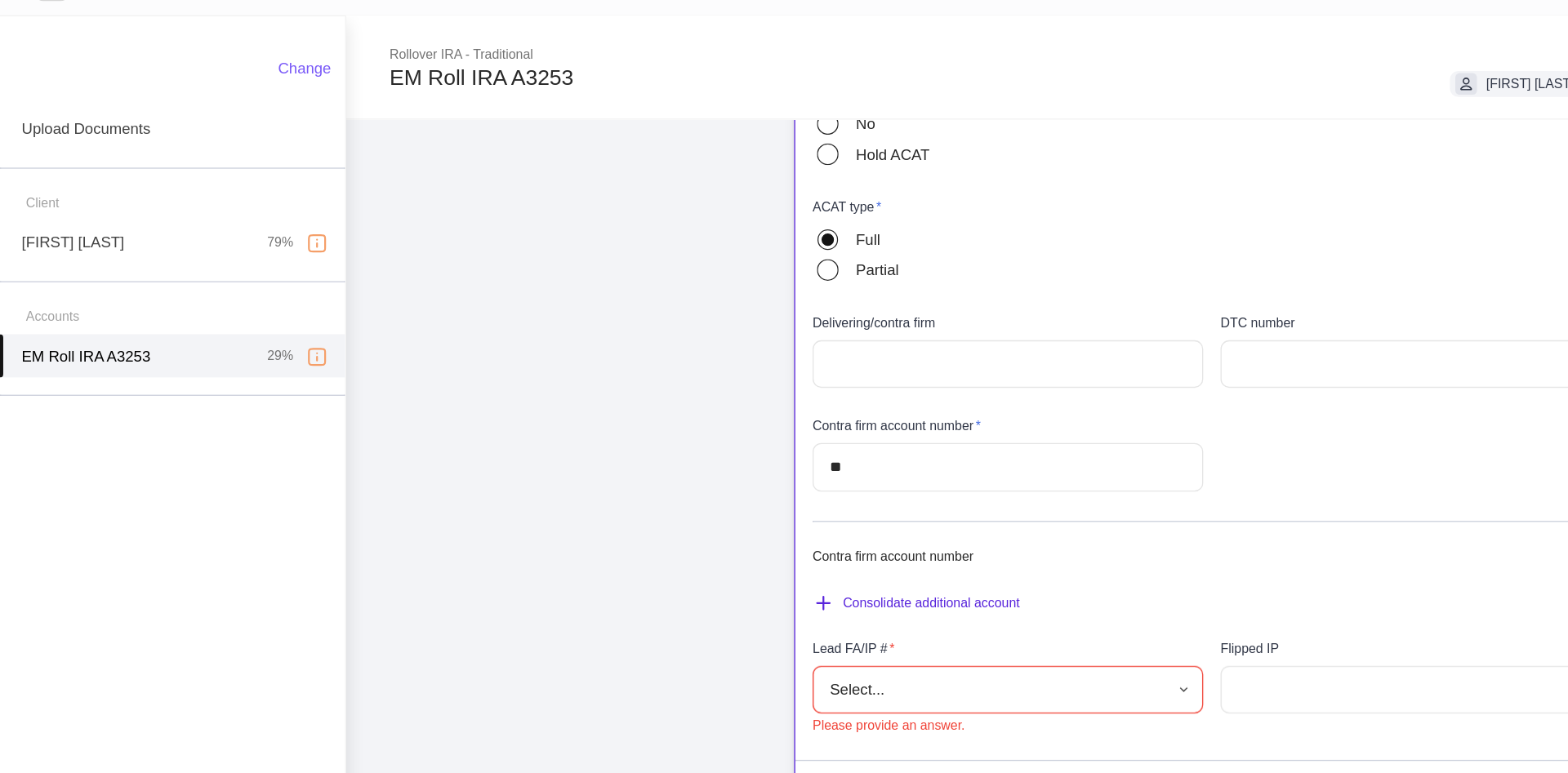 click on "Account short name ​ Account online nickname ​ Account registration (as shown on statement) * ​ Please provide an answer. Account description ​ Credit line collateral indicator * Select... ​ Please provide an answer. Will this account be funded by an ACAT? * Yes No Hold ACAT ACAT type * Full Partial Delivering/contra firm ​ DTC number ​ Contra firm account number * ** ​ Contra firm account number Consolidate additional account Lead FA/IP # * Select... ​ Please provide an answer. Flipped IP ​ Advisory account * Select... ​ Please provide an answer. Tax lot disposition Mutual funds * First in, first out ** ​ Stocks in Pershing's dividend reinvestment plan * First in, first out ** ​ All other securities * First in, first out ** ​ Is this IRA to be funded by a rollover from an ERISA/Employee sponsored retirement plan? * Yes No Please provide an answer. Does this account have a custom beneficiary? * Yes No Please provide an answer." at bounding box center (908, 446) 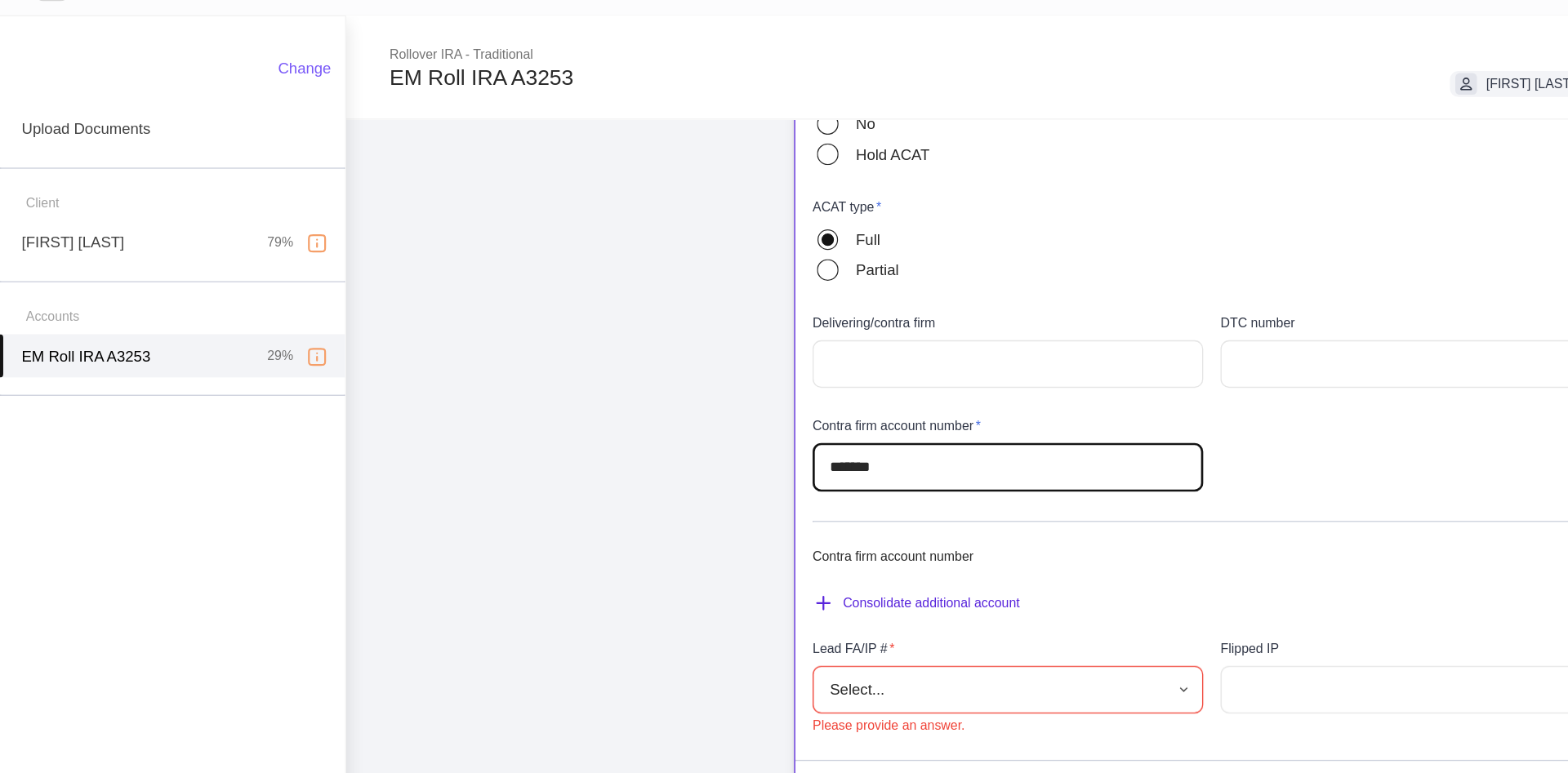 type on "*******" 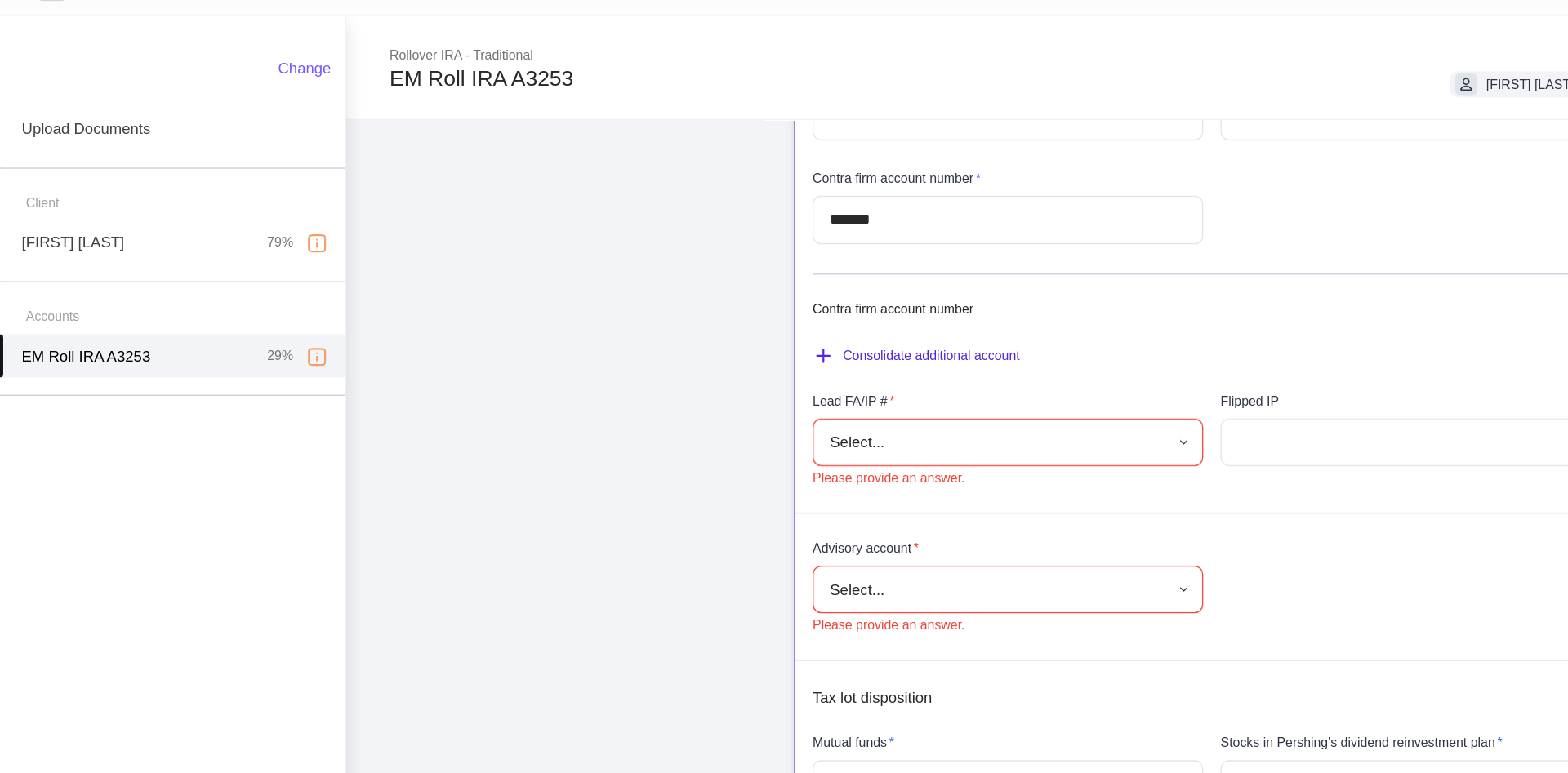scroll, scrollTop: 602, scrollLeft: 0, axis: vertical 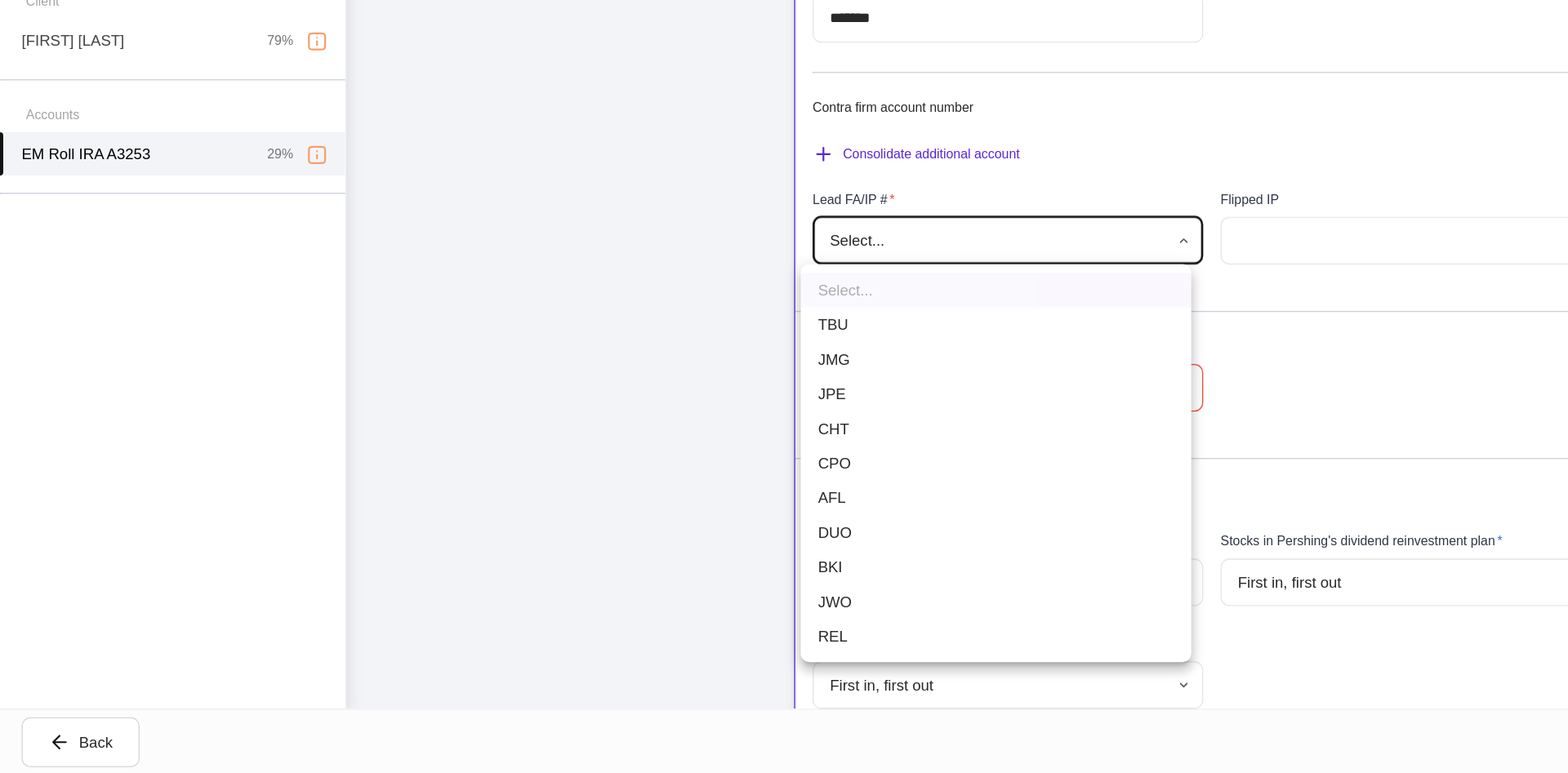 click on "JWO" at bounding box center (751, 643) 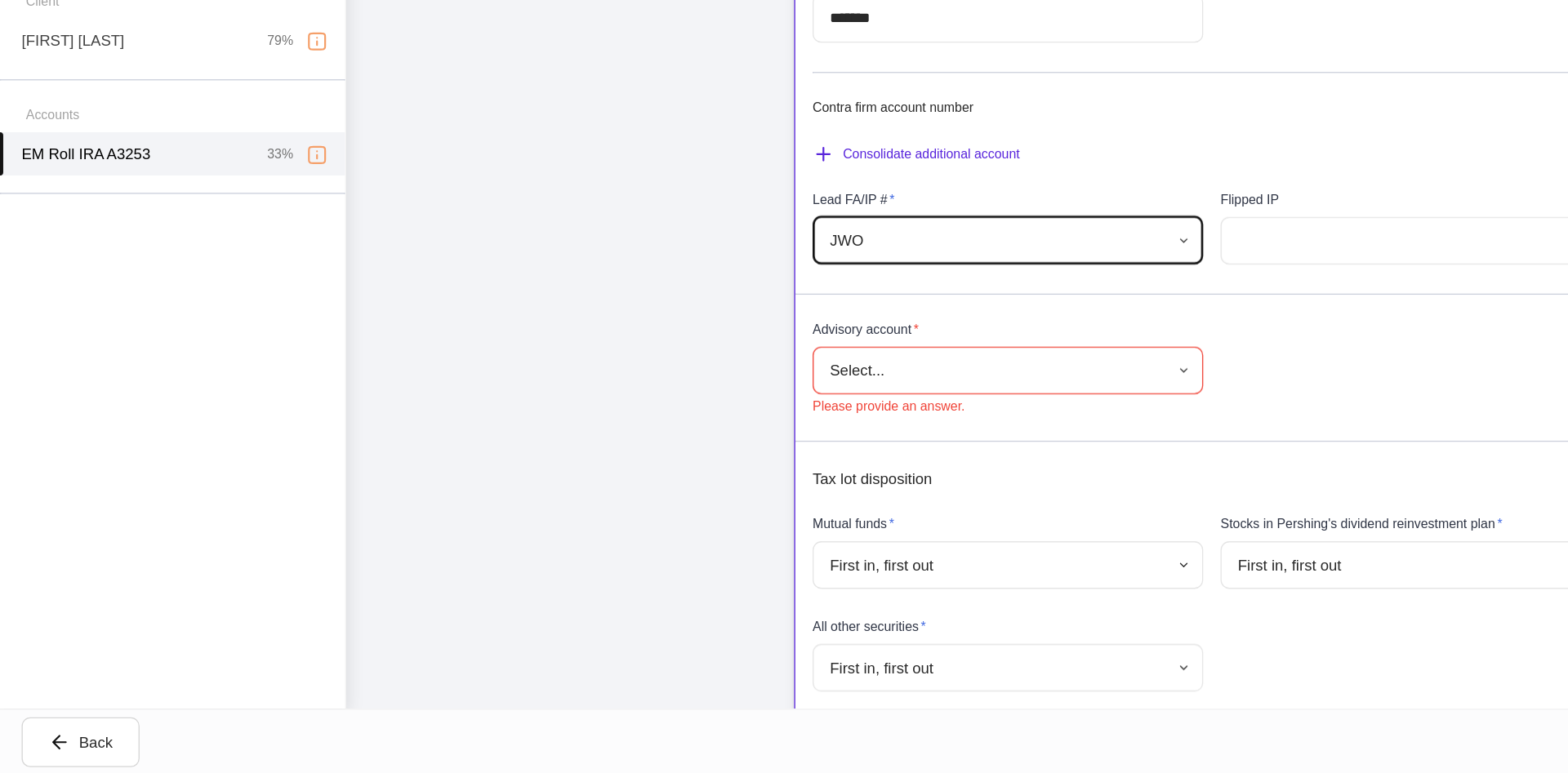 click at bounding box center (1068, 371) 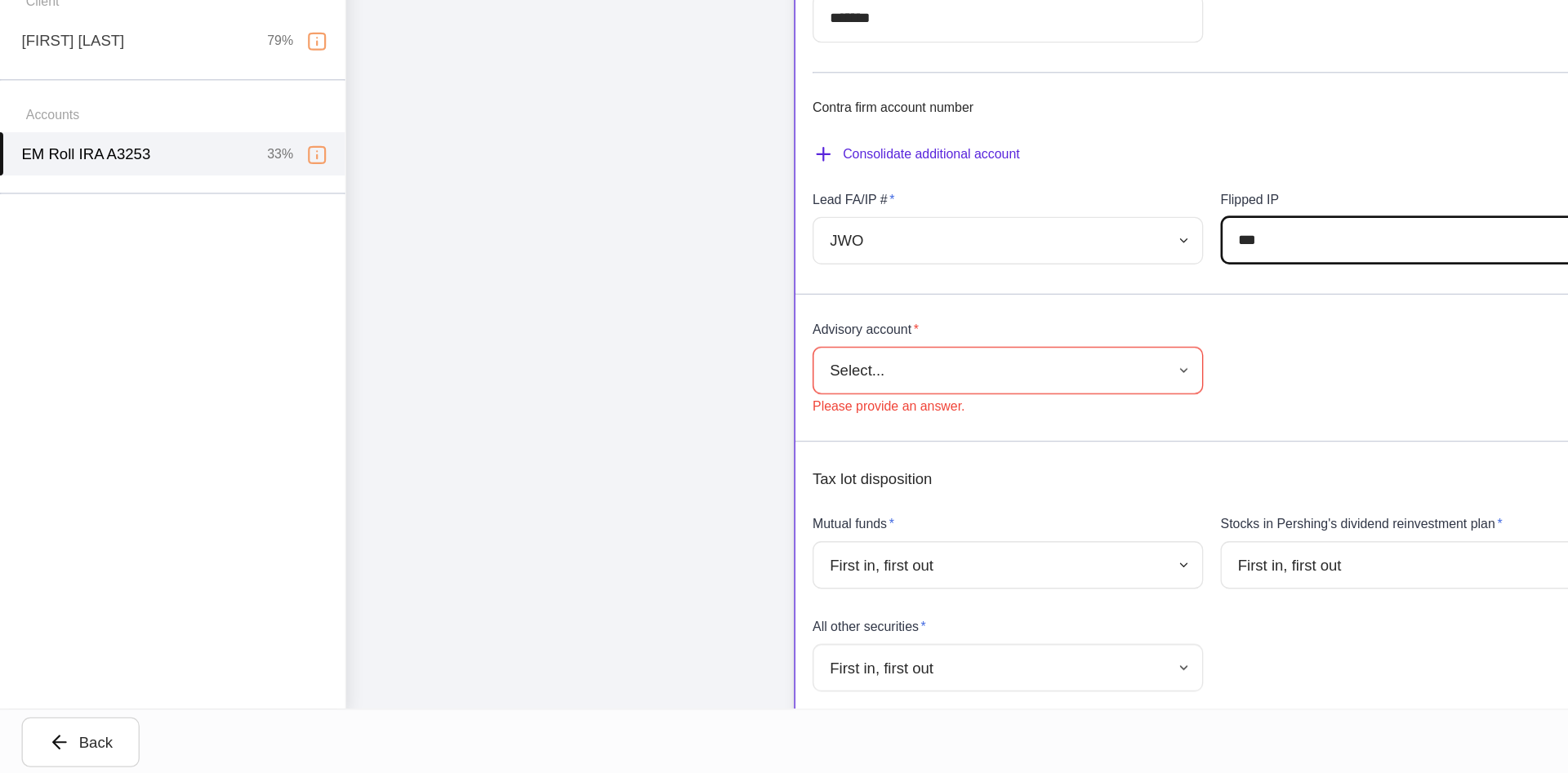 type on "***" 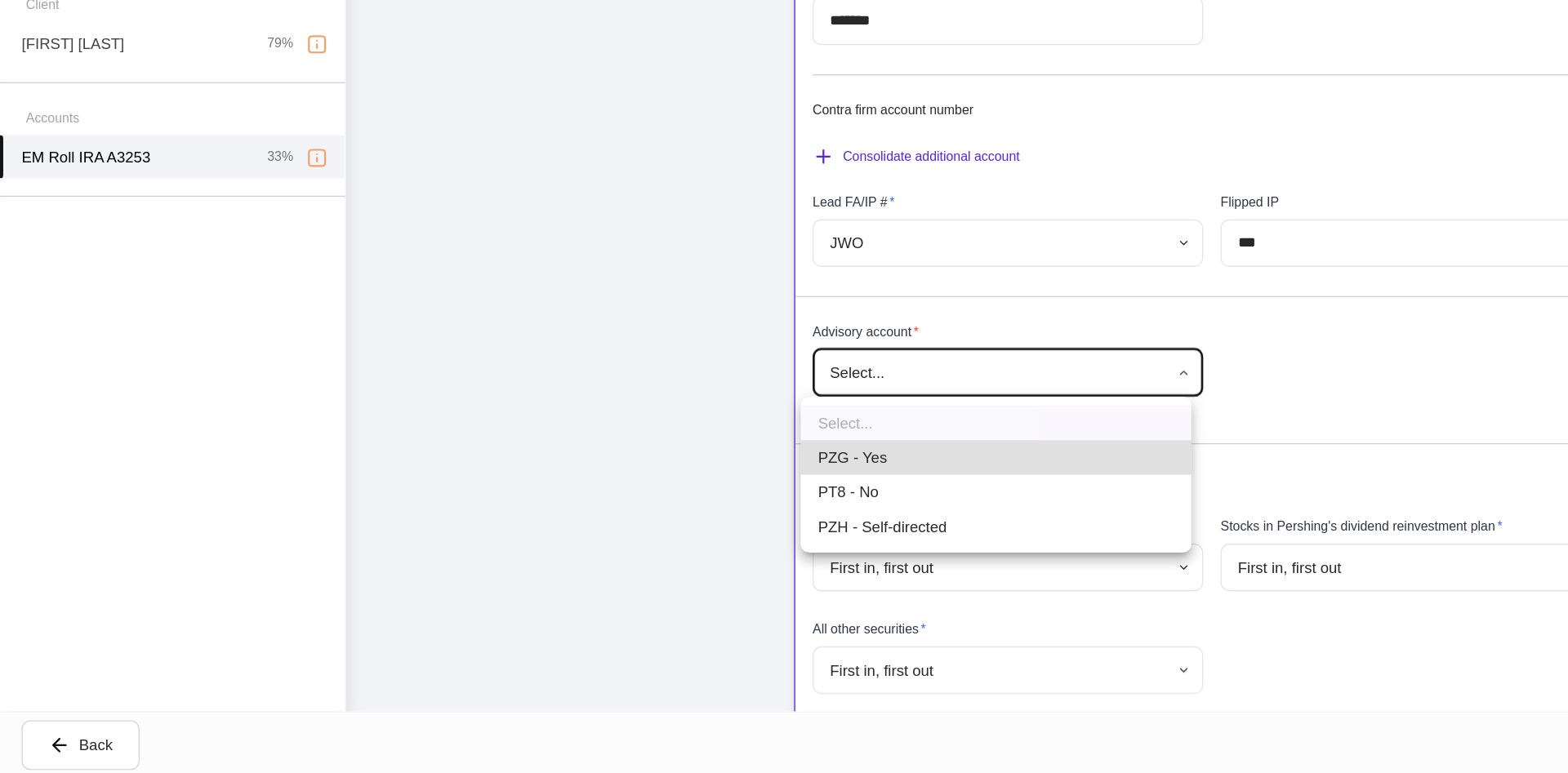 scroll, scrollTop: 0, scrollLeft: 0, axis: both 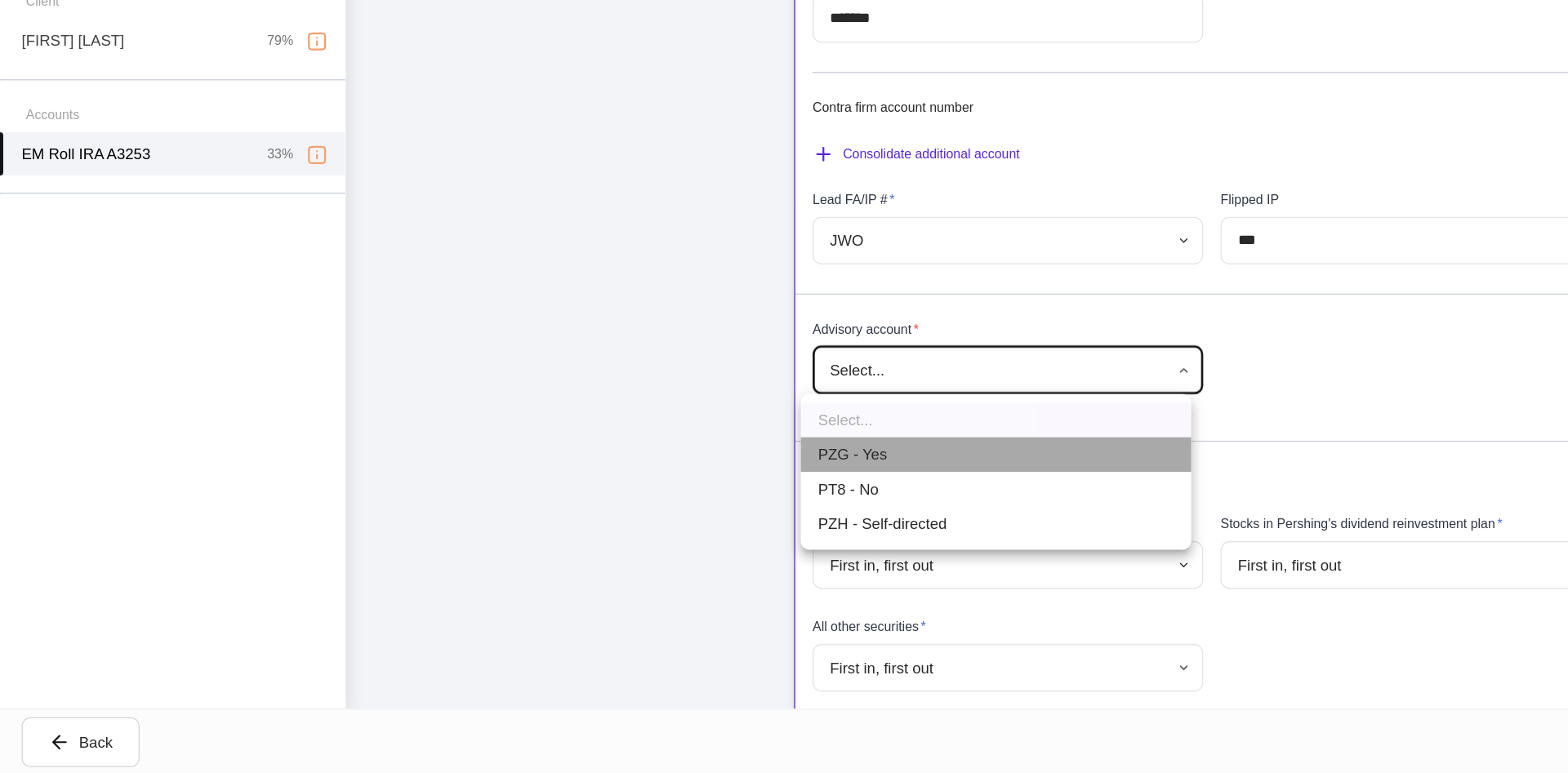 click on "PZG - Yes" at bounding box center (751, 532) 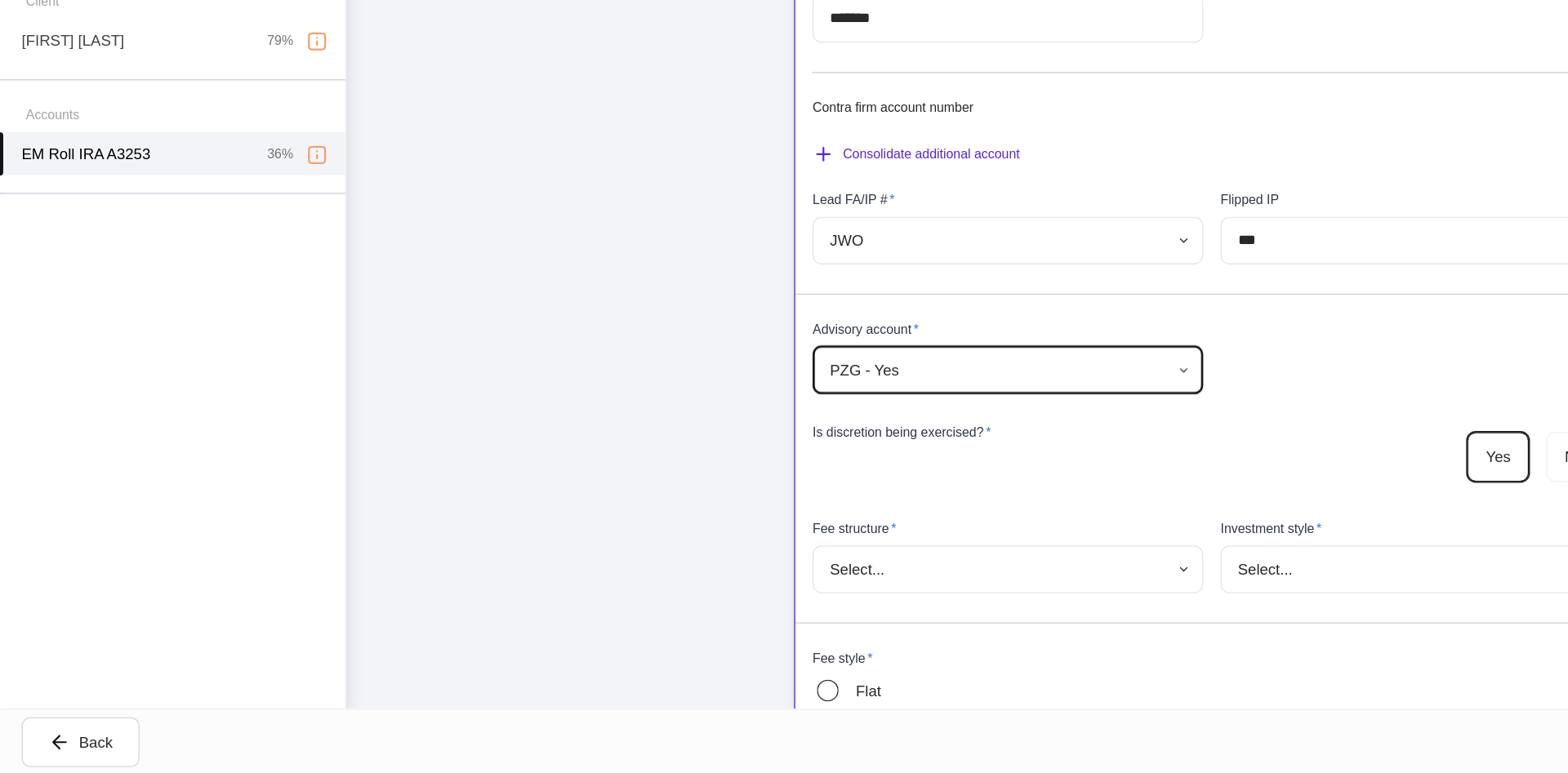 scroll, scrollTop: 617, scrollLeft: 0, axis: vertical 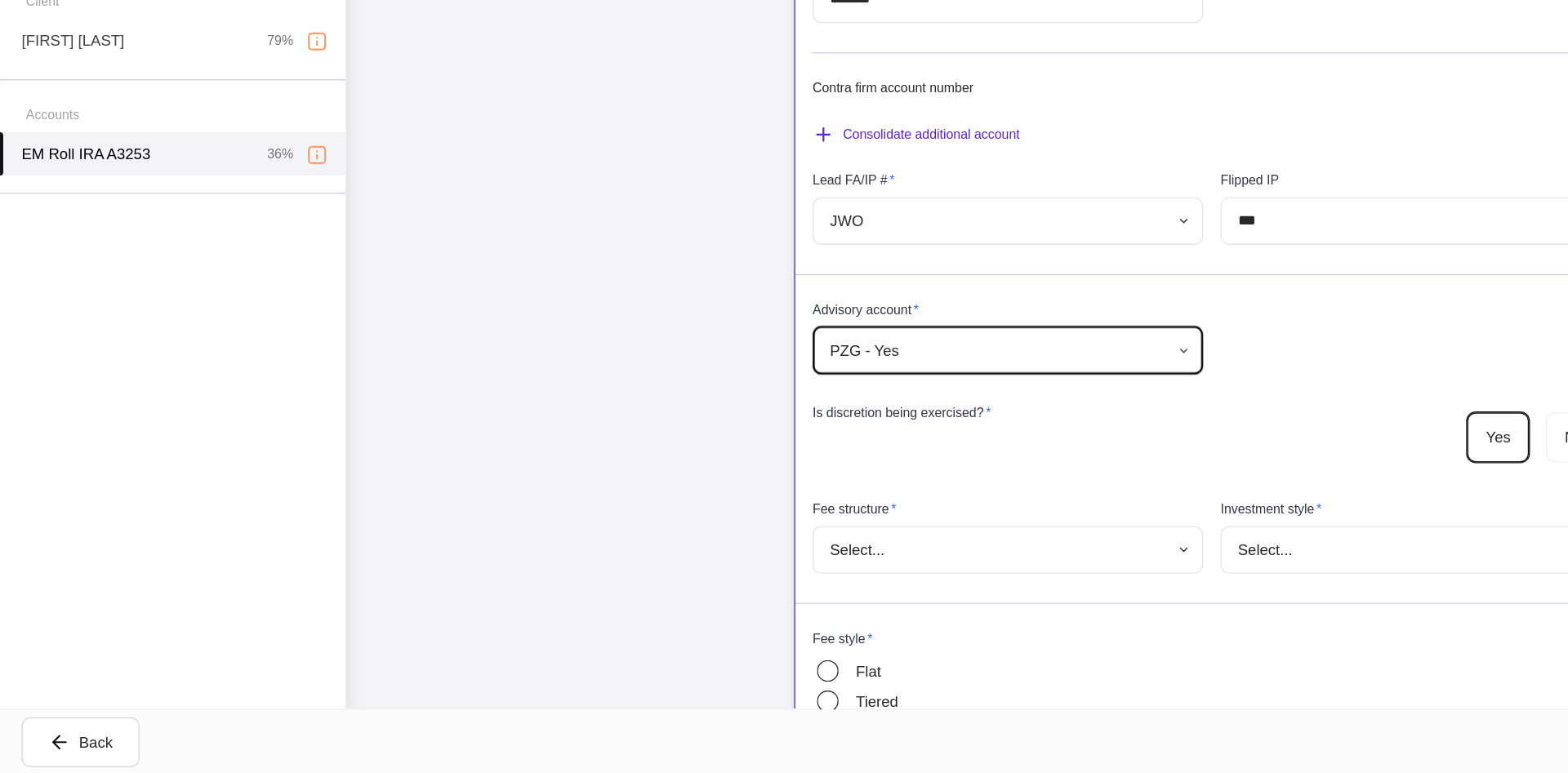 click on "Build profiles Assign to... Save and exit EM Roll IRA A3253 Rollover IRA - Traditional [FIRST] [LAST] Pershing via Sanctuary BD 1  additional   feature Account details Internal use only Account short name ​ Account online nickname ​ Account registration (as shown on statement) * ​ Please provide an answer. Account description ​ Credit line collateral indicator * Select... ​ Please provide an answer. Will this account be funded by an ACAT? * Yes No Hold ACAT ACAT type * Full Partial Delivering/contra firm ​ DTC number ​ Contra firm account number * ******* ​ Contra firm account number Consolidate additional account Lead FA/IP # * JWO *** ​ Flipped IP *** ​ Advisory account * PZG - Yes *** ​ Is discretion being exercised? * Yes No Fee structure * Select... ​ Investment style * Select... ​ Fee style * Flat Tiered Tax lot disposition Mutual funds * First in, first out ** ​ Stocks in Pershing's dividend reinvestment plan * First in, first out ** ​ All other securities * *" at bounding box center (784, 386) 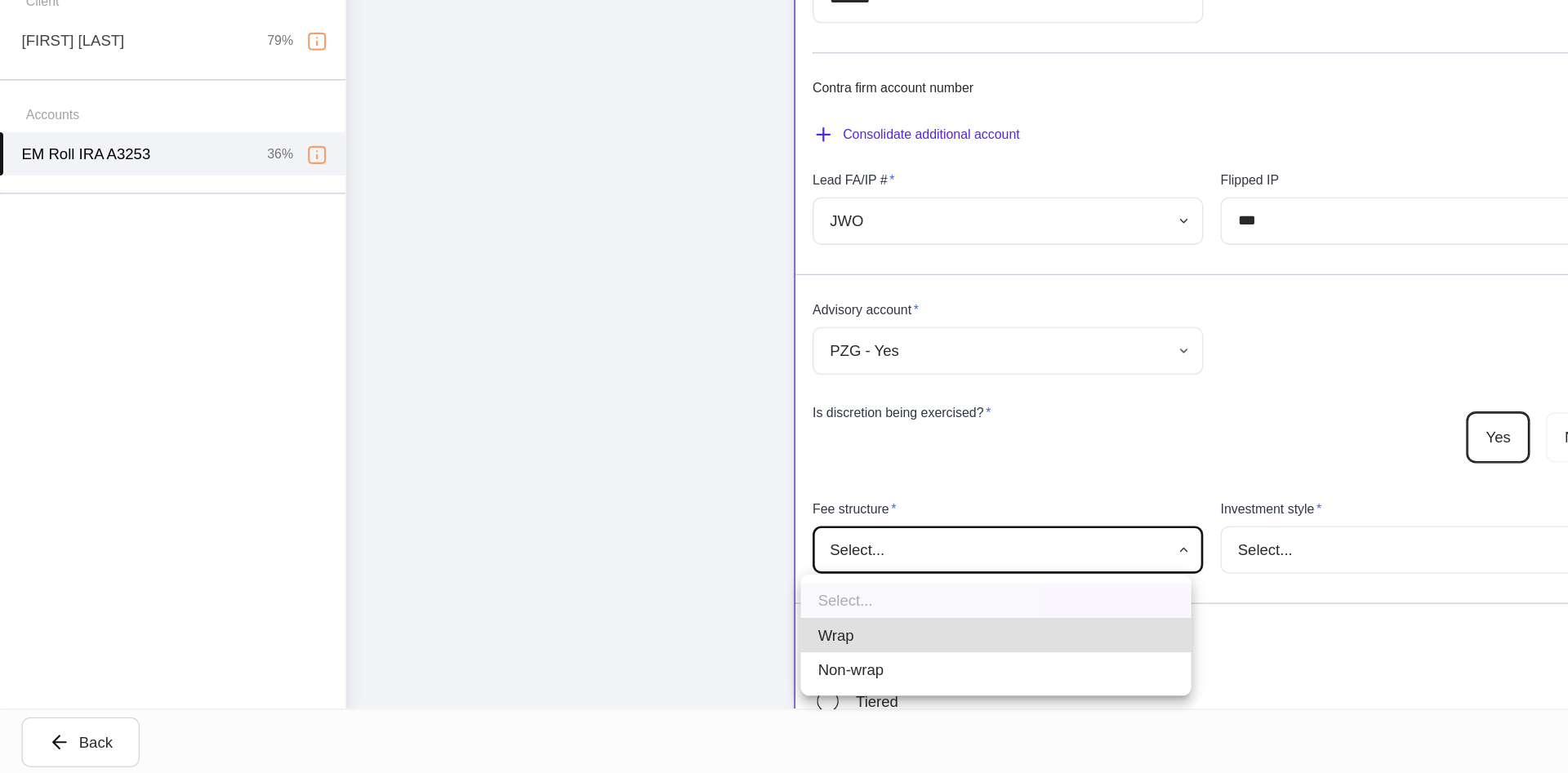 scroll, scrollTop: 0, scrollLeft: 0, axis: both 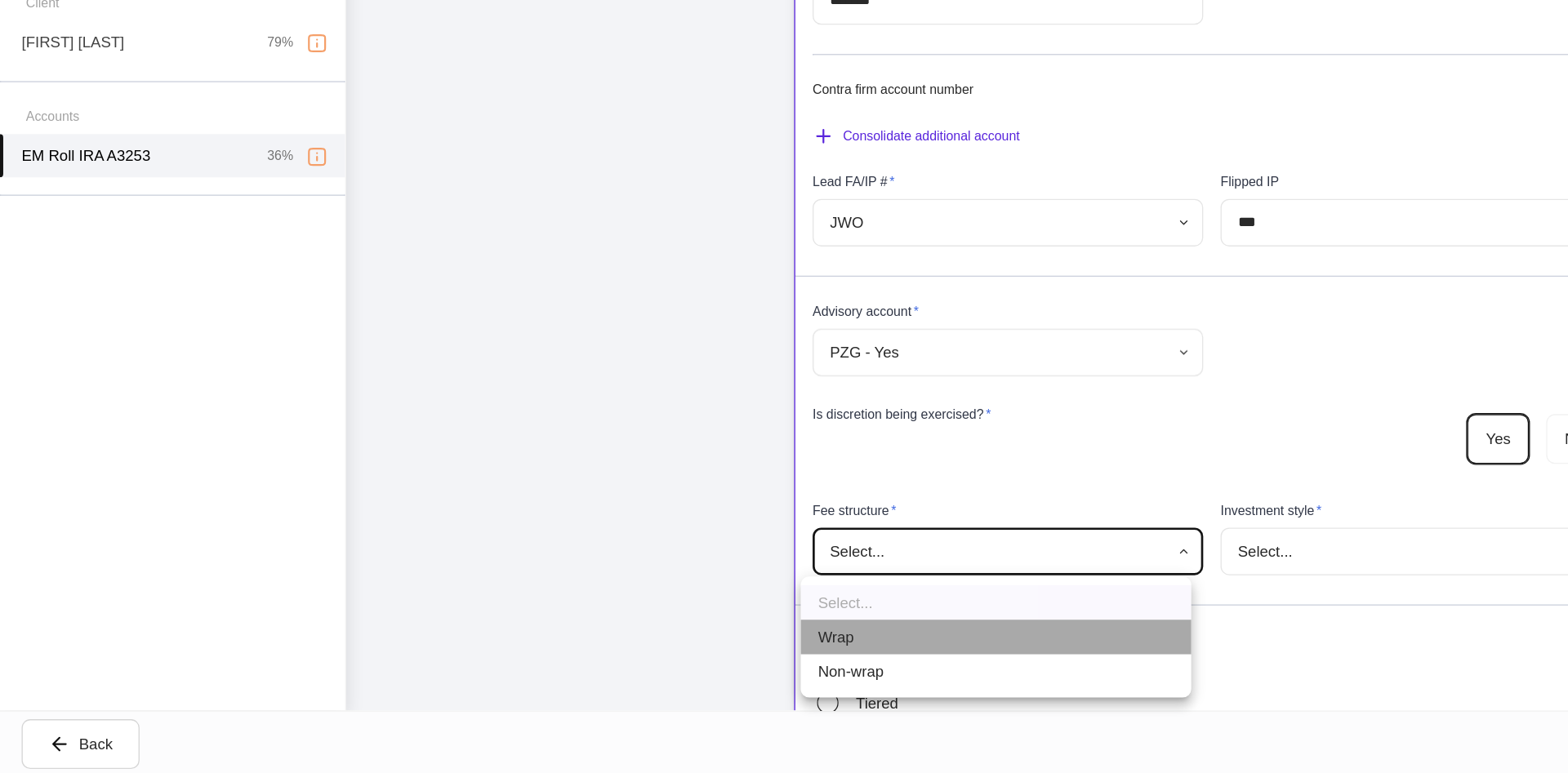 click on "Wrap" at bounding box center [751, 669] 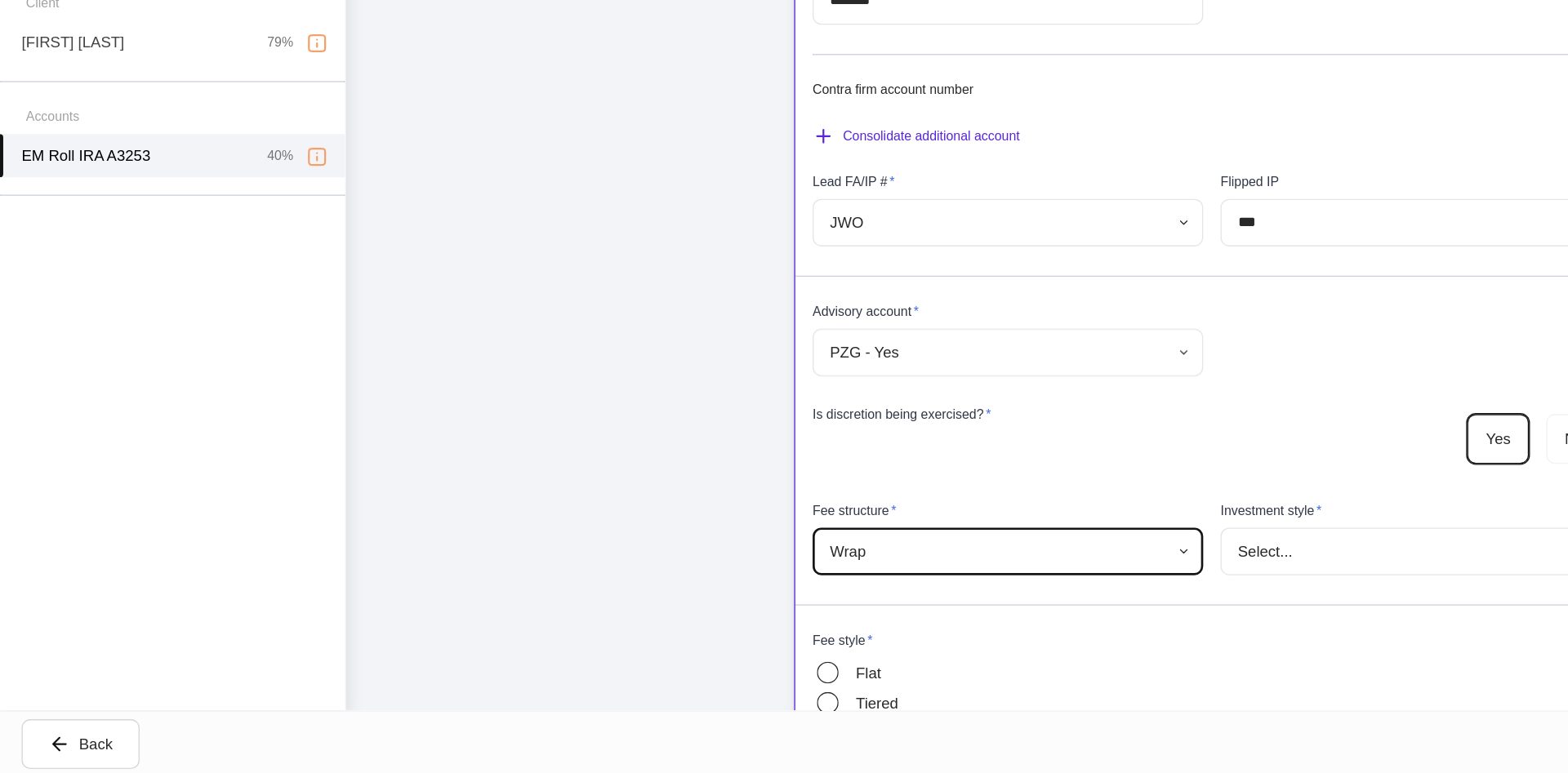 click on "Build profiles Assign to... Save and exit EM Roll IRA A3253 Rollover IRA - Traditional [FIRST] [LAST] Pershing via Sanctuary BD 1  additional   feature Account details Internal use only Account short name ​ Account online nickname ​ Account registration (as shown on statement) * ​ Please provide an answer. Account description ​ Credit line collateral indicator * Select... ​ Please provide an answer. Will this account be funded by an ACAT? * Yes No Hold ACAT ACAT type * Full Partial Delivering/contra firm ​ DTC number ​ Contra firm account number * ******* ​ Contra firm account number Consolidate additional account Lead FA/IP # * JWO *** ​ Flipped IP *** ​ Advisory account * PZG - Yes *** ​ Is discretion being exercised? * Yes No Fee structure * Wrap **** ​ Investment style * Select... ​ Fee style * Flat Tiered Tax lot disposition Mutual funds * First in, first out ** ​ Stocks in Pershing's dividend reinvestment plan * First in, first out ** ​ All other securities * *" at bounding box center [784, 386] 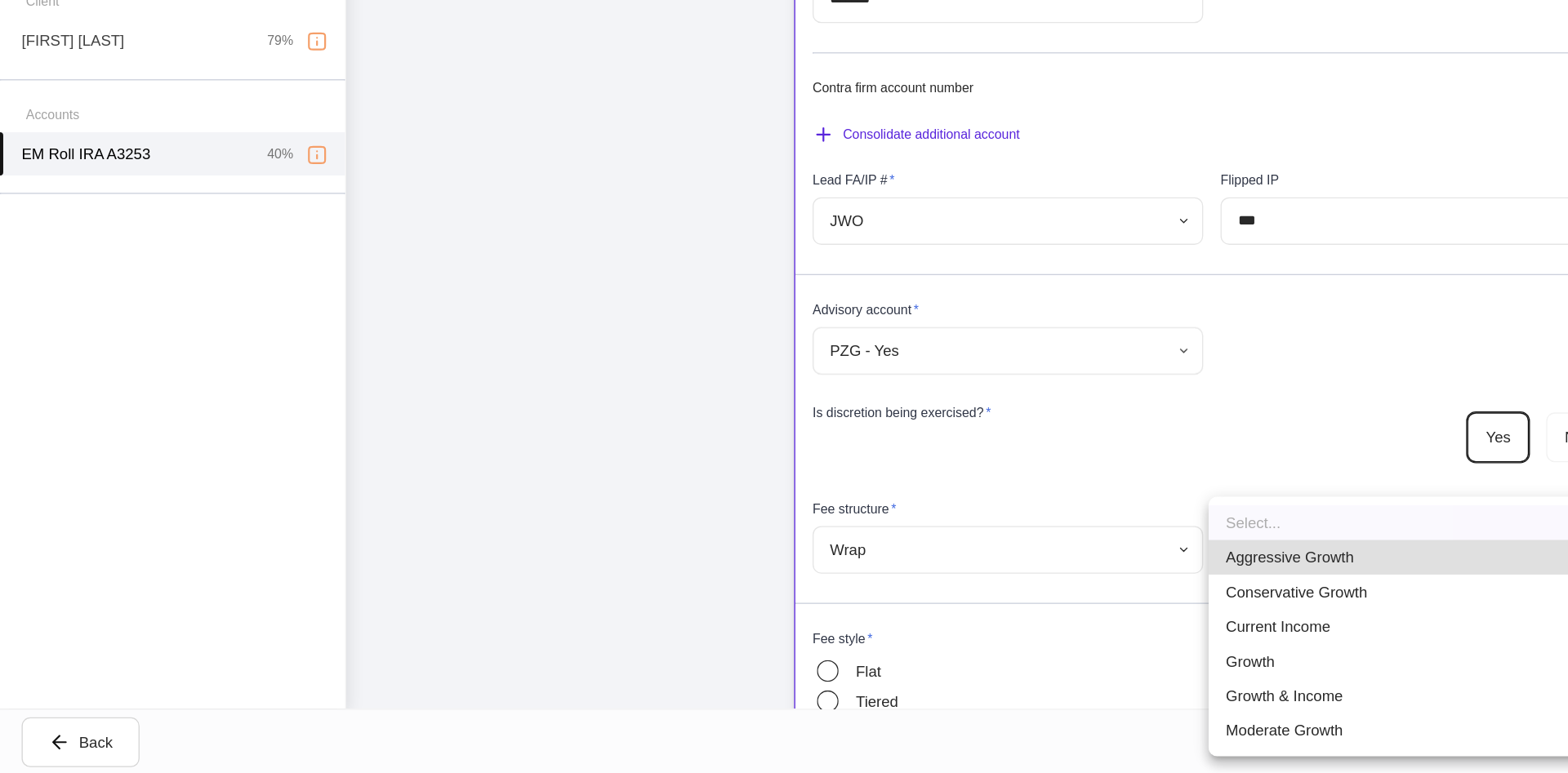 scroll, scrollTop: 0, scrollLeft: 0, axis: both 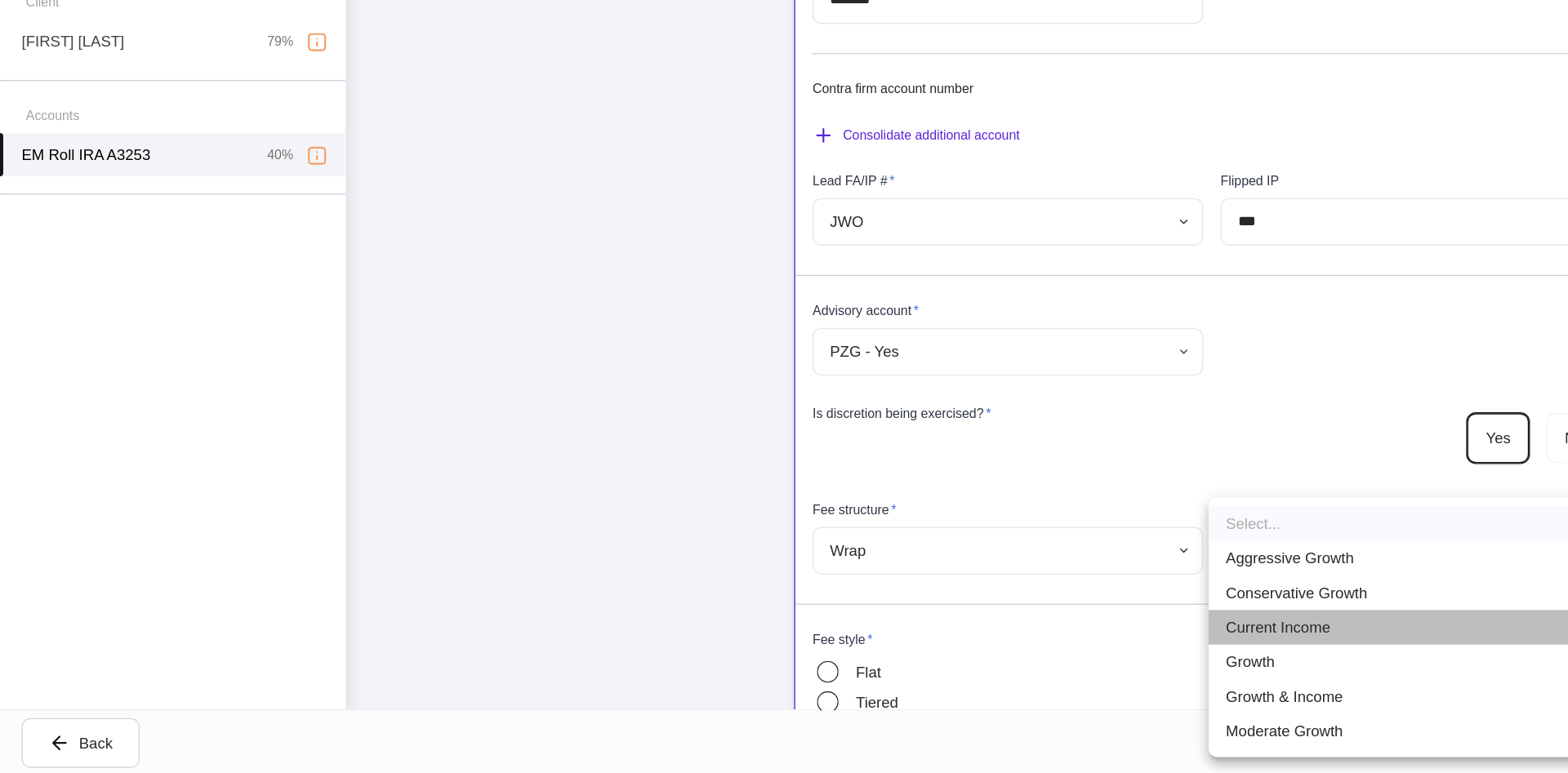 click on "Current Income" at bounding box center [1059, 662] 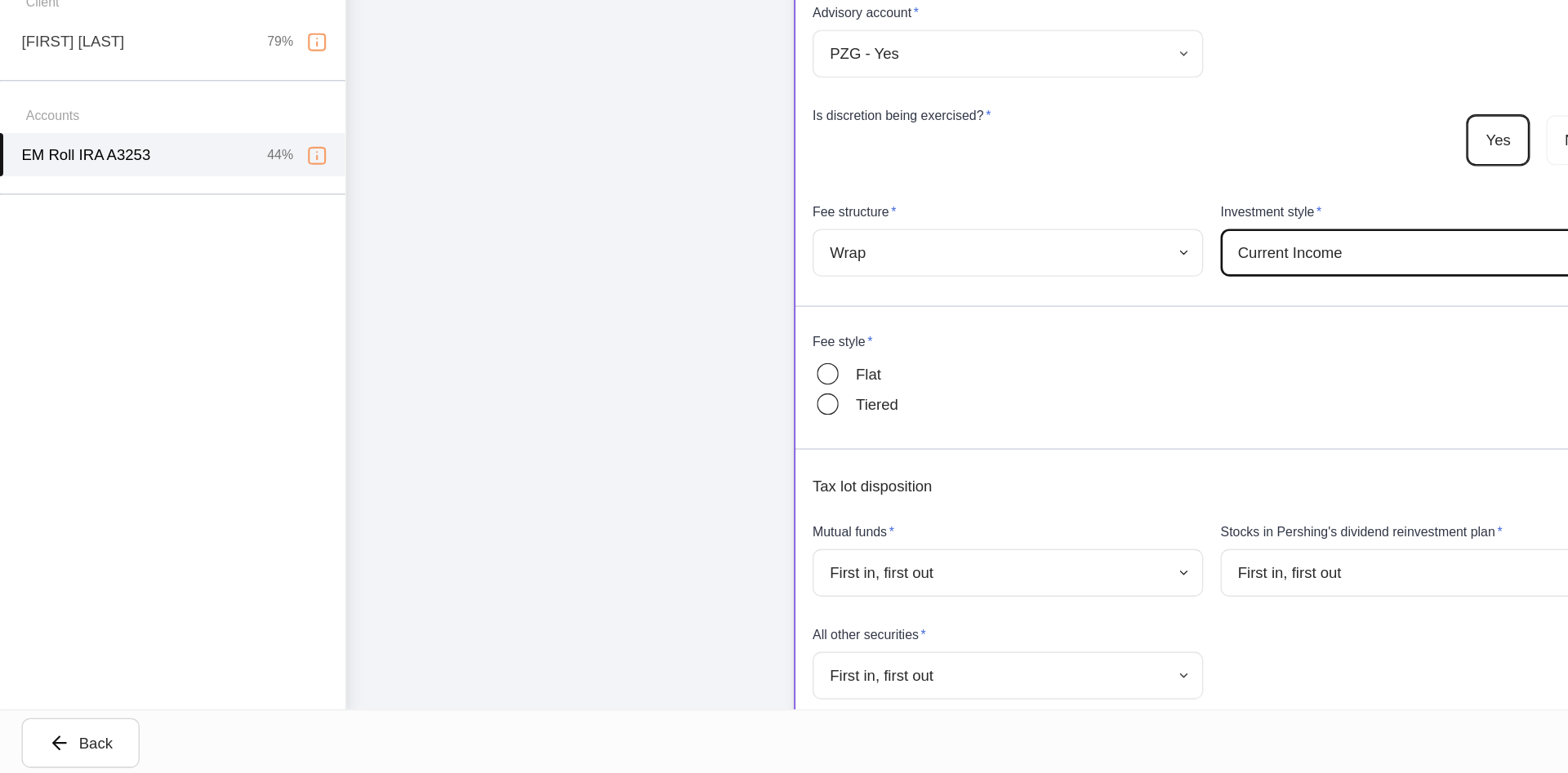 scroll, scrollTop: 848, scrollLeft: 0, axis: vertical 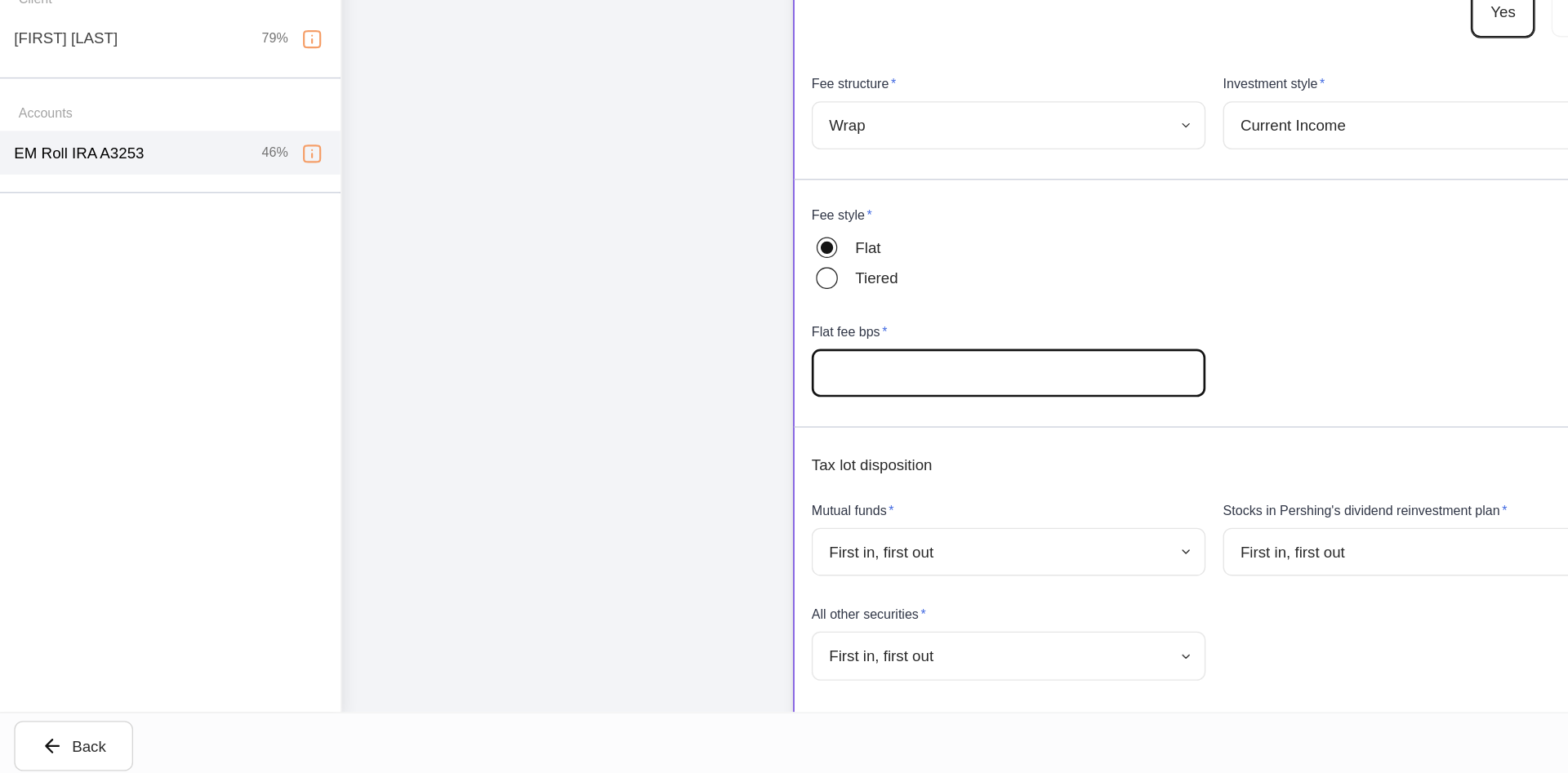 click at bounding box center (760, 470) 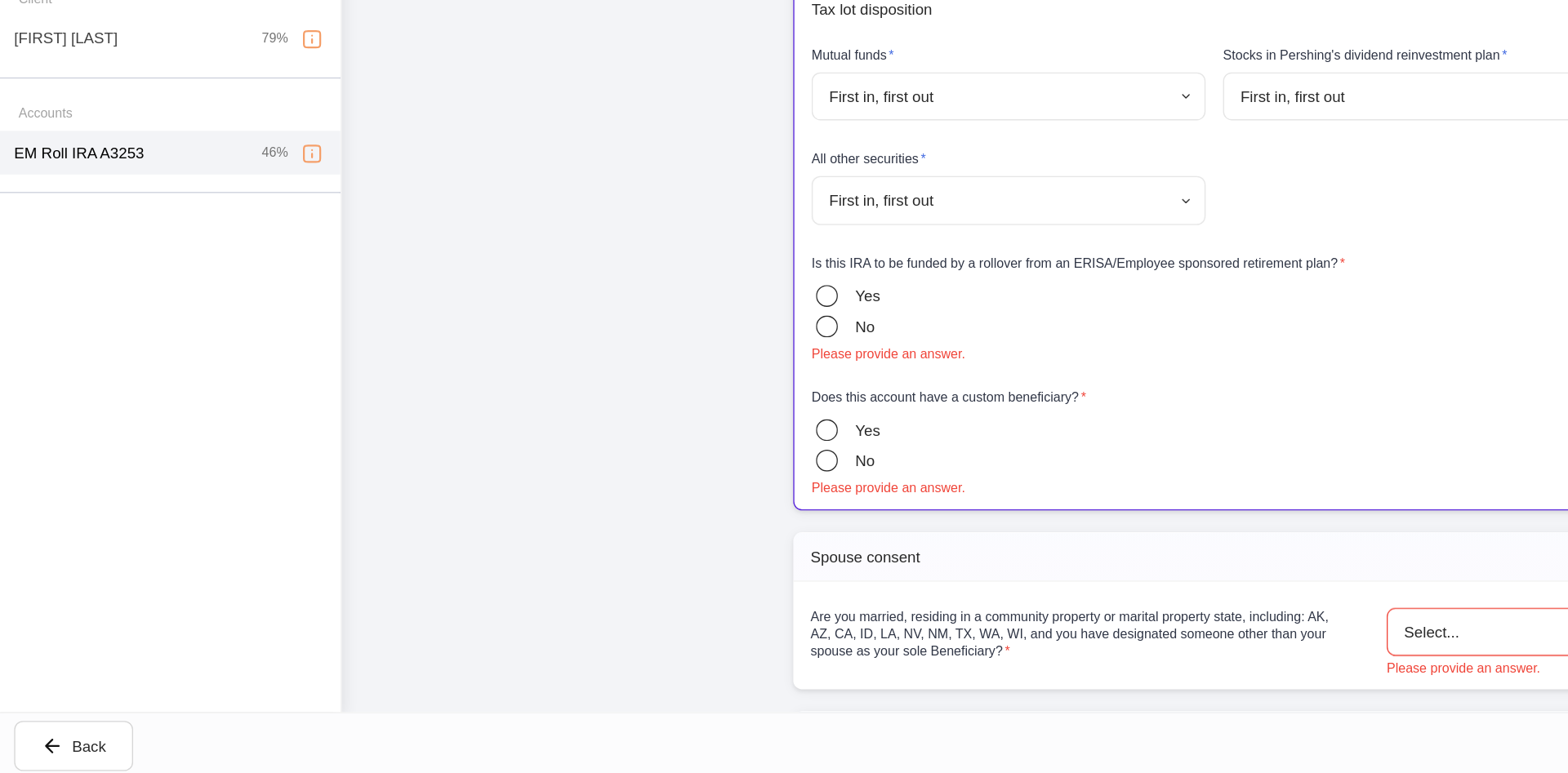 scroll, scrollTop: 1278, scrollLeft: 0, axis: vertical 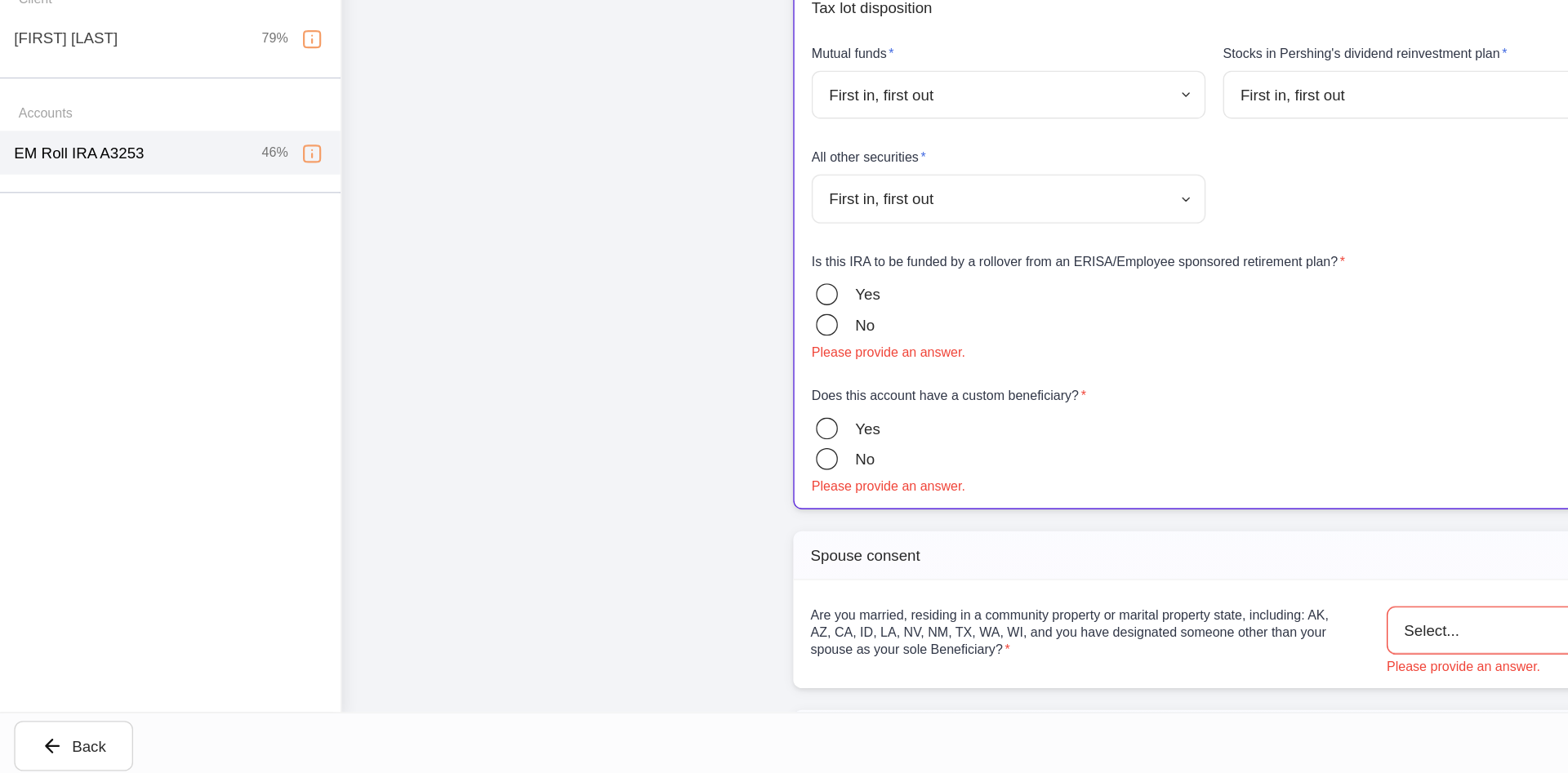 type on "***" 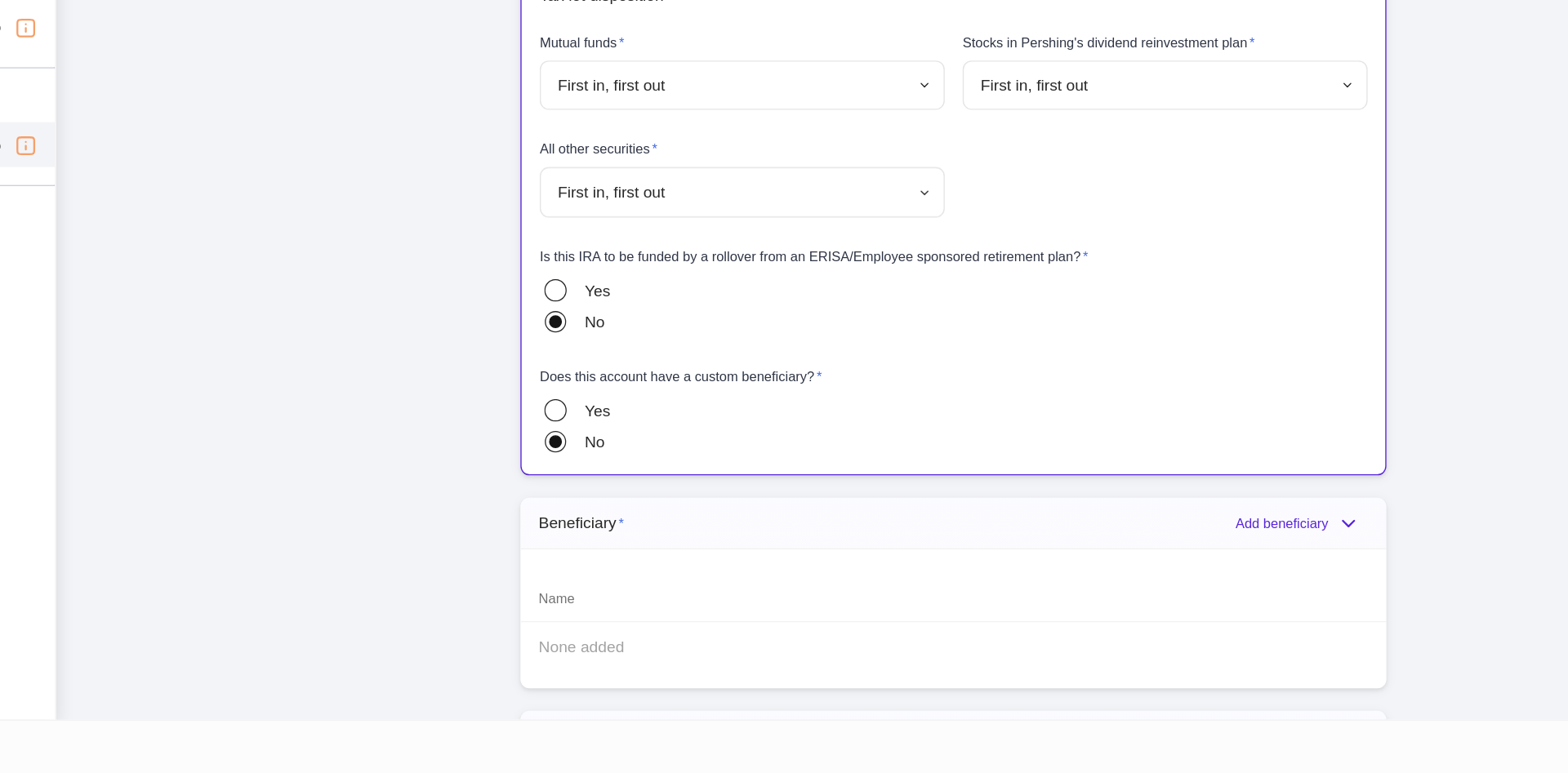 click on "Beneficiary * Add beneficiary" at bounding box center (915, 581) 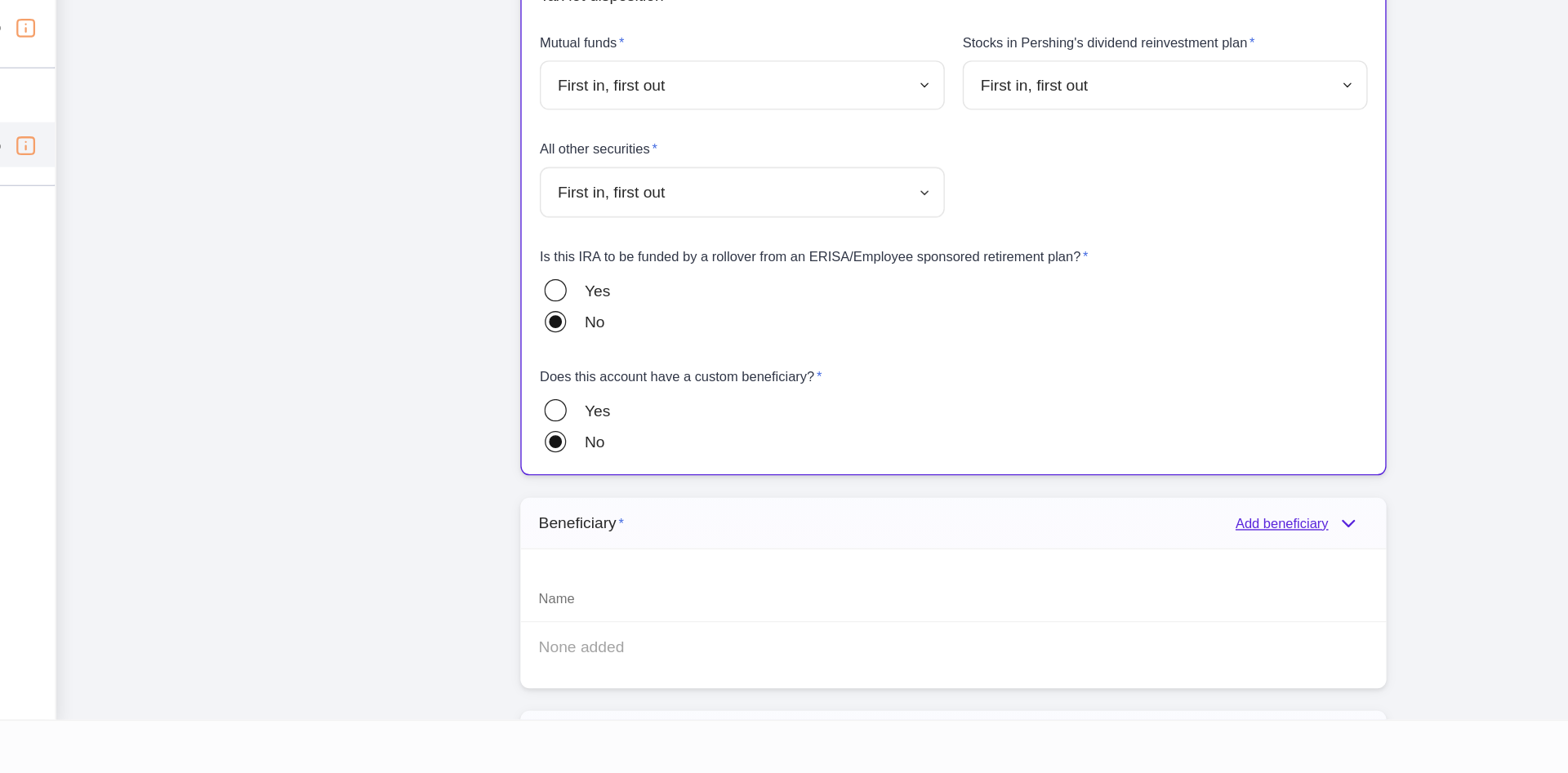 click on "Add beneficiary" at bounding box center [1168, 581] 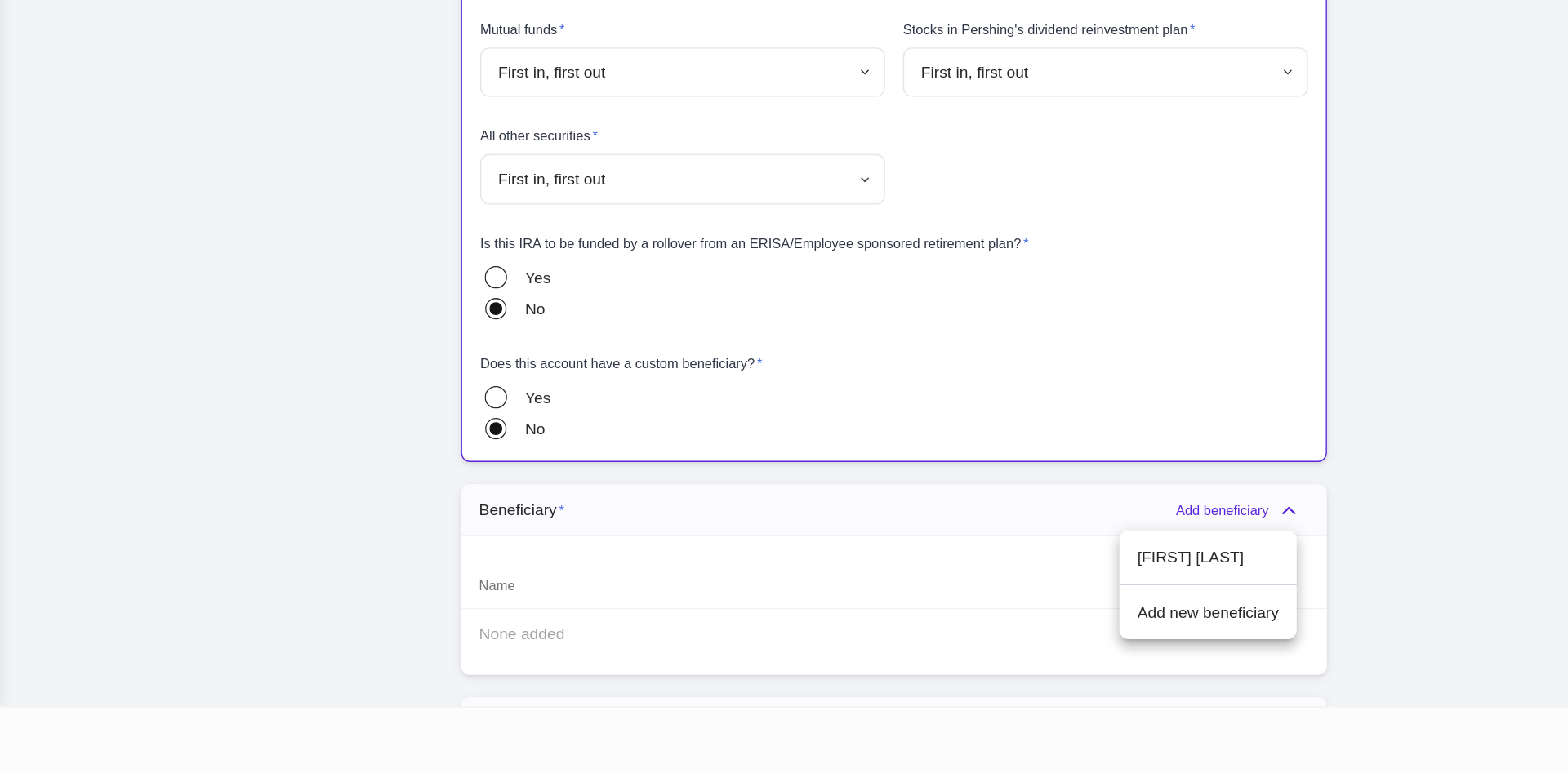 click on "[FIRST] [LAST]" at bounding box center [1143, 615] 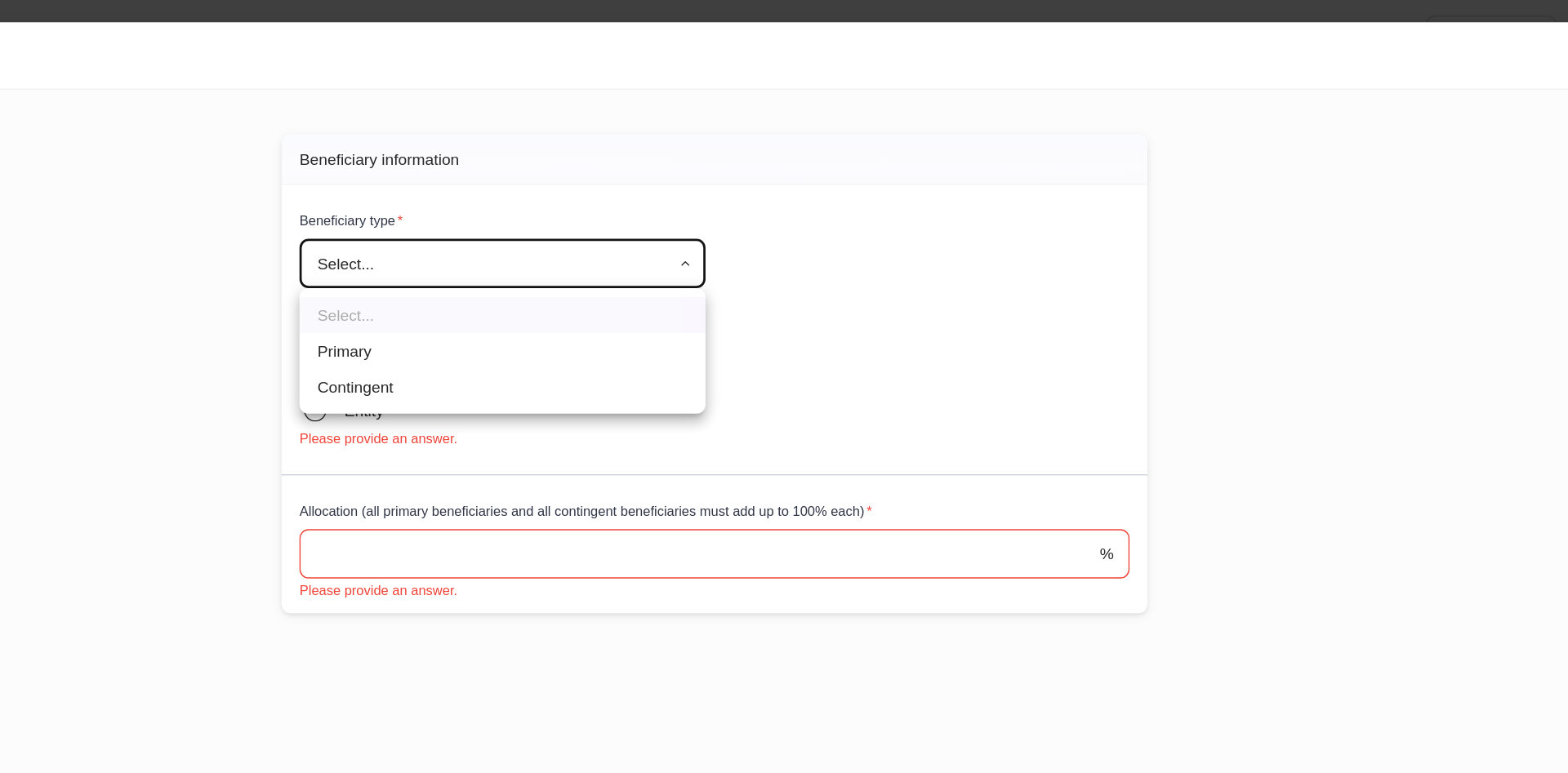 click on "**********" at bounding box center [784, 386] 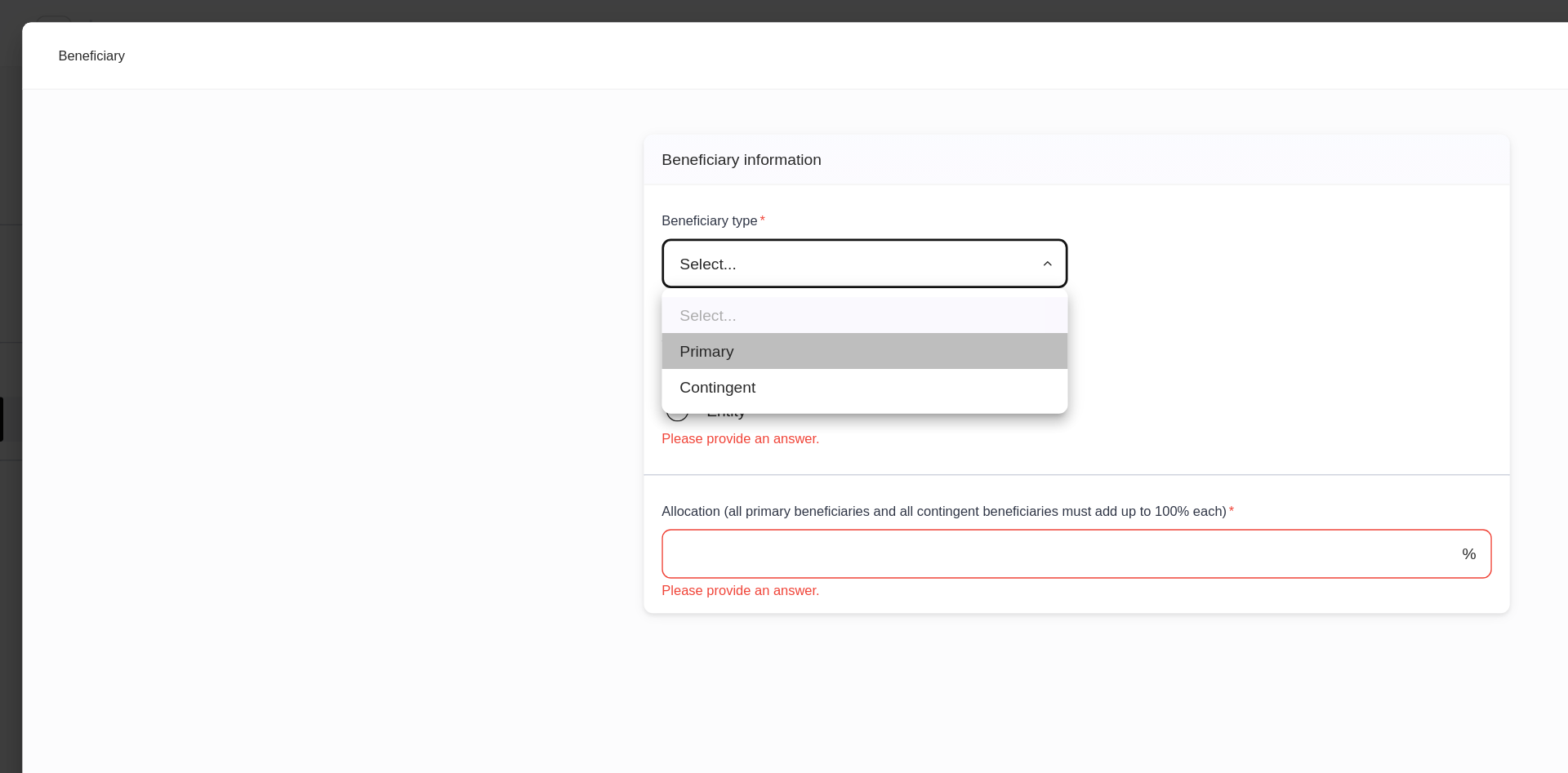 click on "Primary" at bounding box center [630, 255] 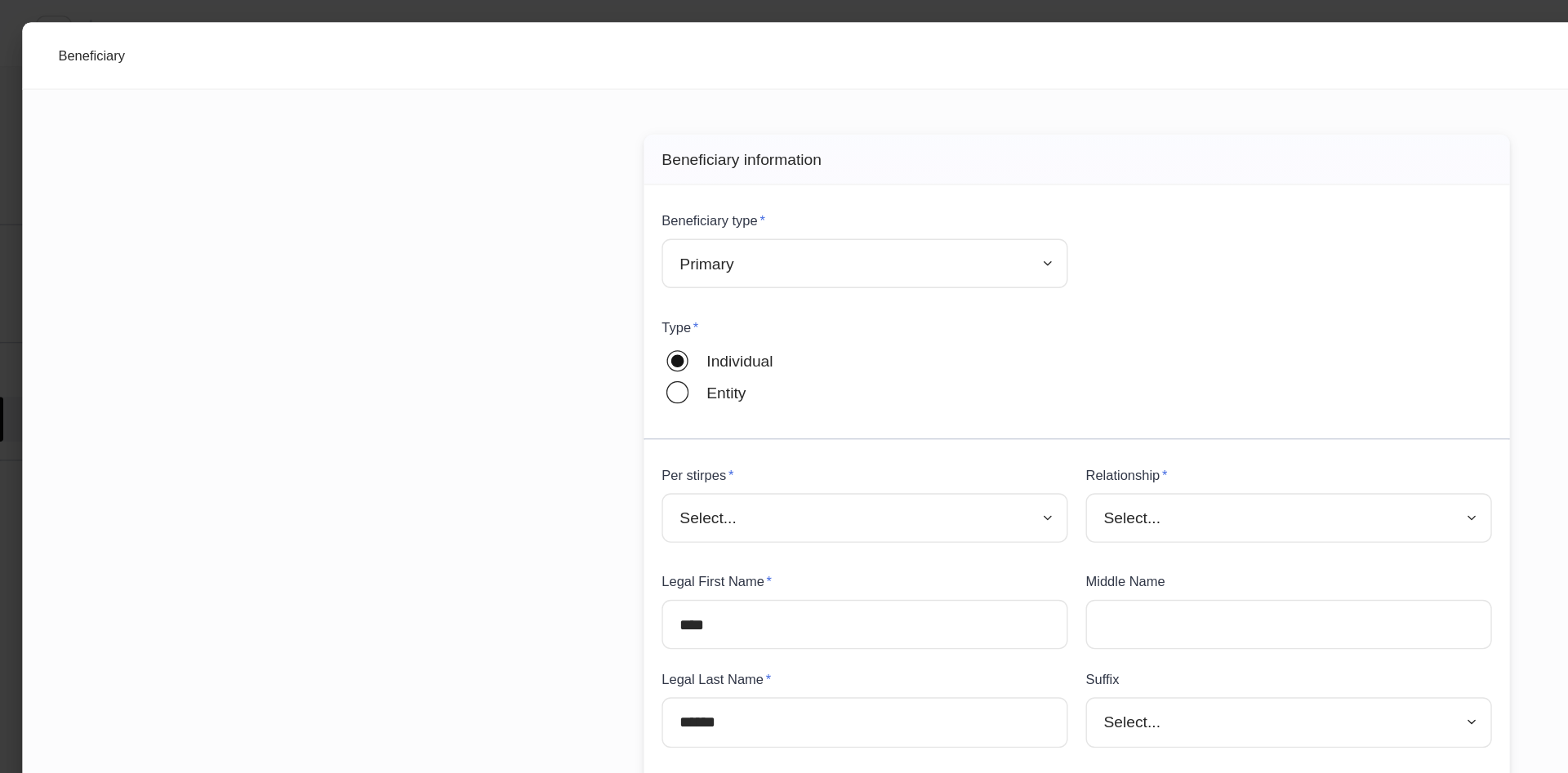 click on "**********" at bounding box center (784, 386) 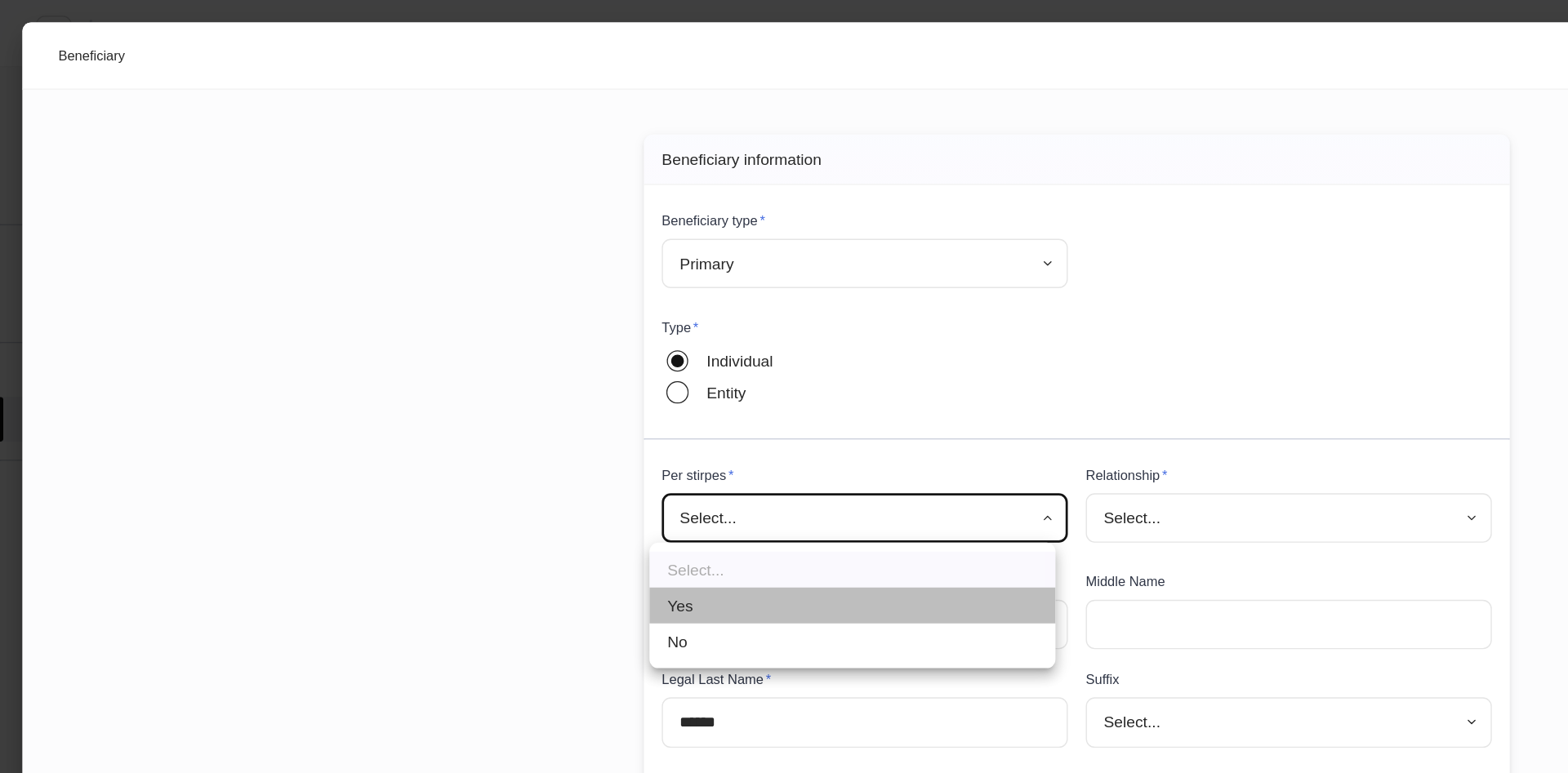click on "Yes" at bounding box center [621, 441] 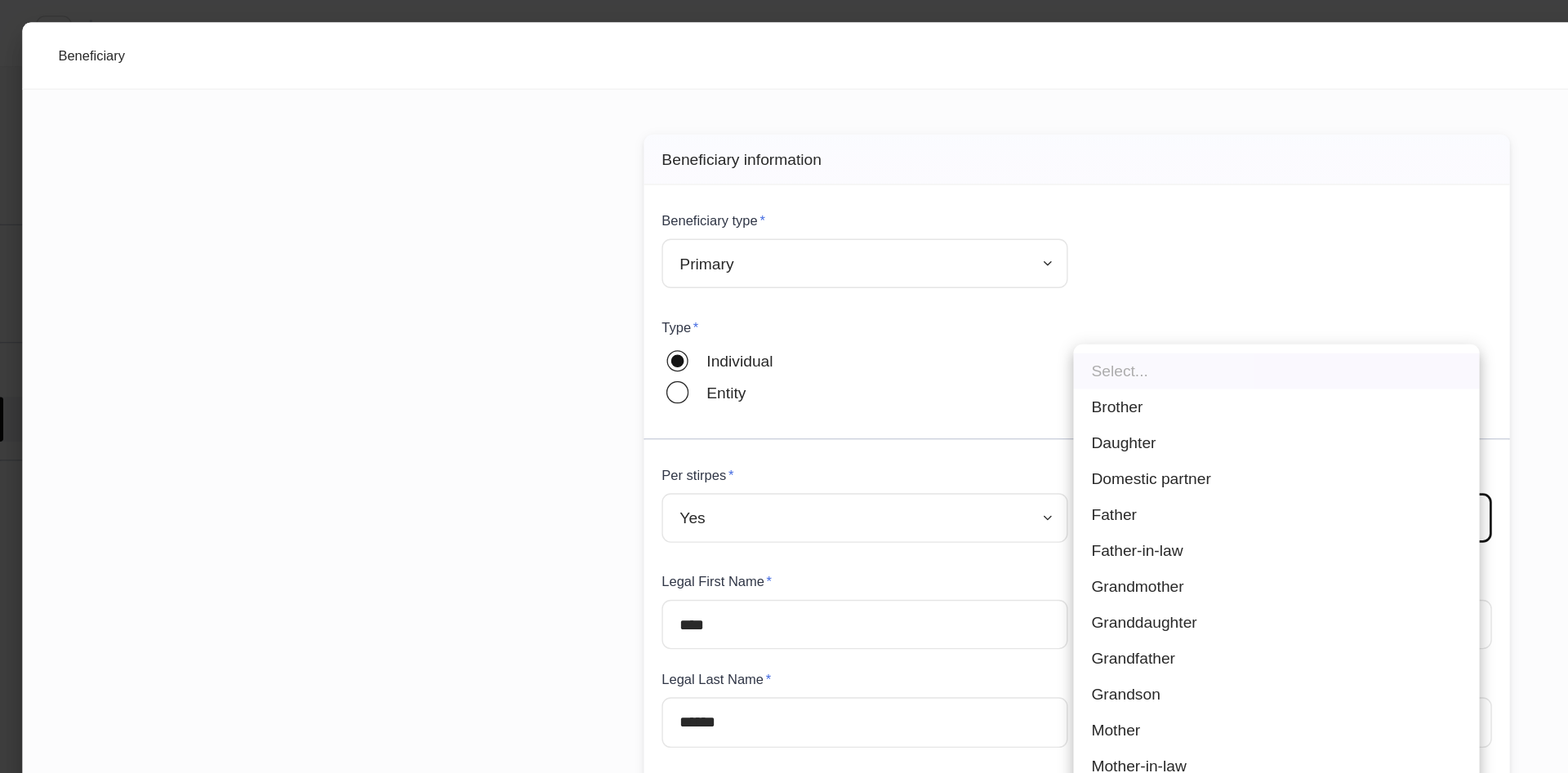 click on "**********" at bounding box center [784, 386] 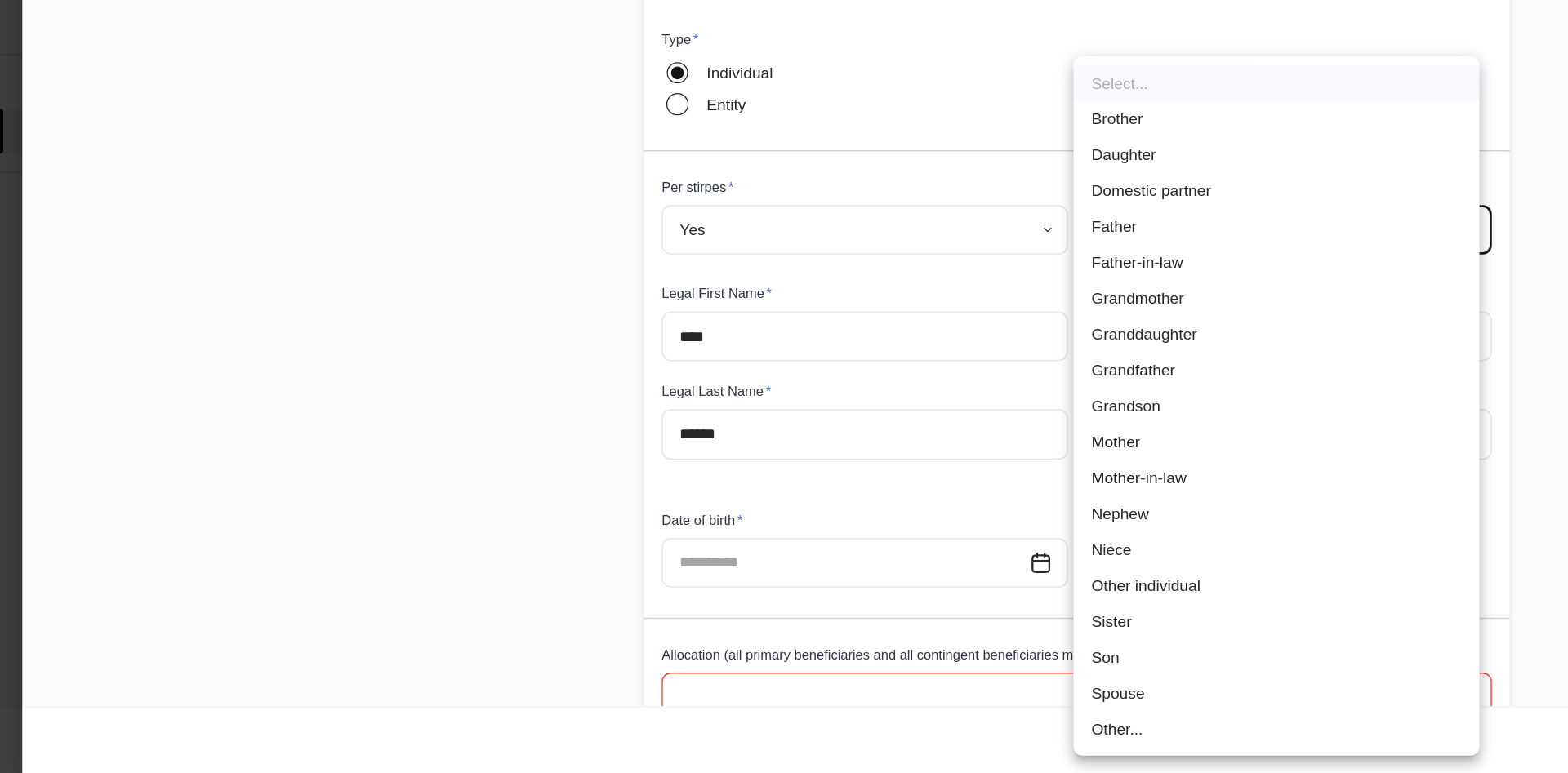 click on "Spouse" at bounding box center [929, 714] 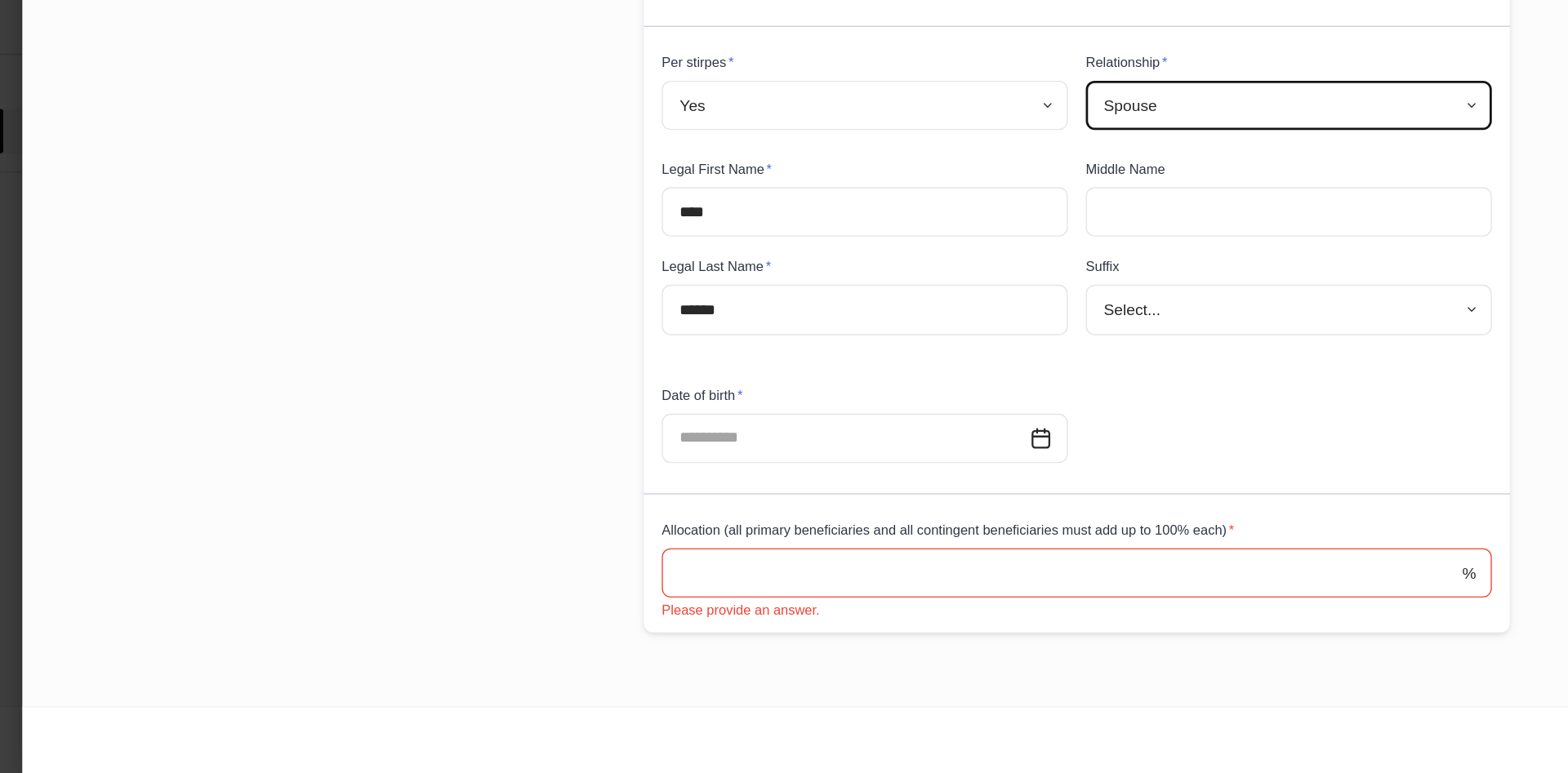 scroll, scrollTop: 91, scrollLeft: 0, axis: vertical 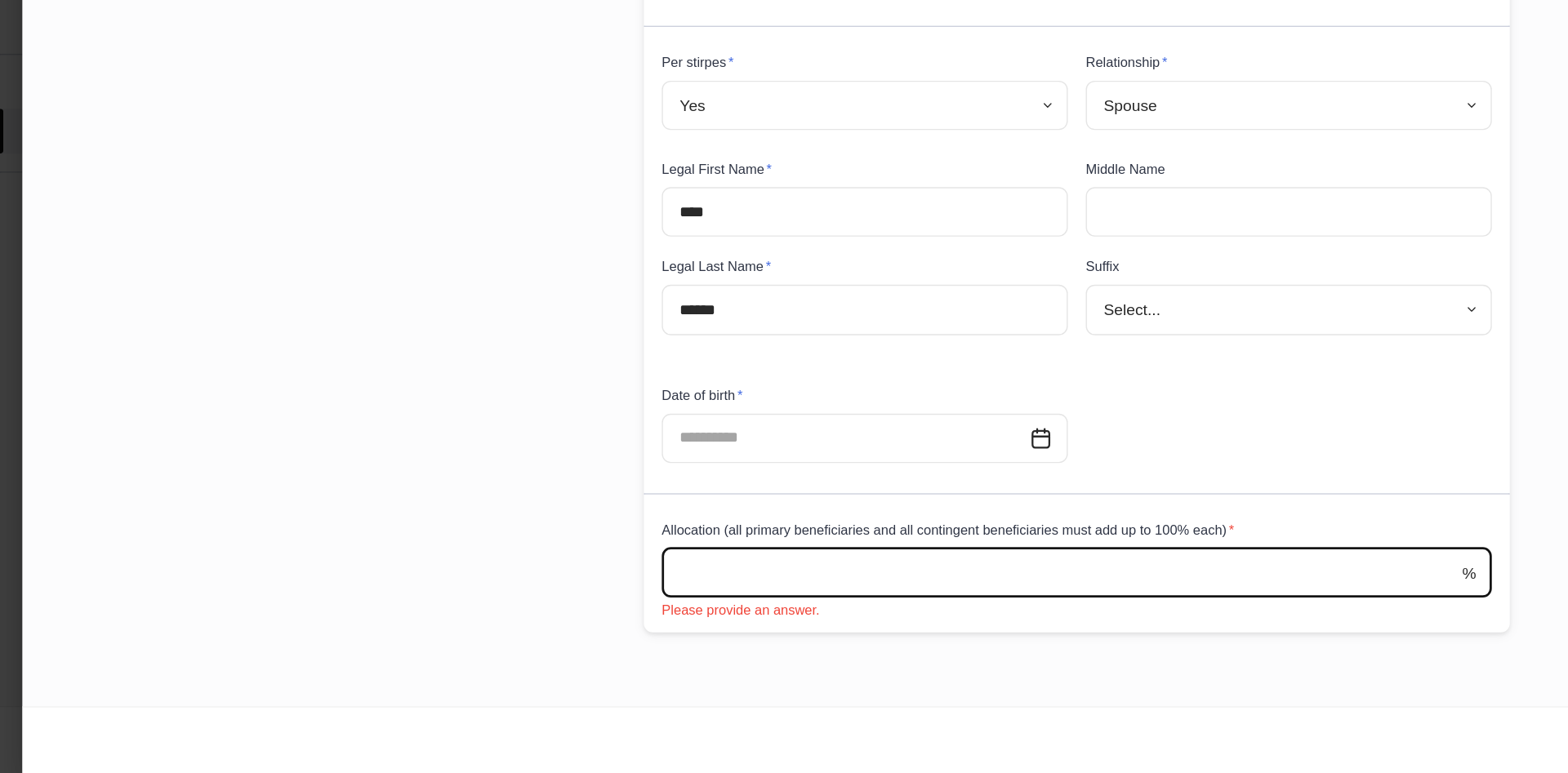 click at bounding box center [773, 627] 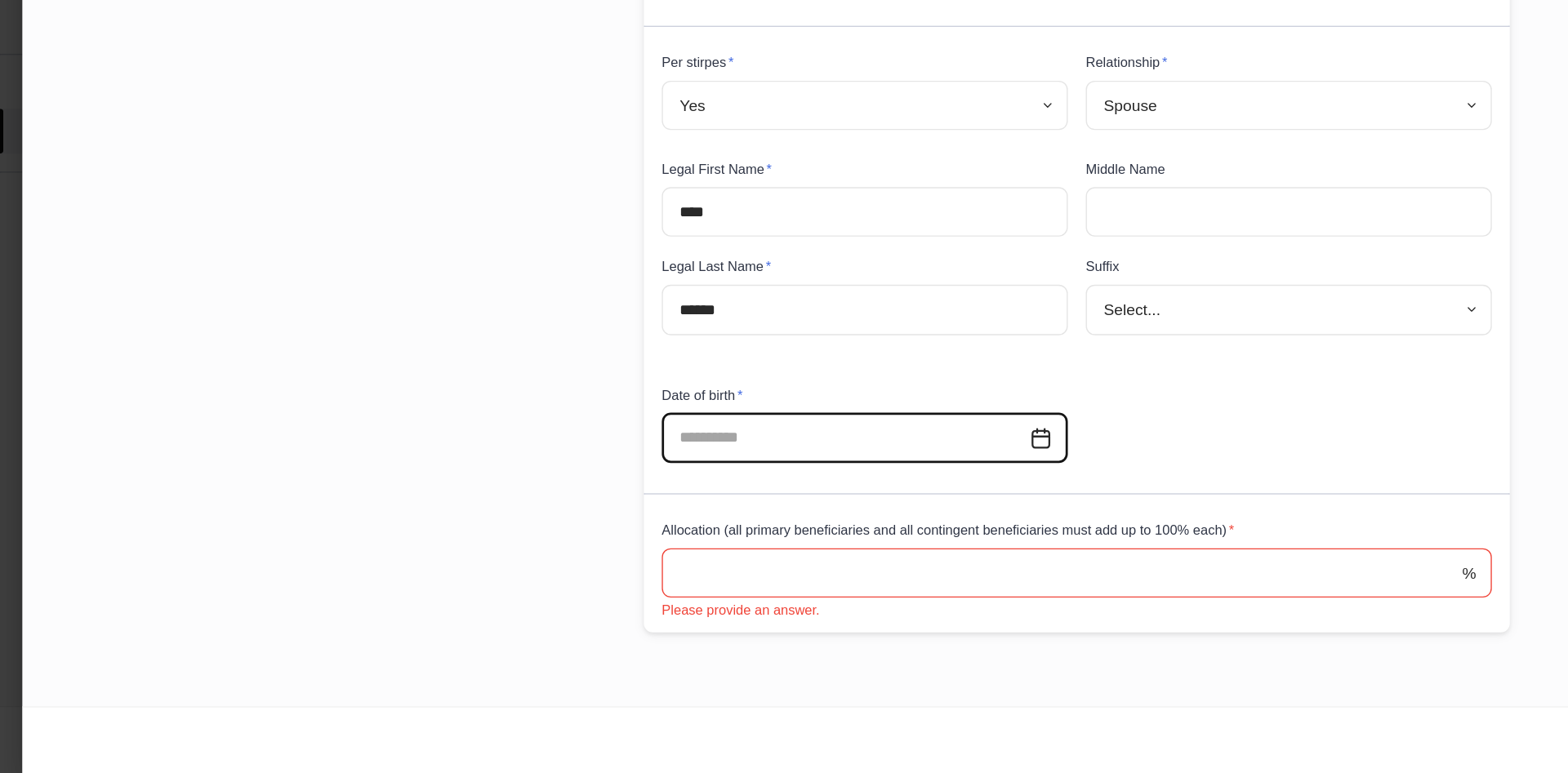 drag, startPoint x: 588, startPoint y: 521, endPoint x: 539, endPoint y: 530, distance: 50 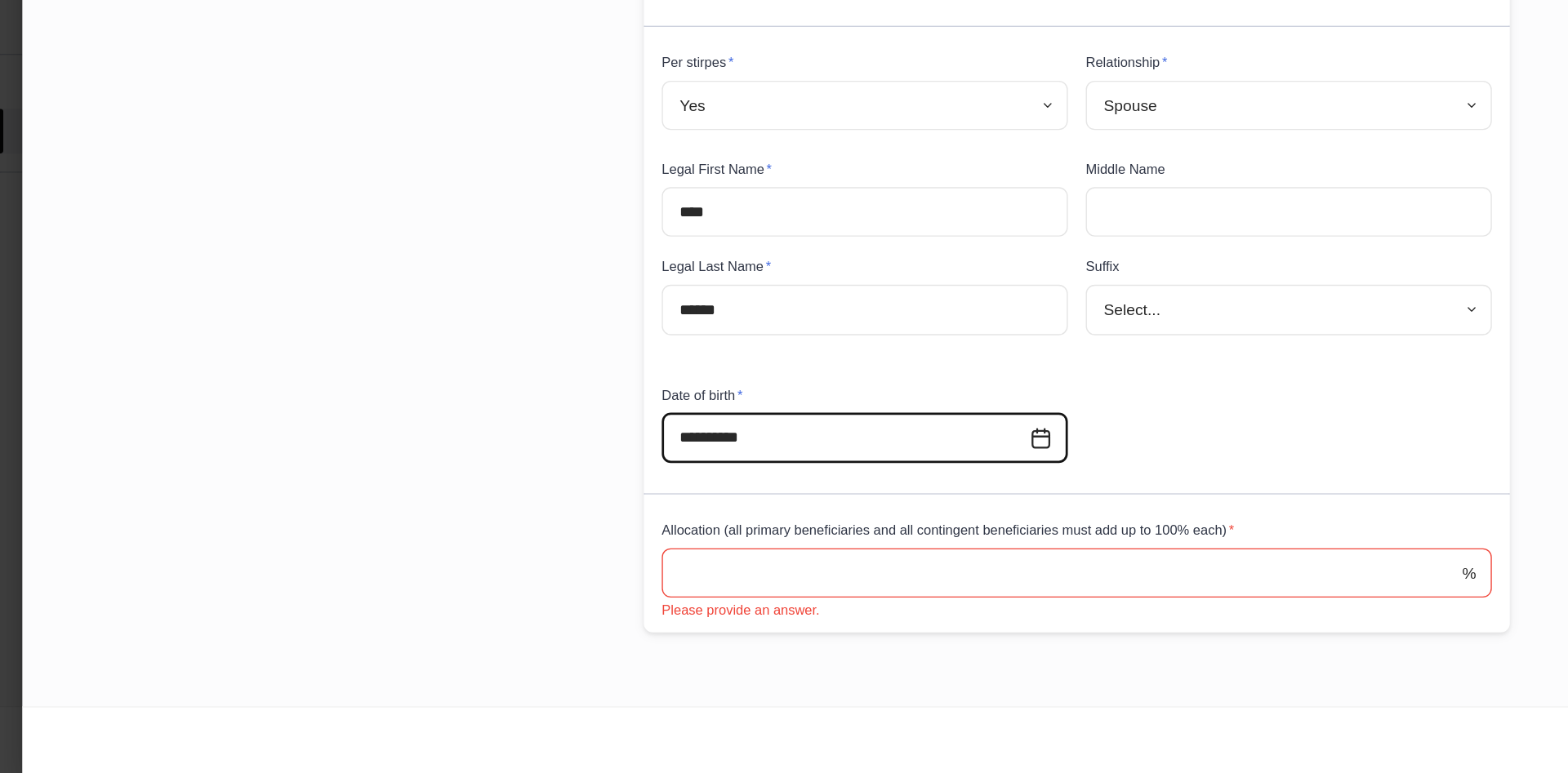 type on "**********" 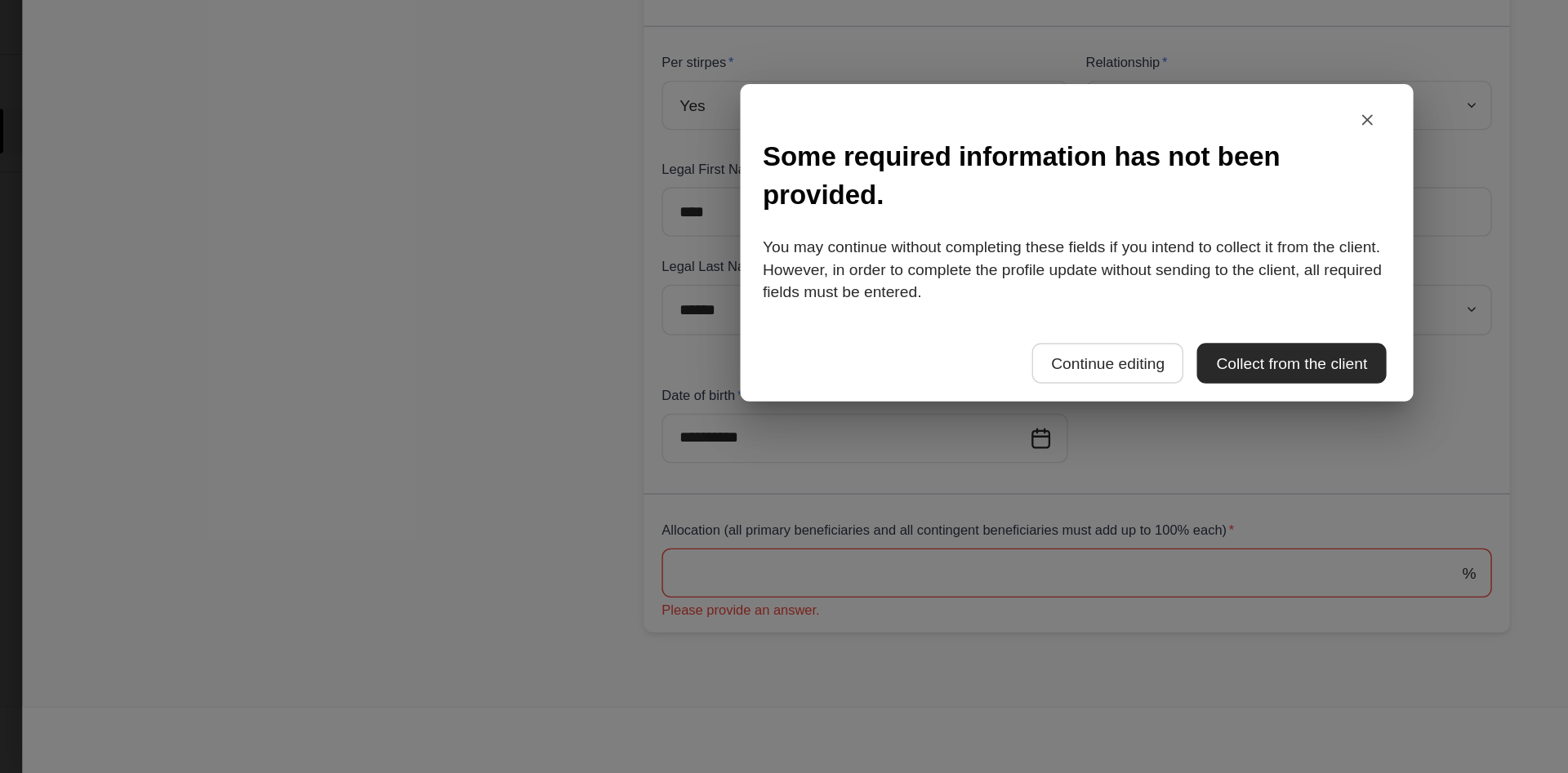click on "Collect from the client" at bounding box center [940, 474] 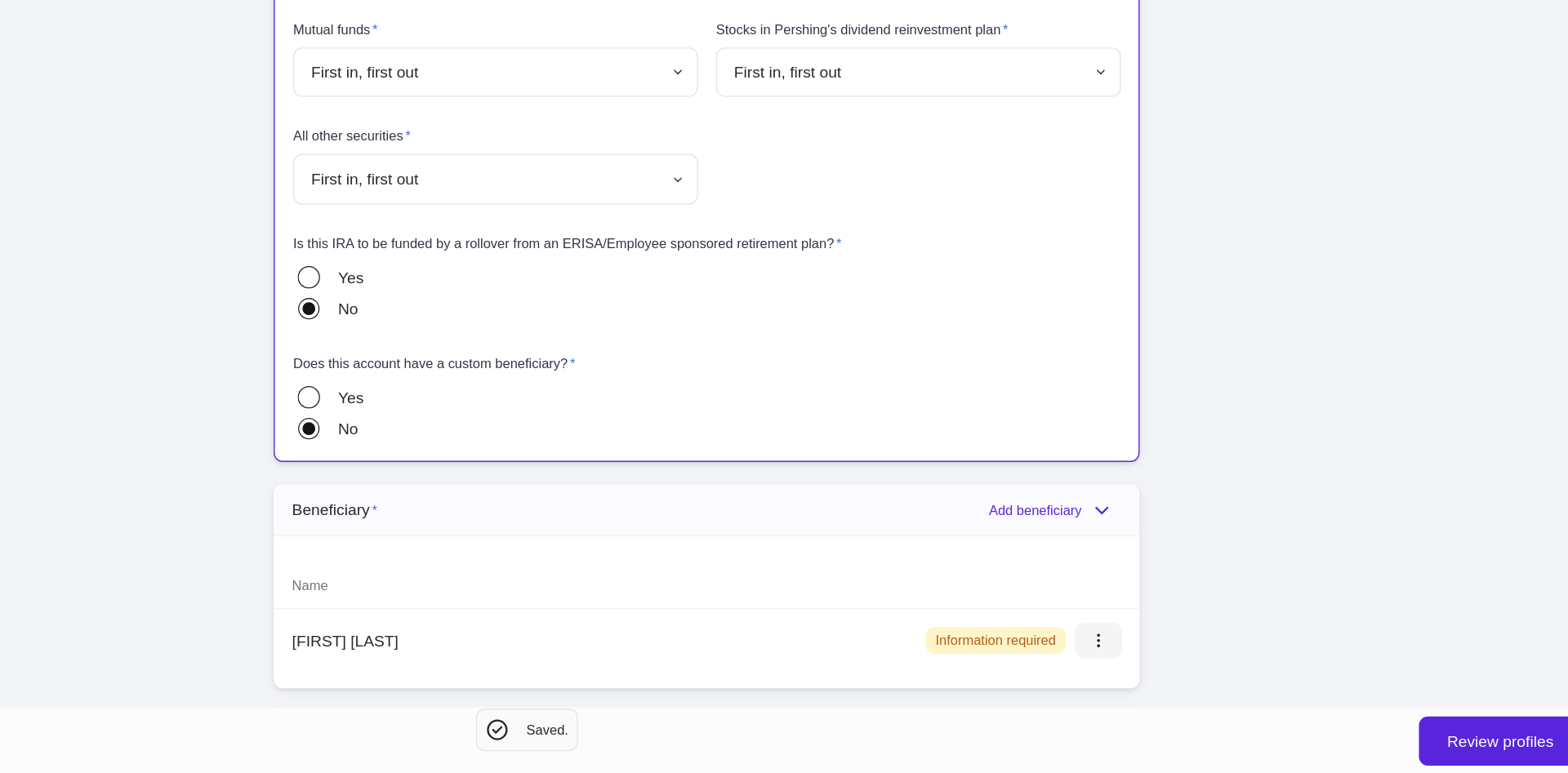click 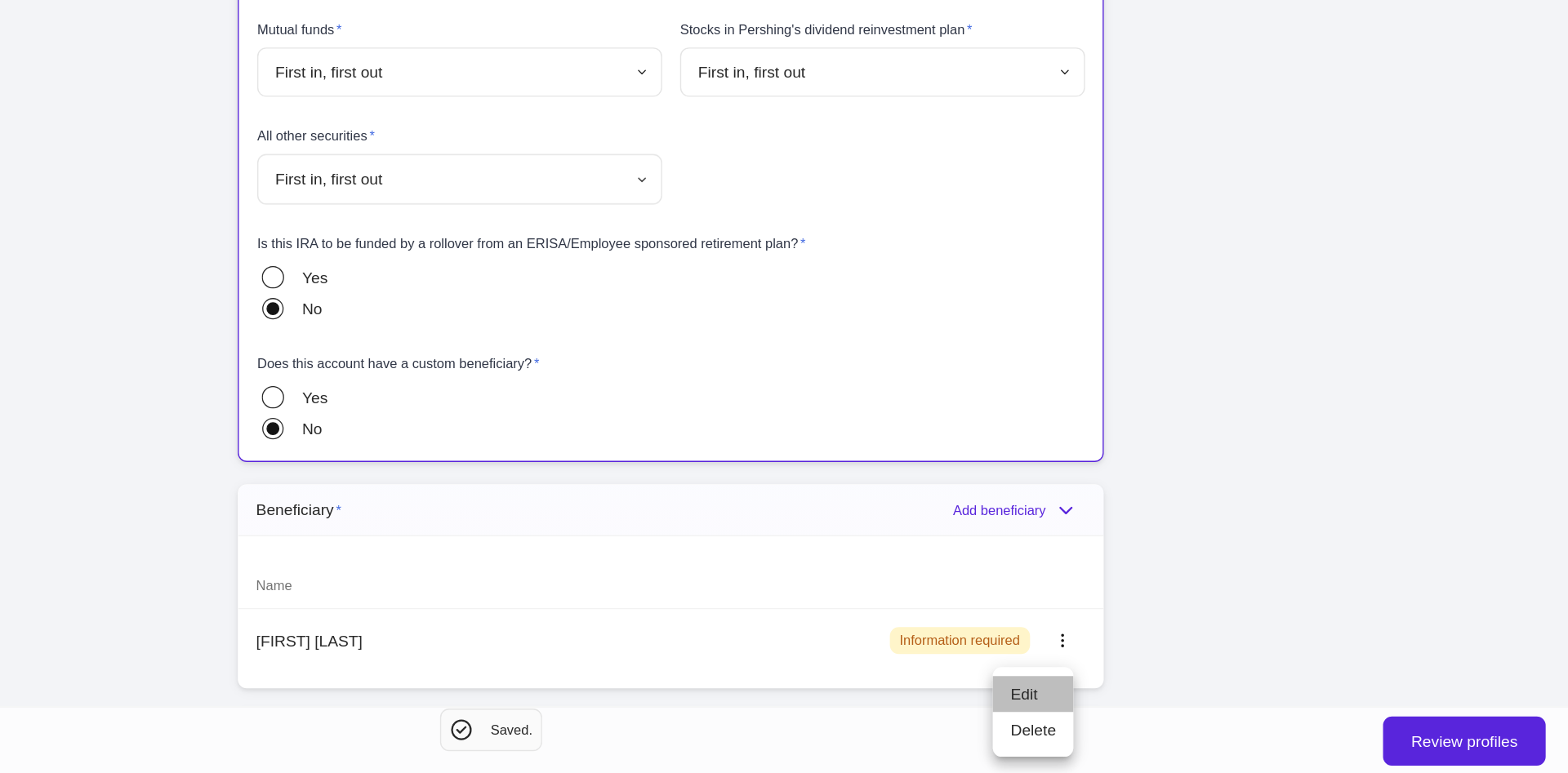 click on "Edit" at bounding box center [1178, 715] 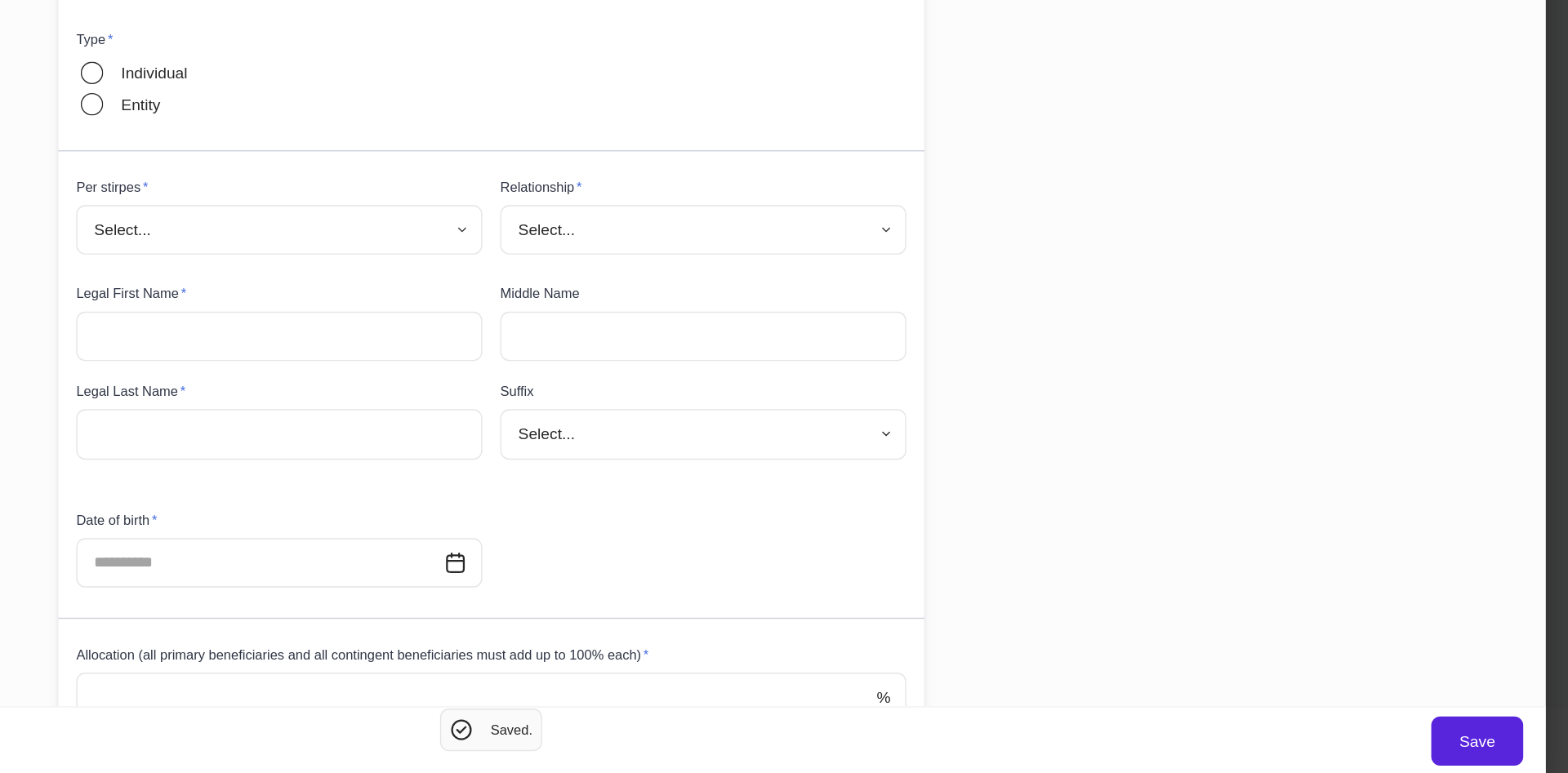 type on "*******" 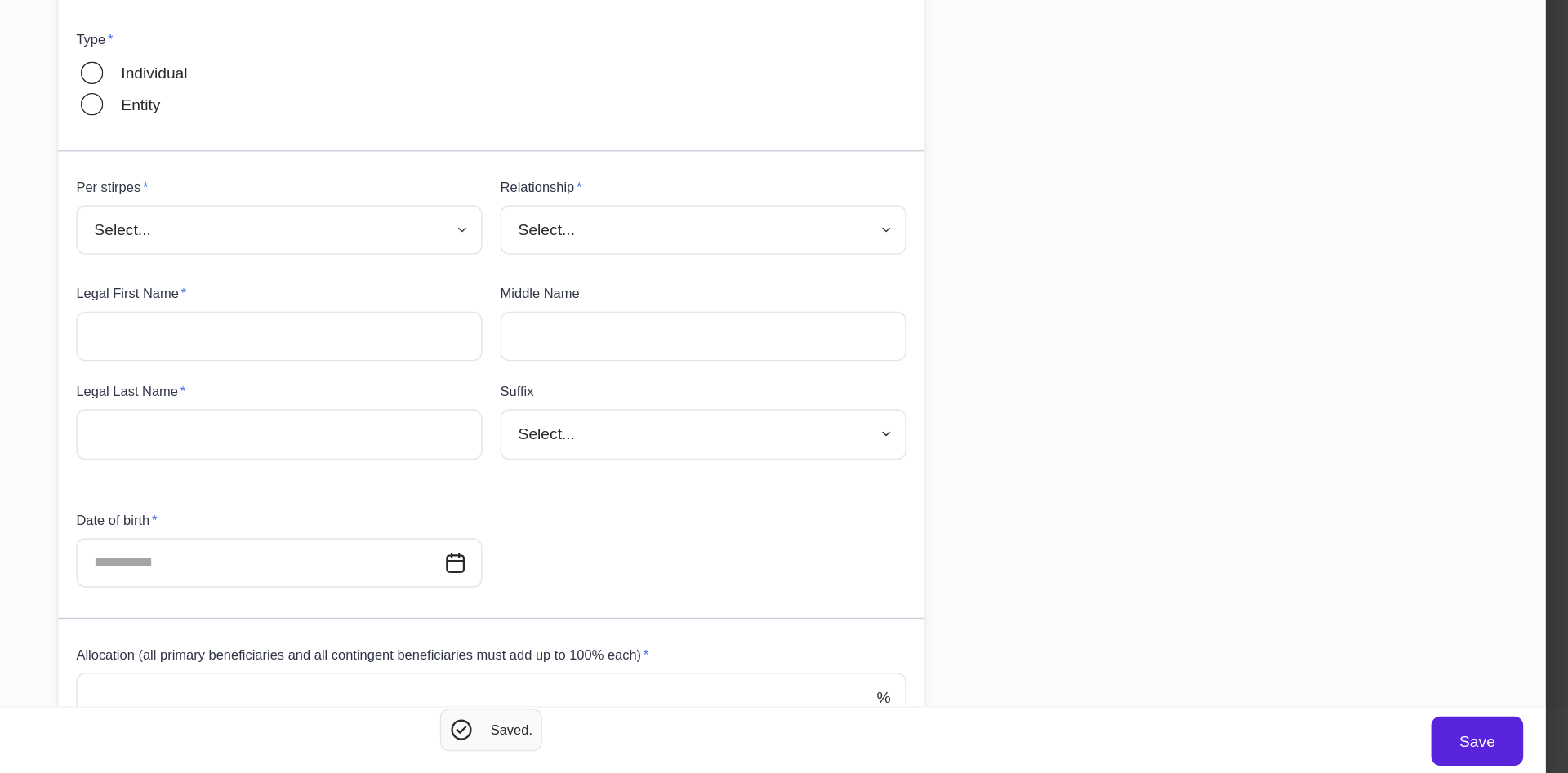 type on "****" 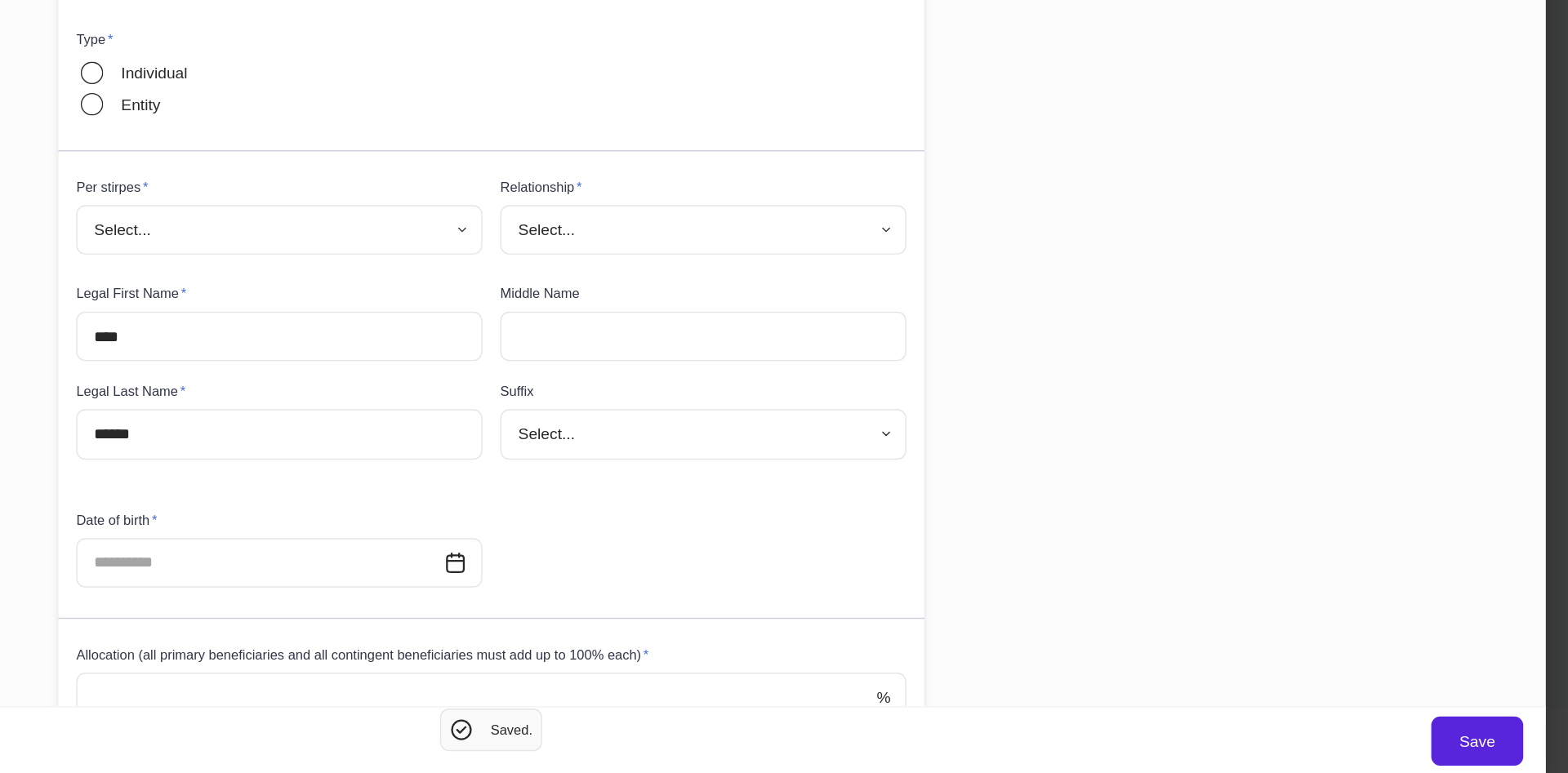 type on "**********" 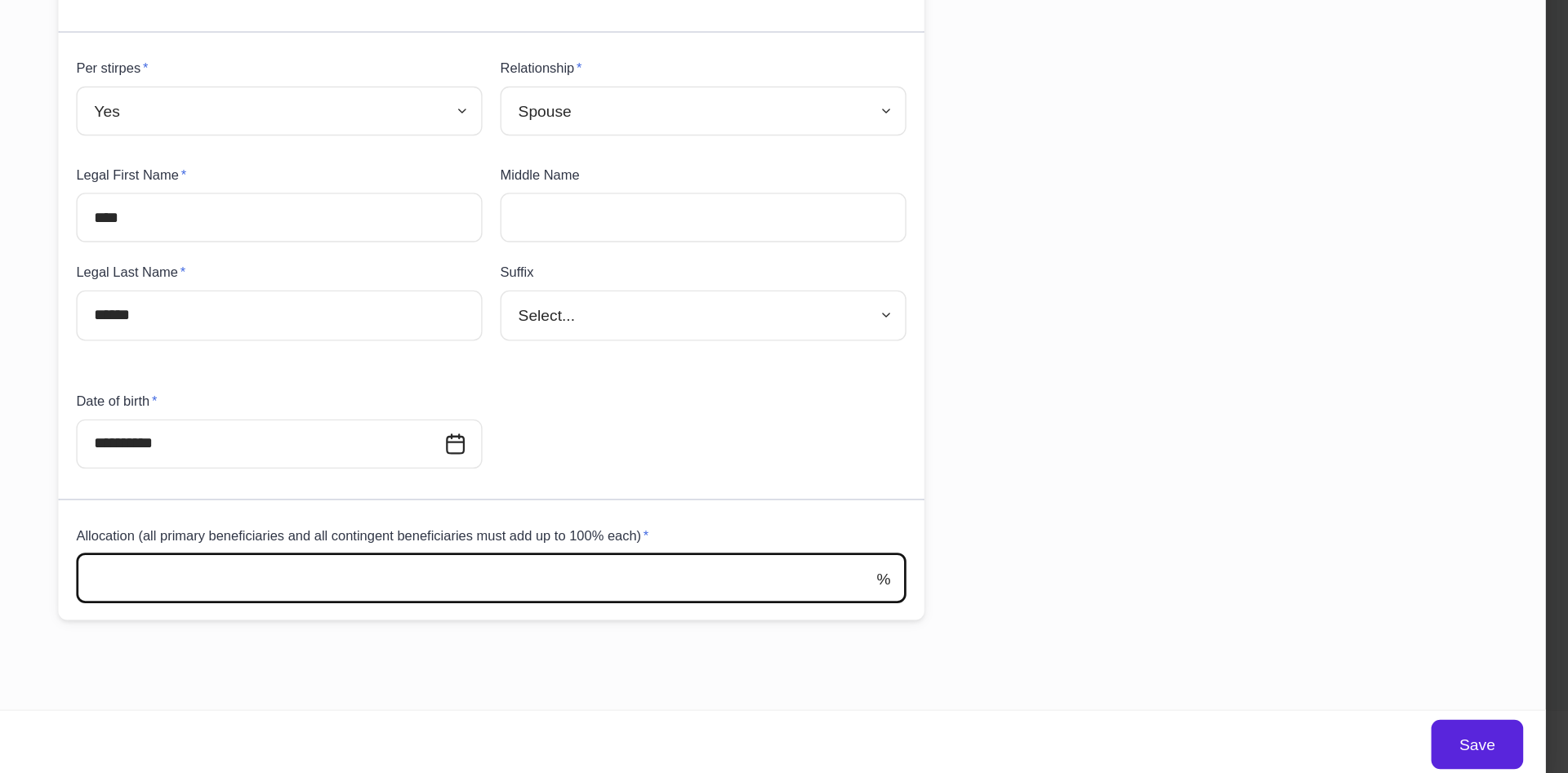 scroll, scrollTop: 89, scrollLeft: 0, axis: vertical 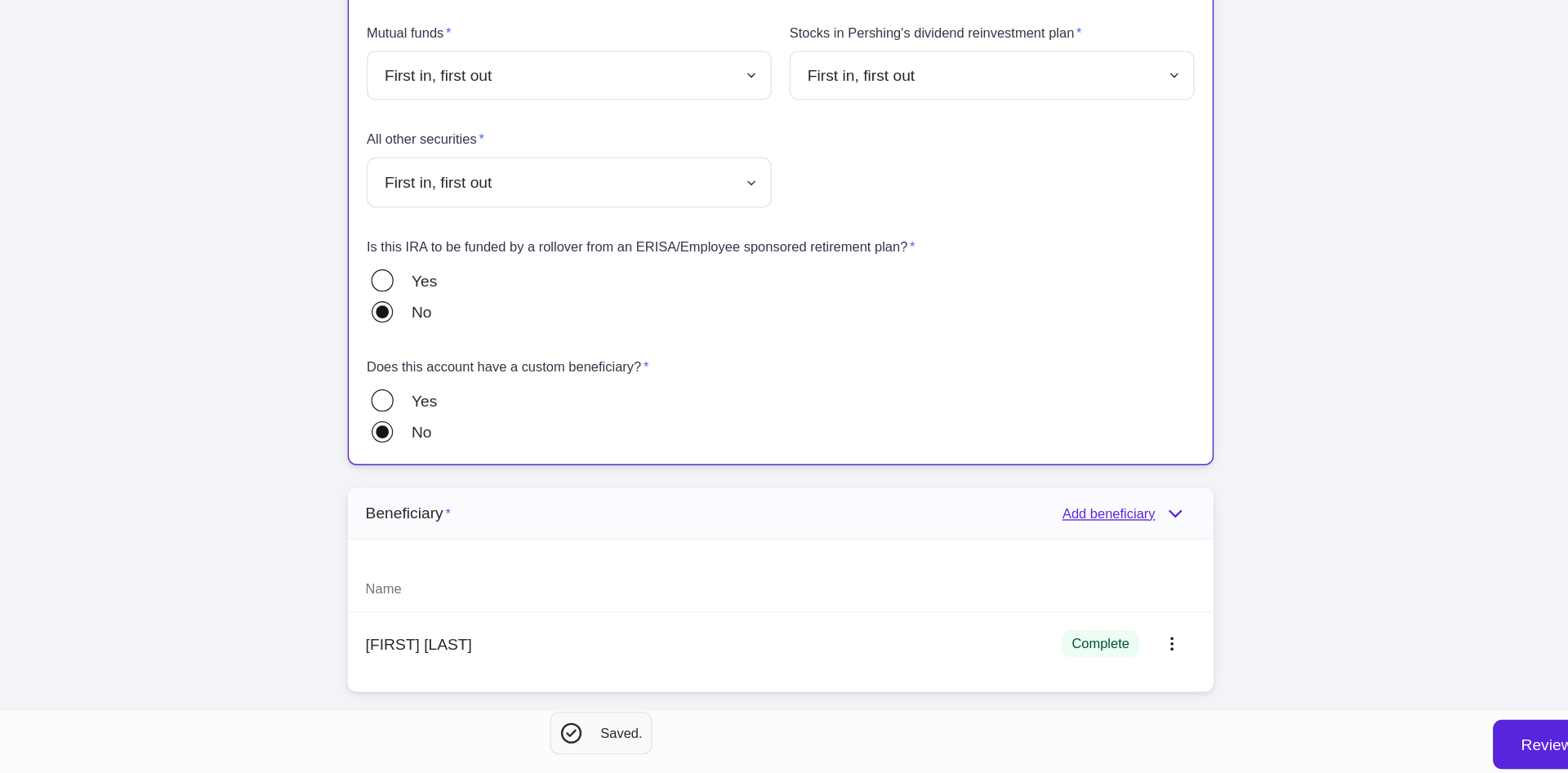 click on "Add beneficiary" at bounding box center (1168, 581) 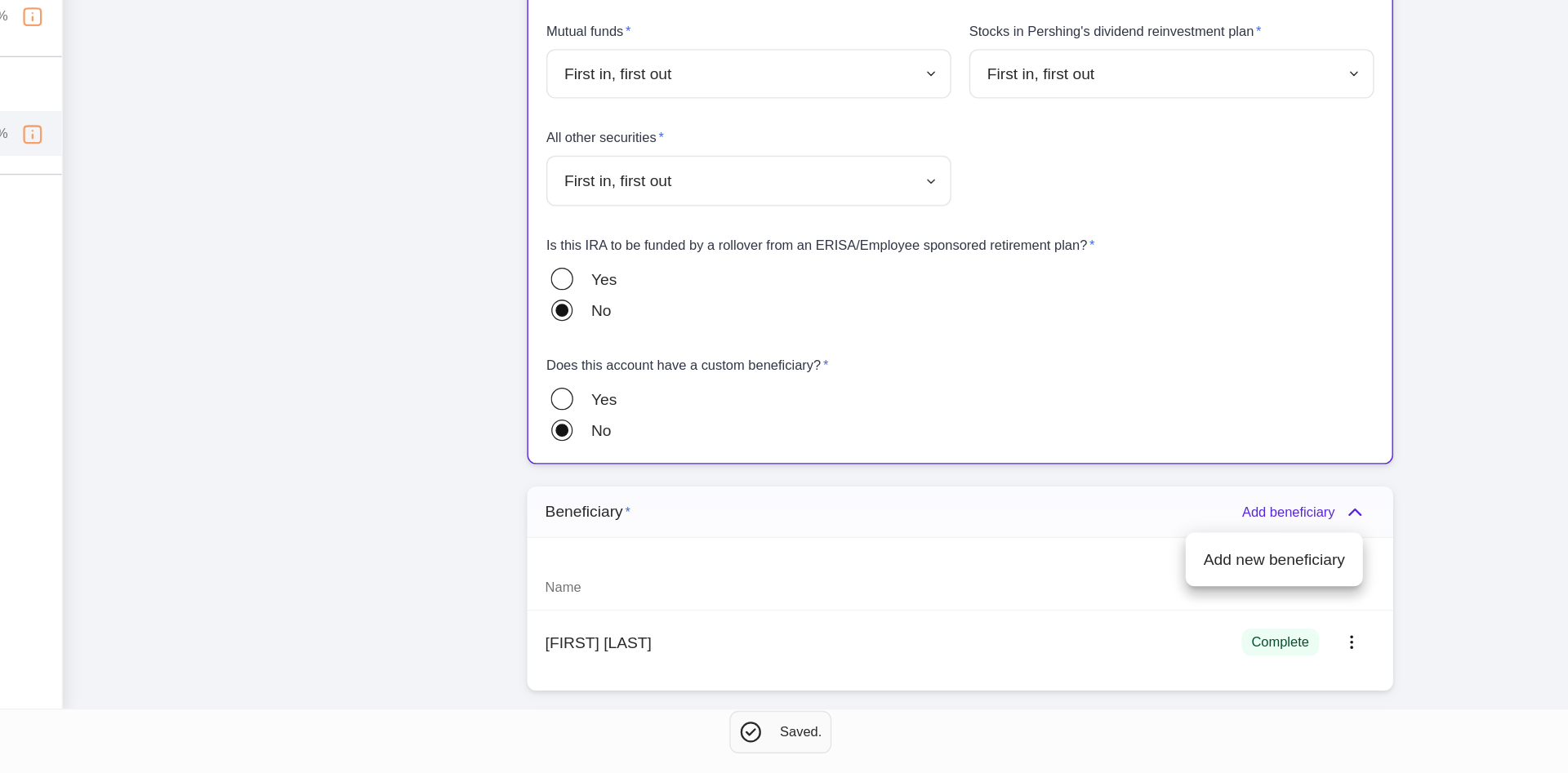 click on "Add new beneficiary" at bounding box center [1143, 615] 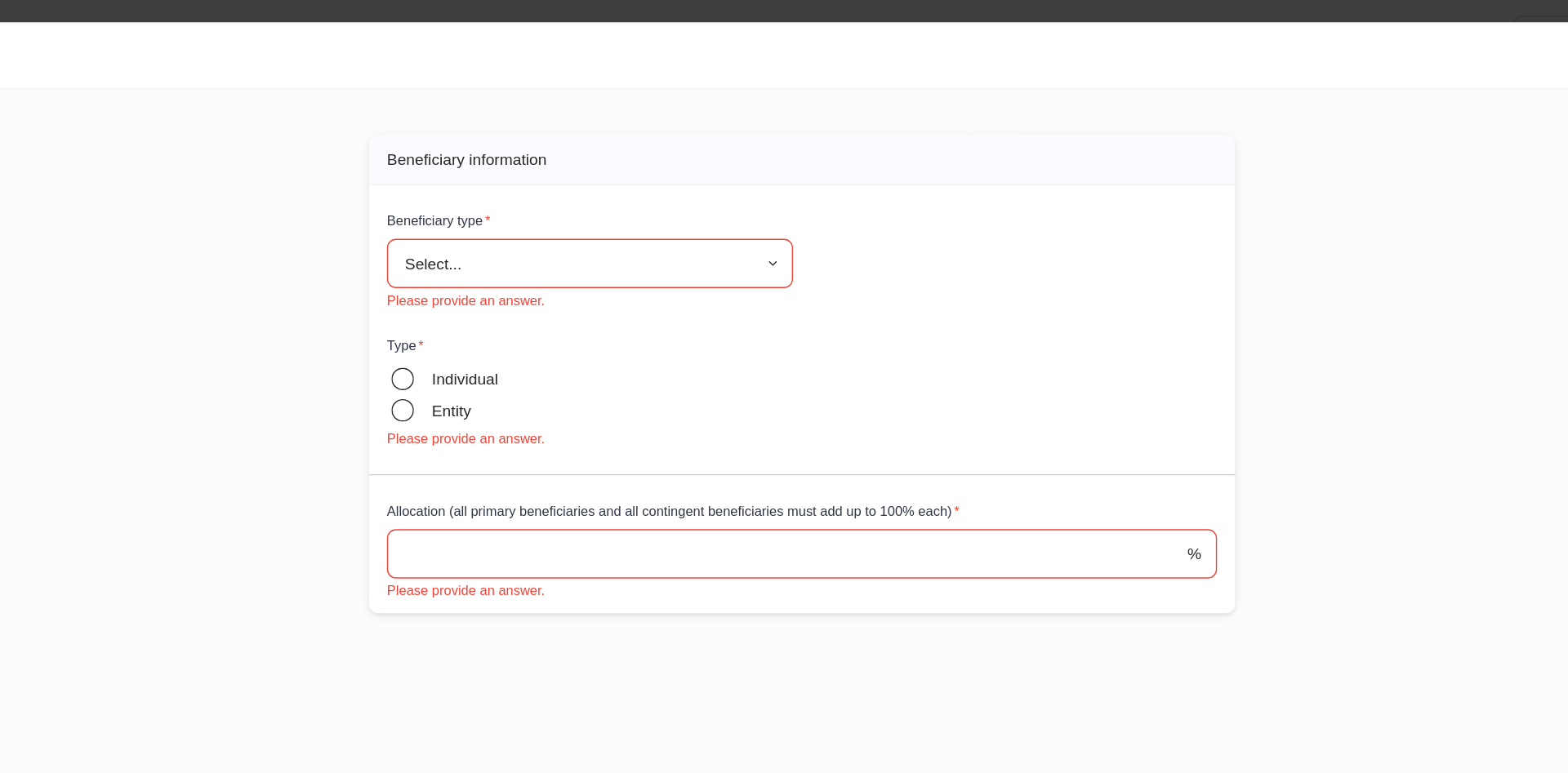 click on "**********" at bounding box center [784, 386] 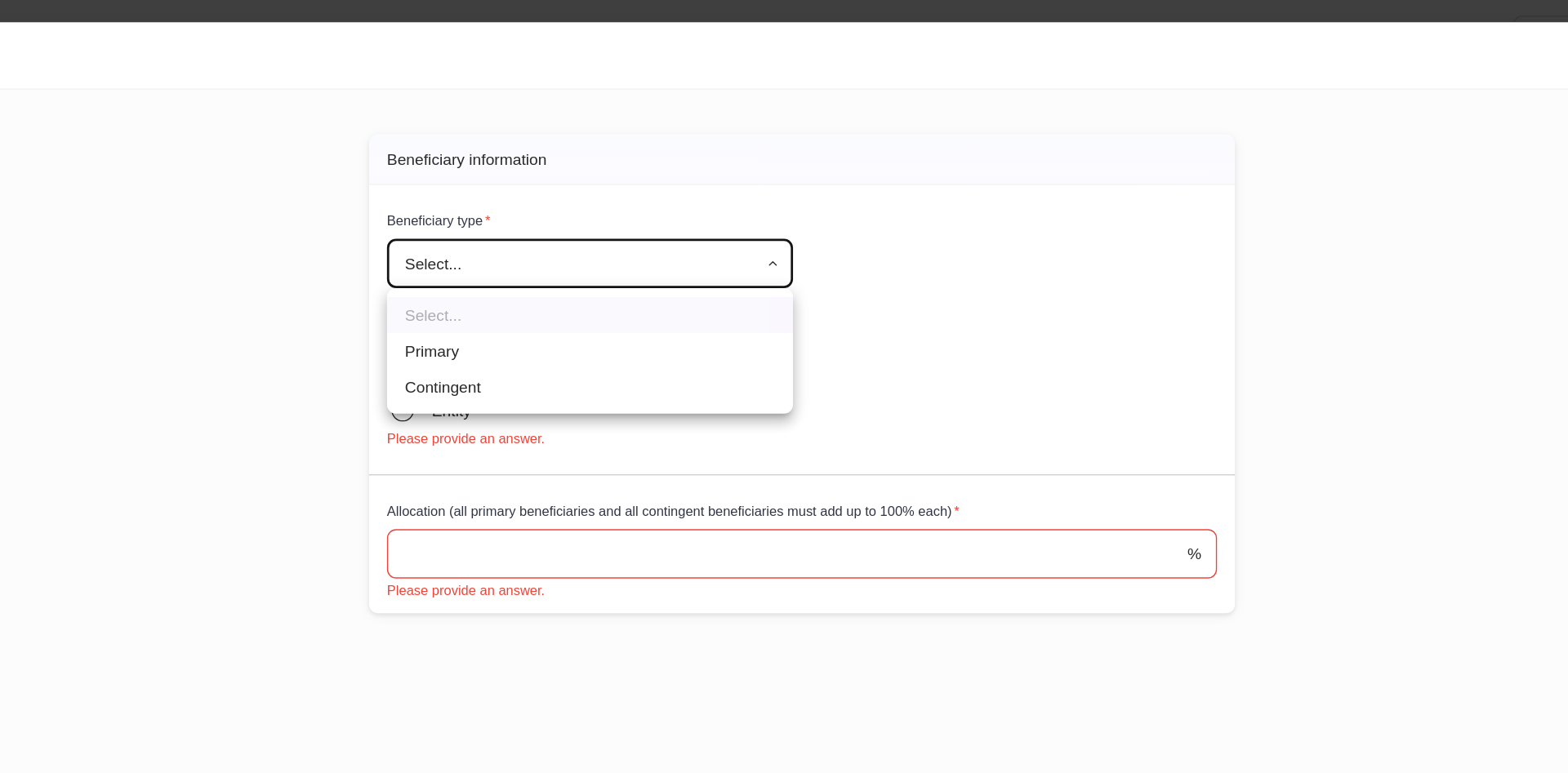 click on "Primary" at bounding box center [630, 255] 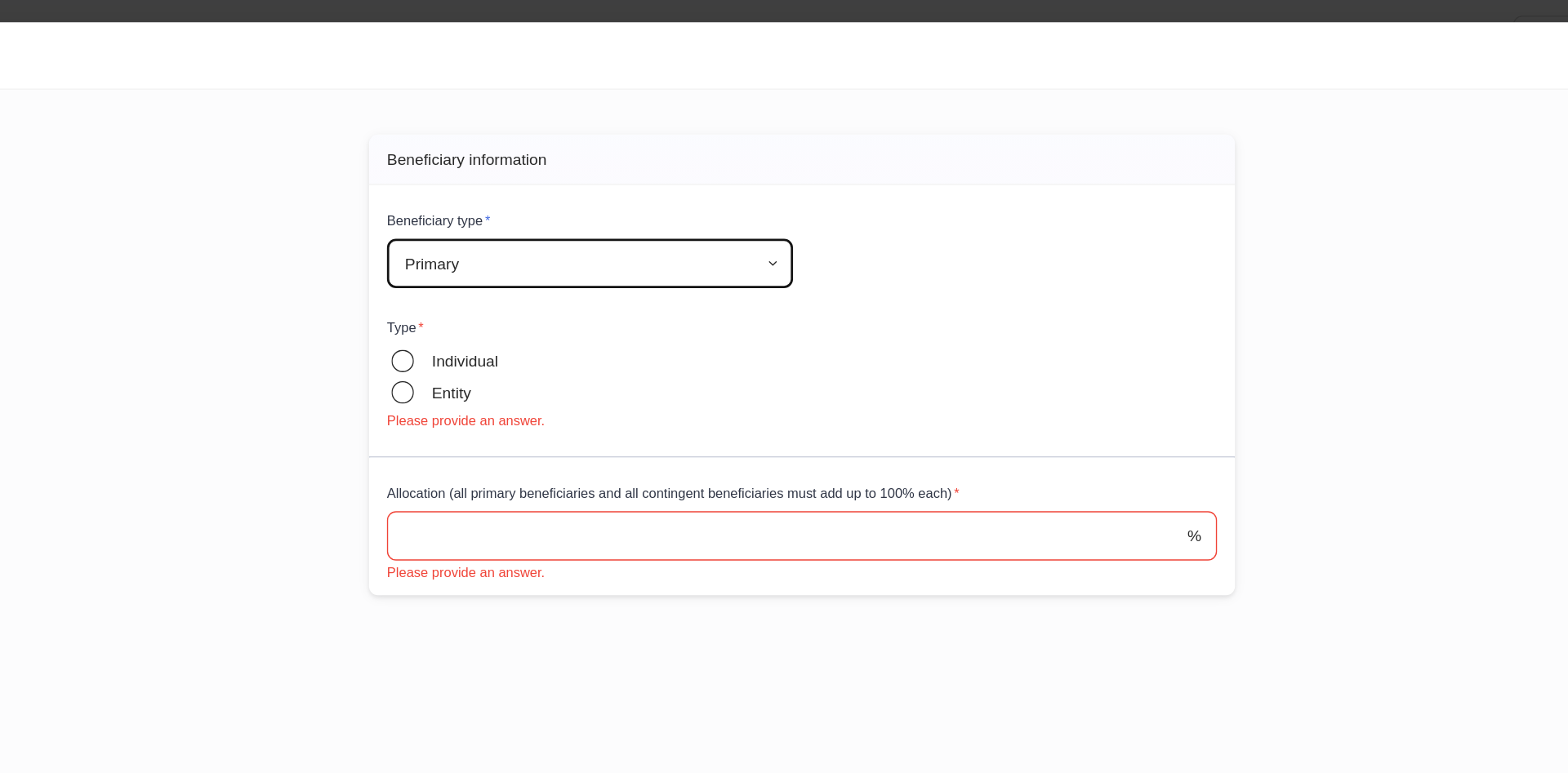 click on "Entity" at bounding box center [531, 286] 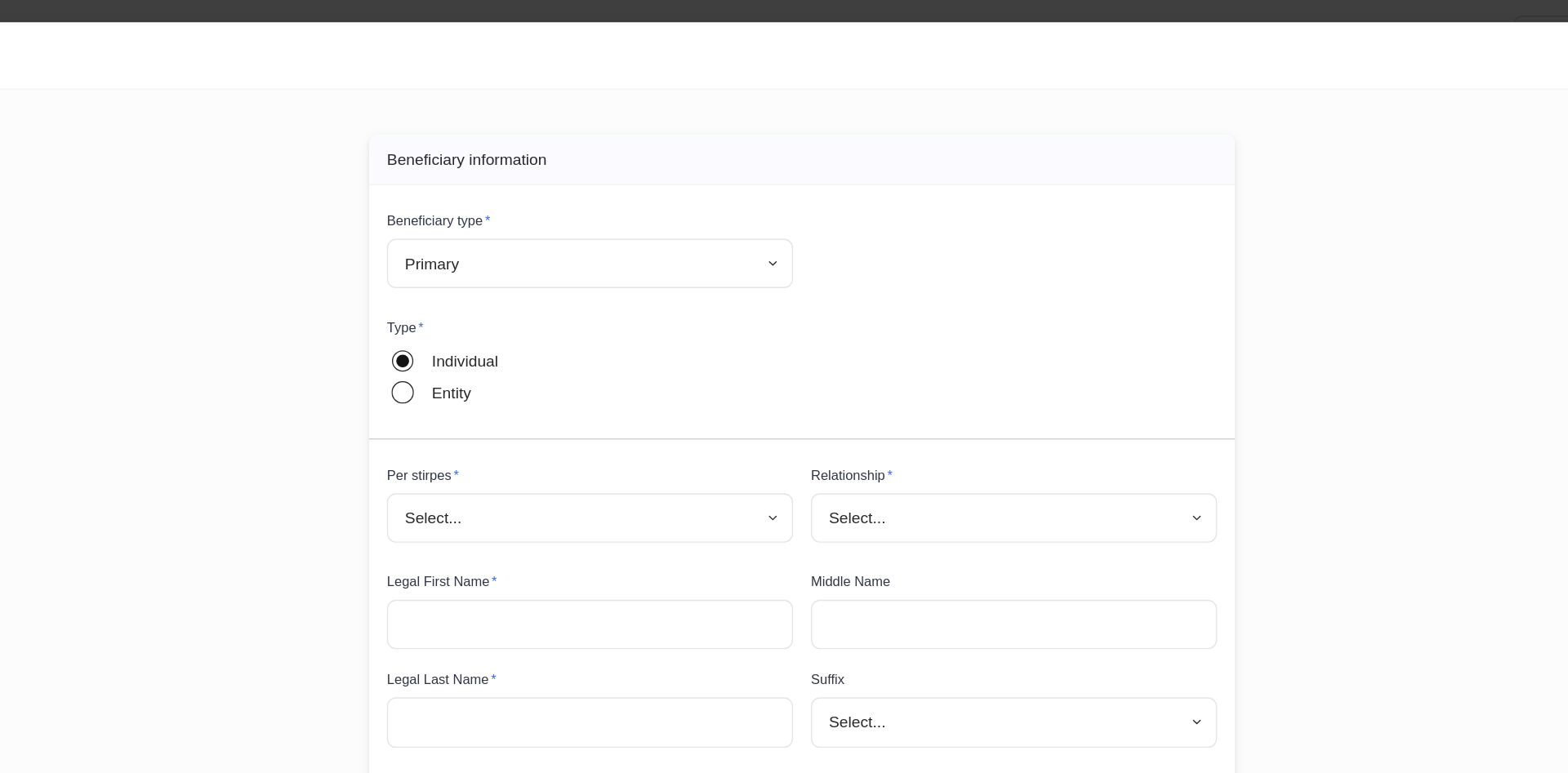 click on "**********" at bounding box center (784, 386) 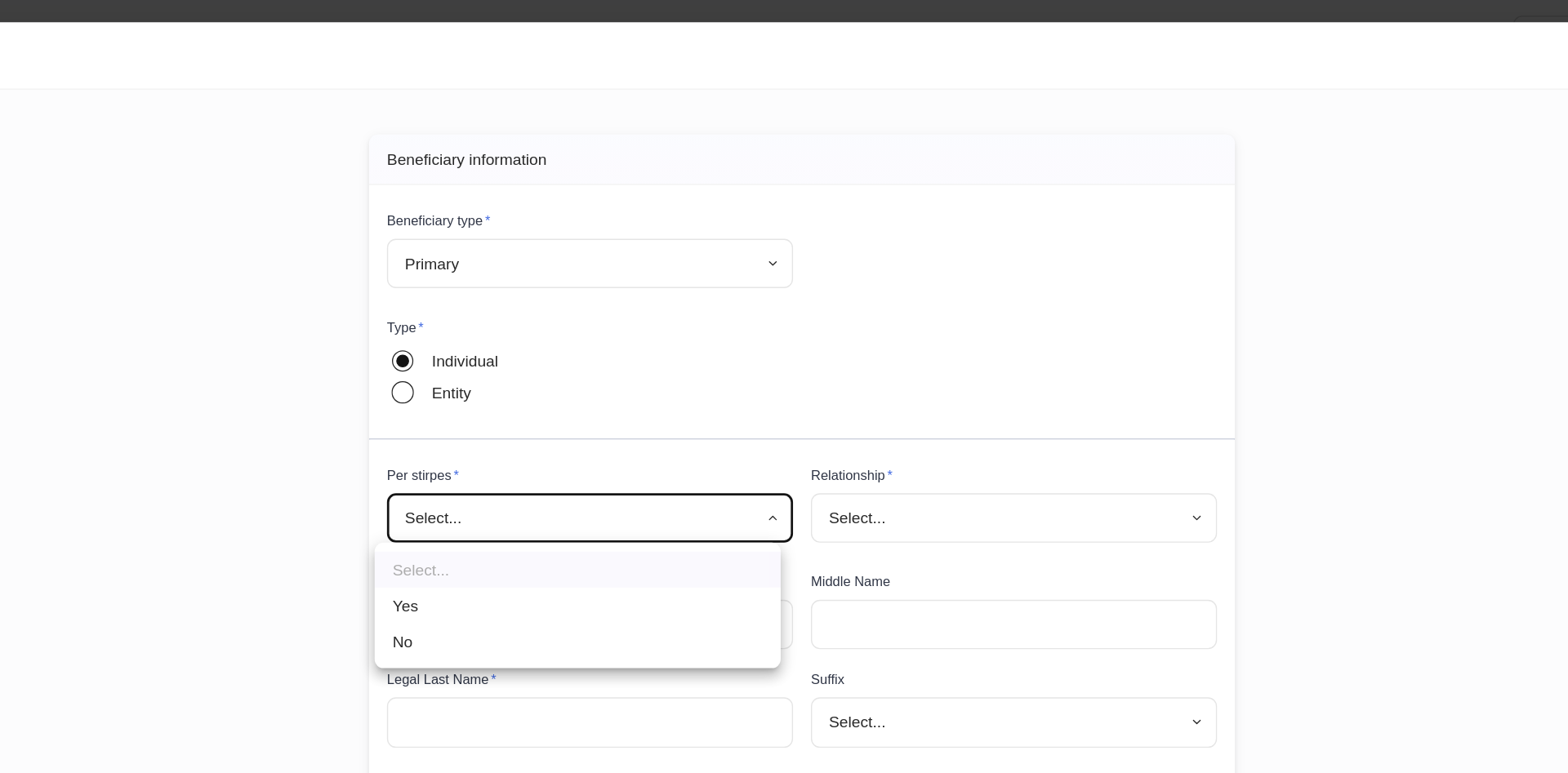 click on "Yes" at bounding box center (621, 441) 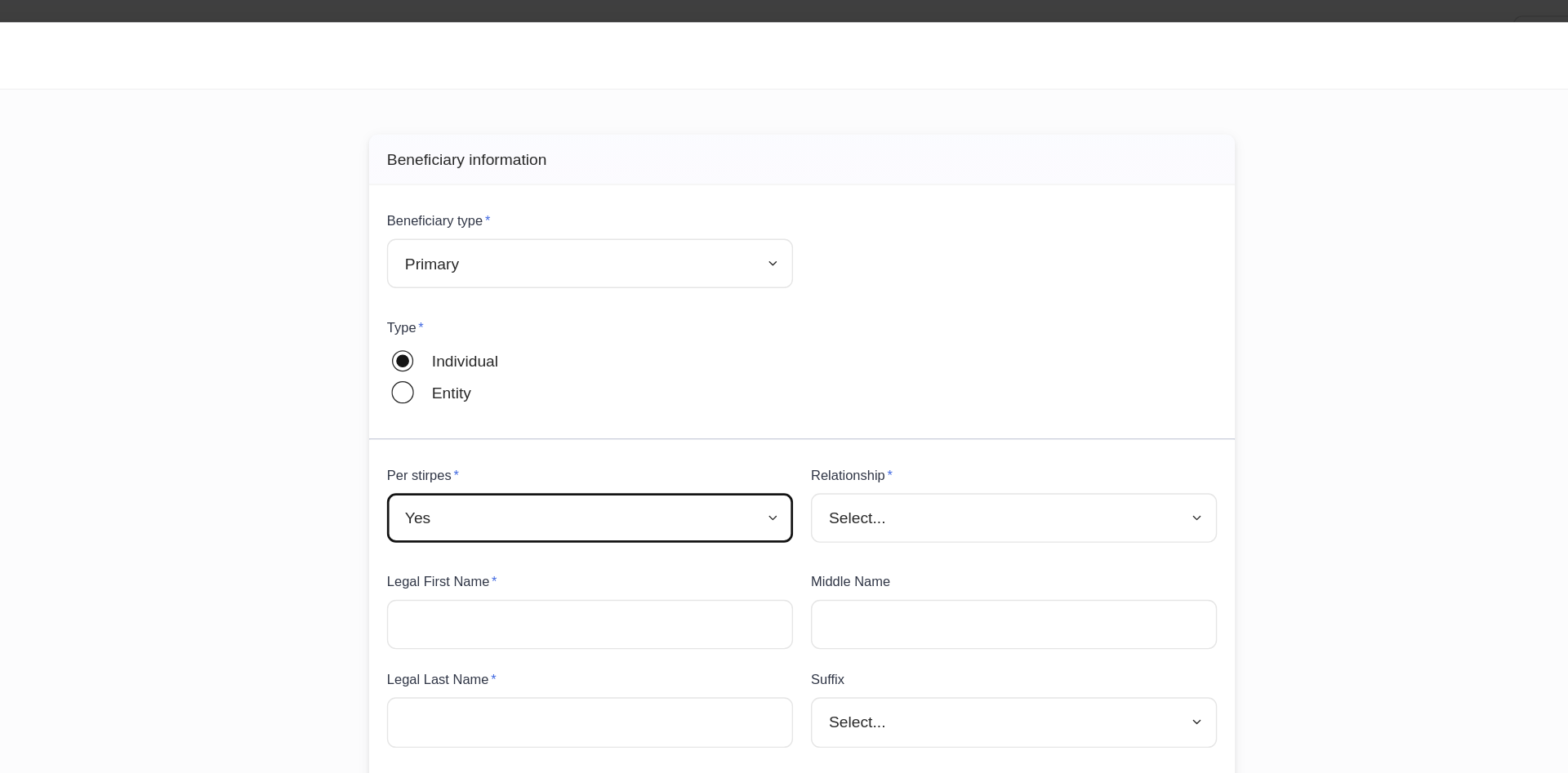 click on "**********" at bounding box center [784, 386] 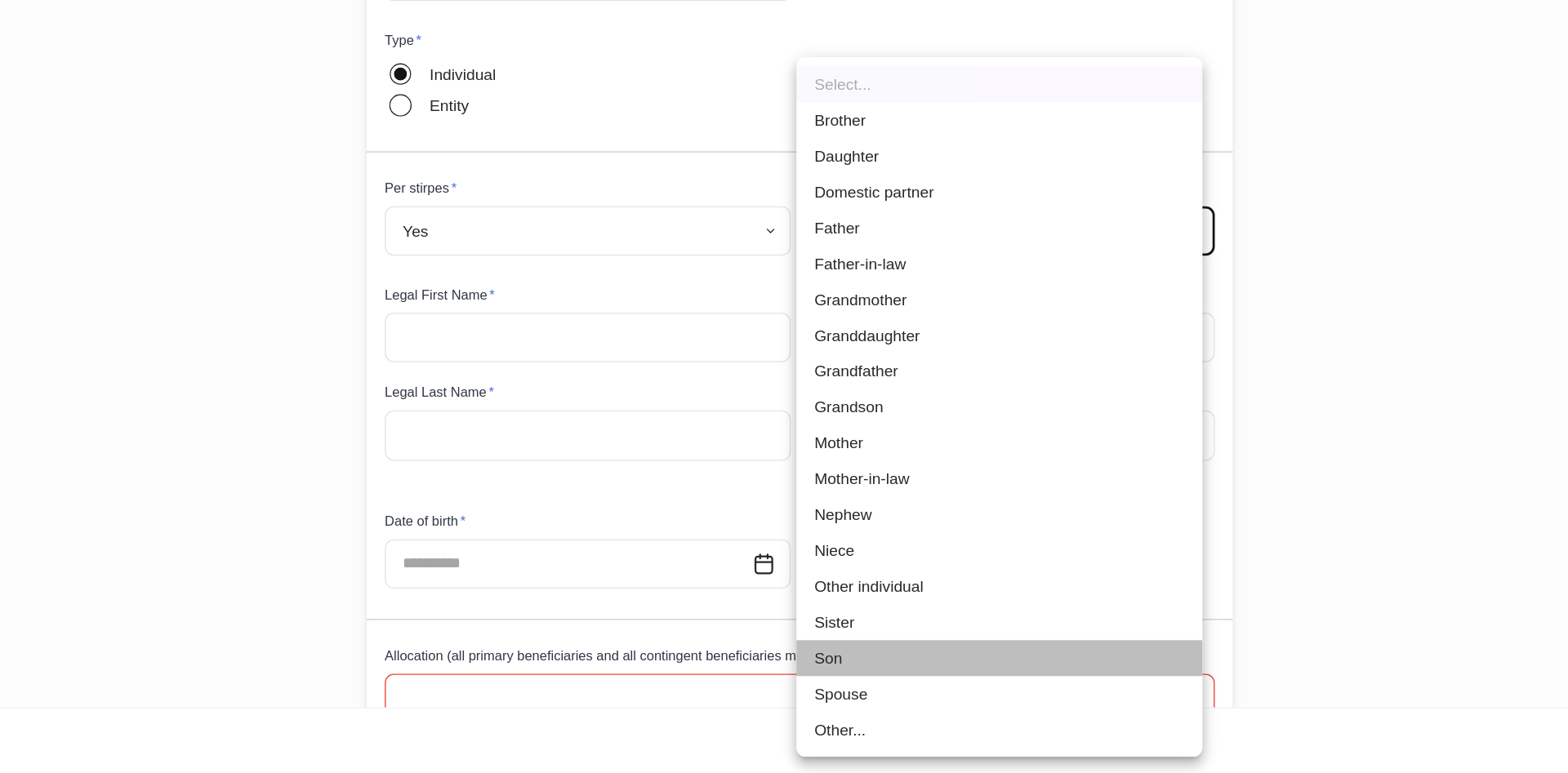 click on "Son" at bounding box center [929, 688] 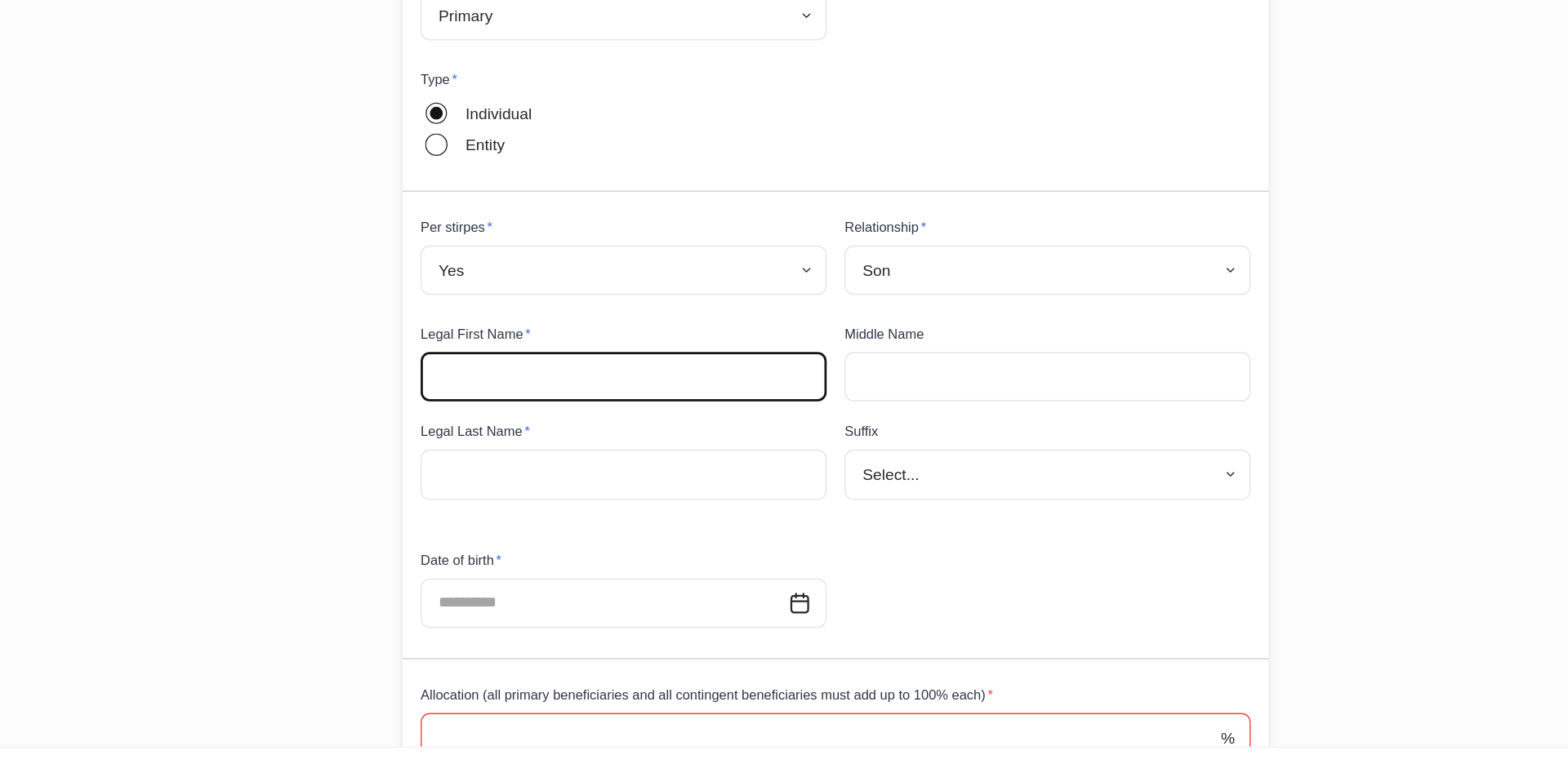 click at bounding box center [630, 455] 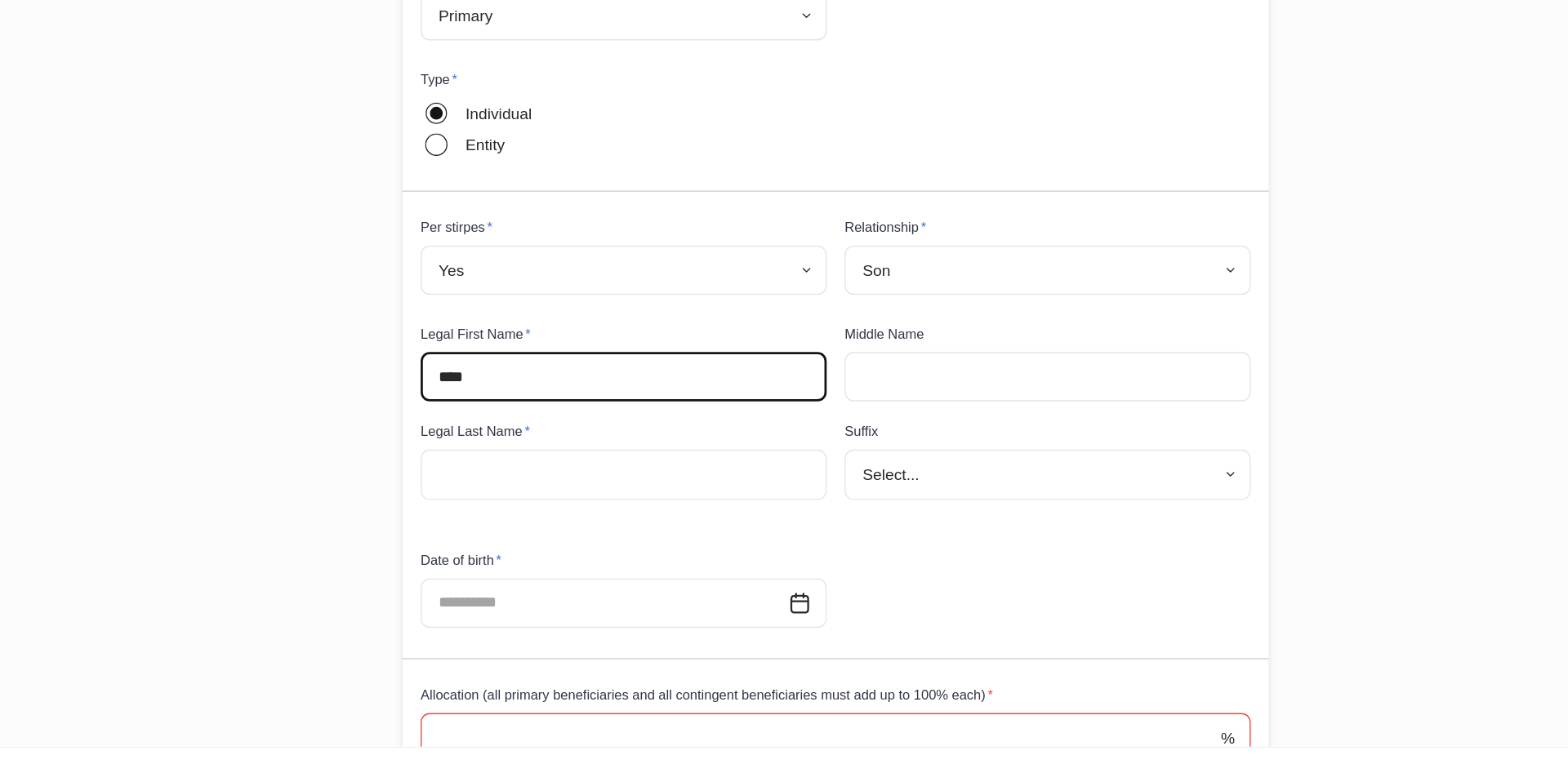 type on "****" 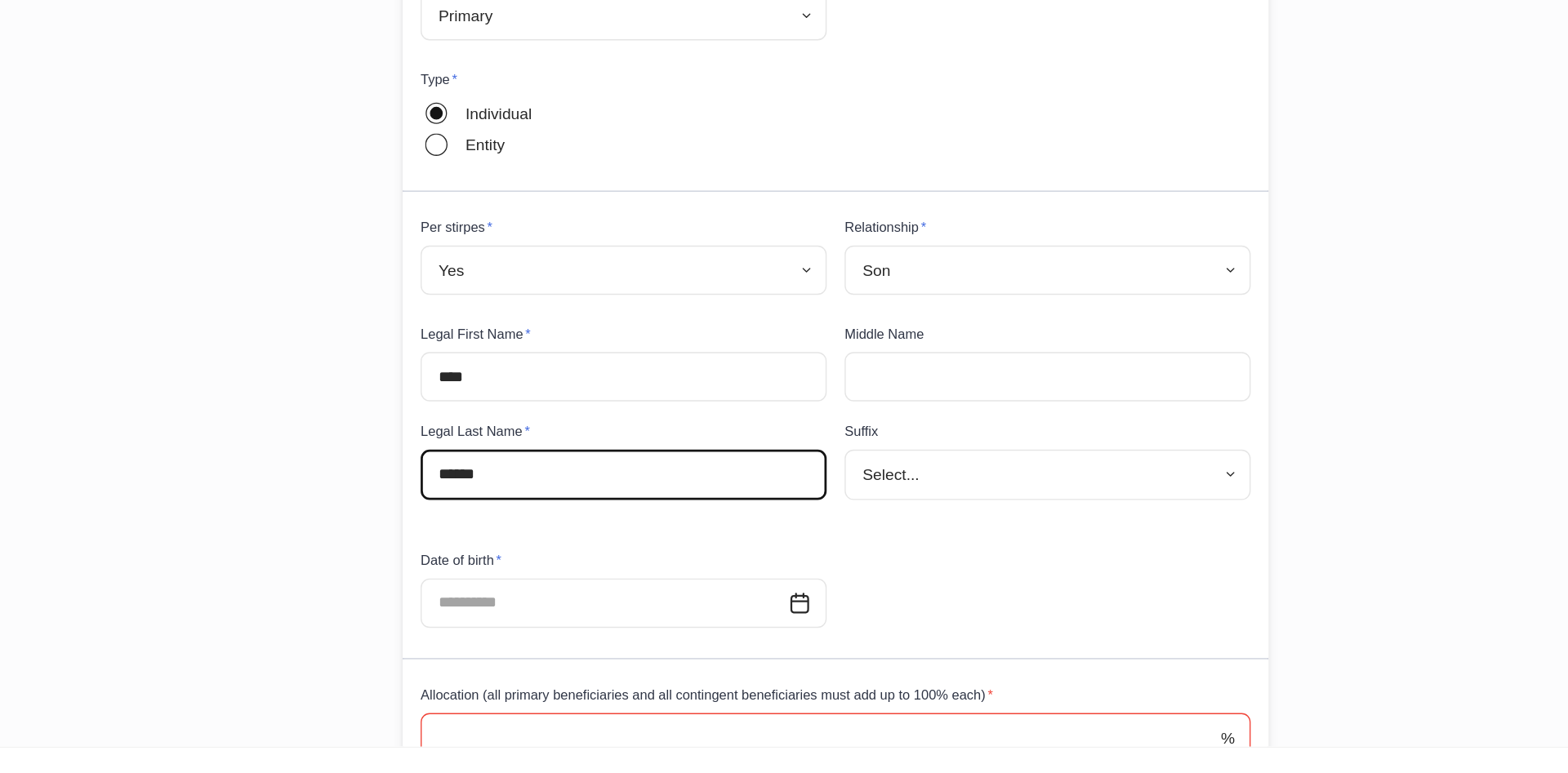scroll, scrollTop: 85, scrollLeft: 0, axis: vertical 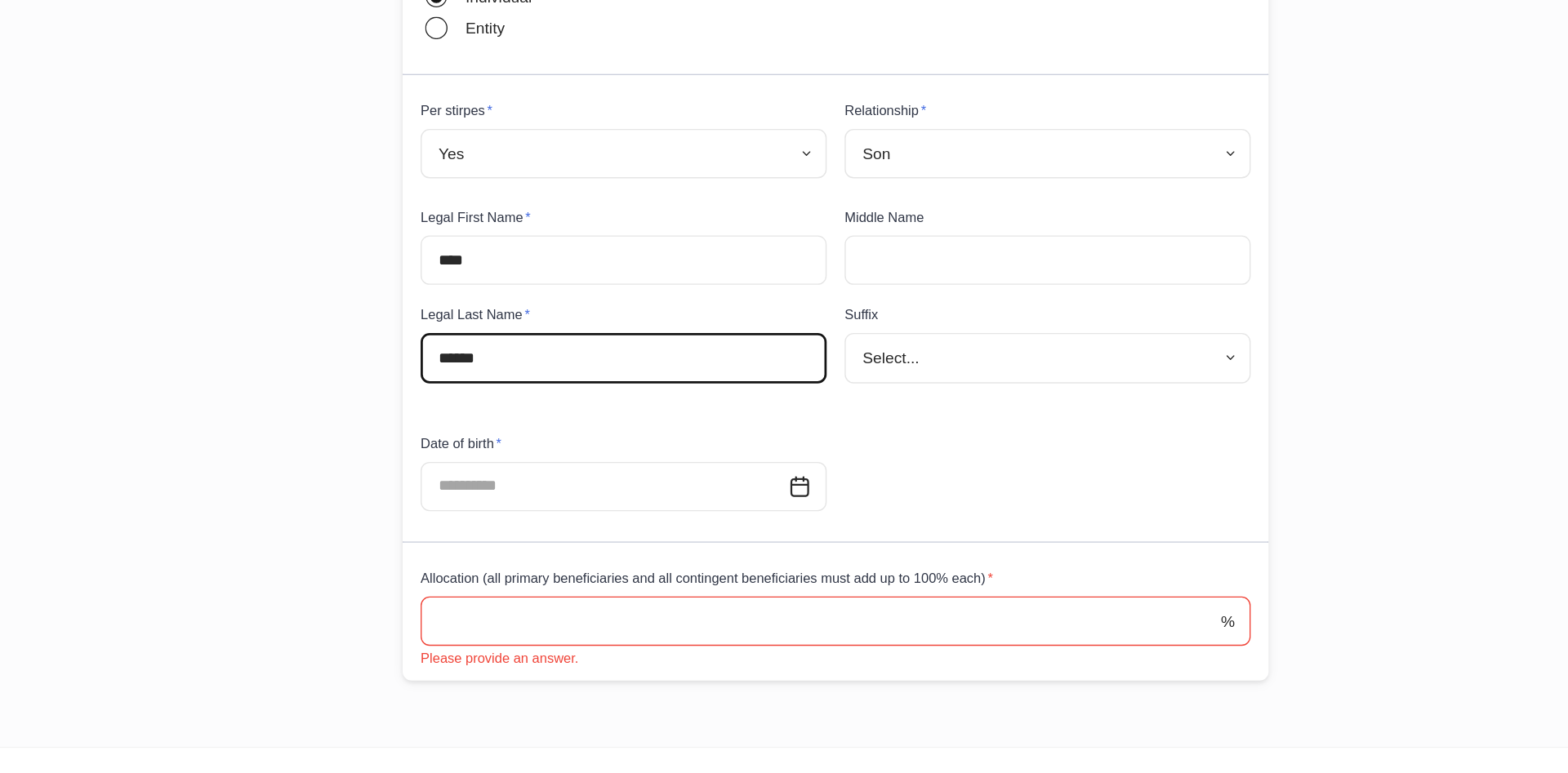 type on "******" 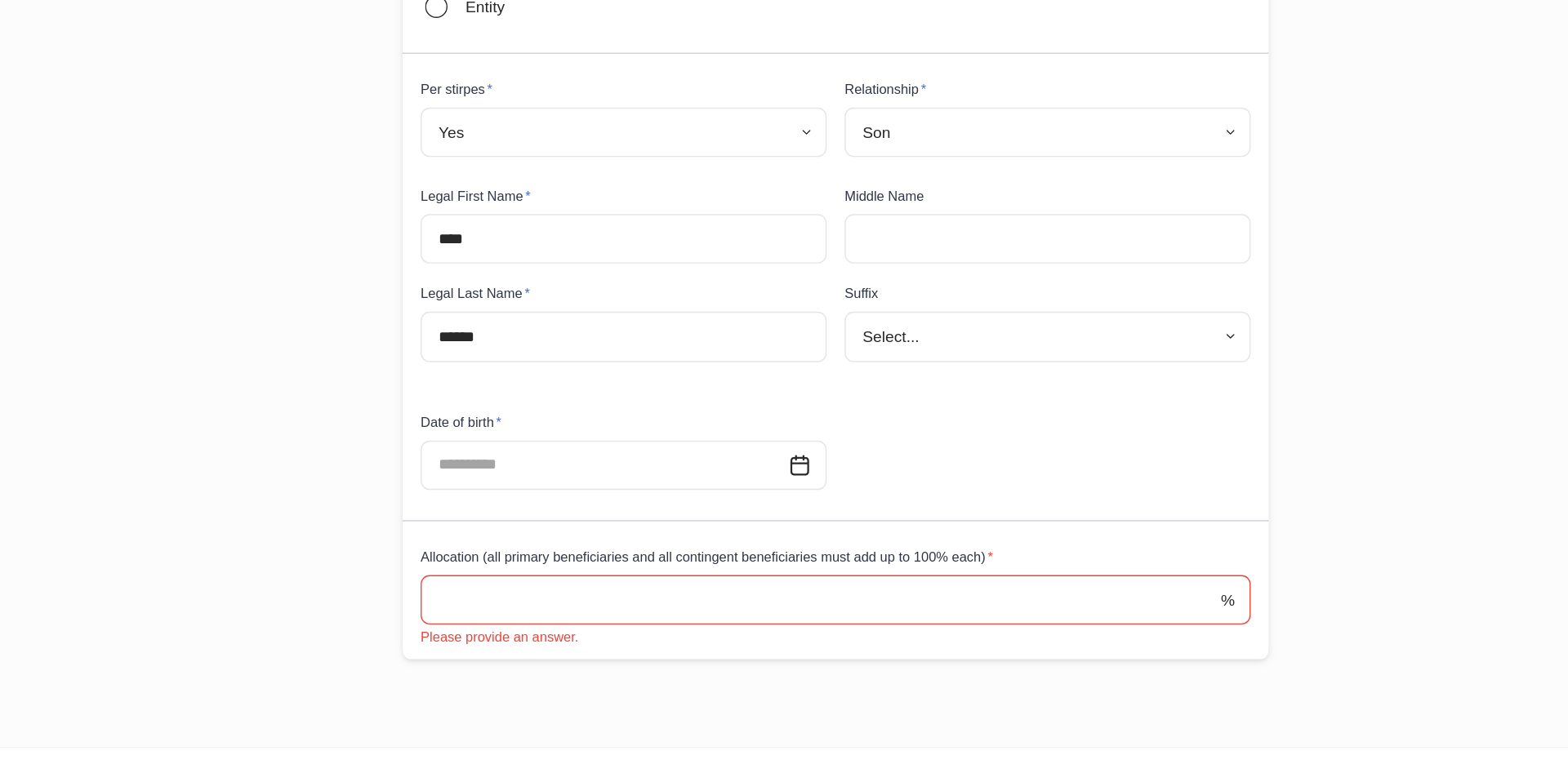 scroll, scrollTop: 100, scrollLeft: 0, axis: vertical 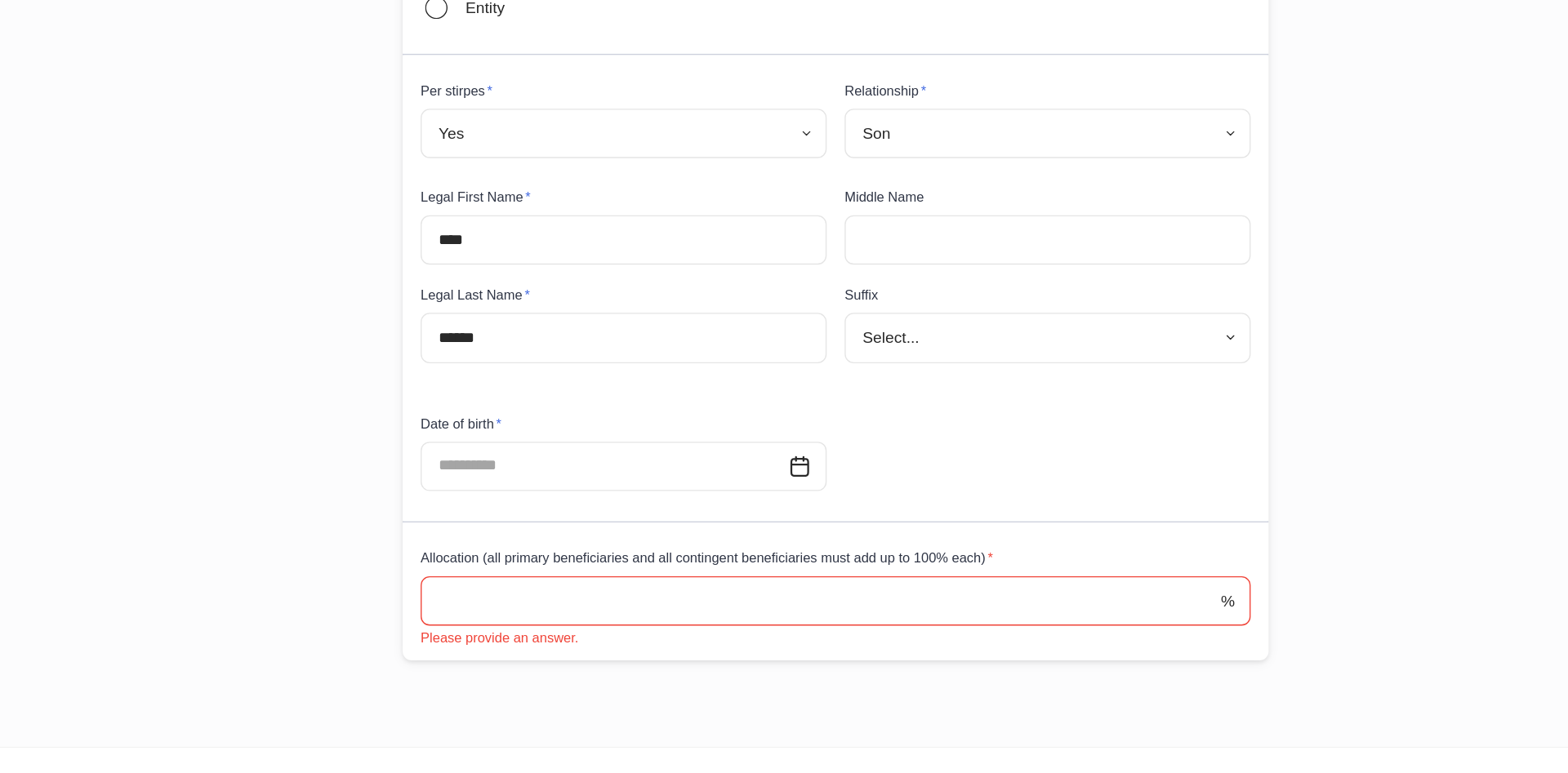 click on "Beneficiary information Beneficiary type * Primary ******* ​ Type * Individual Entity Per stirpes * Yes **** ​ Relationship * [RELATIONSHIP] *** ​ Legal First Name * **** ​ Middle Name ​ Legal Last Name * ****** ​ Suffix Select... ​ Date of birth * ​ Allocation (all primary beneficiaries and all contingent beneficiaries must add up to 100% each) * % ​ Please provide an answer. Save" at bounding box center (784, 394) 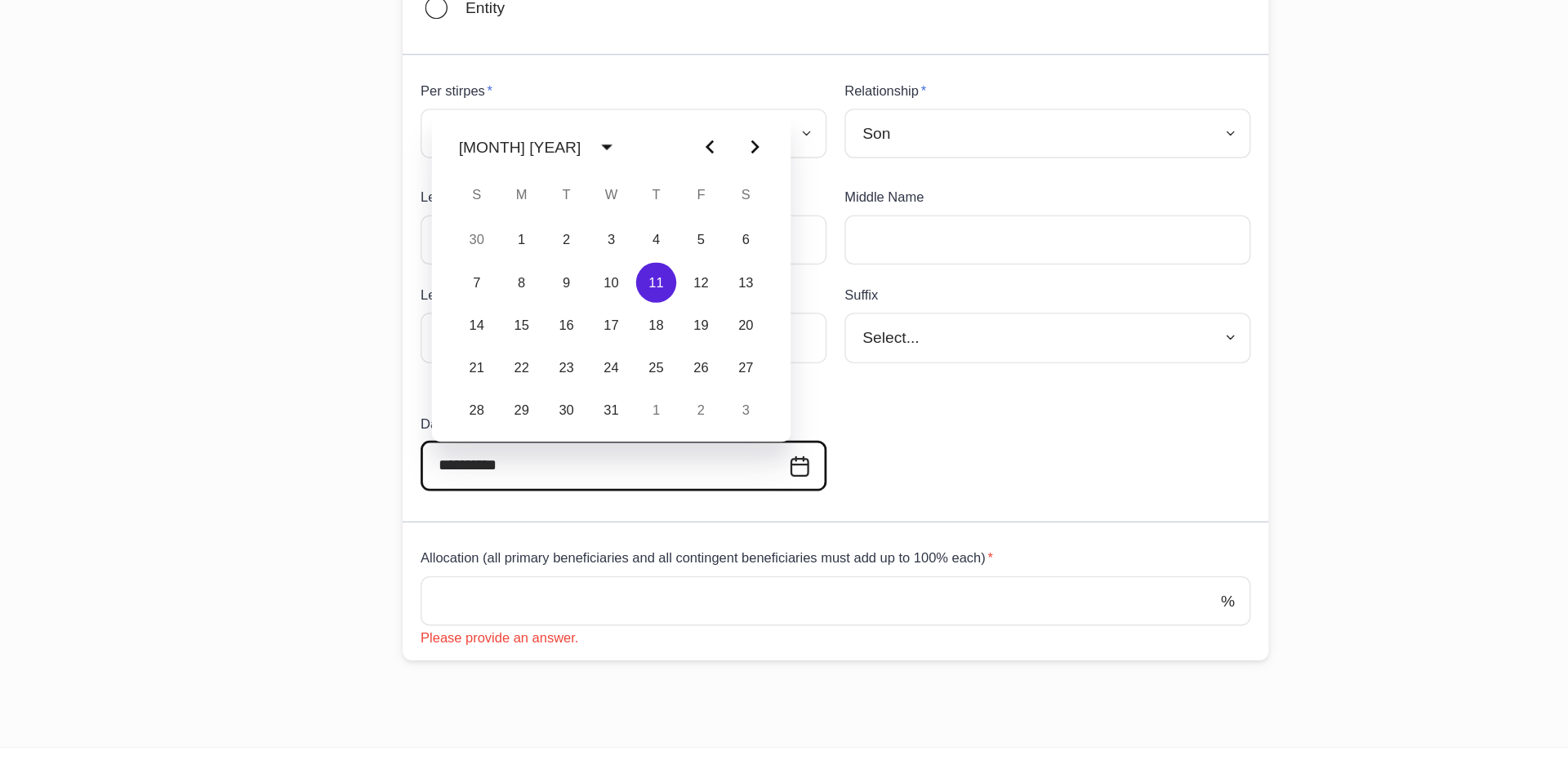 type on "**********" 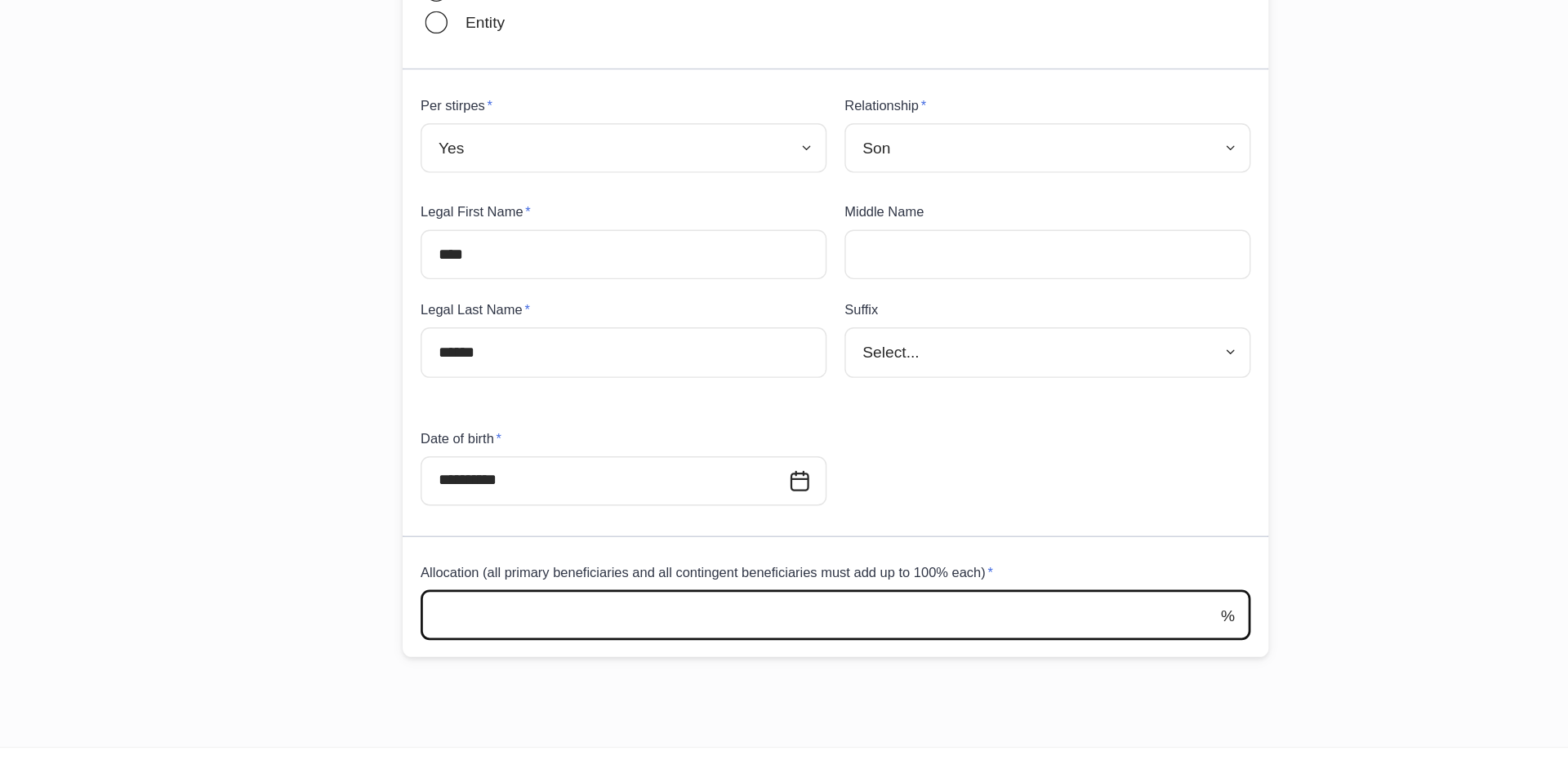 scroll, scrollTop: 89, scrollLeft: 0, axis: vertical 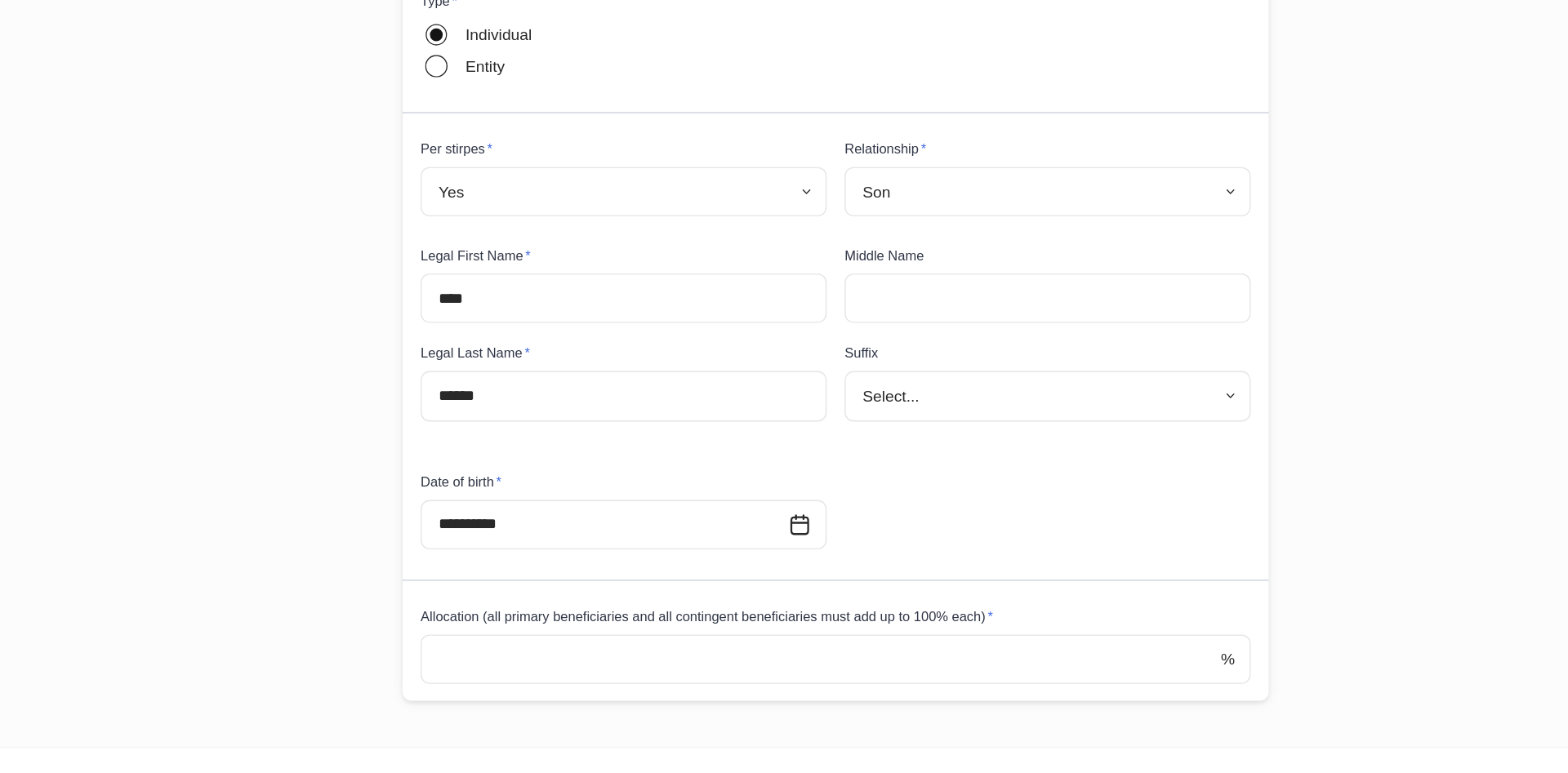 click on "**********" at bounding box center [777, 379] 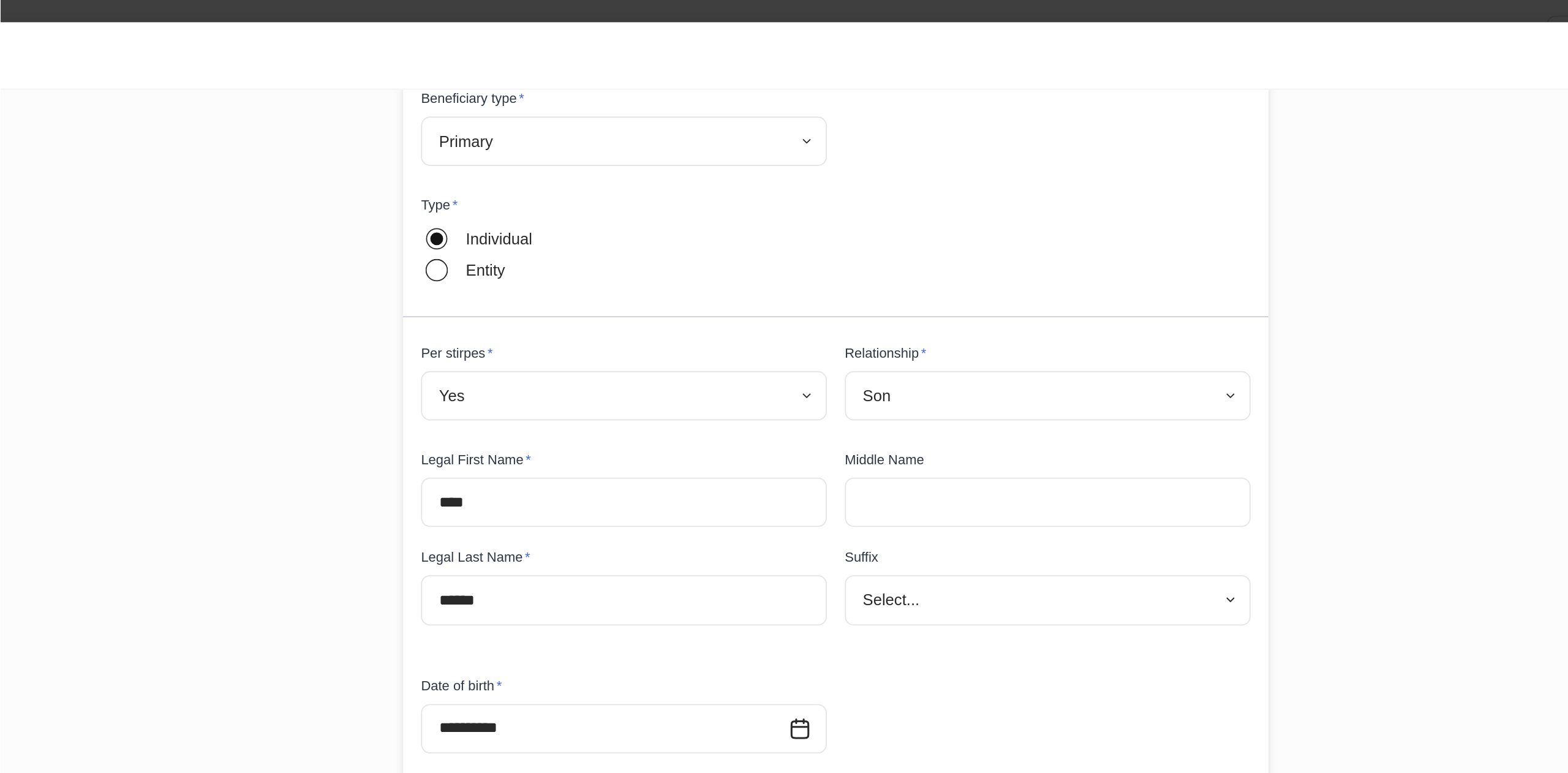 scroll, scrollTop: 0, scrollLeft: 0, axis: both 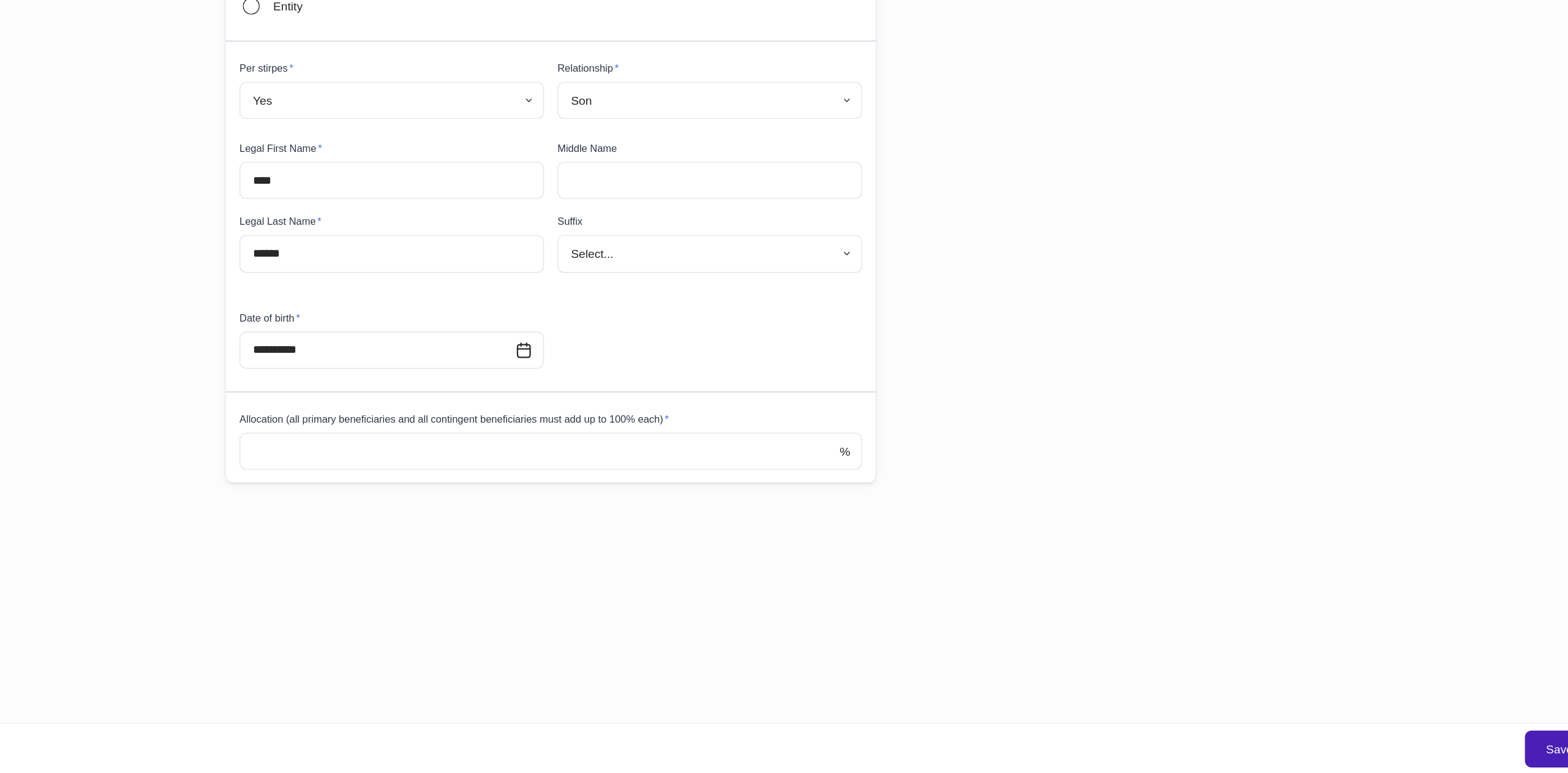 click on "Save" at bounding box center (1518, 755) 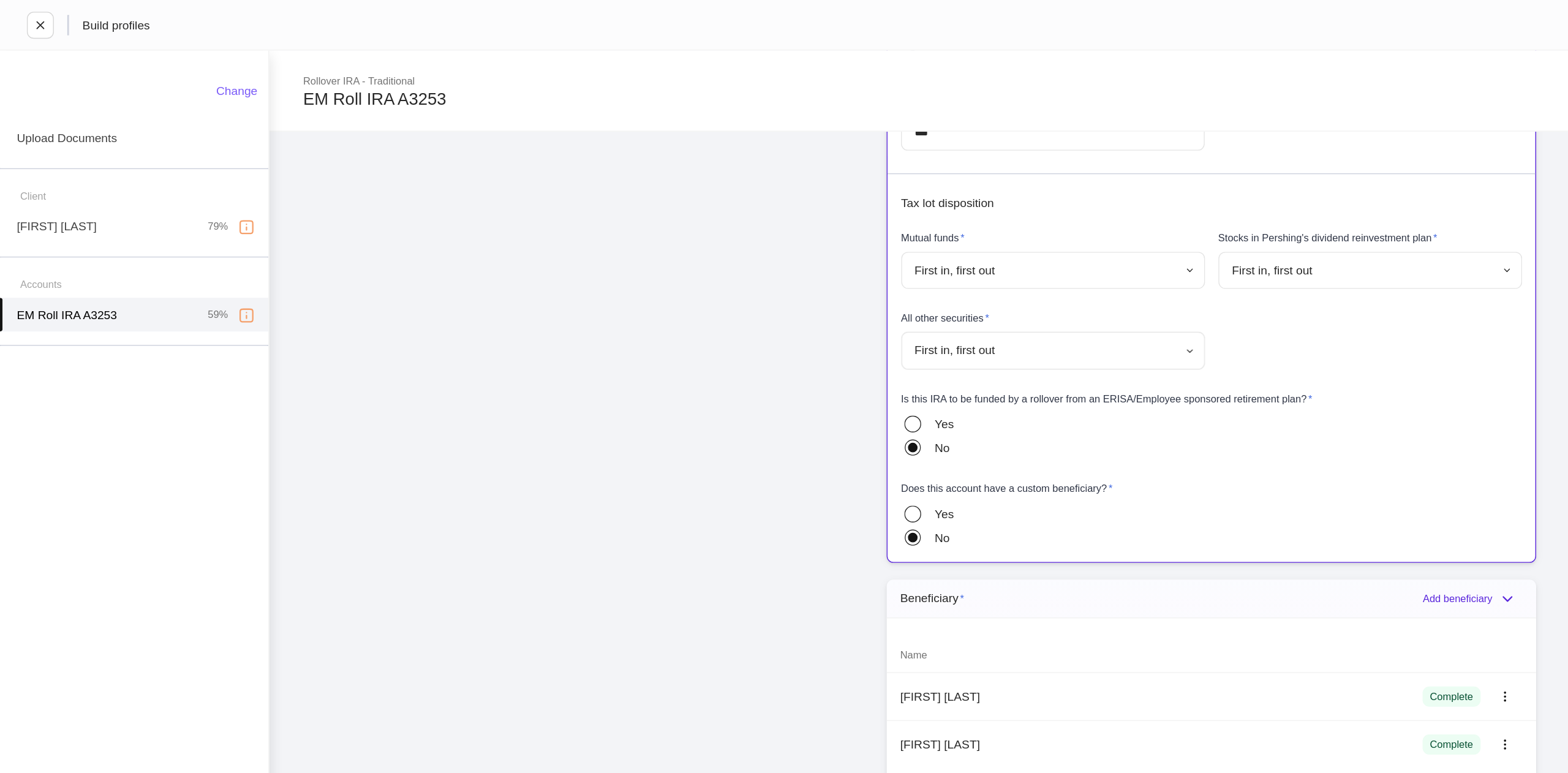 click on "**********" at bounding box center [784, 386] 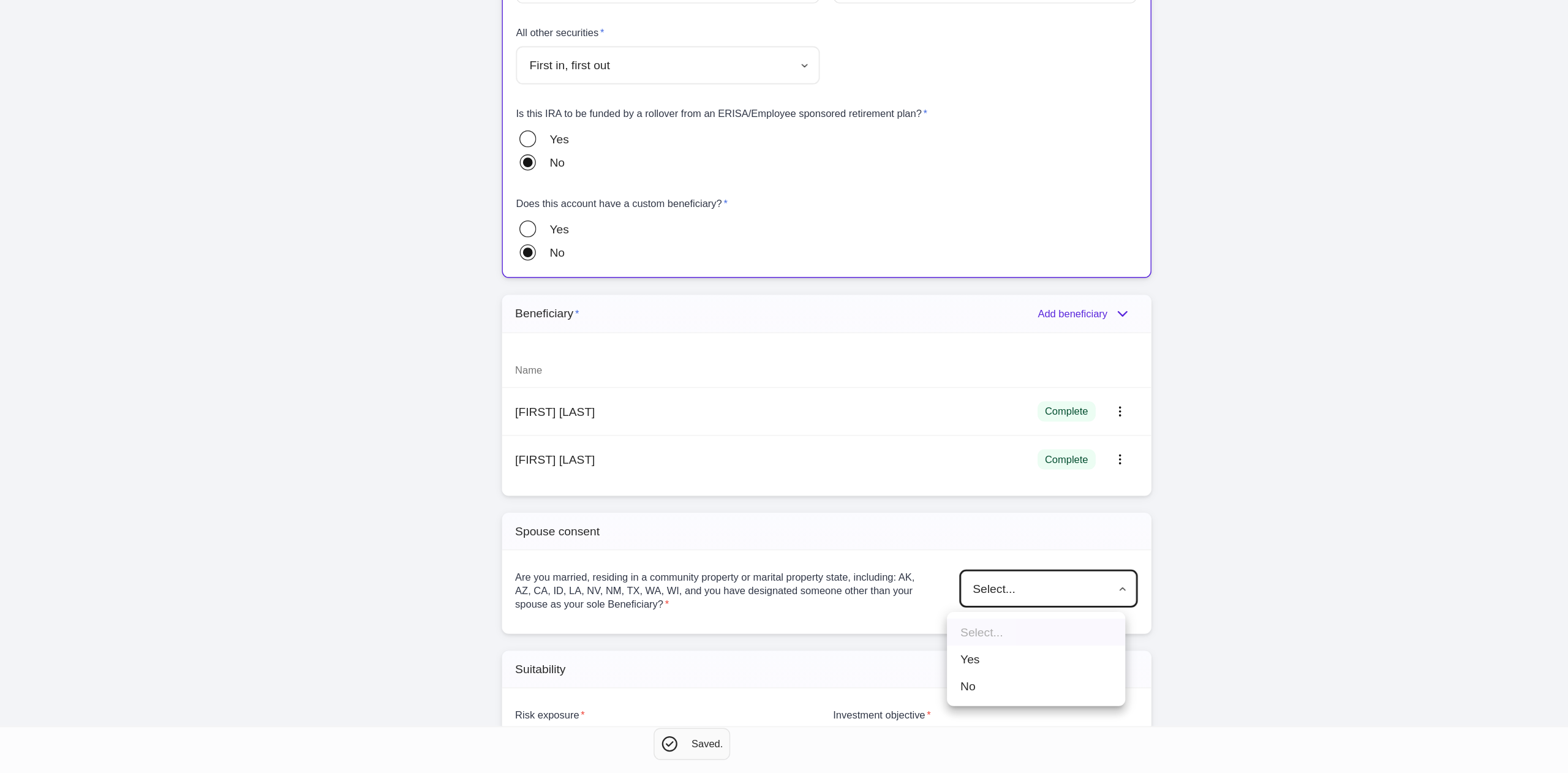 click on "No" at bounding box center (1035, 707) 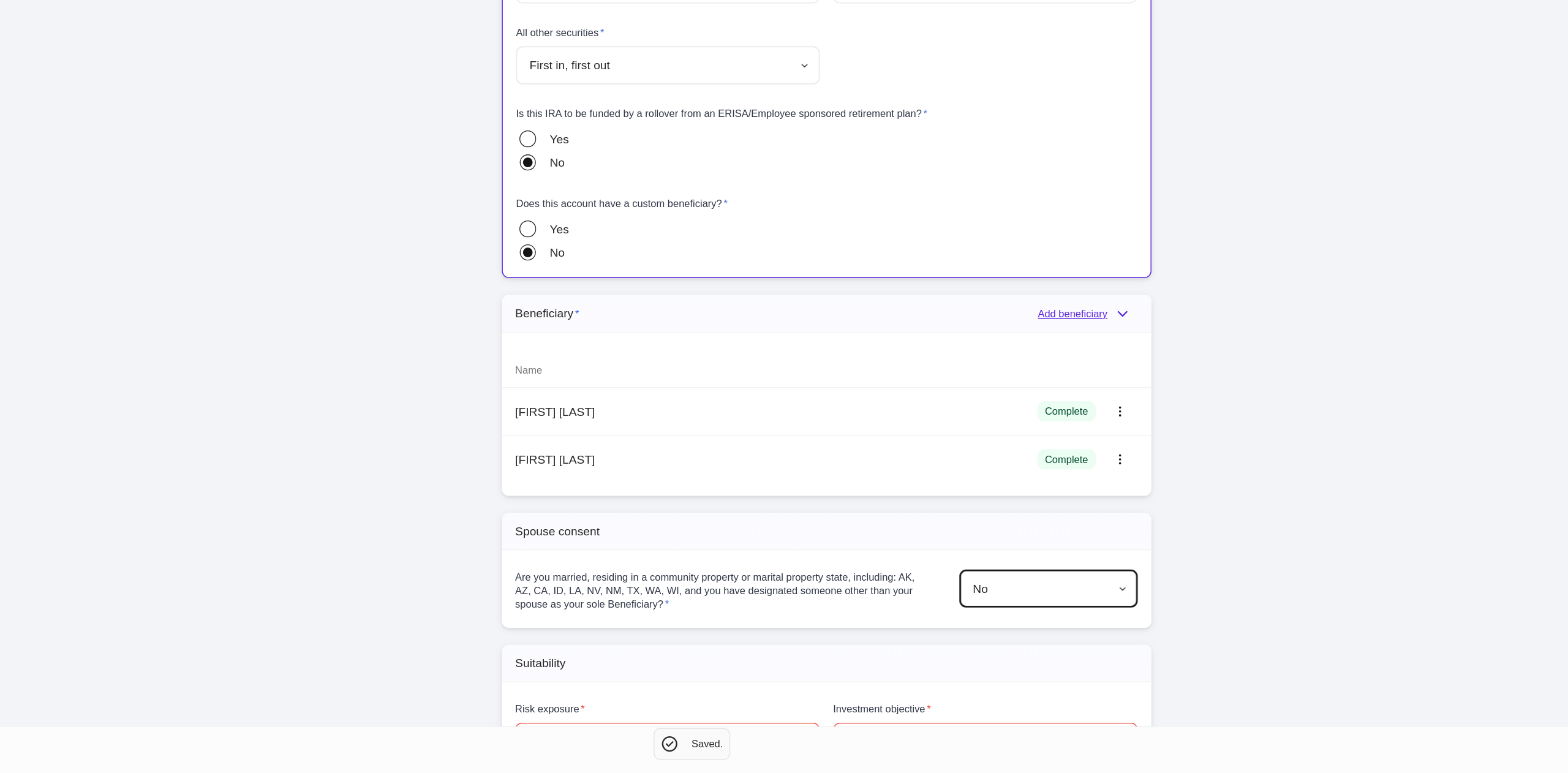 click on "Add beneficiary" at bounding box center [1072, 436] 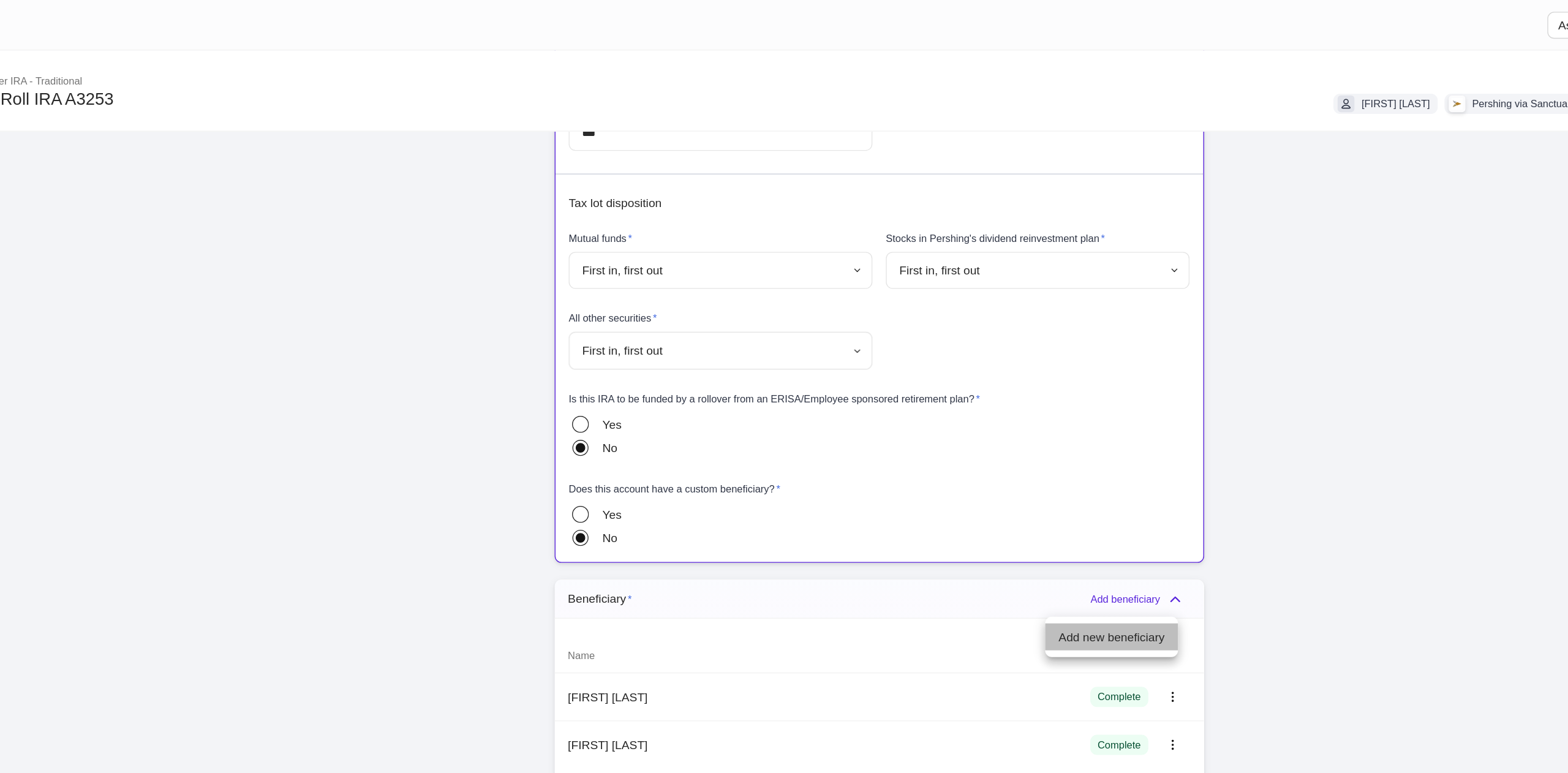 click on "Add new beneficiary" at bounding box center (1051, 464) 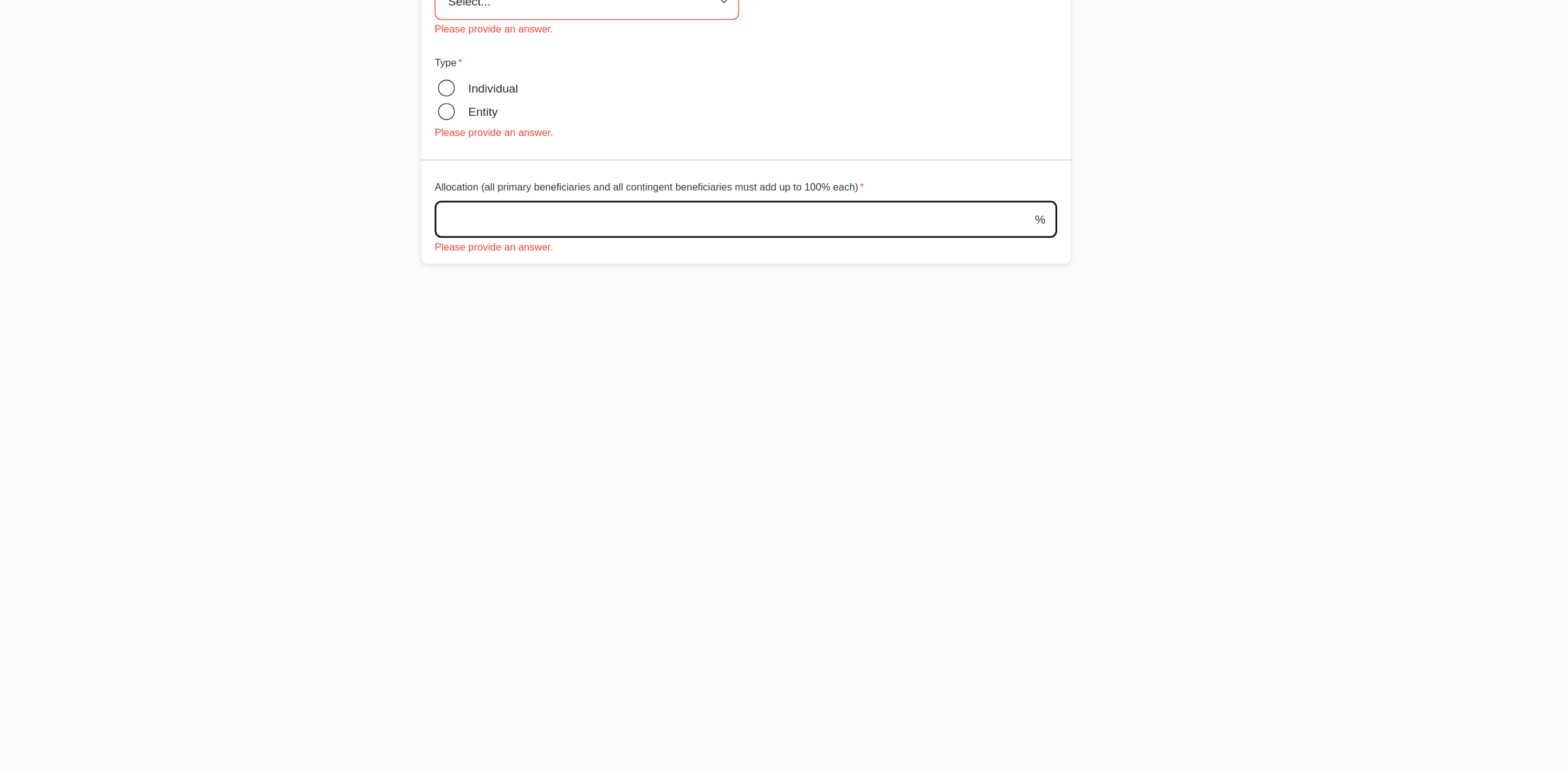 click at bounding box center (776, 303) 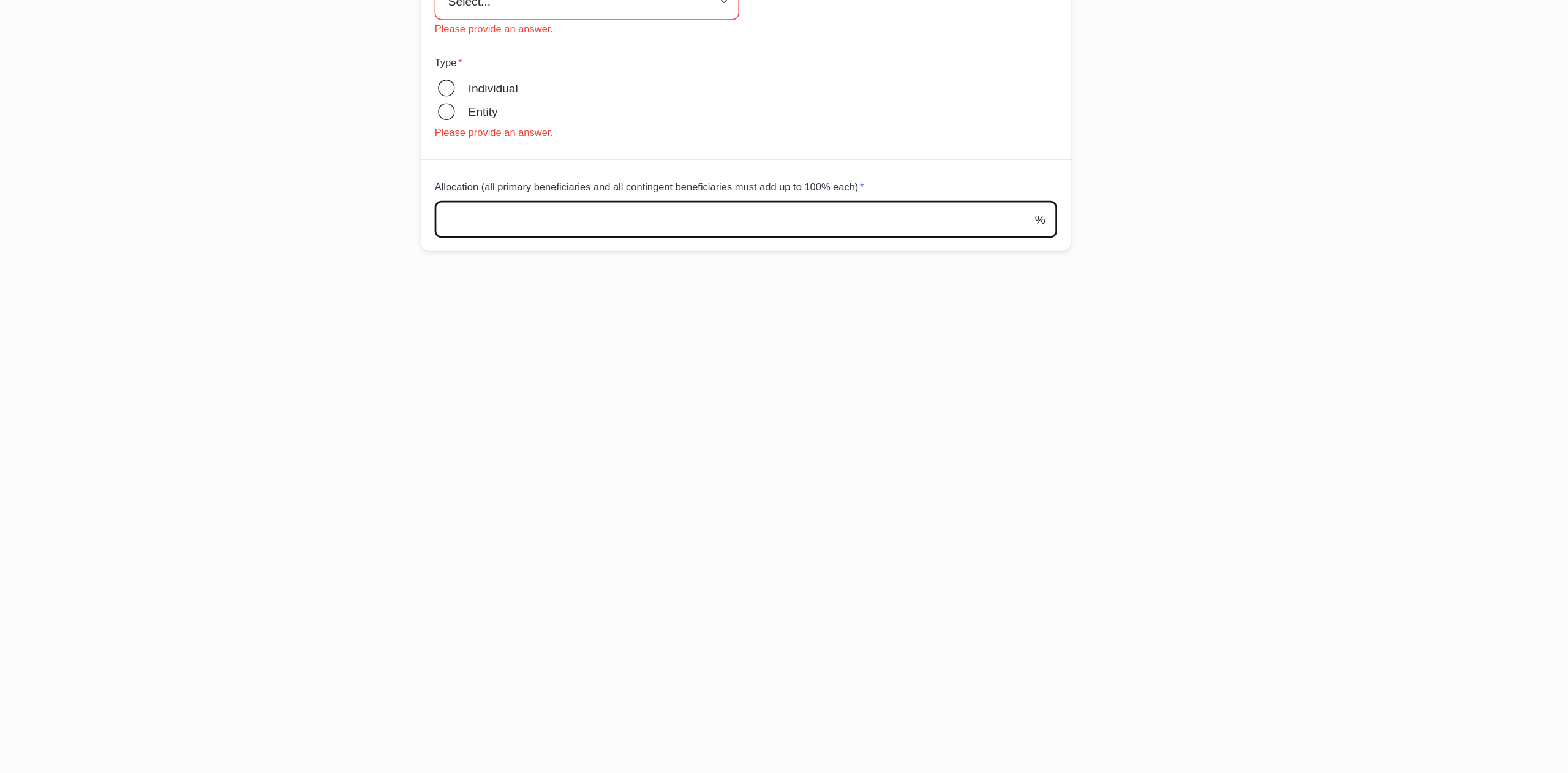 type on "**" 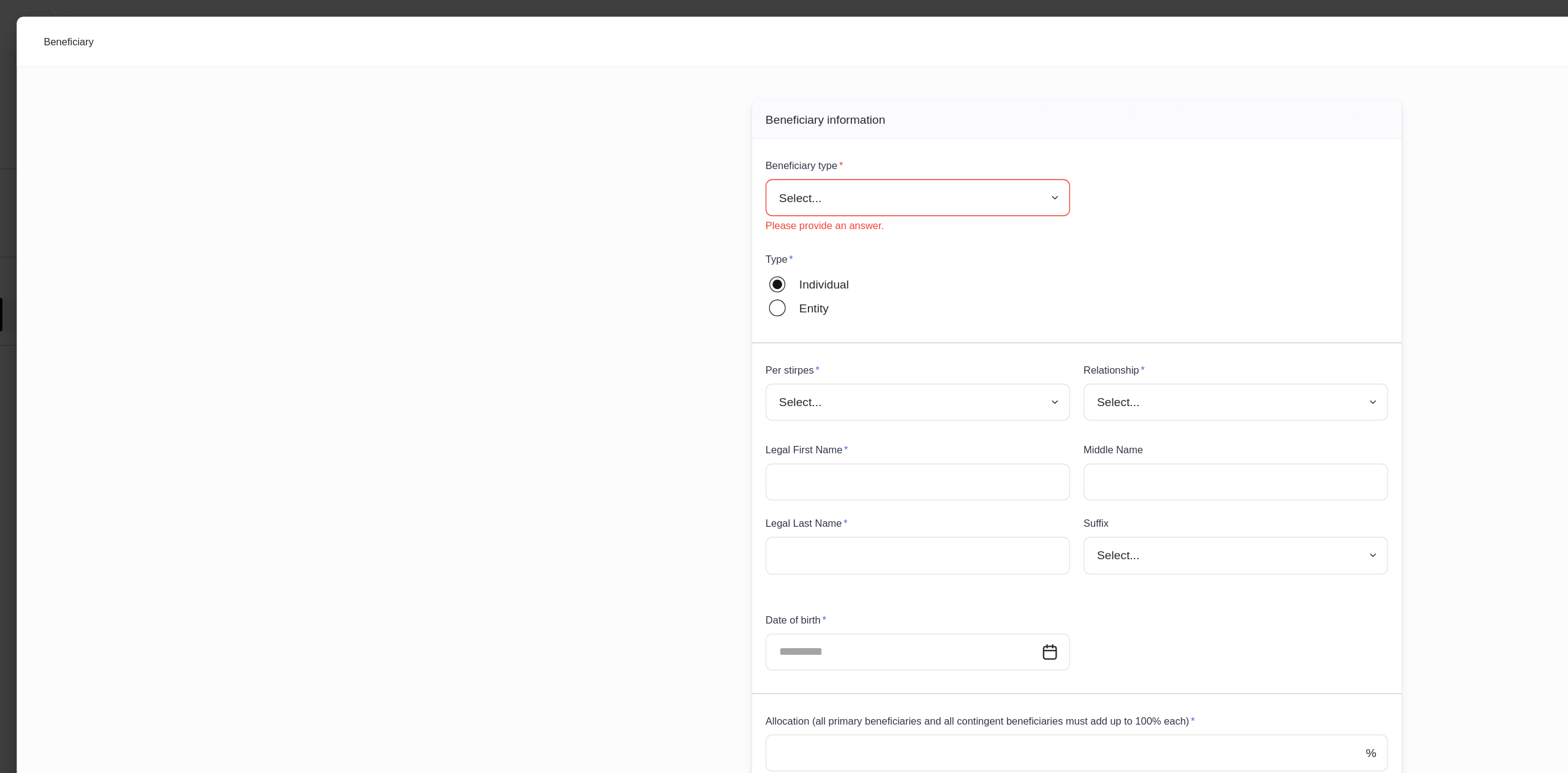 click on "**********" at bounding box center (784, 386) 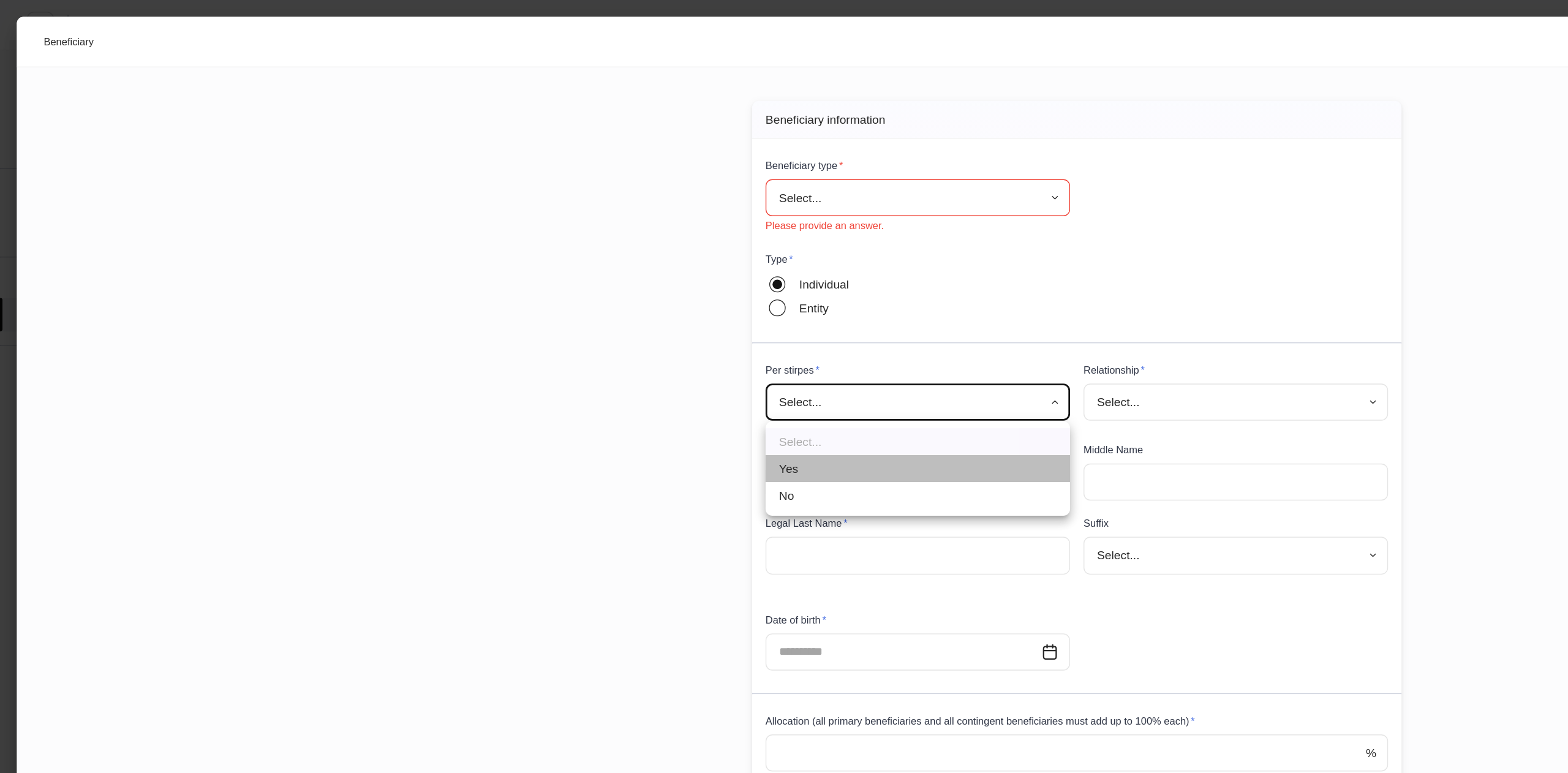 click on "Yes" at bounding box center [668, 341] 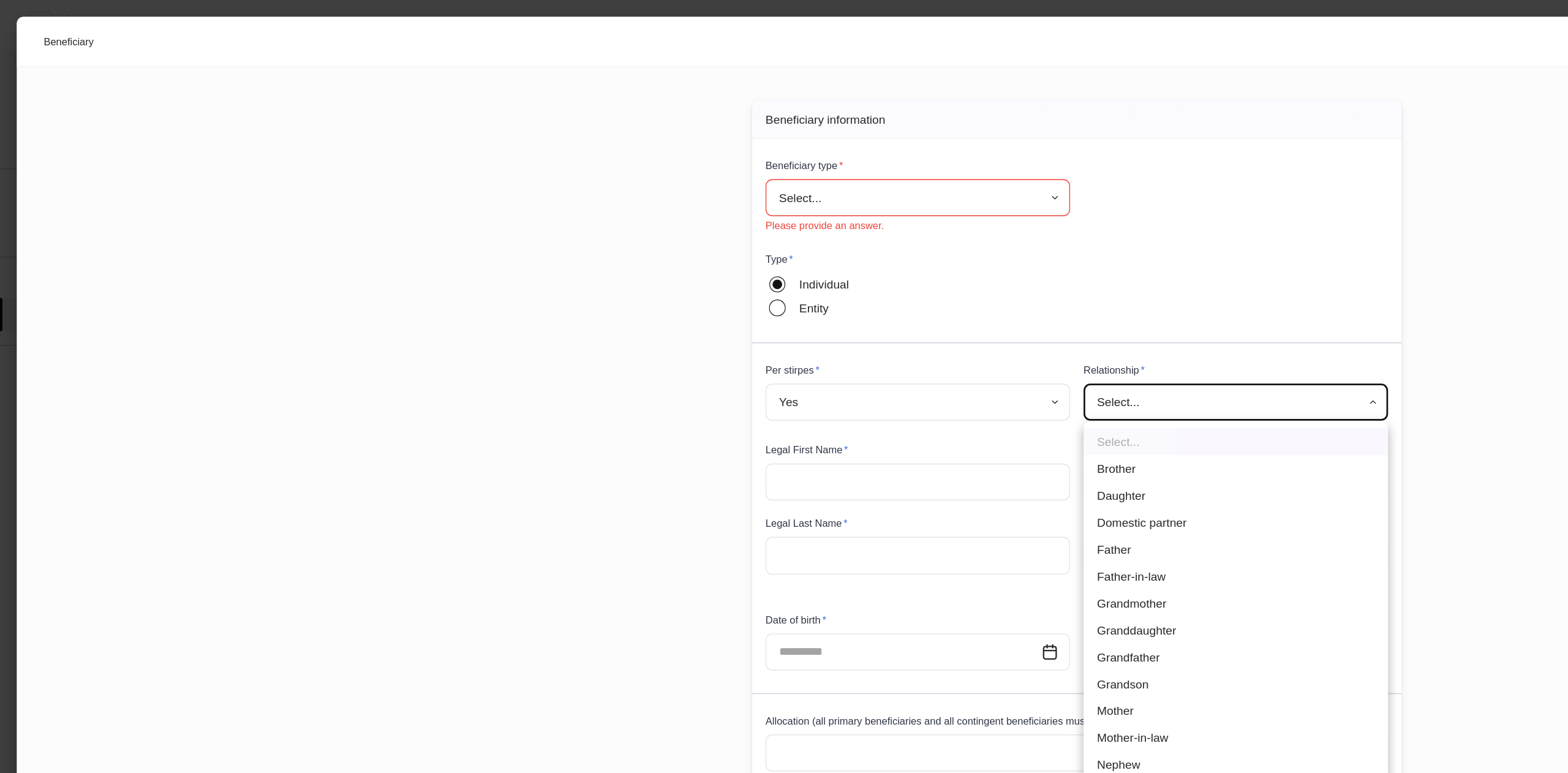 click on "**********" at bounding box center (784, 386) 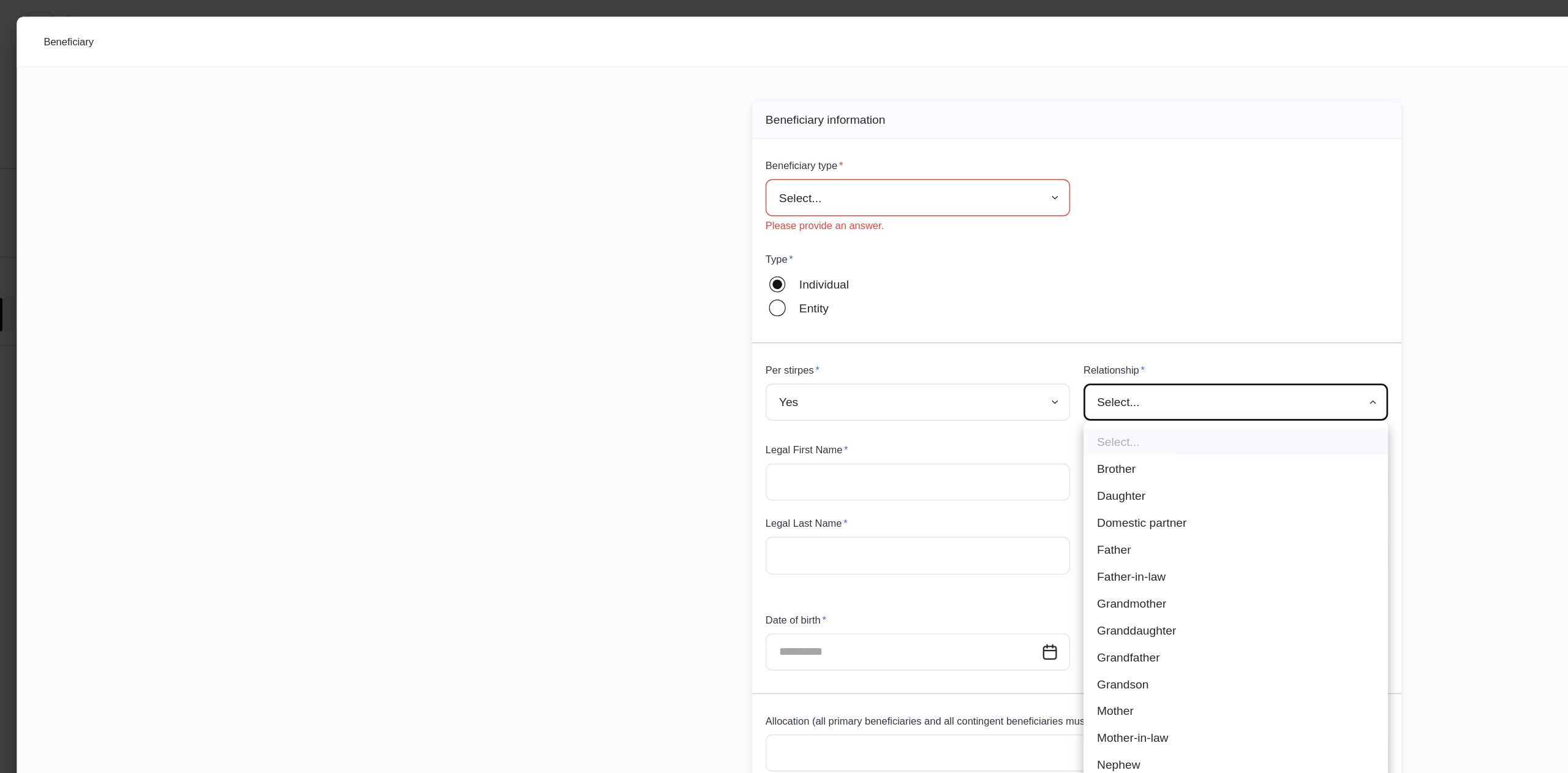 click on "Daughter" at bounding box center [900, 361] 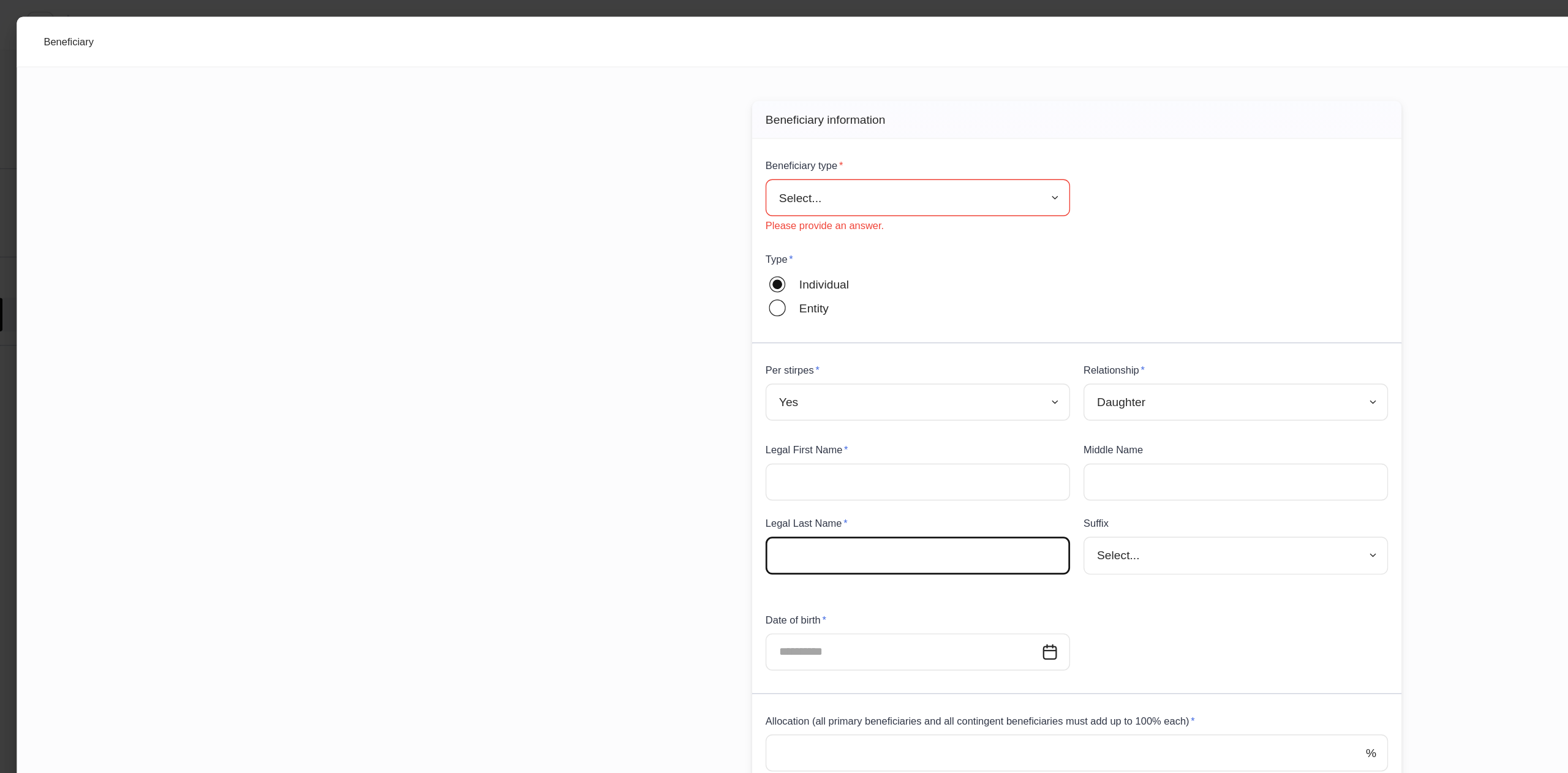 click at bounding box center [668, 404] 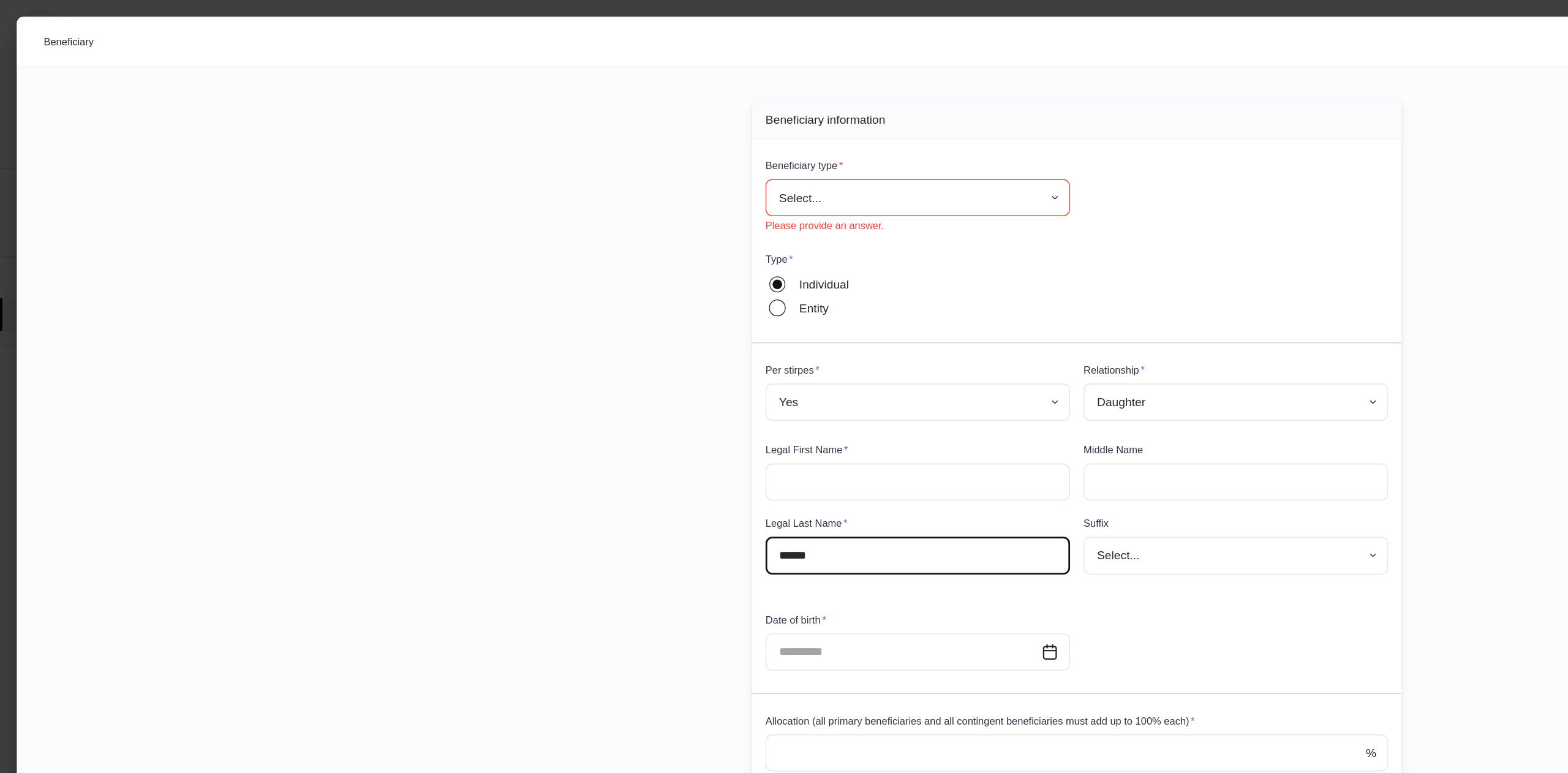 type on "******" 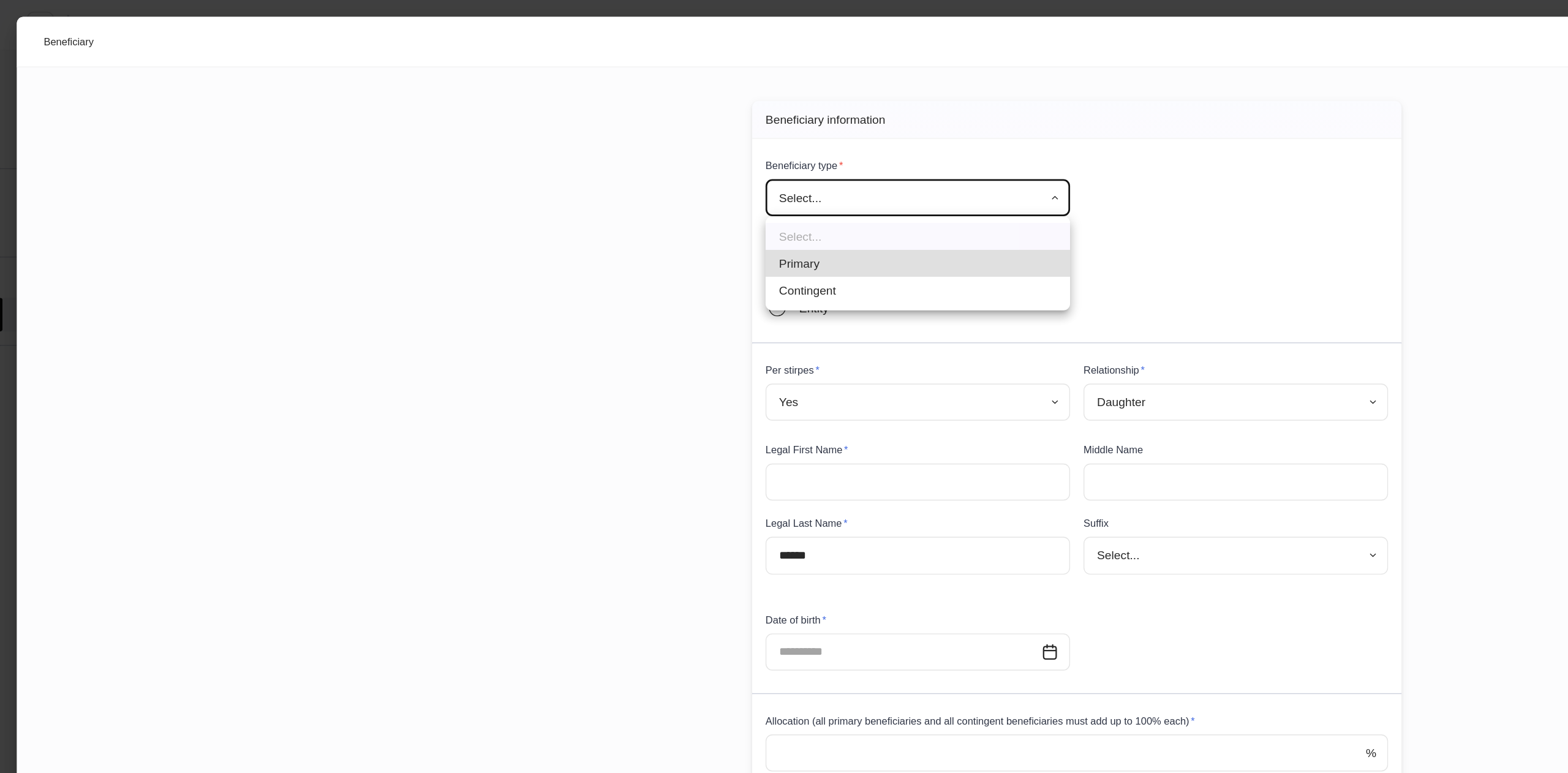 click on "**********" at bounding box center (784, 386) 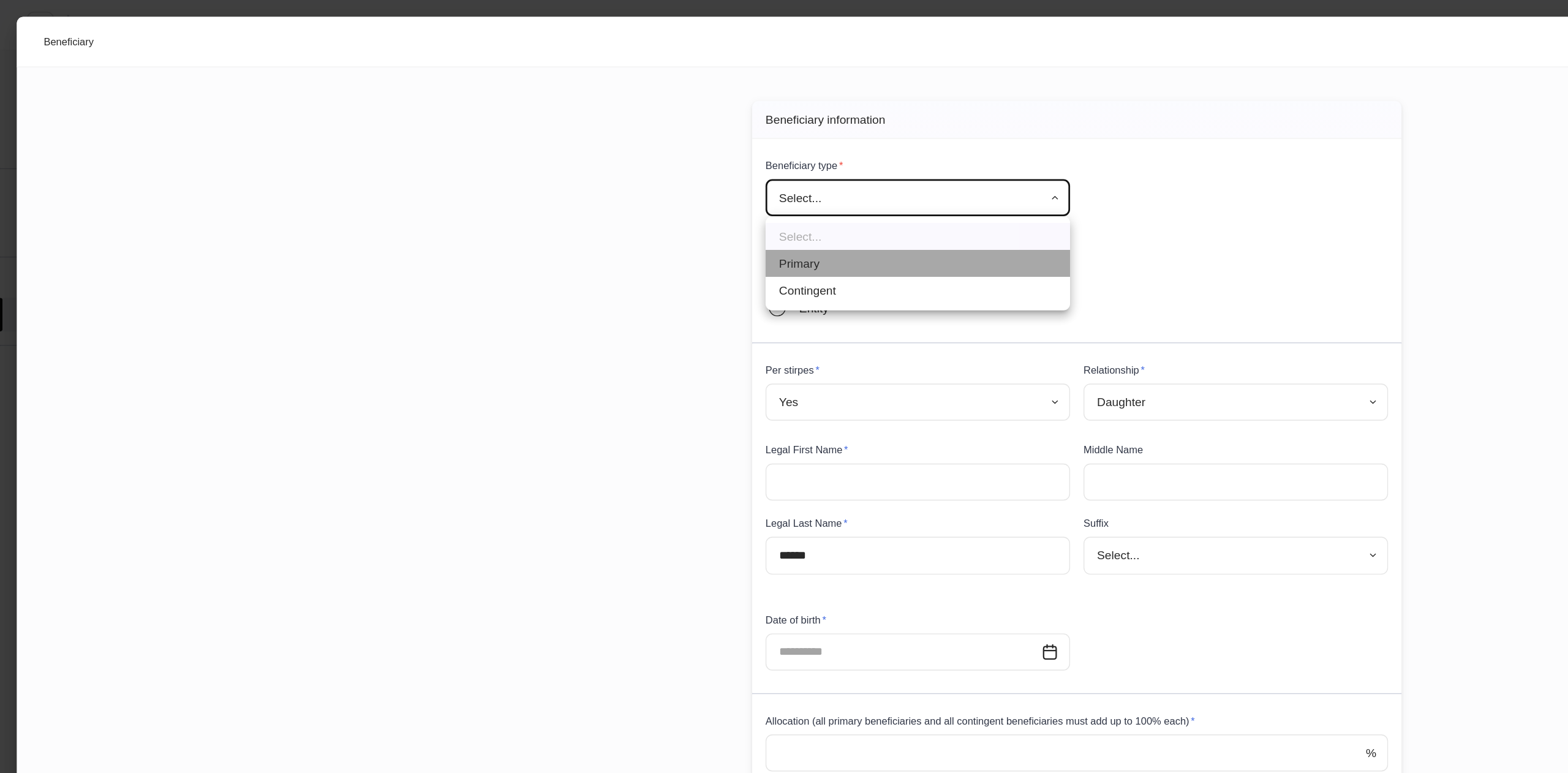 click on "Primary" at bounding box center [668, 192] 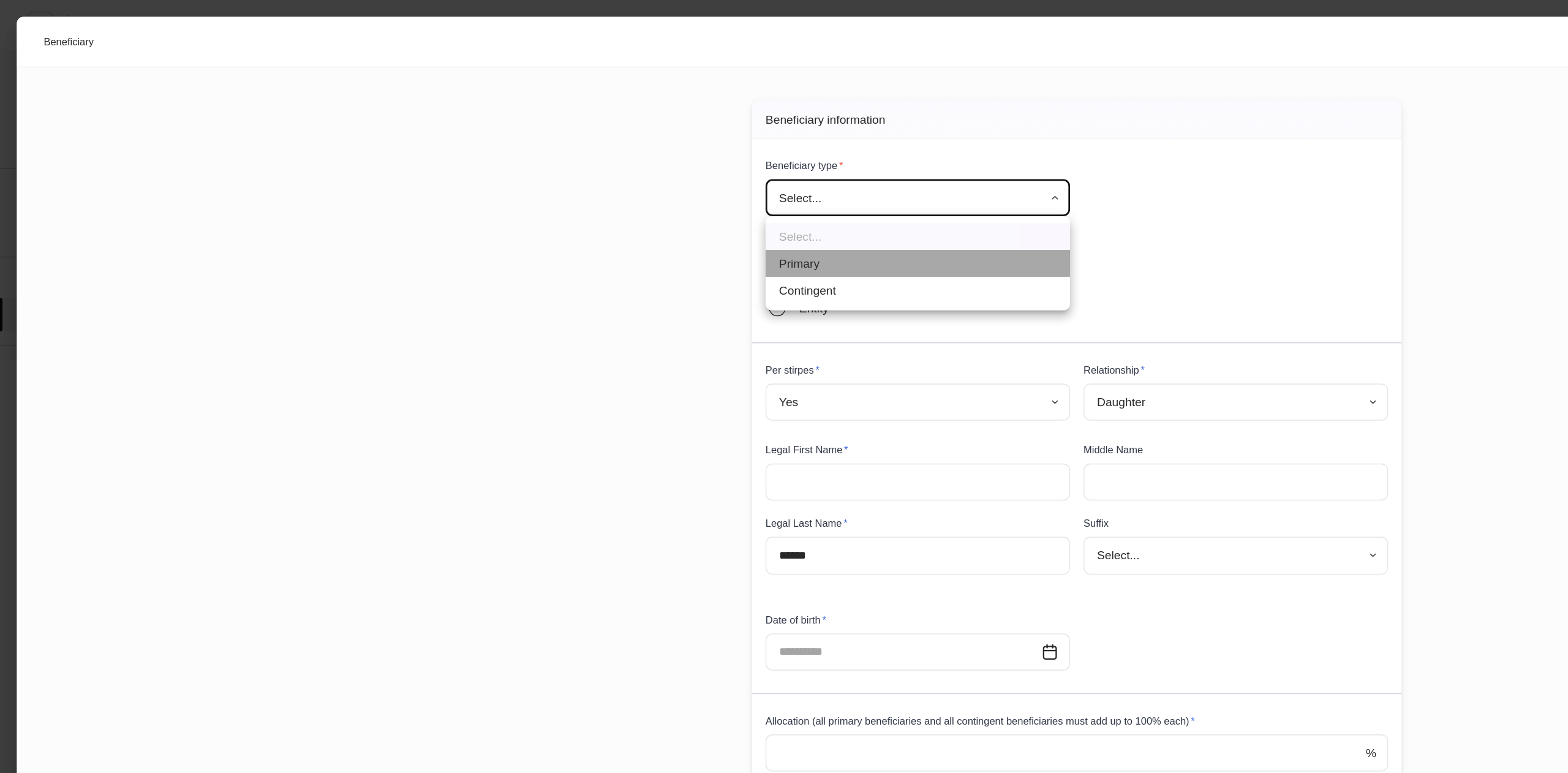 type on "*******" 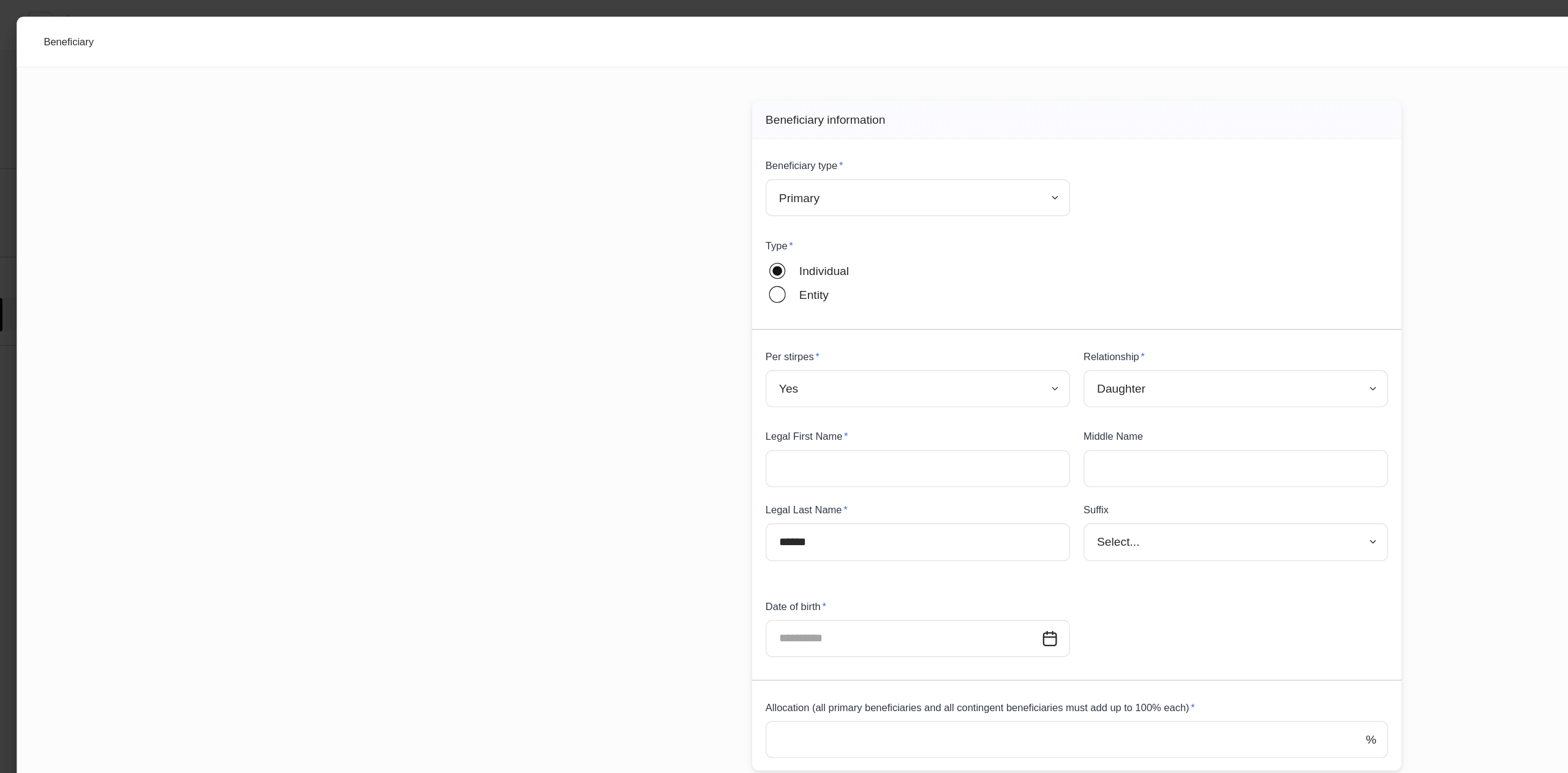 click on "Beneficiary information Beneficiary type * Primary ******* ​ Type * Individual Entity Per stirpes * Yes **** ​ Relationship * Daughter ******** ​ Legal First Name * [FIRST] ​ Middle Name ​ Legal Last Name * [LAST] ​ Suffix Select... ​ Date of birth * [DATE] ​ Allocation (all primary beneficiaries and all contingent beneficiaries must add up to 100% each) * ** % ​" at bounding box center [784, 393] 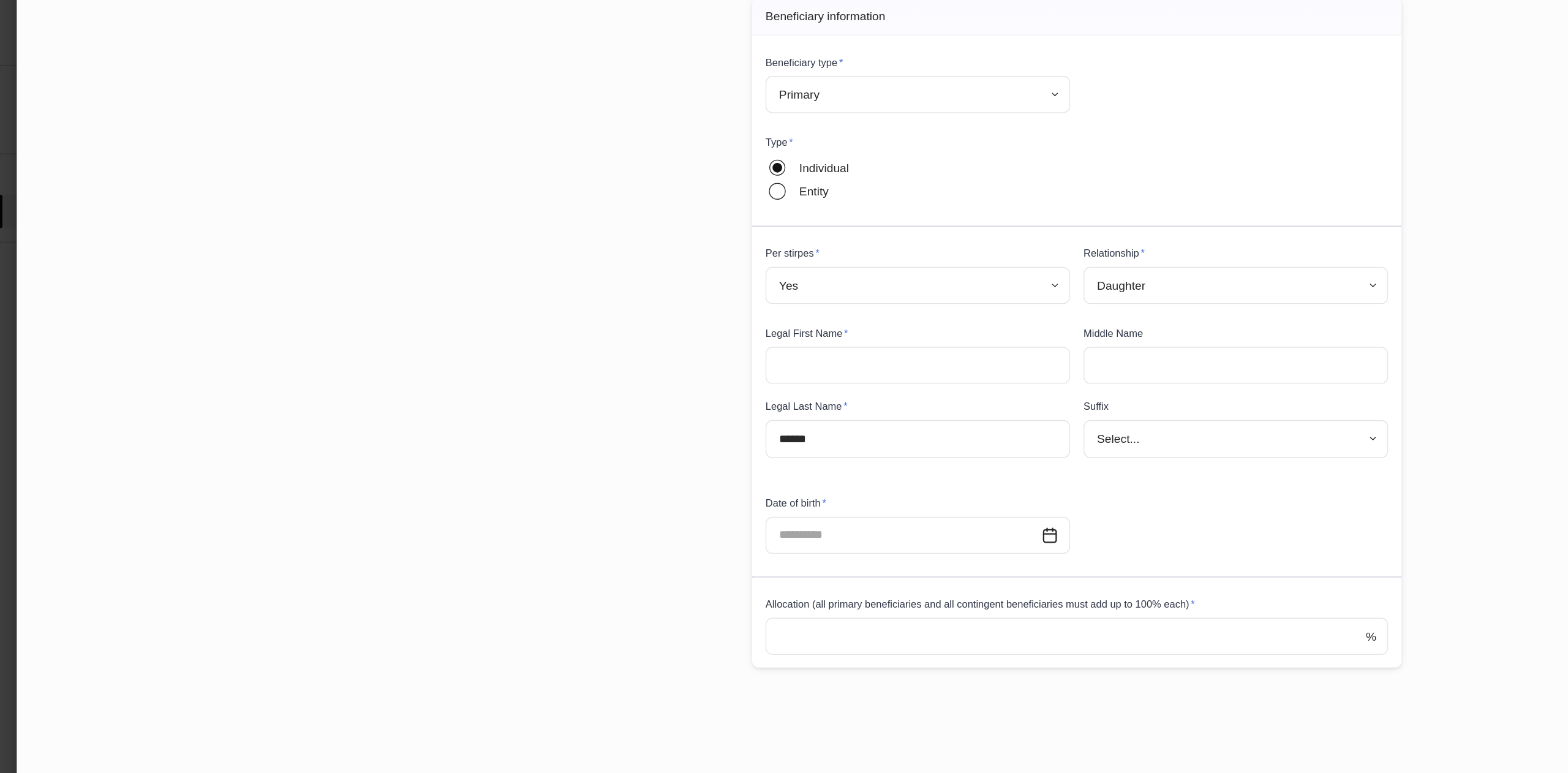 click on "**********" at bounding box center (784, 386) 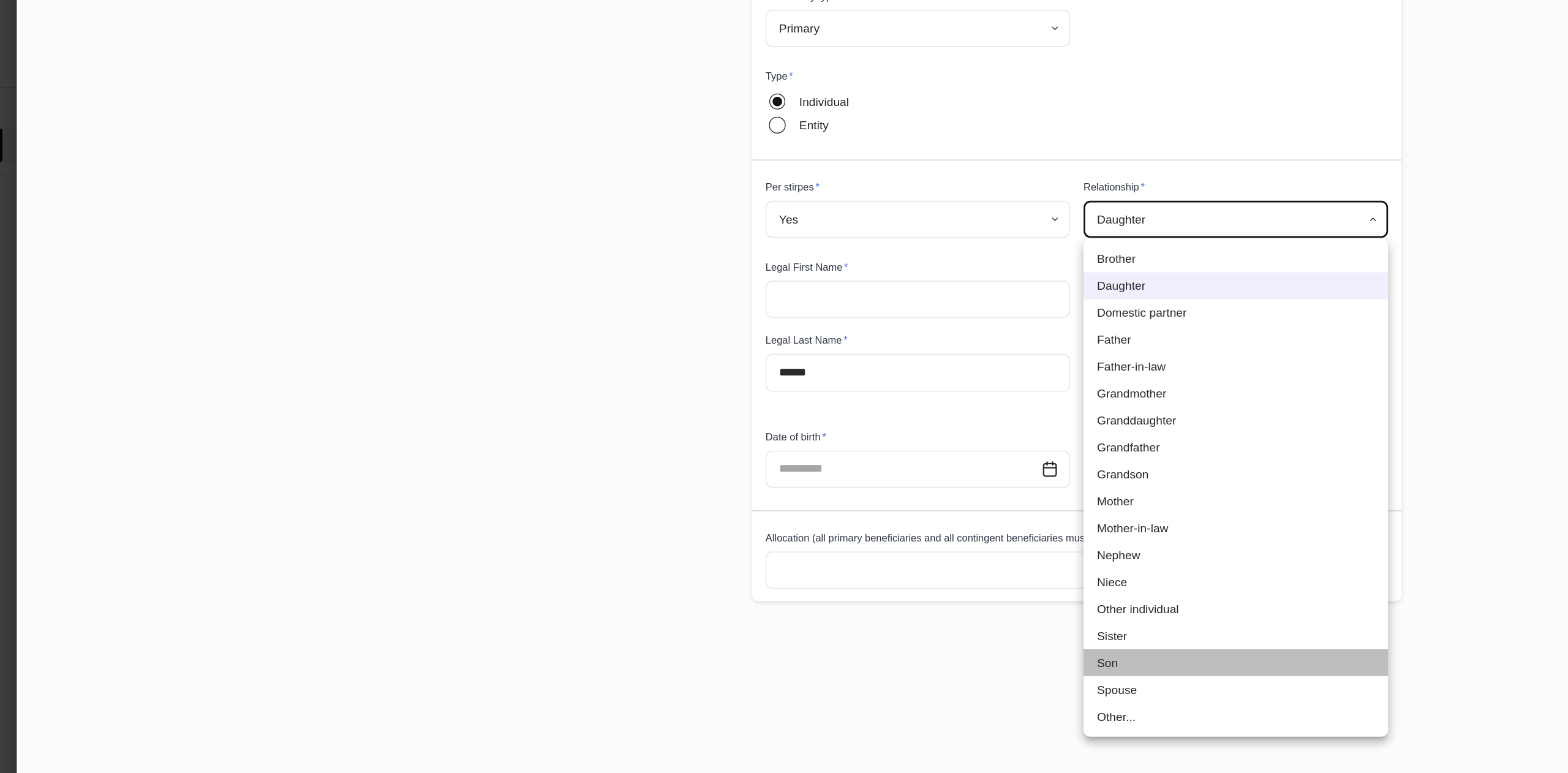 click on "Son" at bounding box center [900, 606] 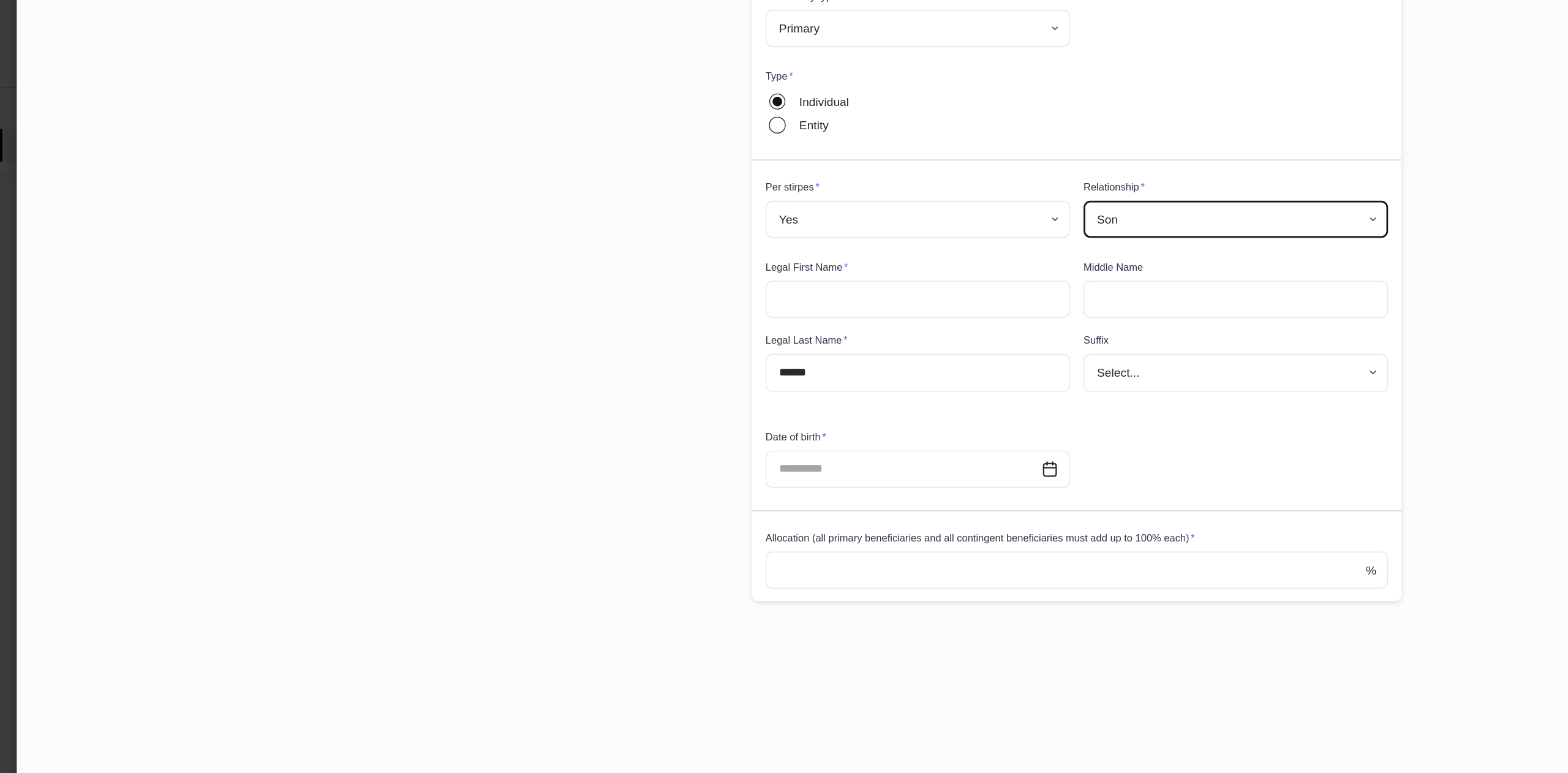 click at bounding box center (668, 341) 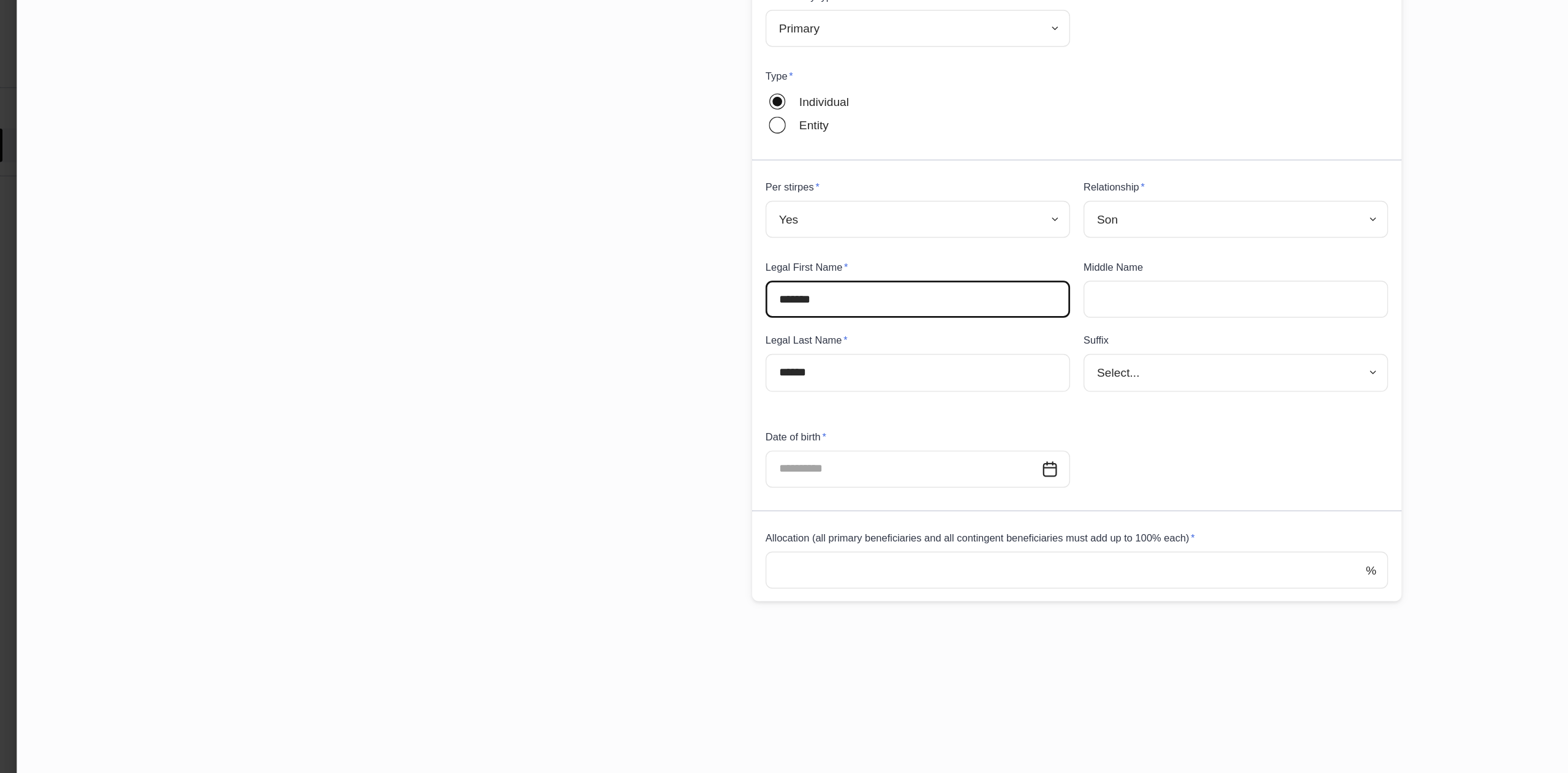 type on "*******" 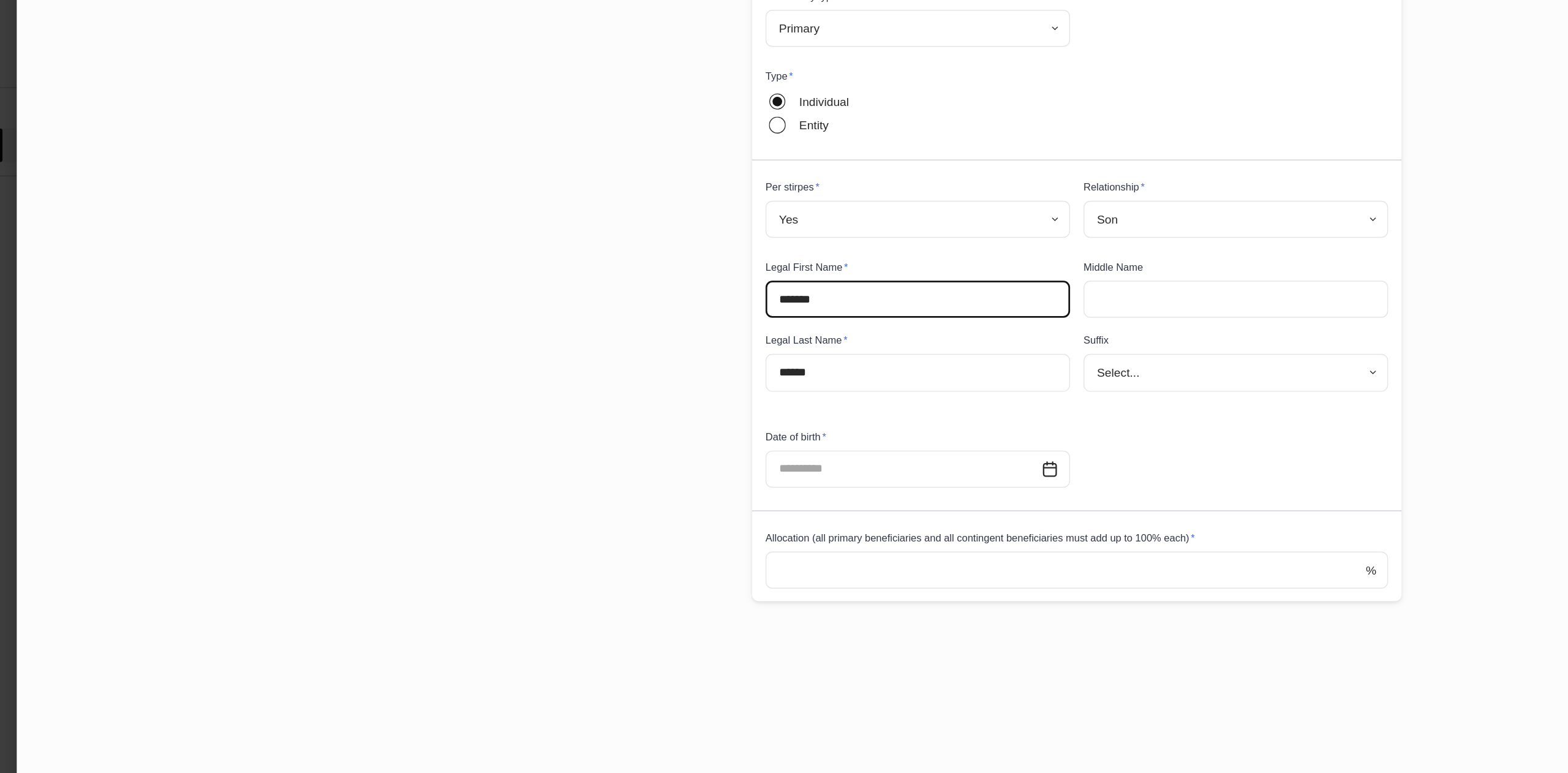 click 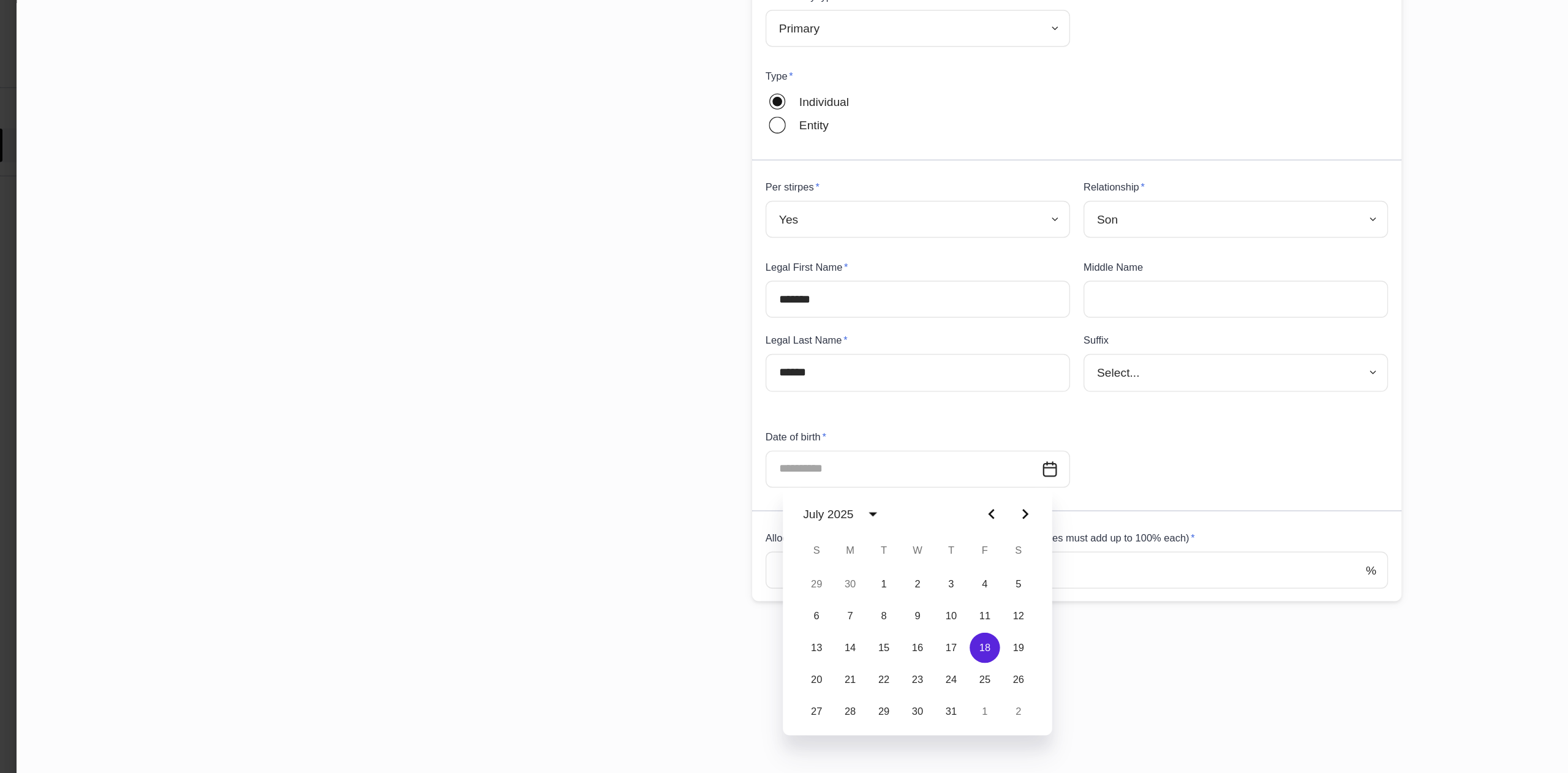 click at bounding box center (658, 465) 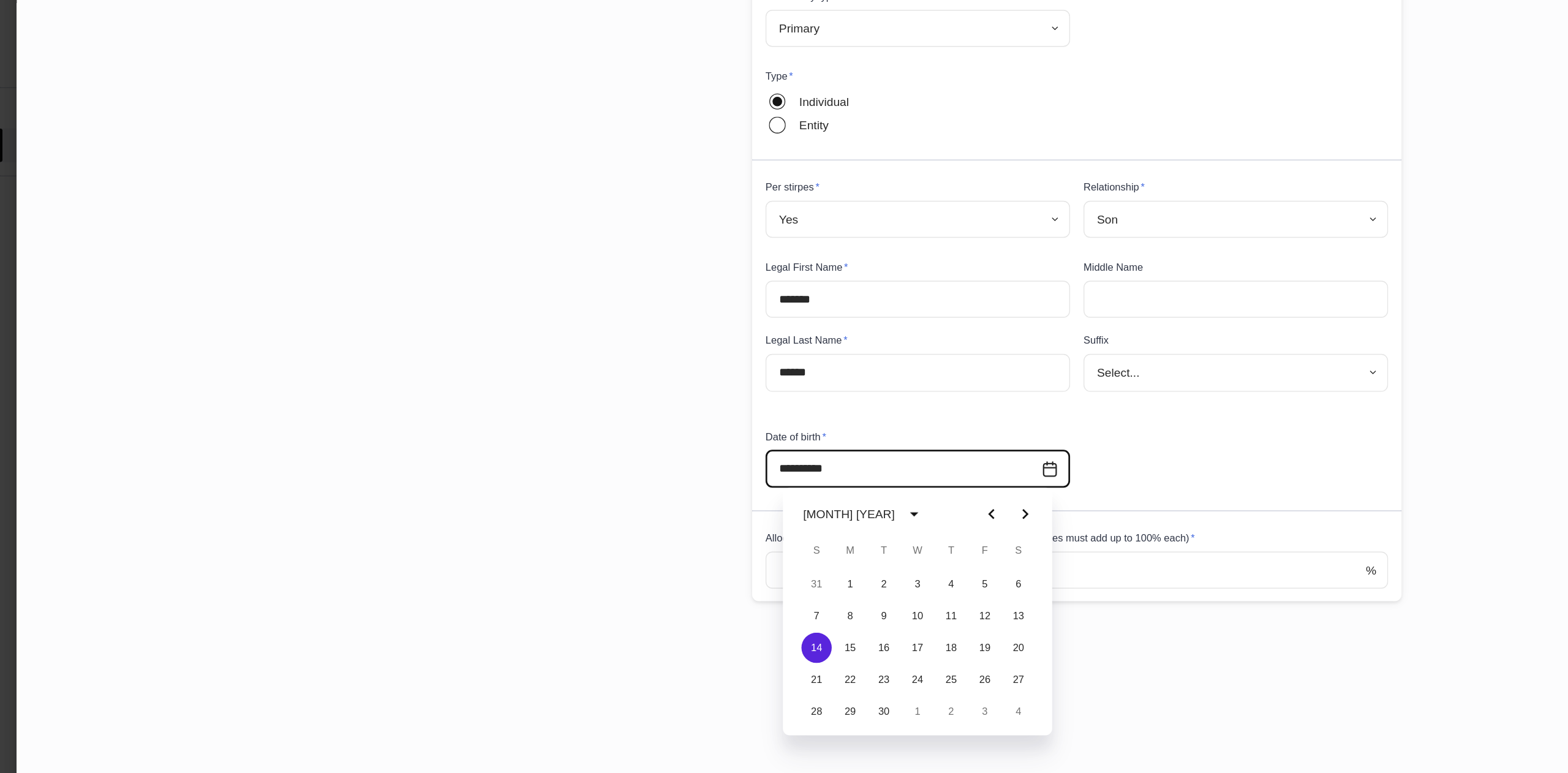 type on "**********" 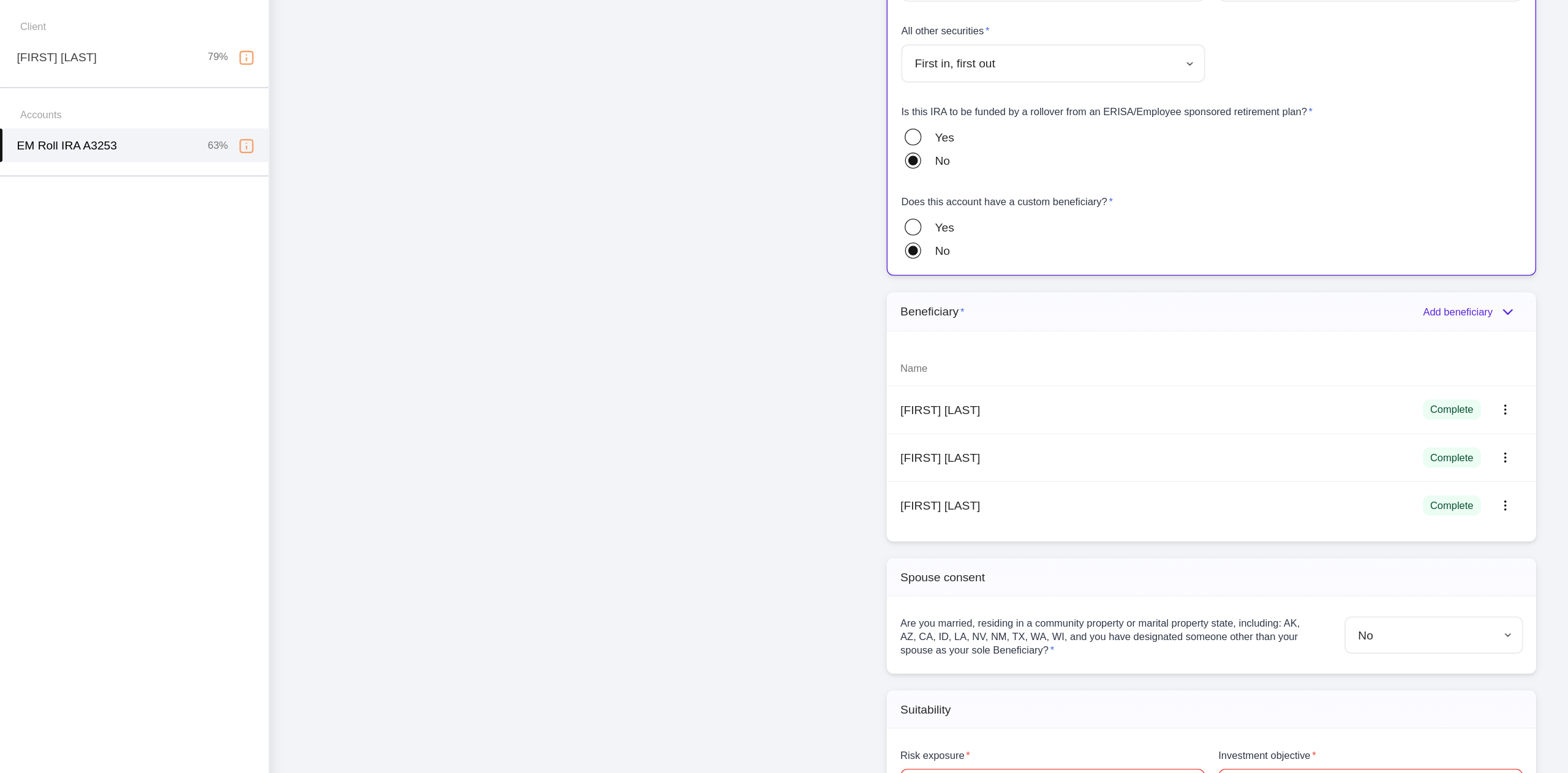 scroll, scrollTop: 1042, scrollLeft: 0, axis: vertical 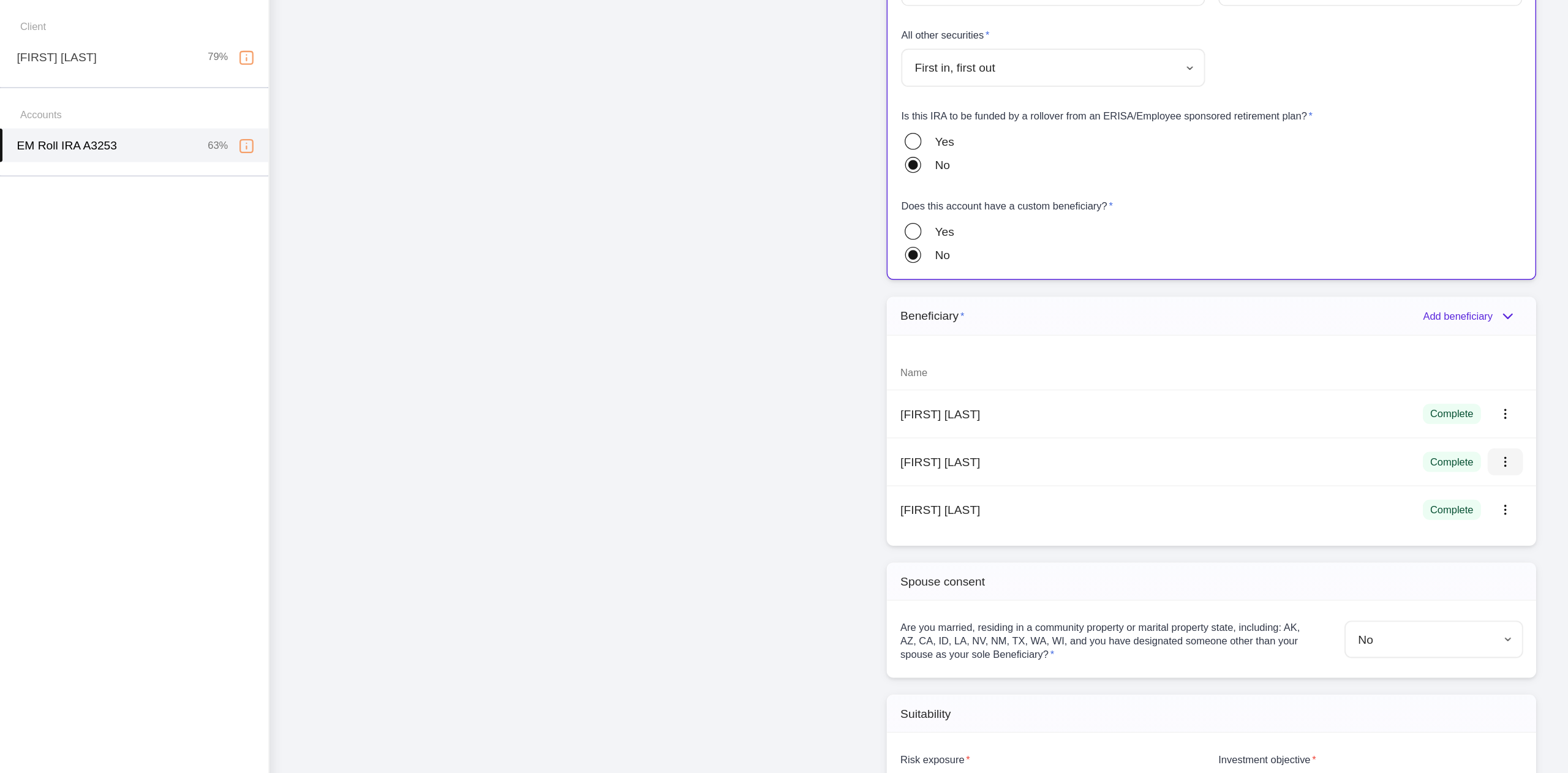 click 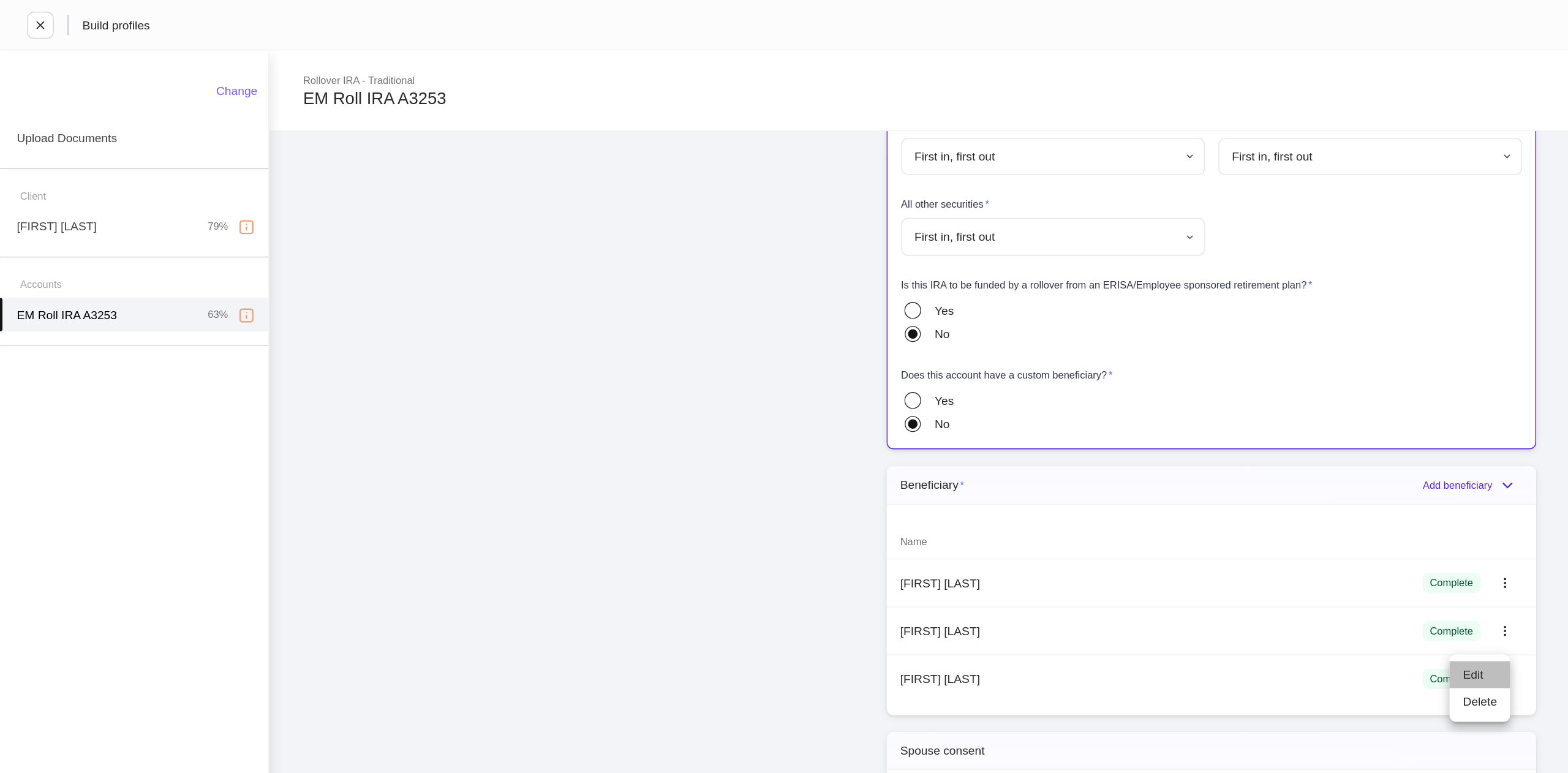 click on "Edit" at bounding box center [1077, 491] 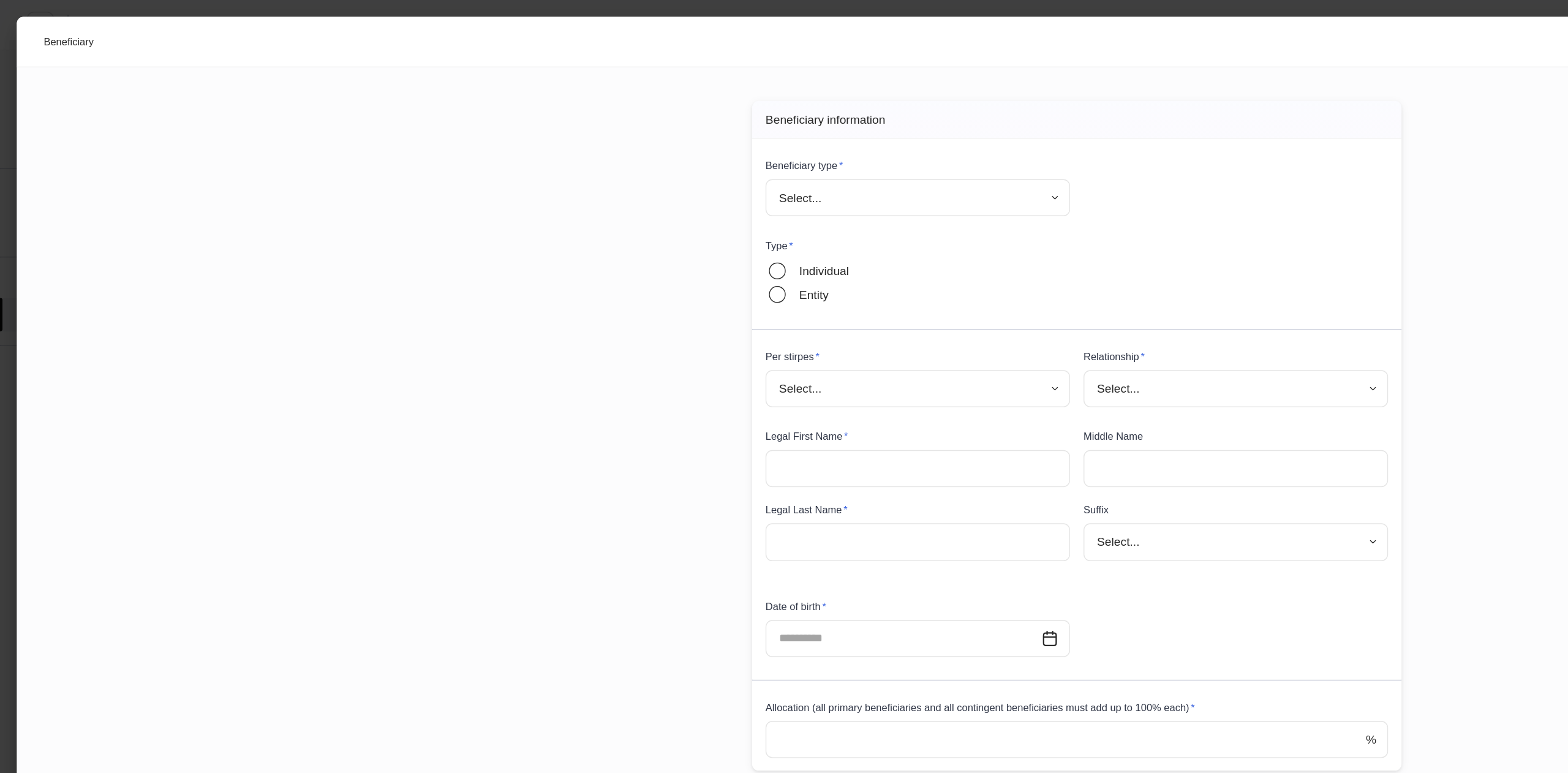 type on "*******" 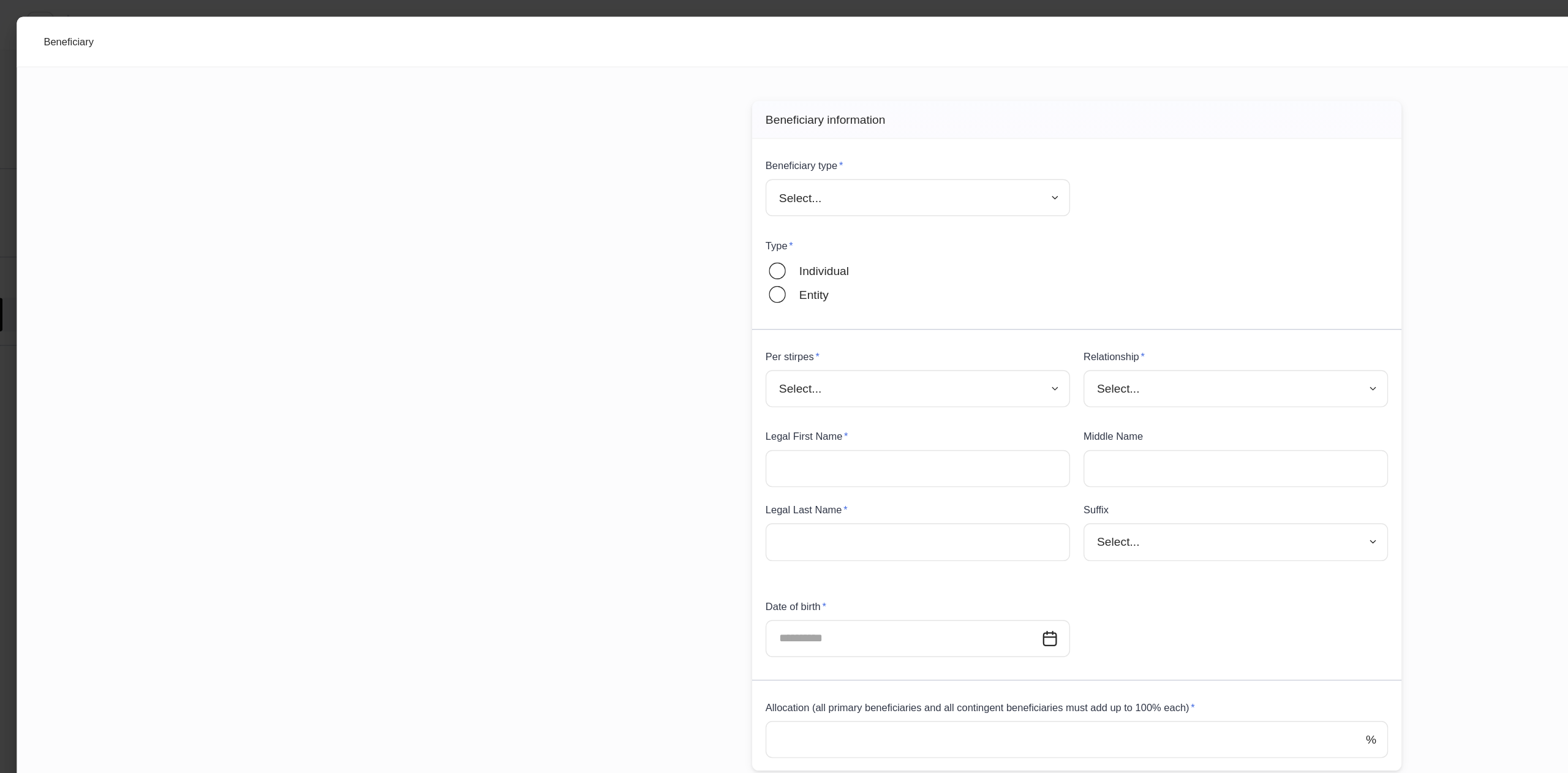 type on "****" 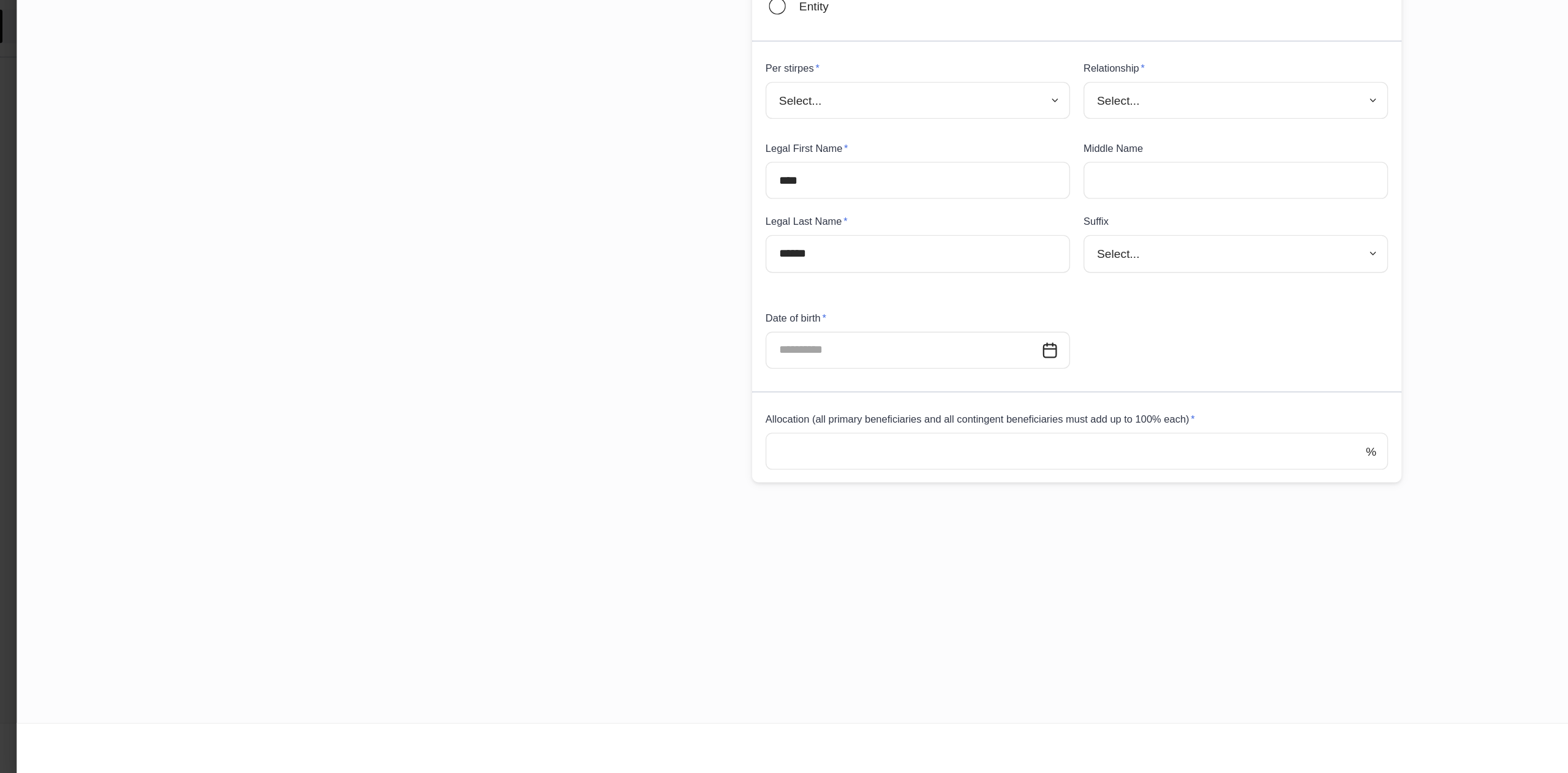 type on "**********" 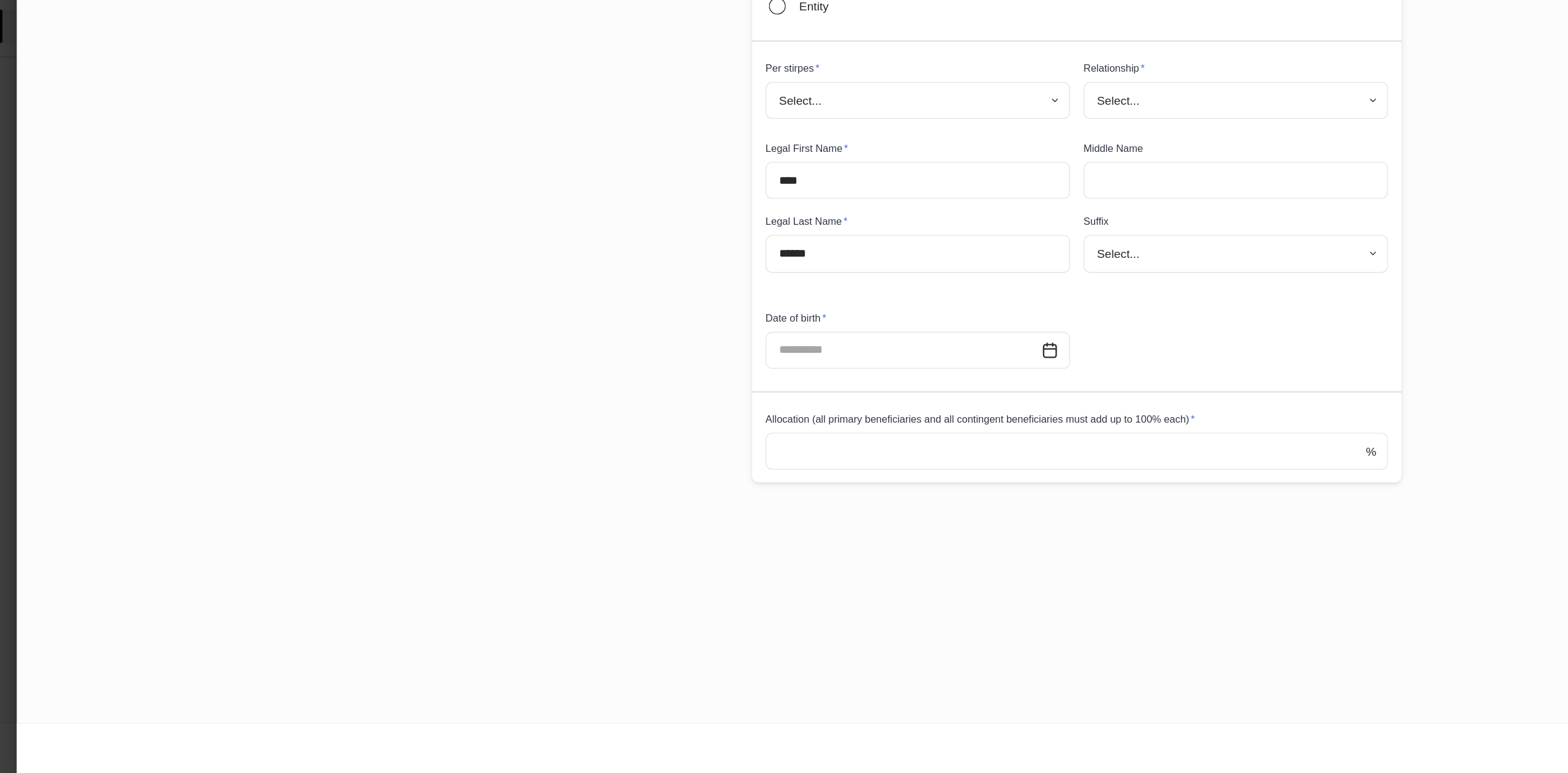 type on "**" 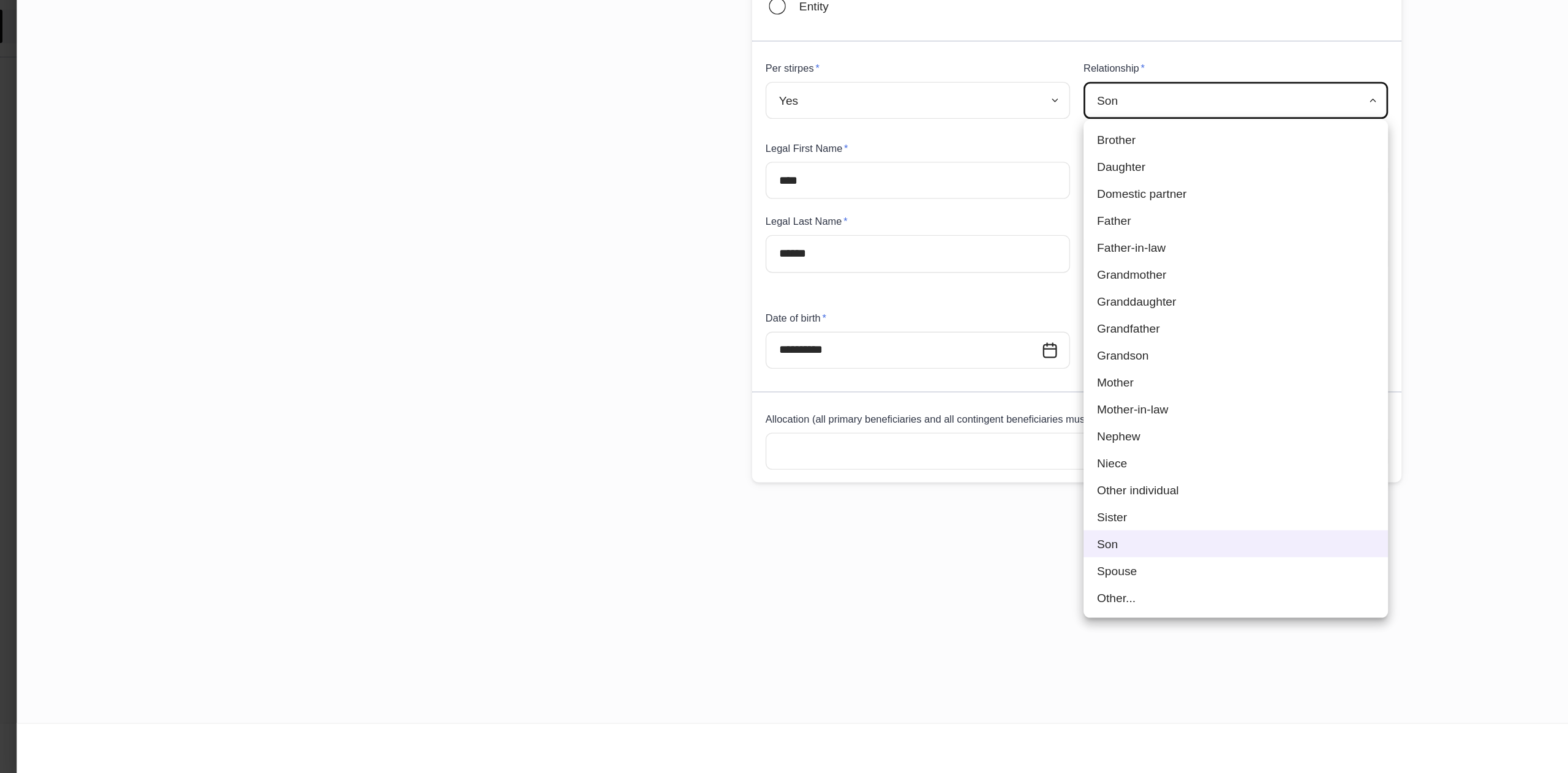 click on "**********" at bounding box center (784, 386) 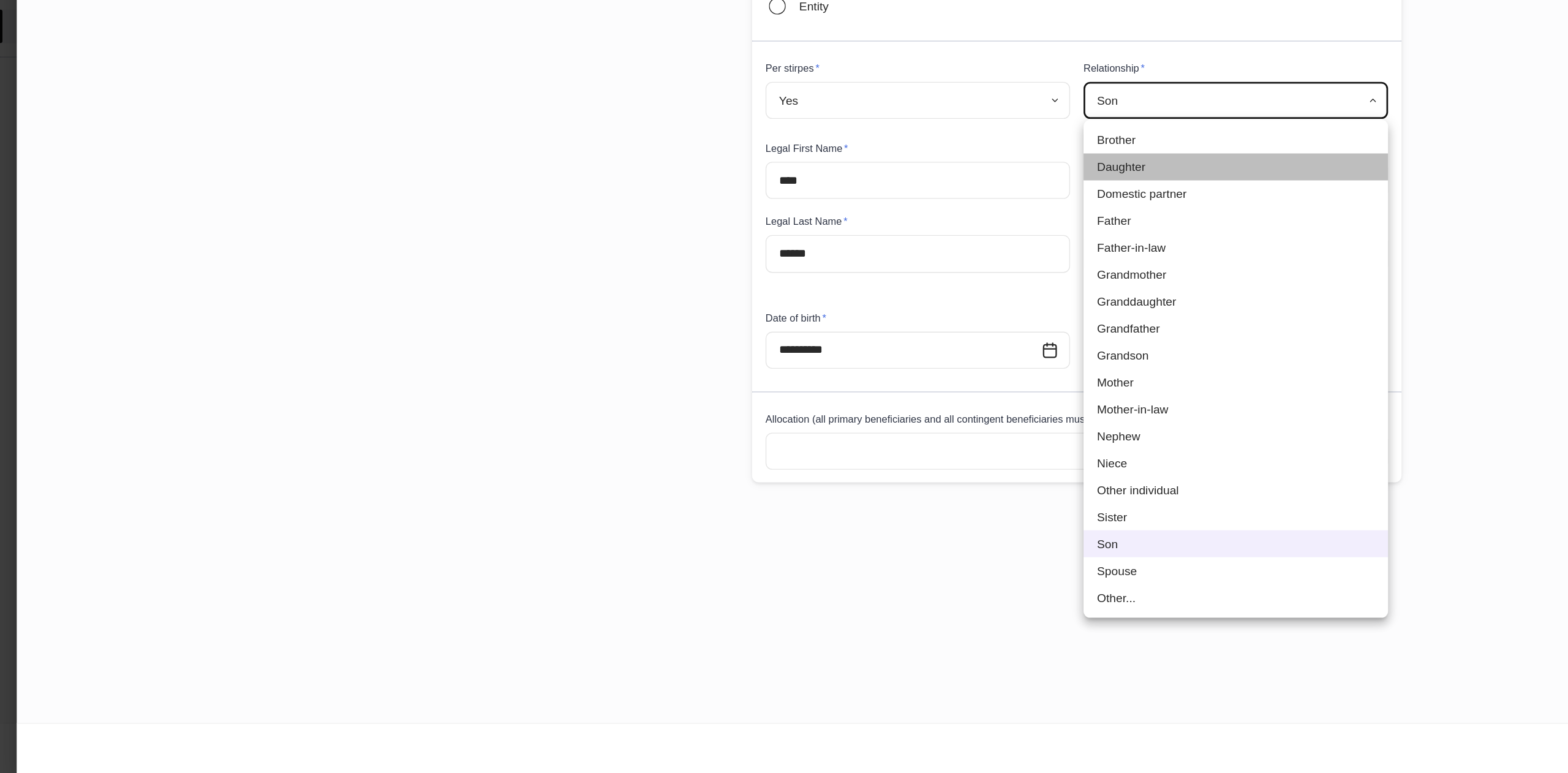 click on "Daughter" at bounding box center [900, 331] 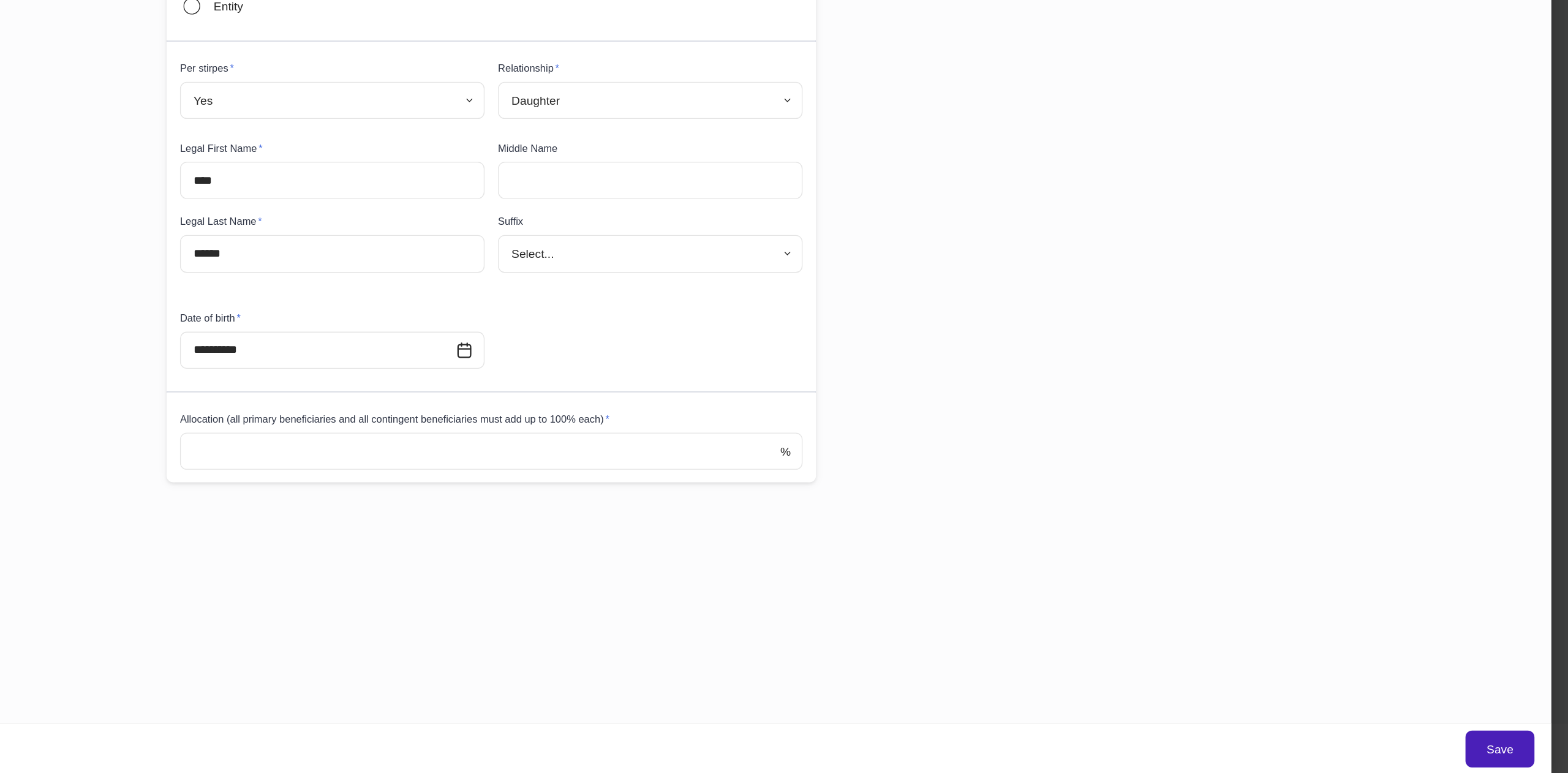 click on "Save" at bounding box center [1518, 755] 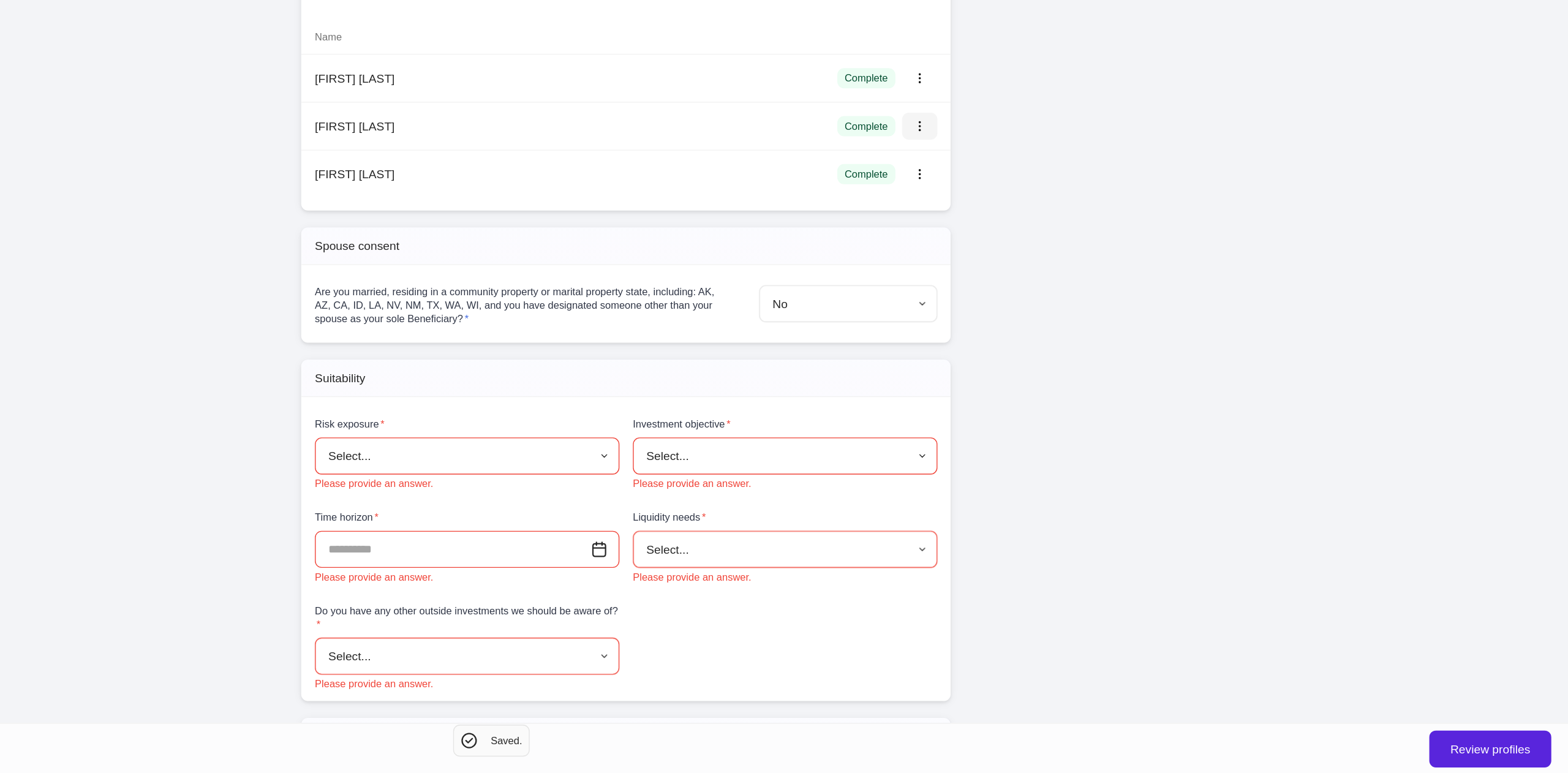scroll, scrollTop: 1297, scrollLeft: 0, axis: vertical 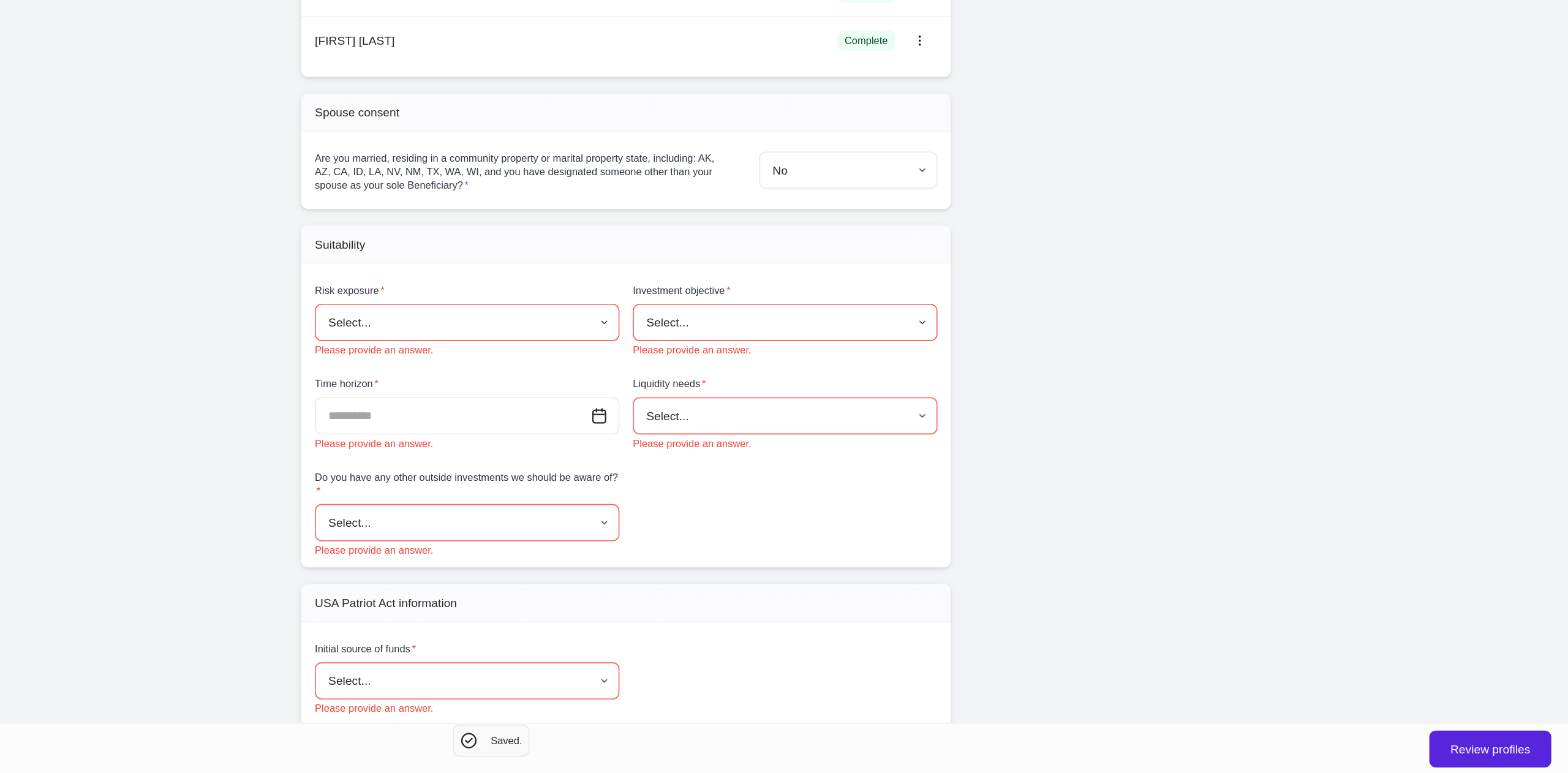 click on "​" at bounding box center (766, 513) 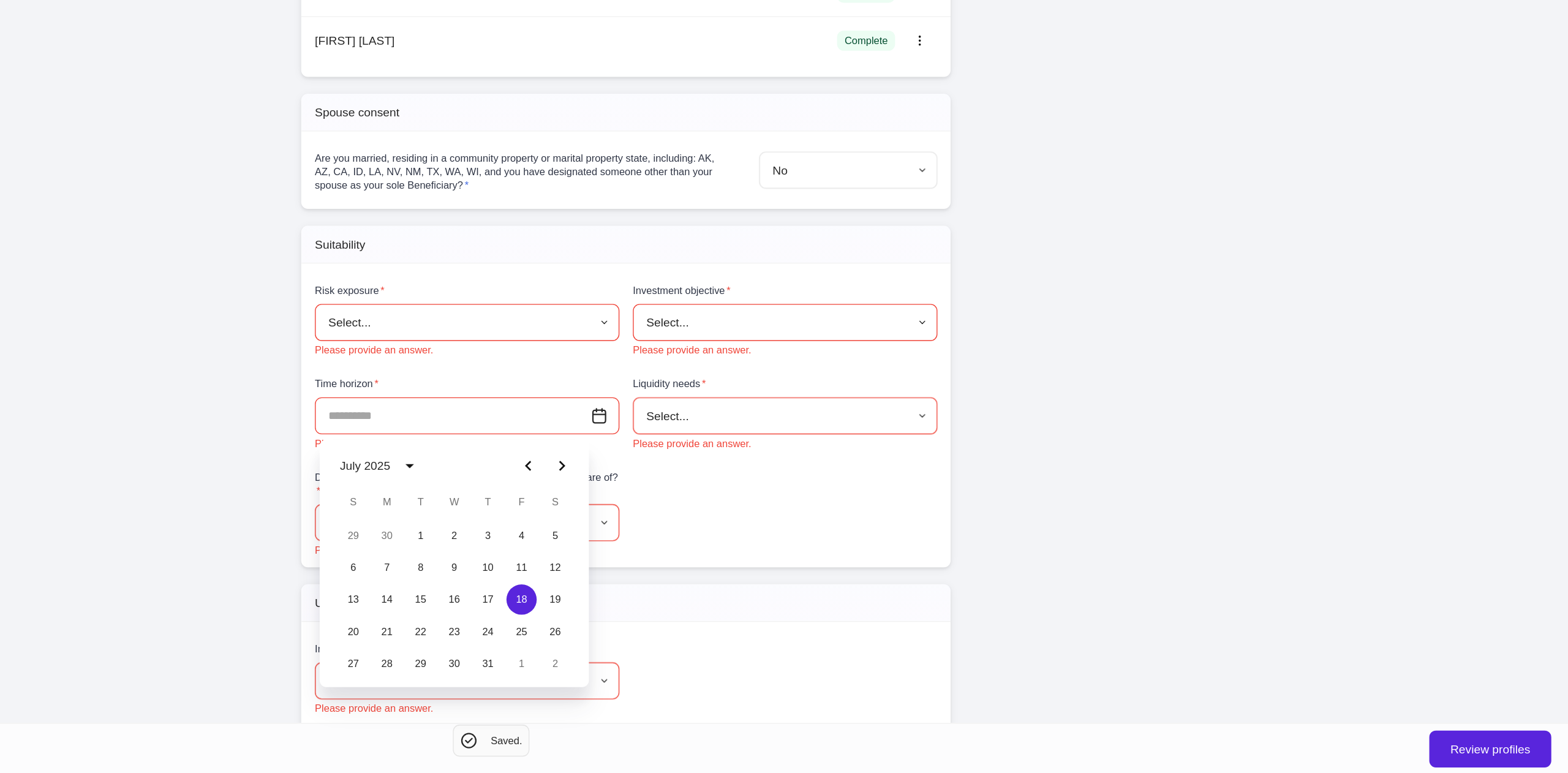 click on "July 2025" at bounding box center [692, 549] 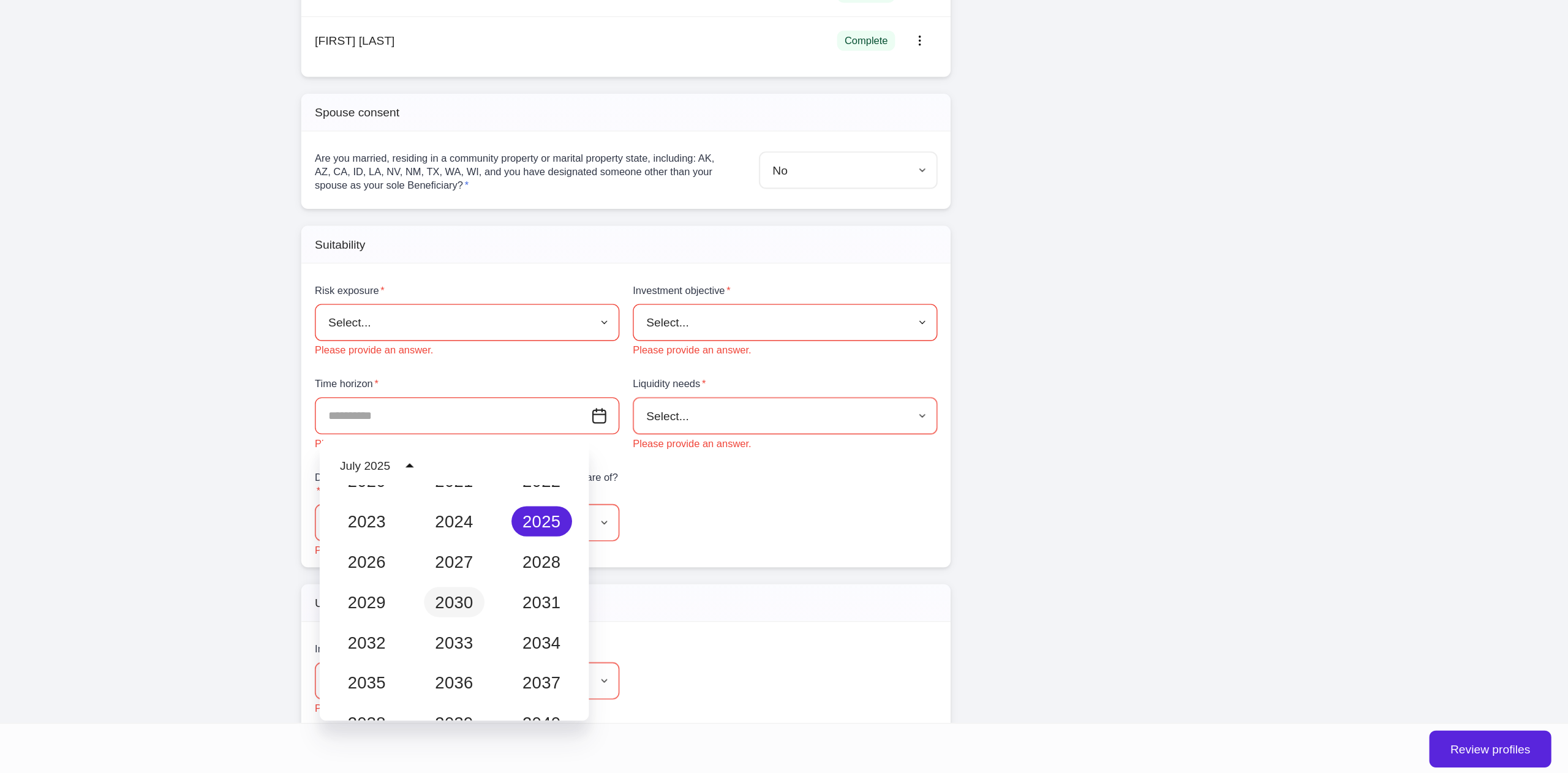 scroll, scrollTop: 1191, scrollLeft: 0, axis: vertical 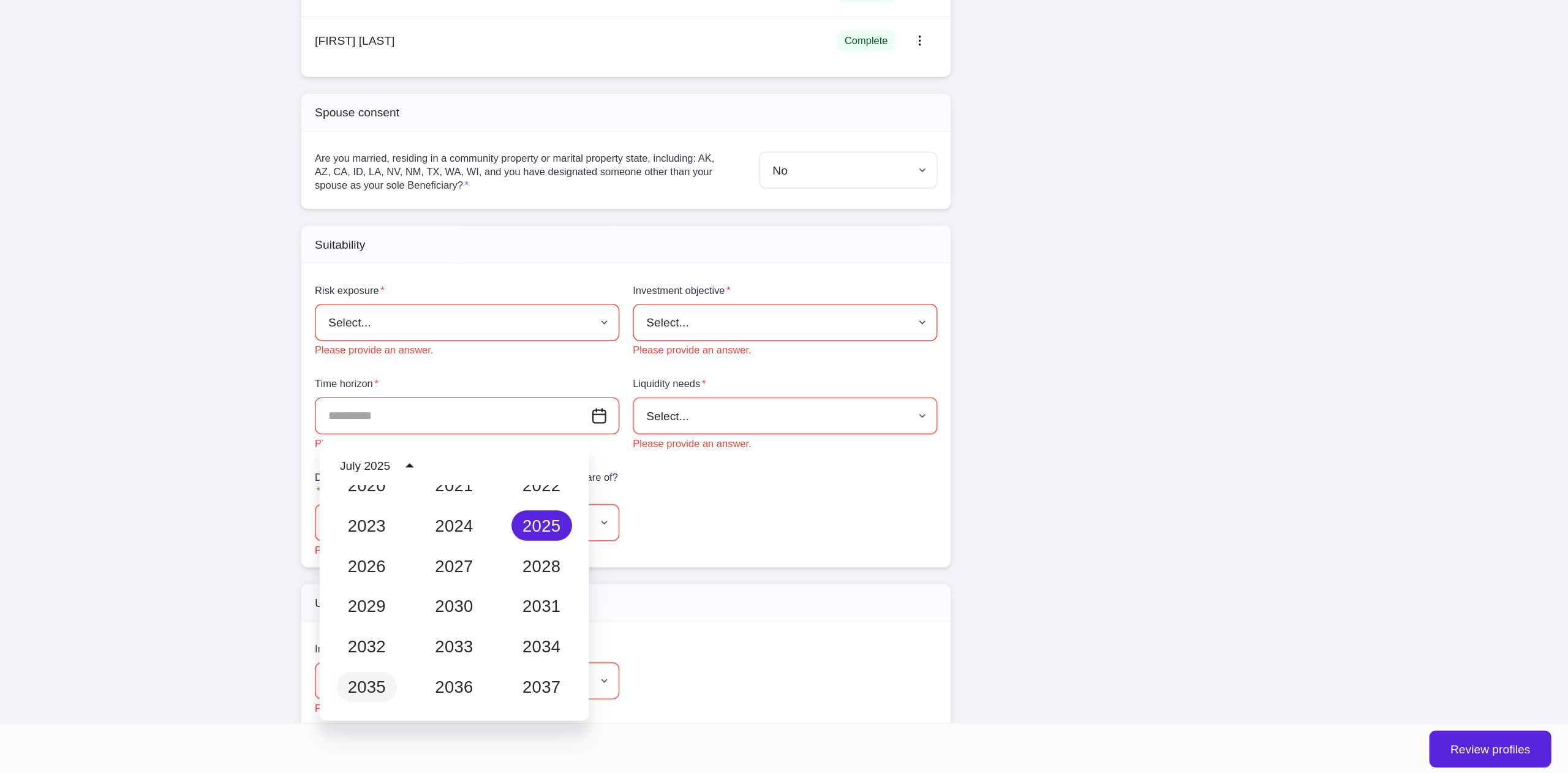click on "2035" at bounding box center [693, 710] 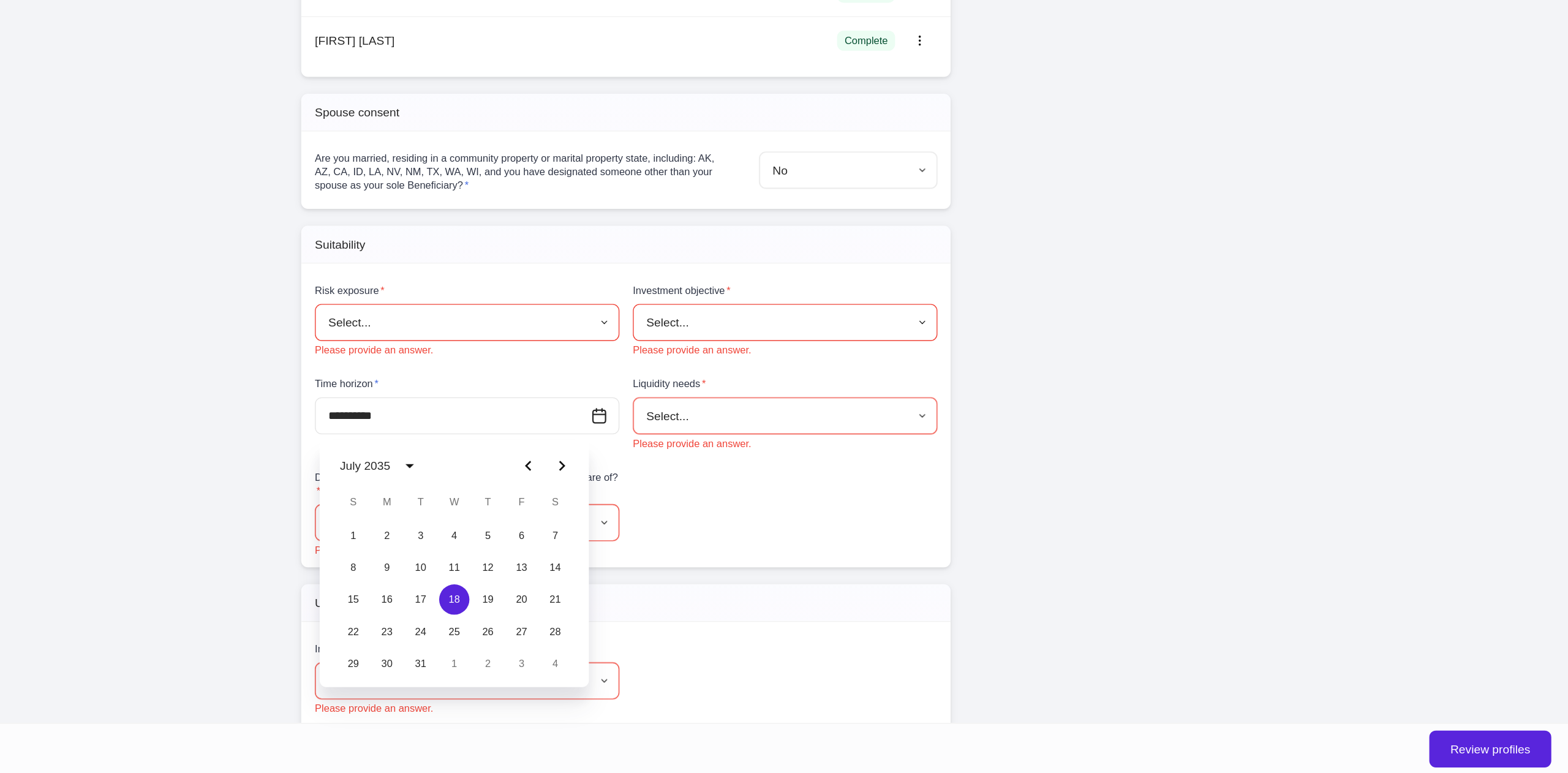 type on "**********" 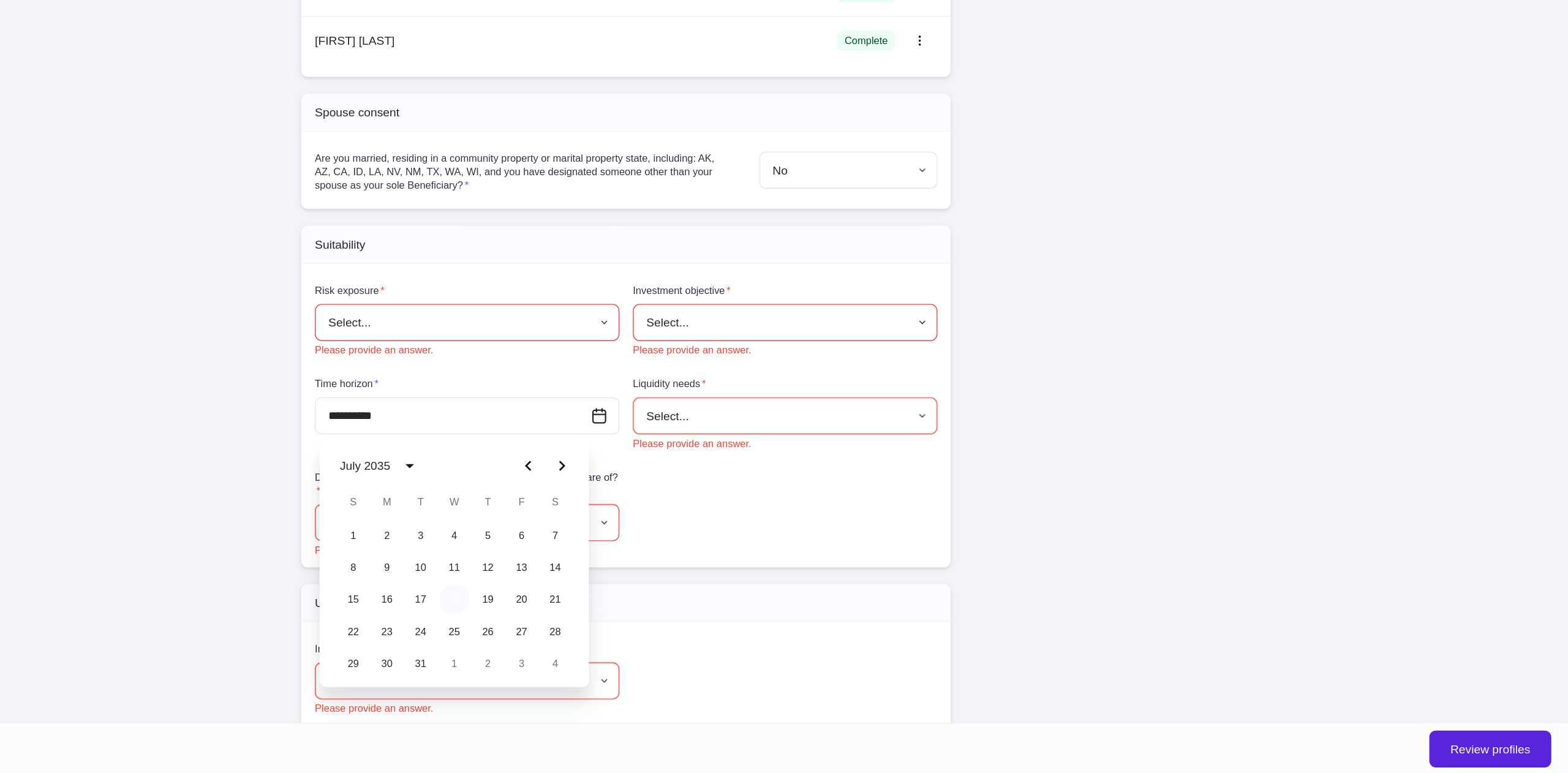 click on "18" at bounding box center (757, 646) 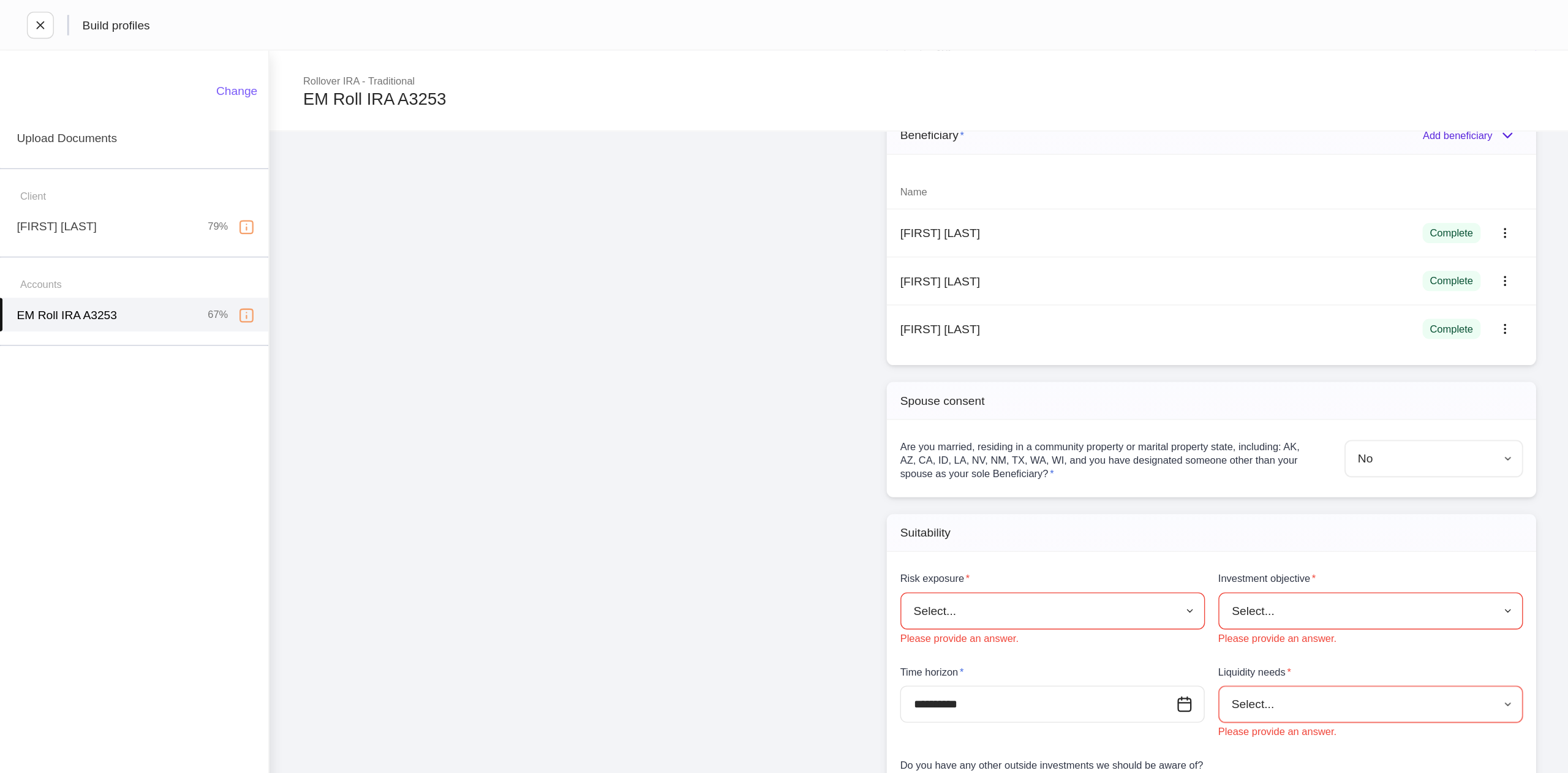 click on "**********" at bounding box center [784, 386] 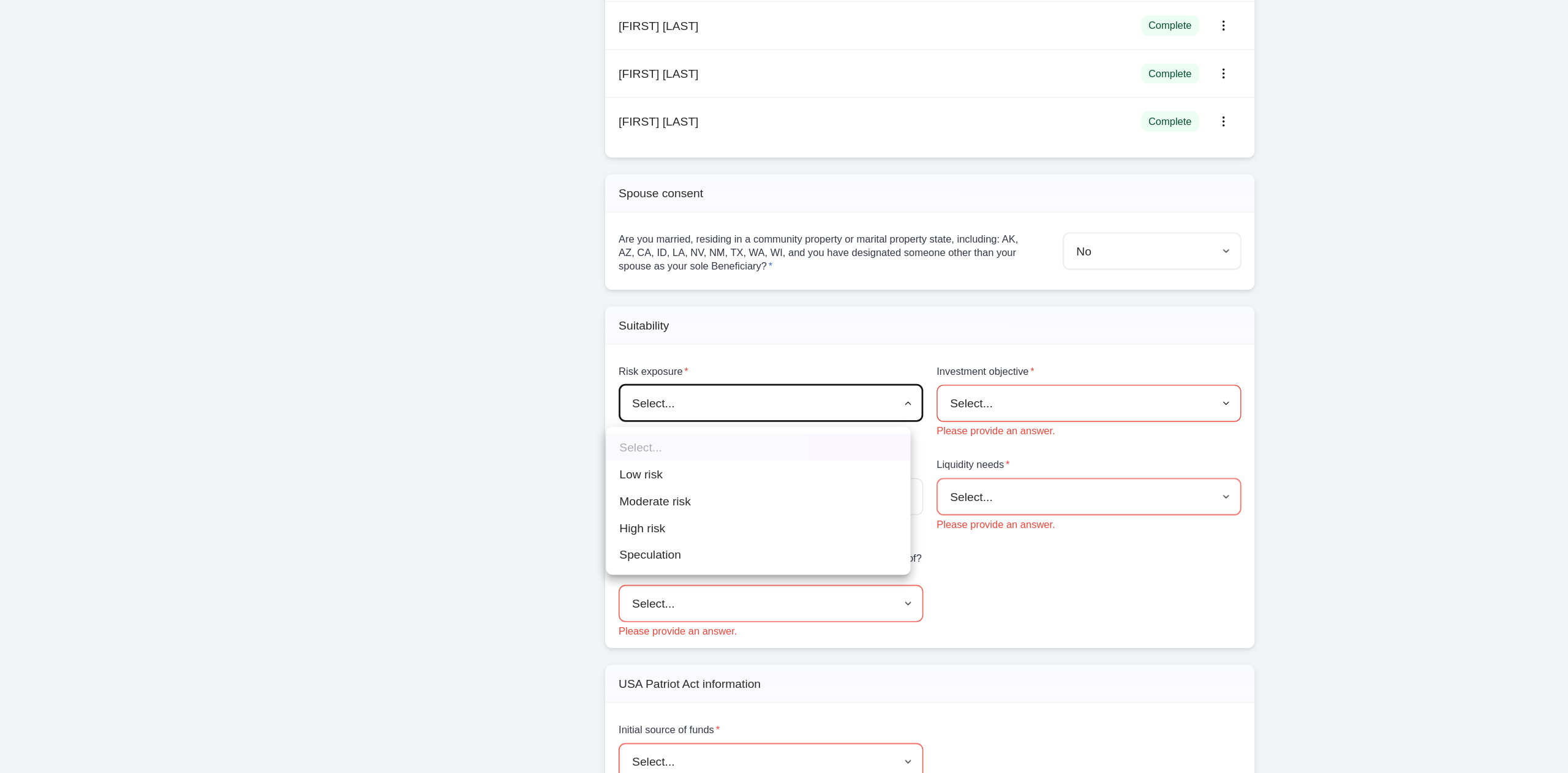 click on "Moderate risk" at bounding box center (757, 516) 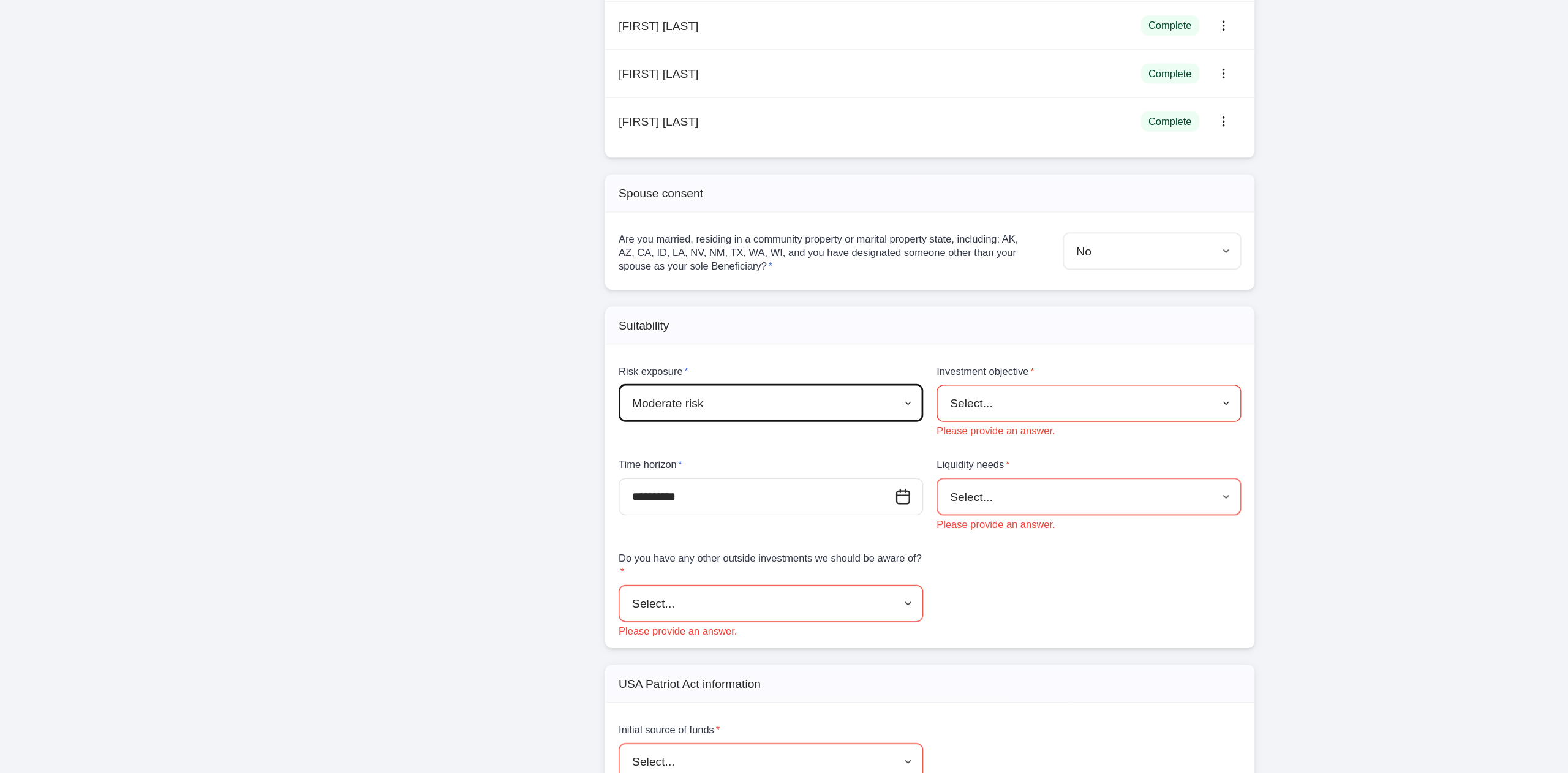 click on "**********" at bounding box center (784, 386) 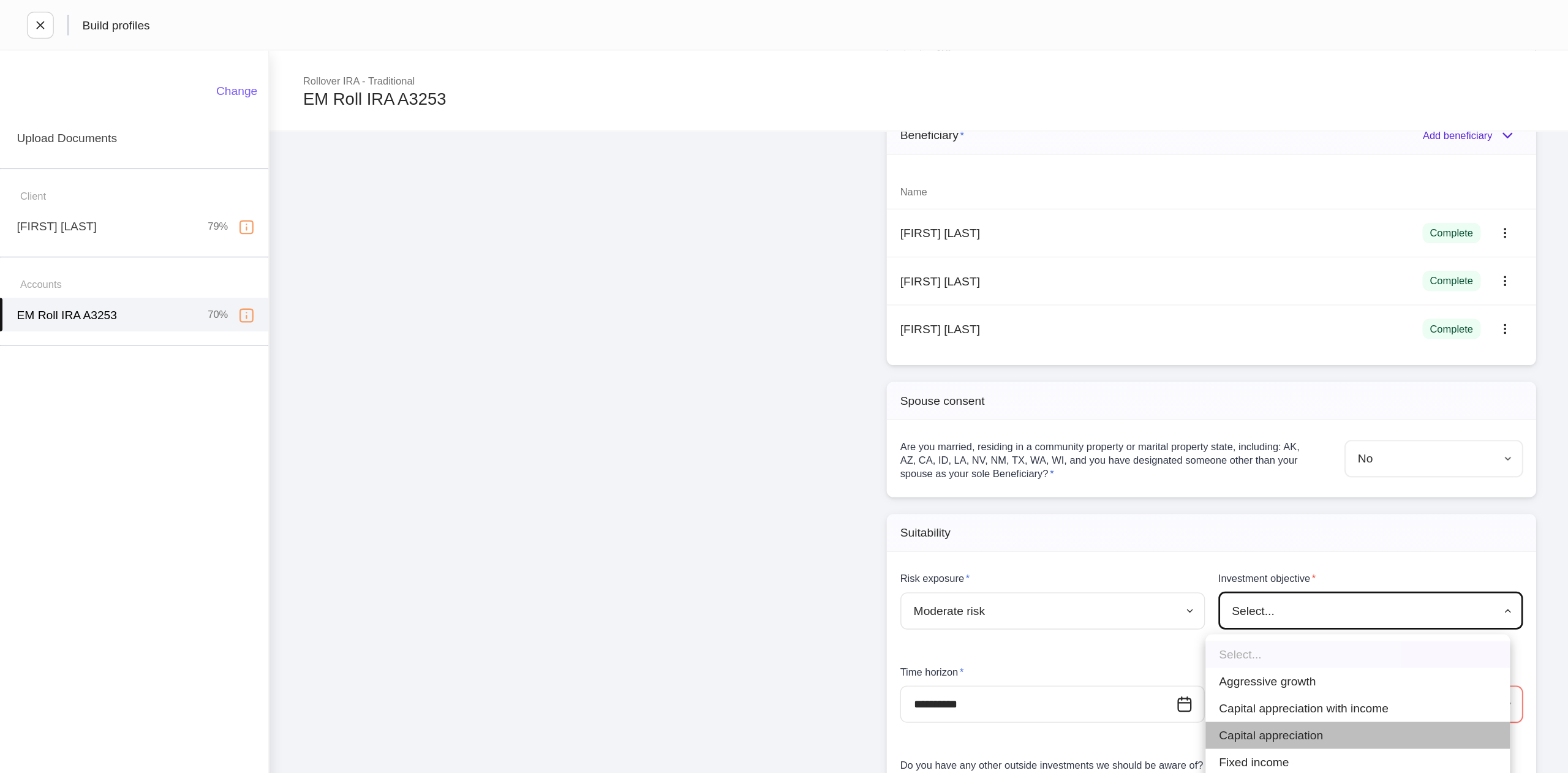 click on "Capital appreciation" at bounding box center (989, 535) 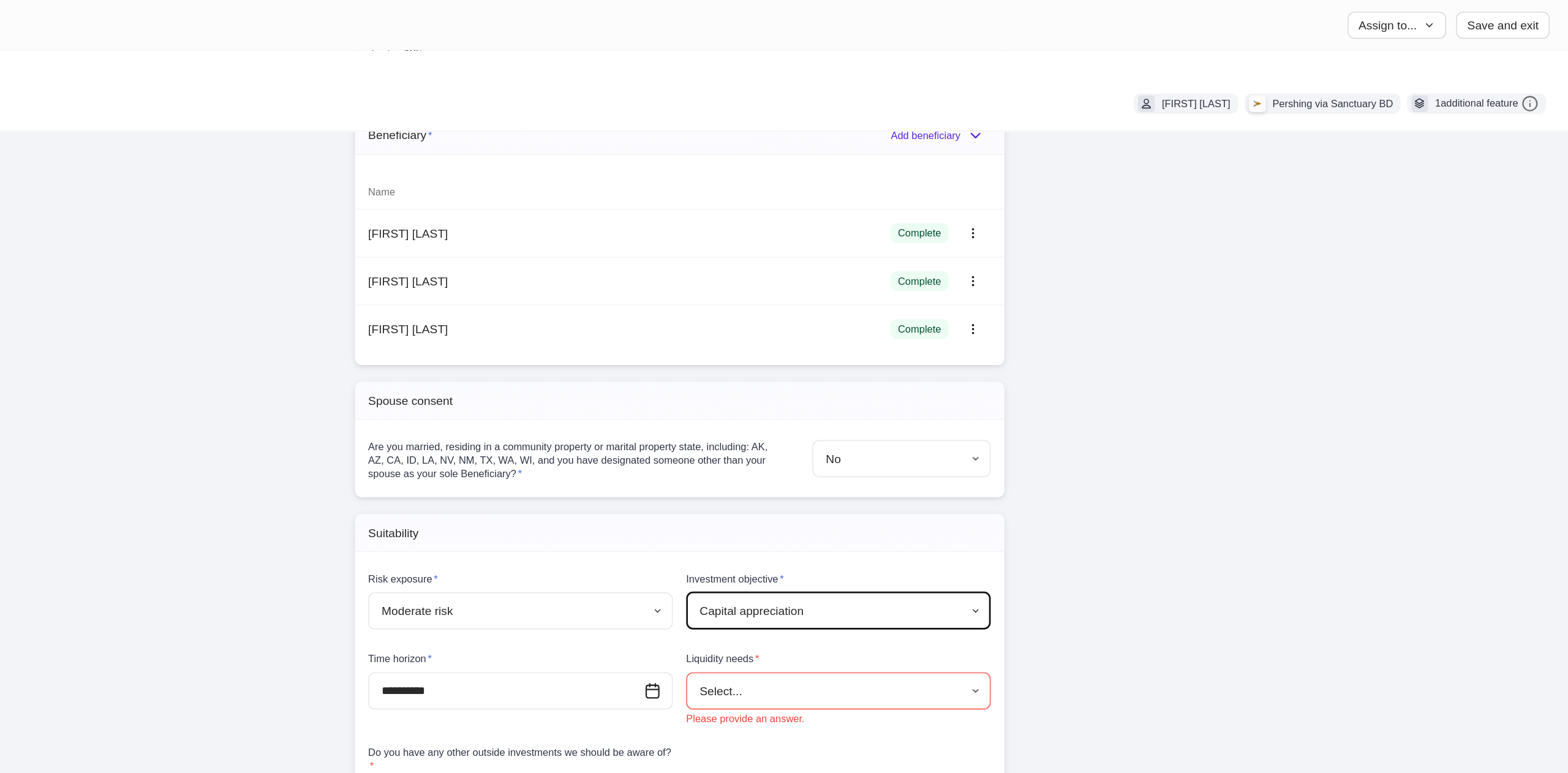 scroll, scrollTop: 1590, scrollLeft: 0, axis: vertical 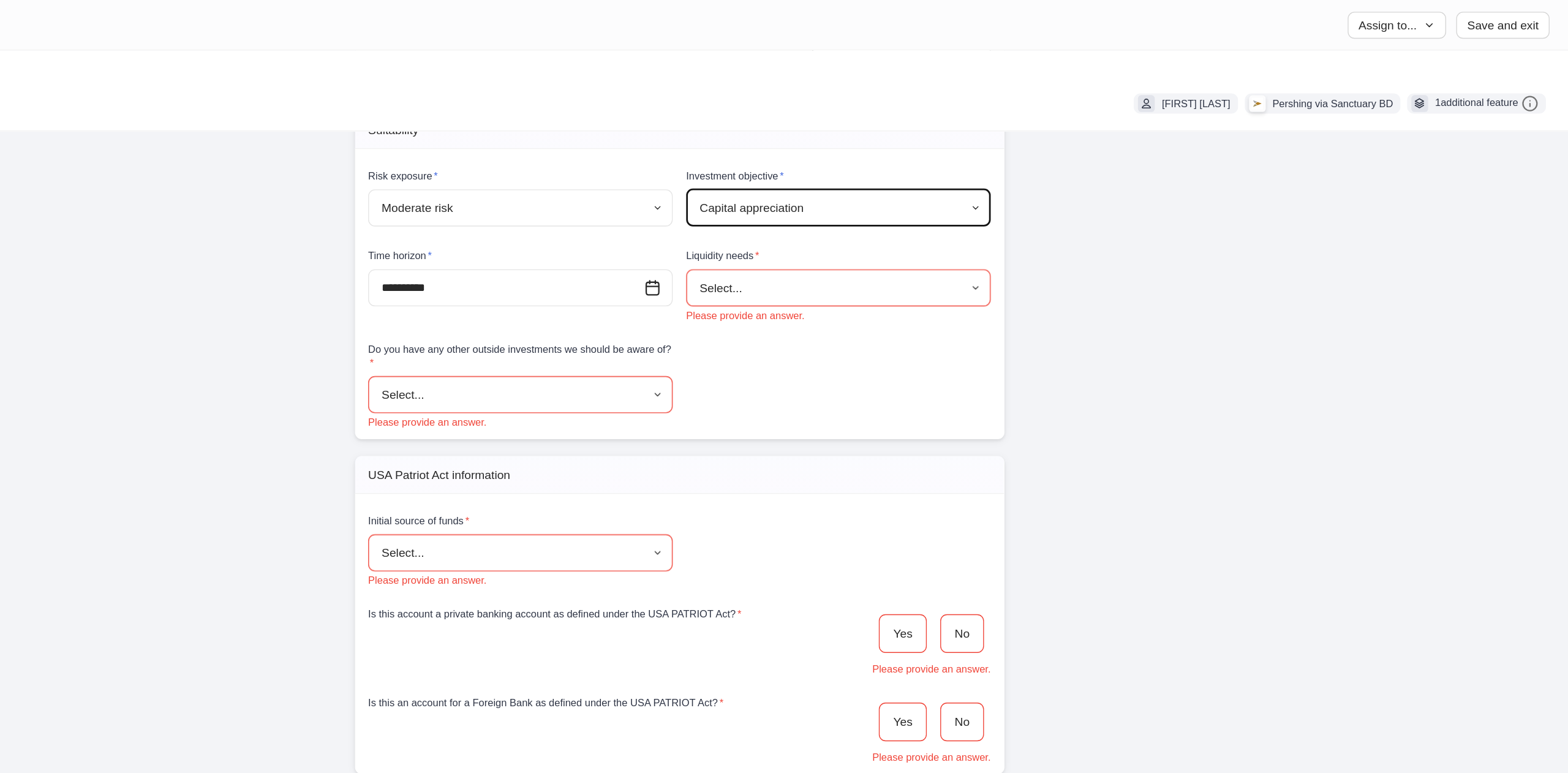 click on "**********" at bounding box center [784, 386] 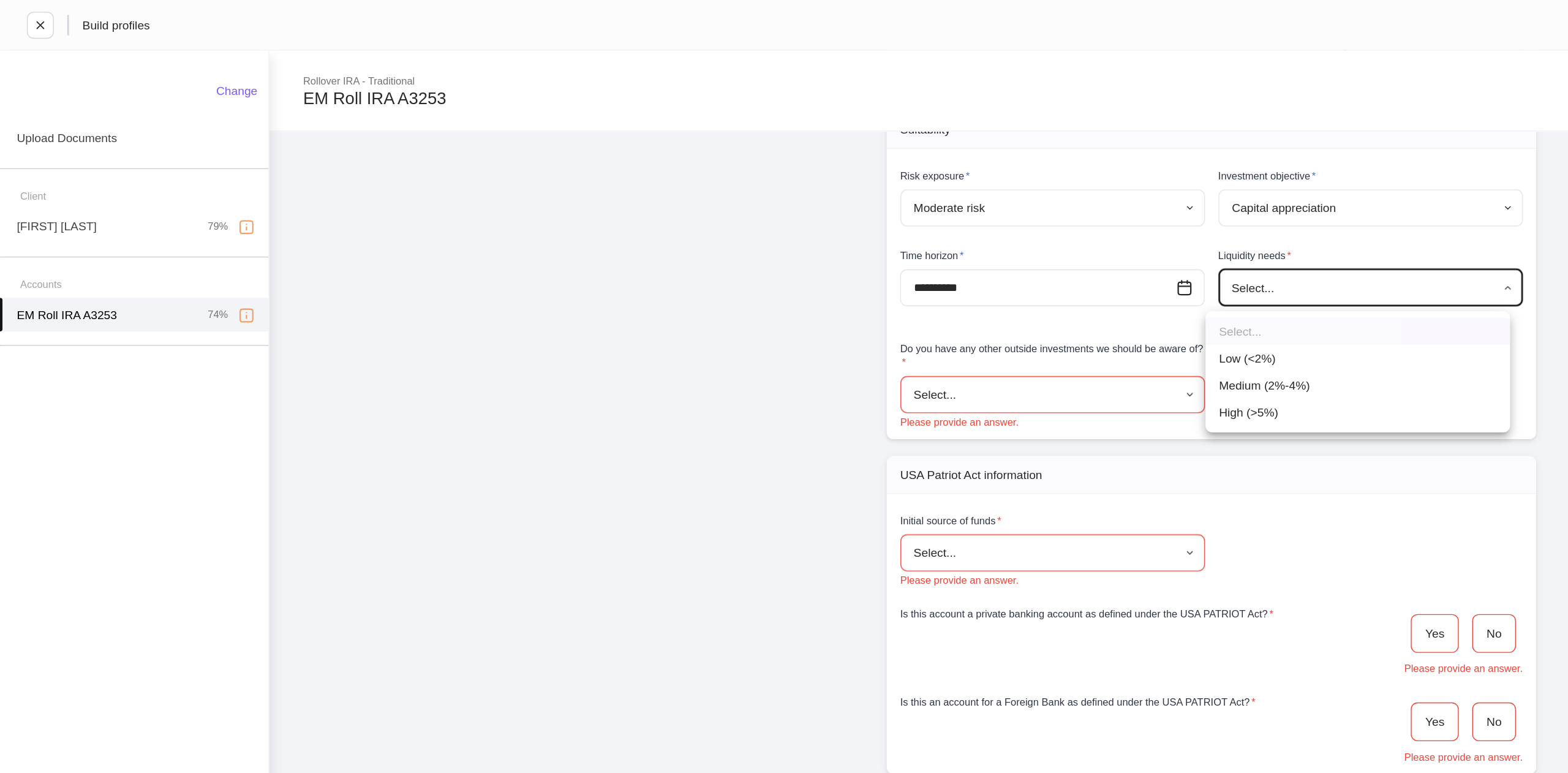 click on "Low (<2%)" at bounding box center [989, 261] 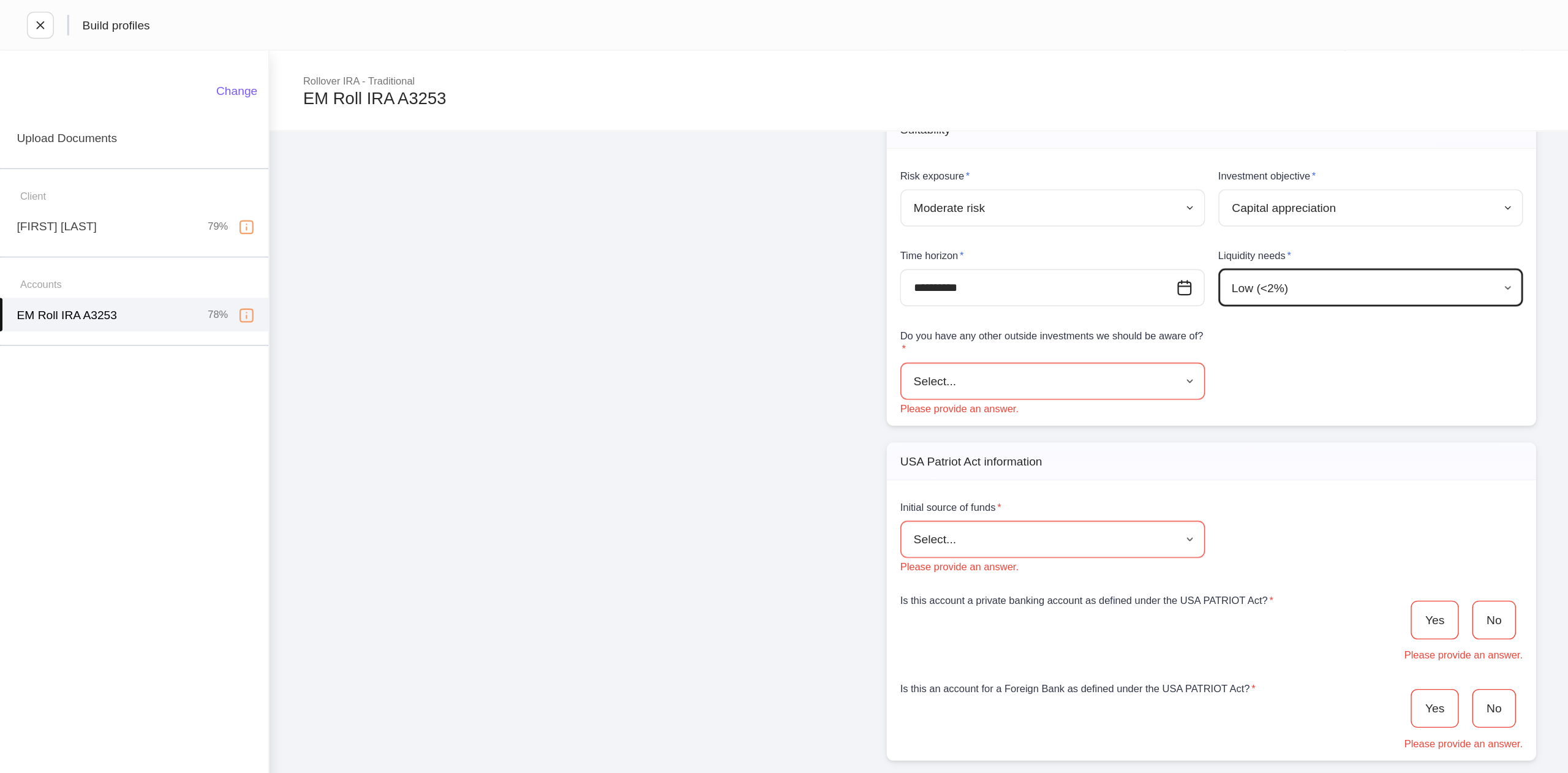 click on "**********" at bounding box center [784, 386] 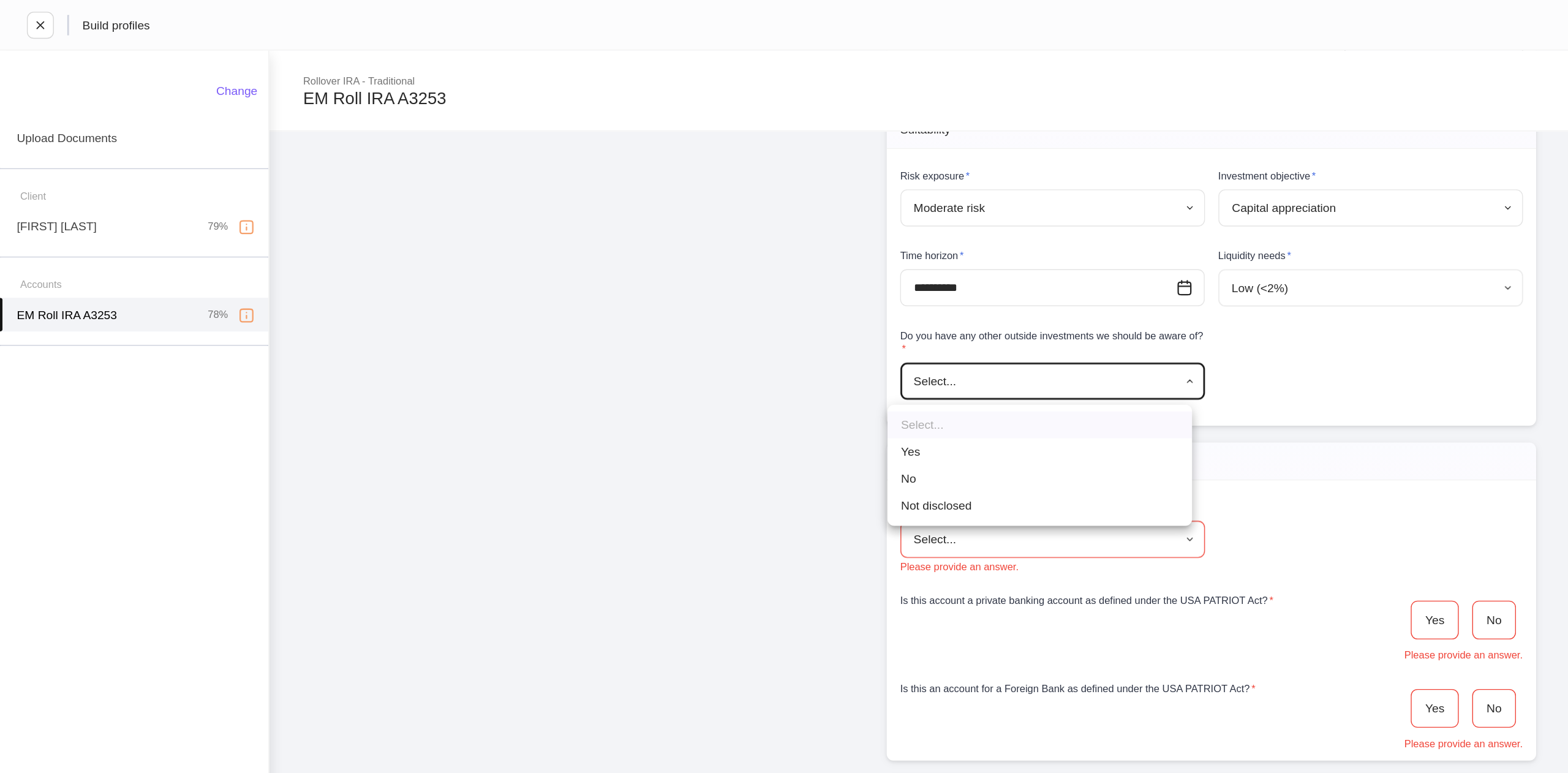 click on "Not disclosed" at bounding box center [757, 368] 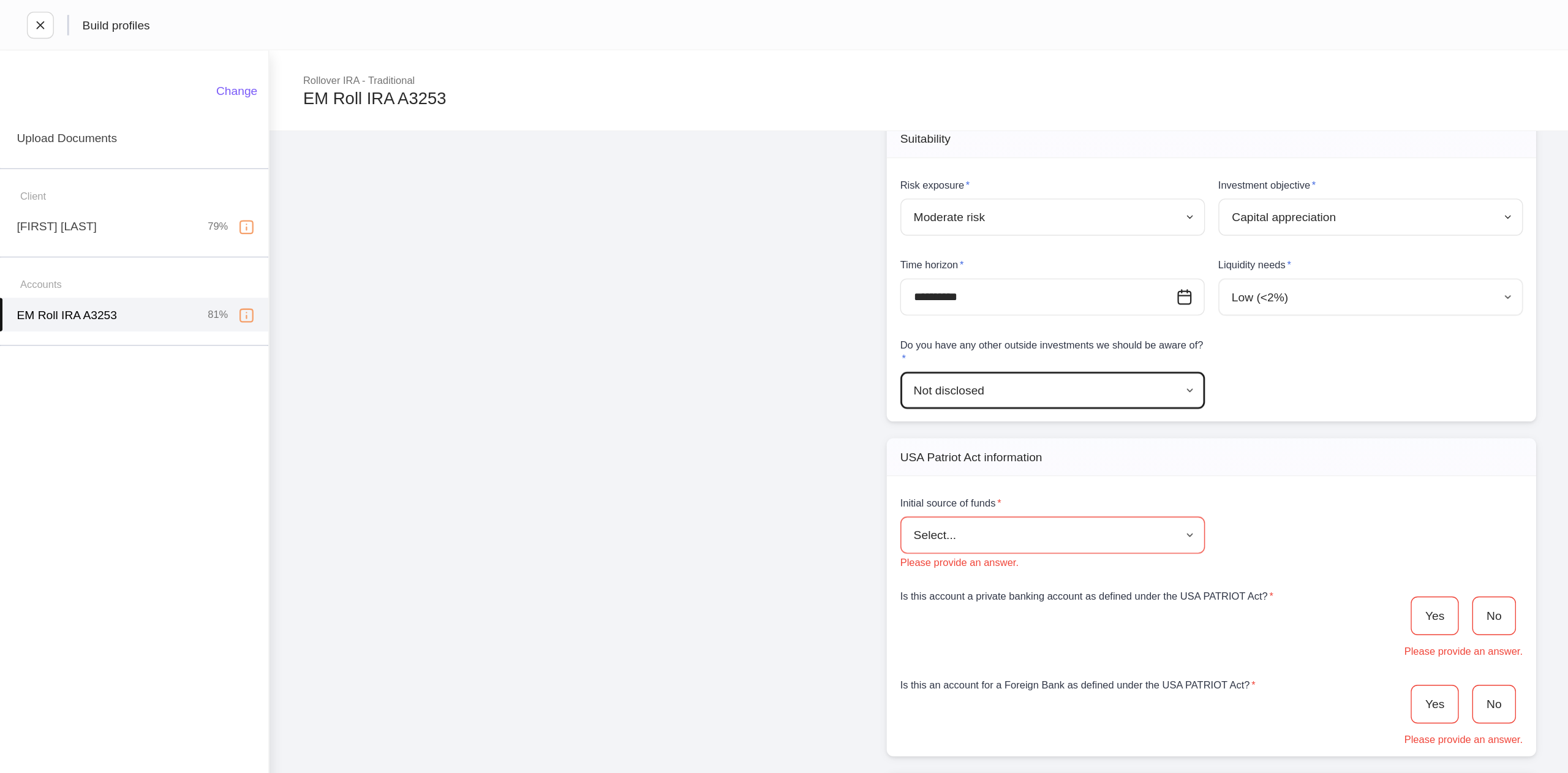 scroll, scrollTop: 1588, scrollLeft: 0, axis: vertical 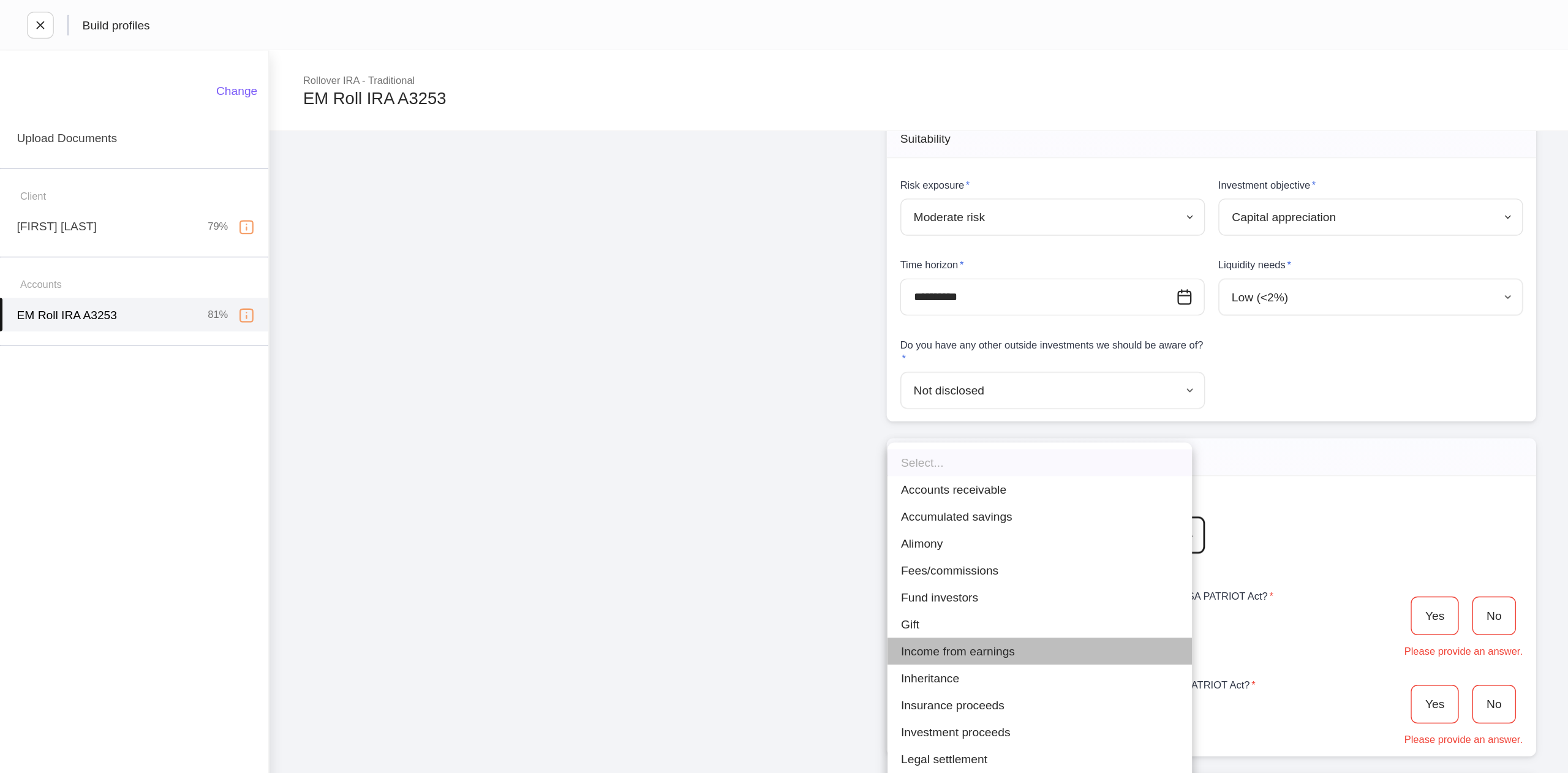 click on "Income from earnings" at bounding box center [757, 474] 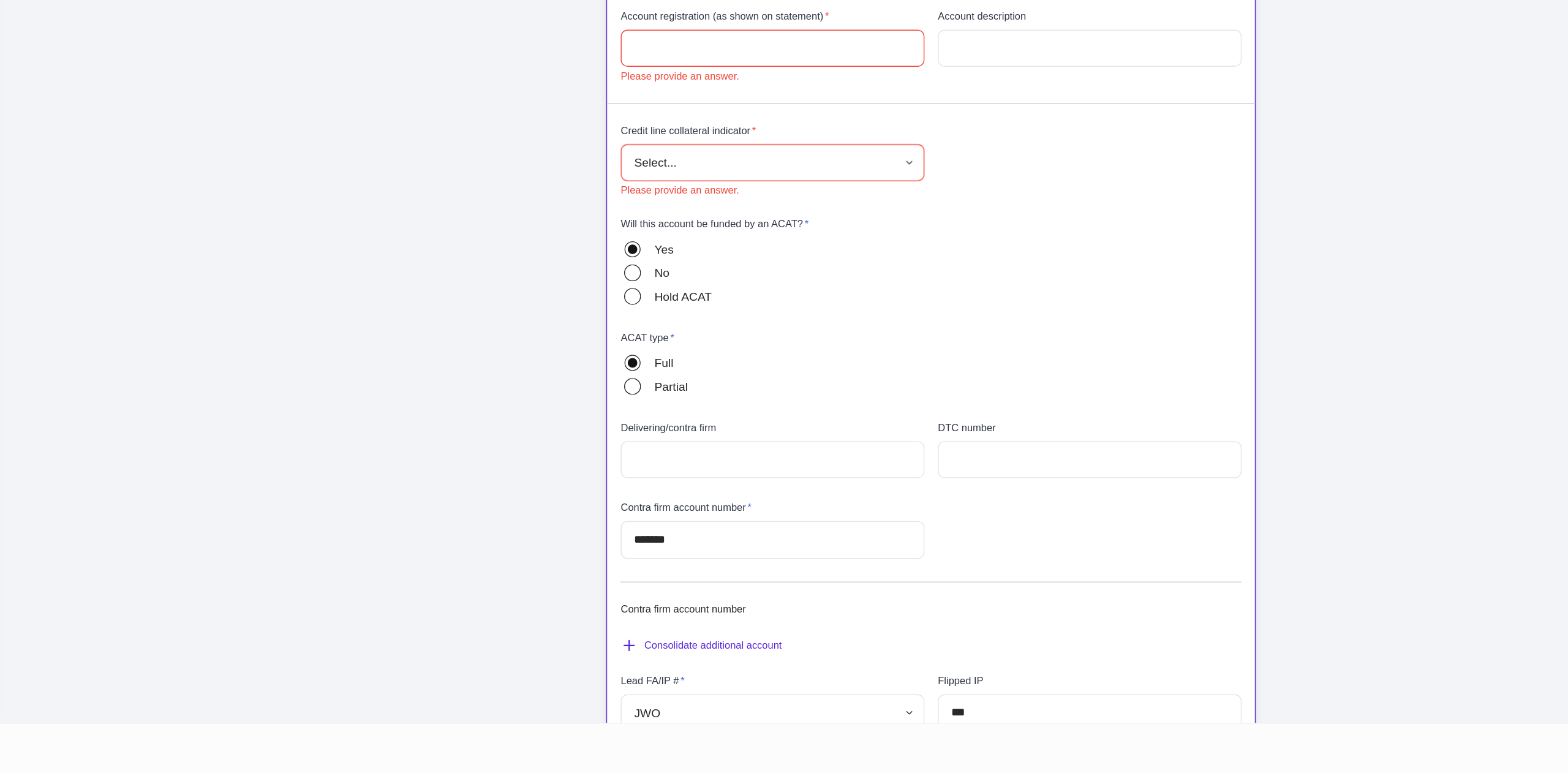 scroll, scrollTop: 0, scrollLeft: 0, axis: both 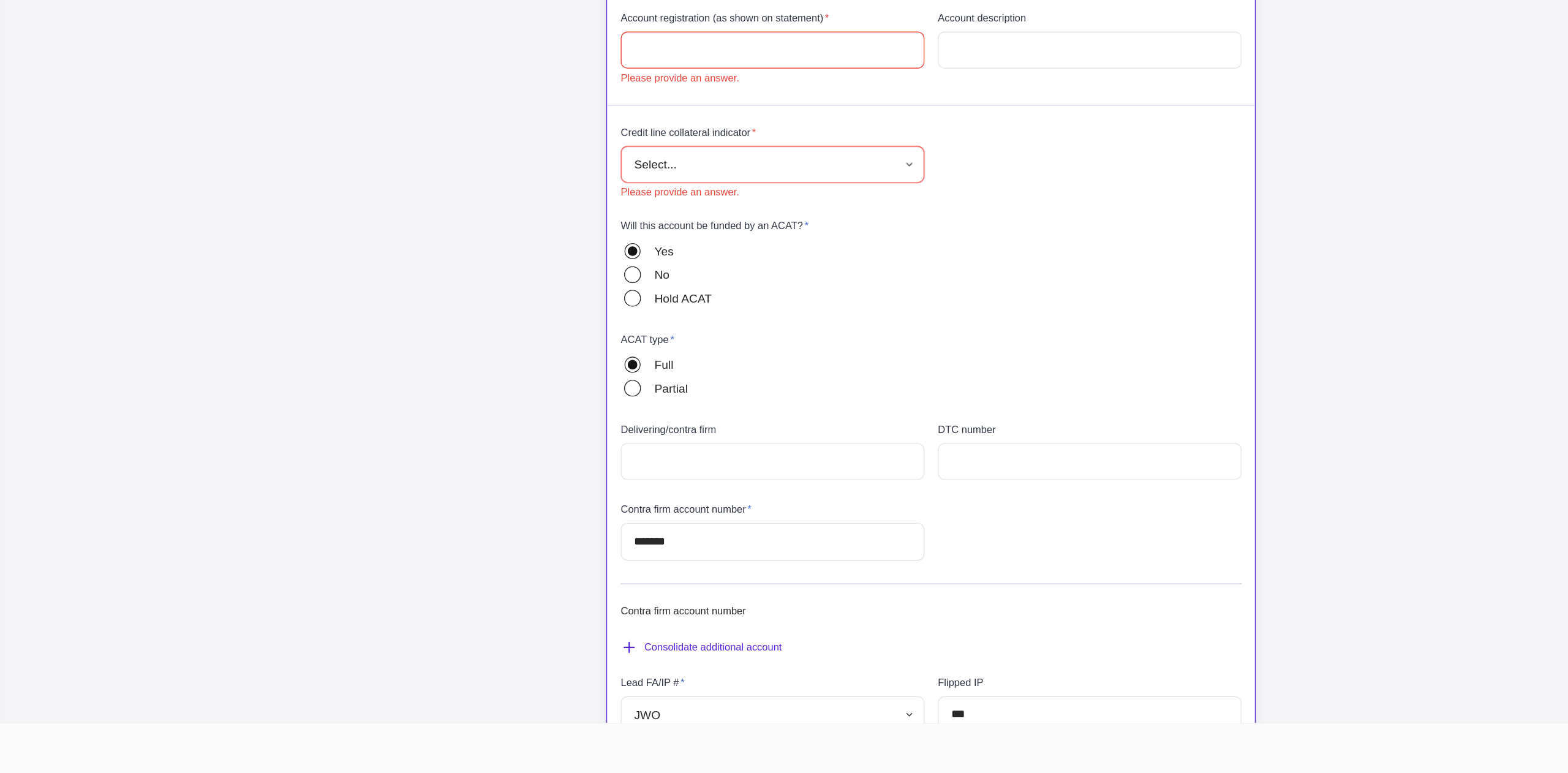 click on "**********" at bounding box center [784, 386] 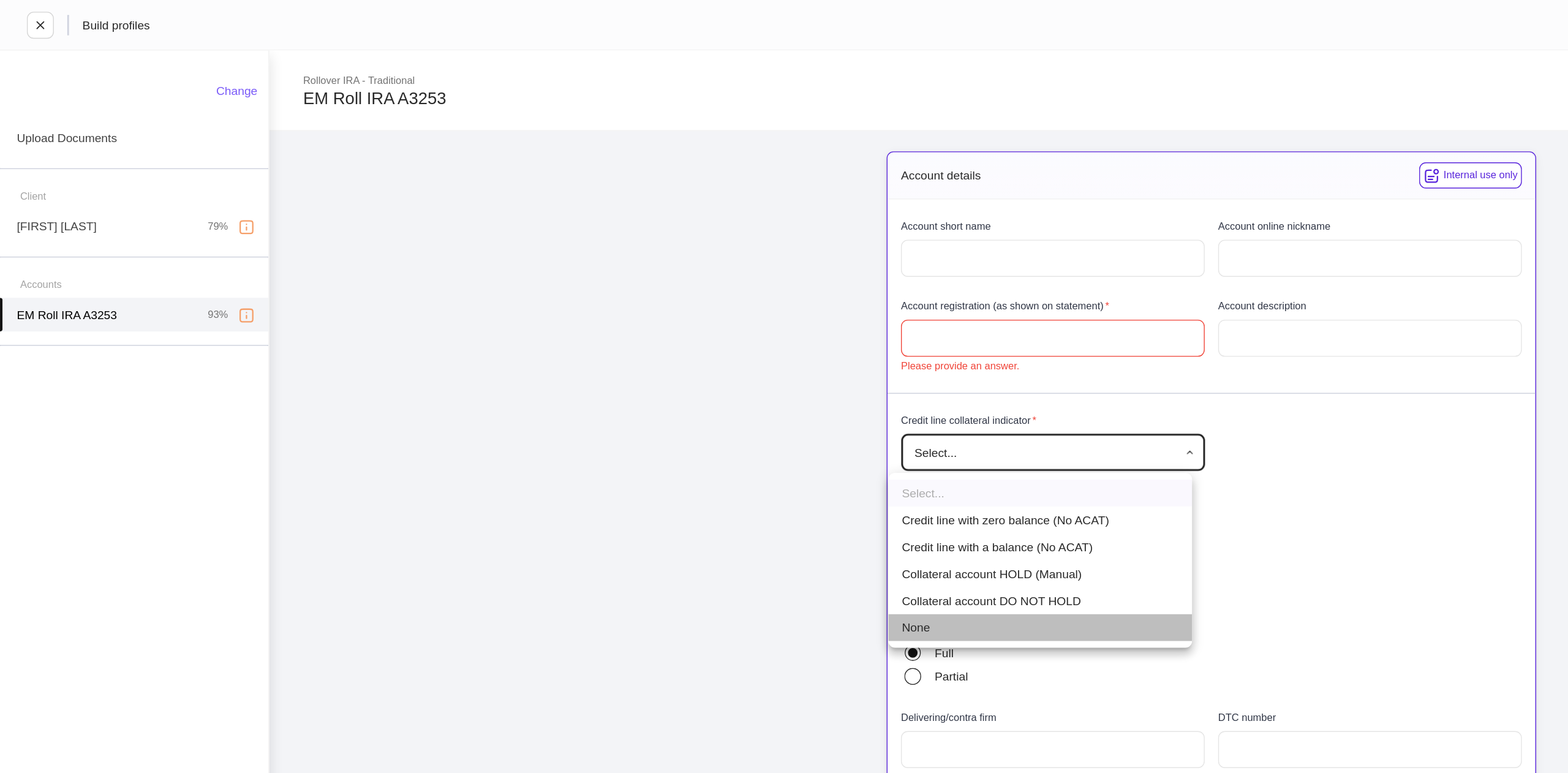 click on "None" at bounding box center (757, 457) 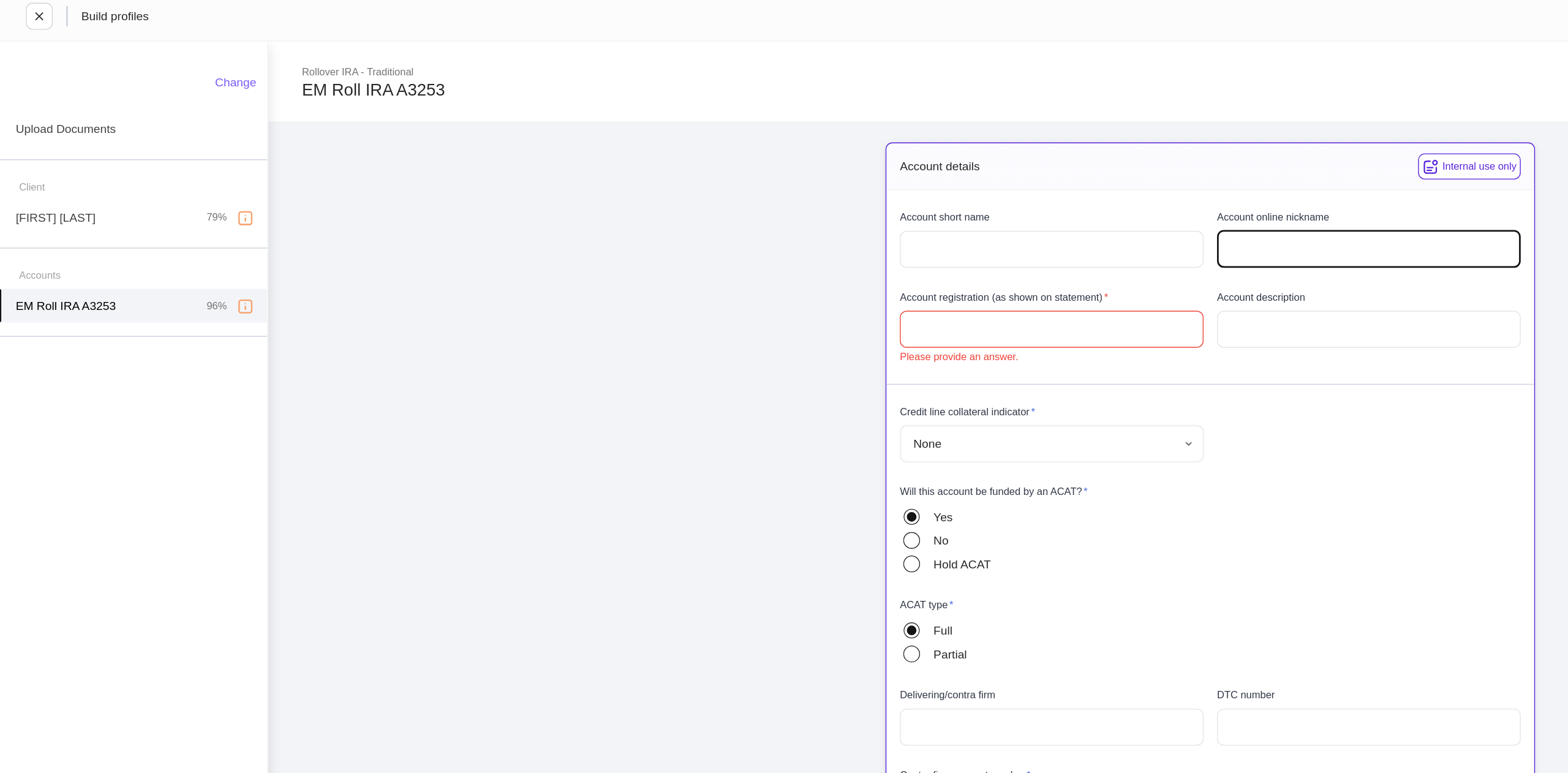 click at bounding box center (997, 188) 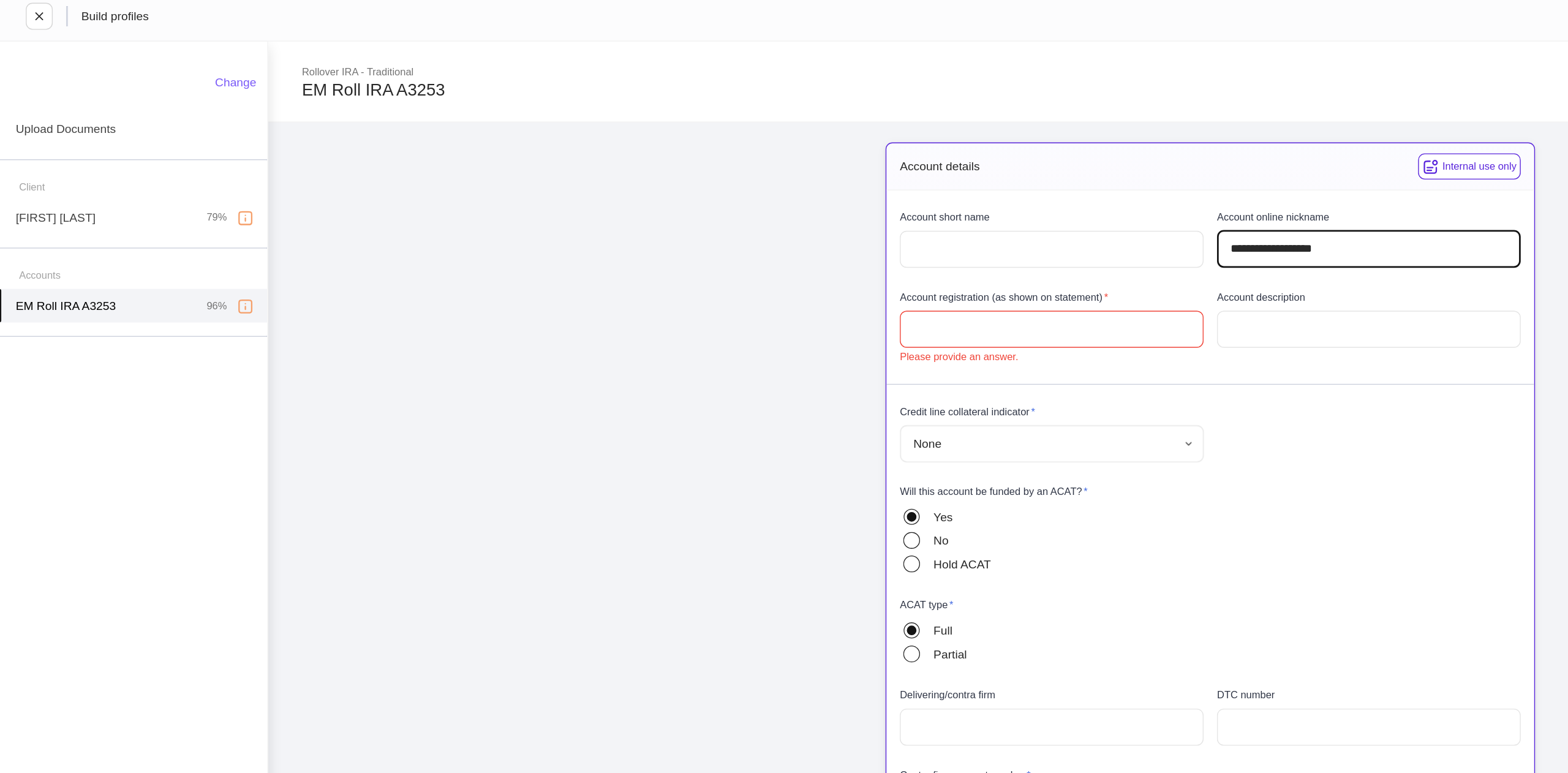 type on "**********" 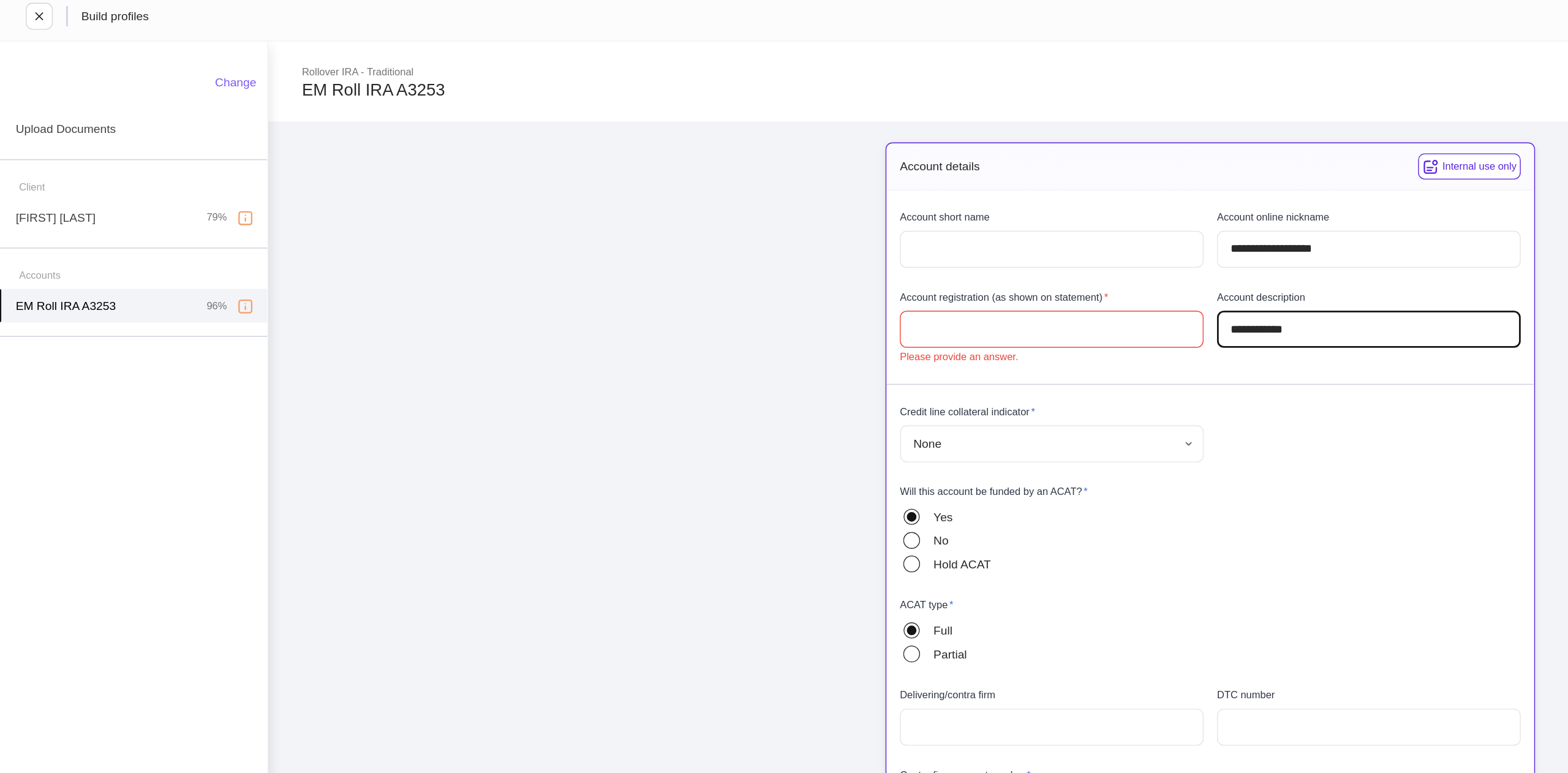 type on "**********" 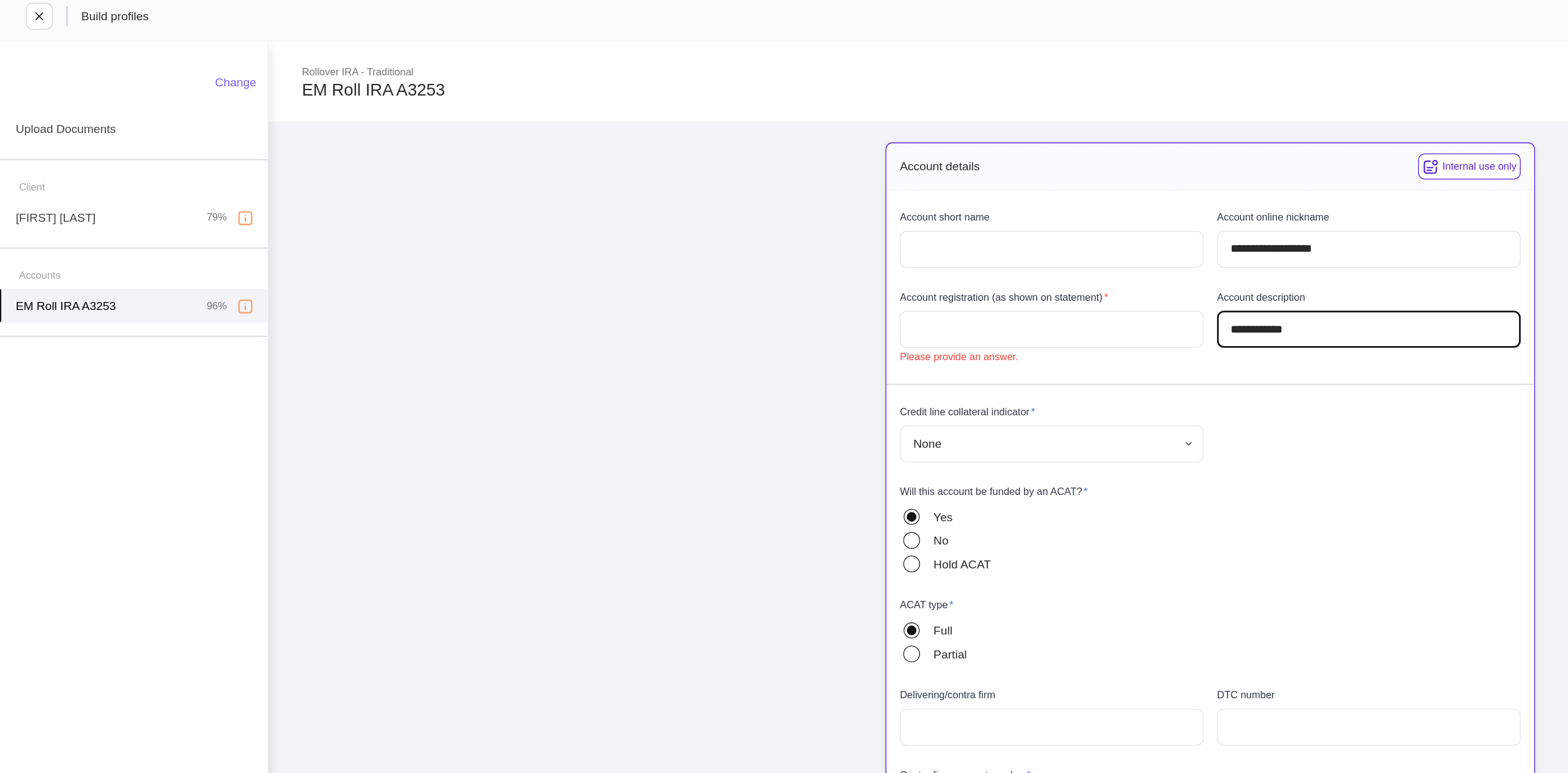 click at bounding box center [766, 246] 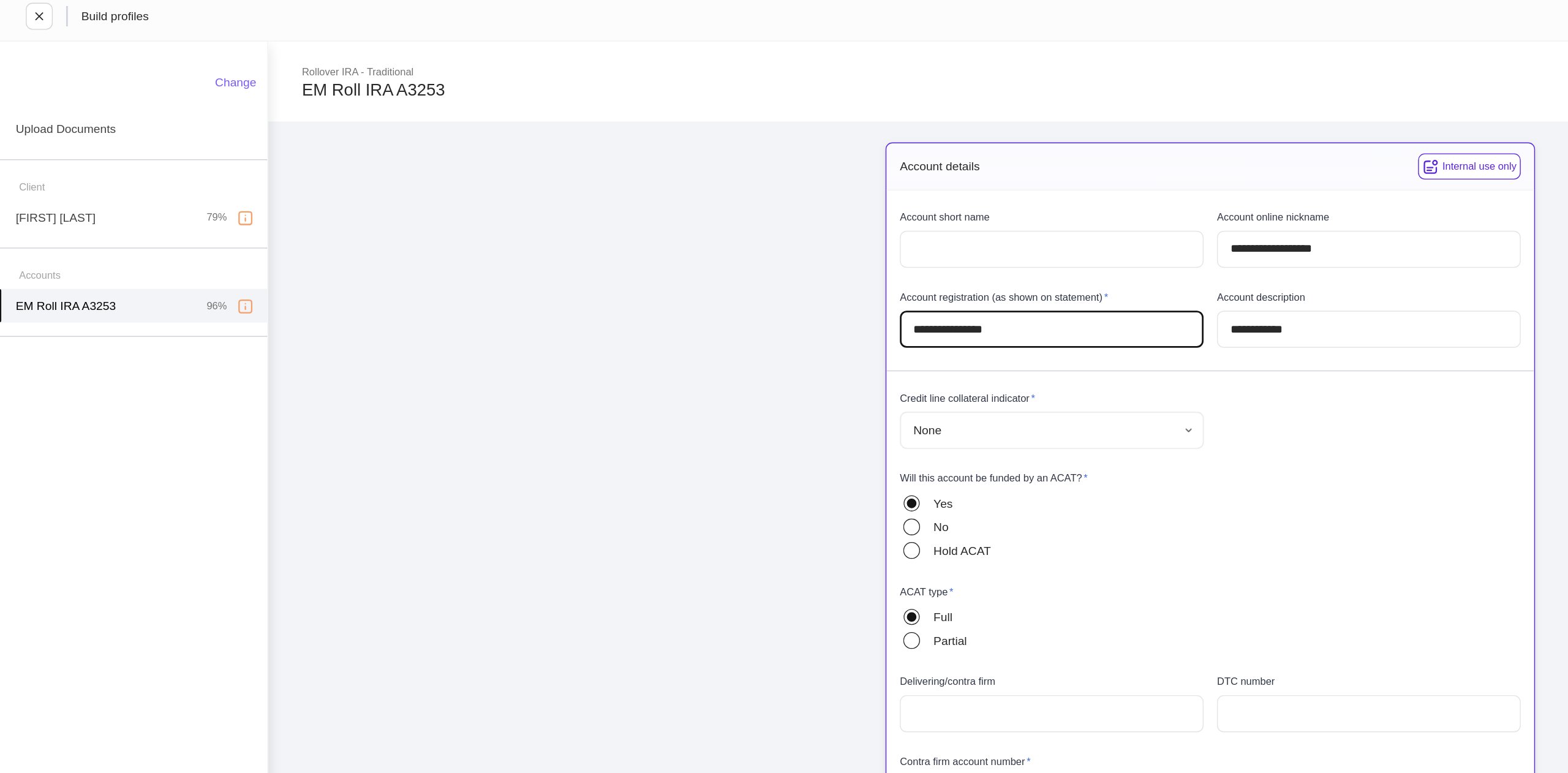 type on "**********" 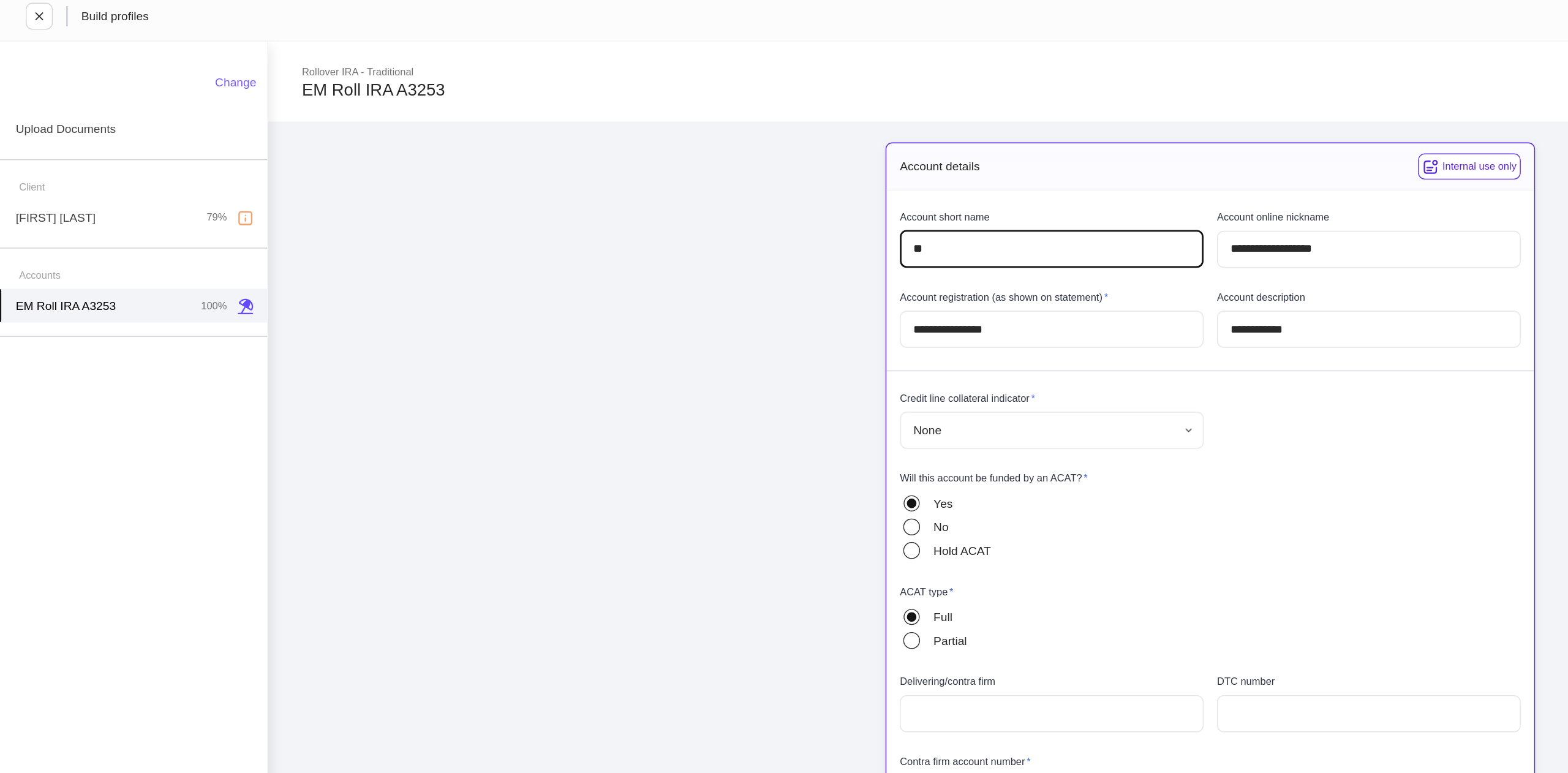 type on "*" 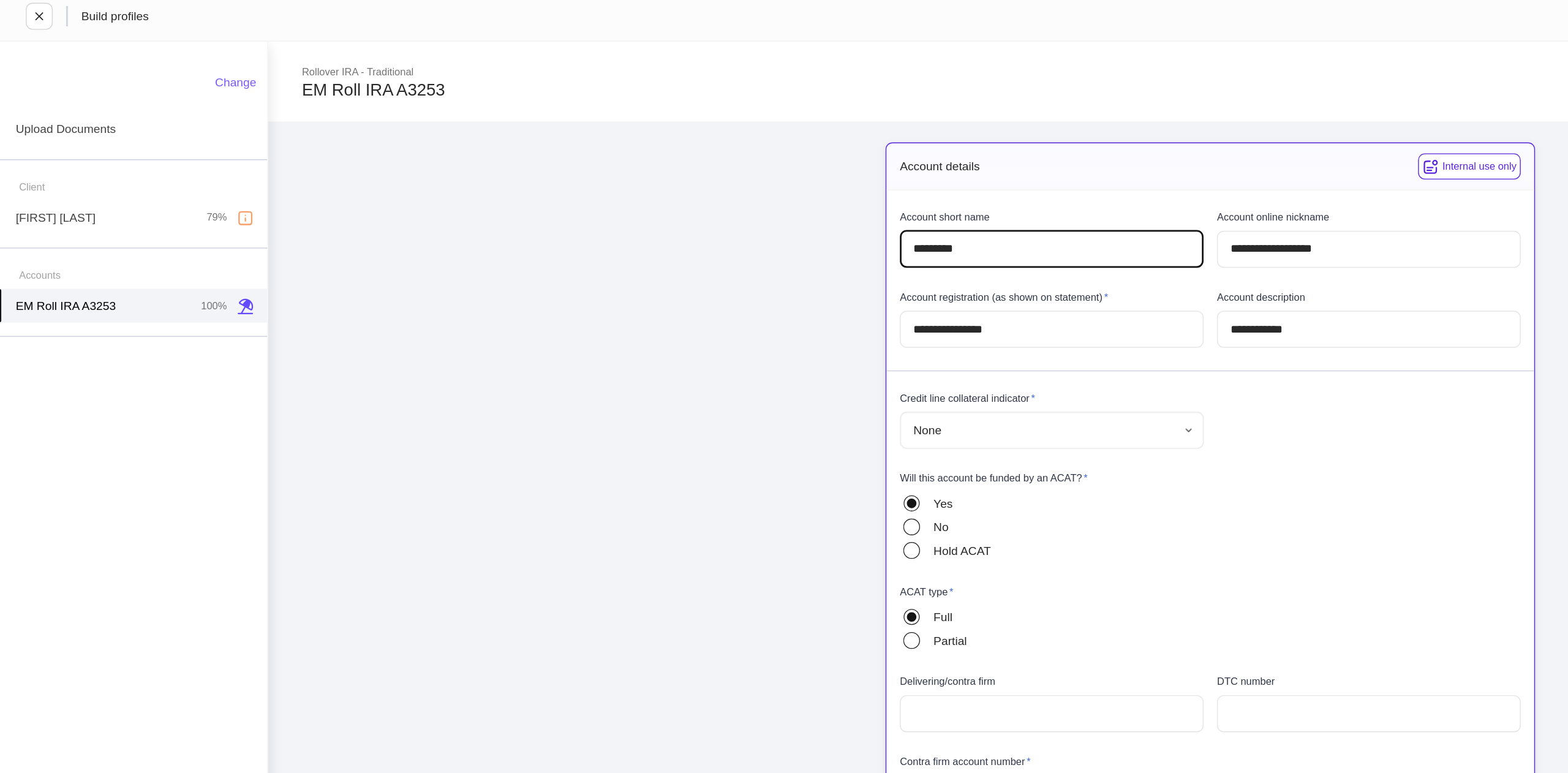type on "*********" 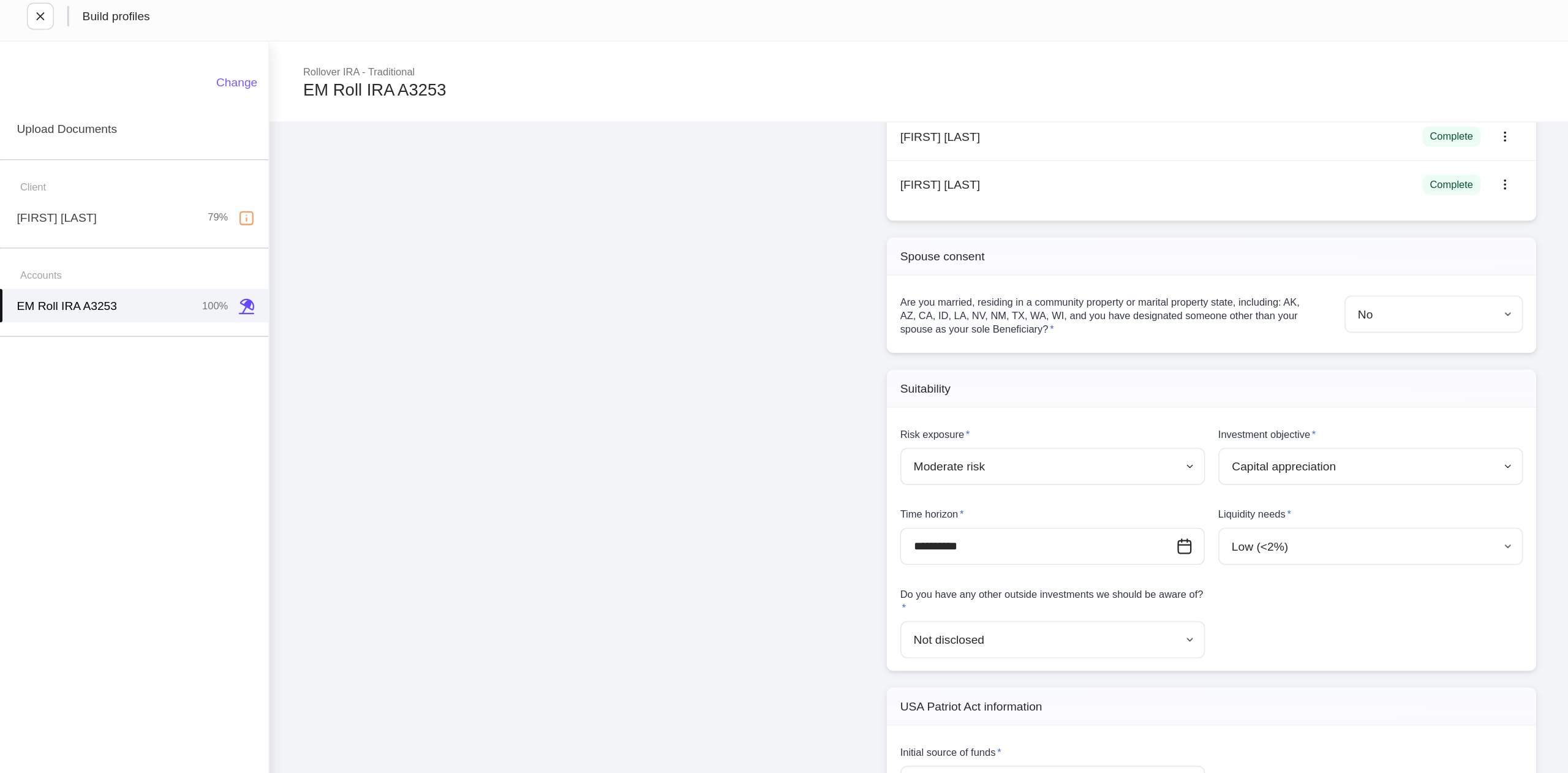 scroll, scrollTop: 1498, scrollLeft: 0, axis: vertical 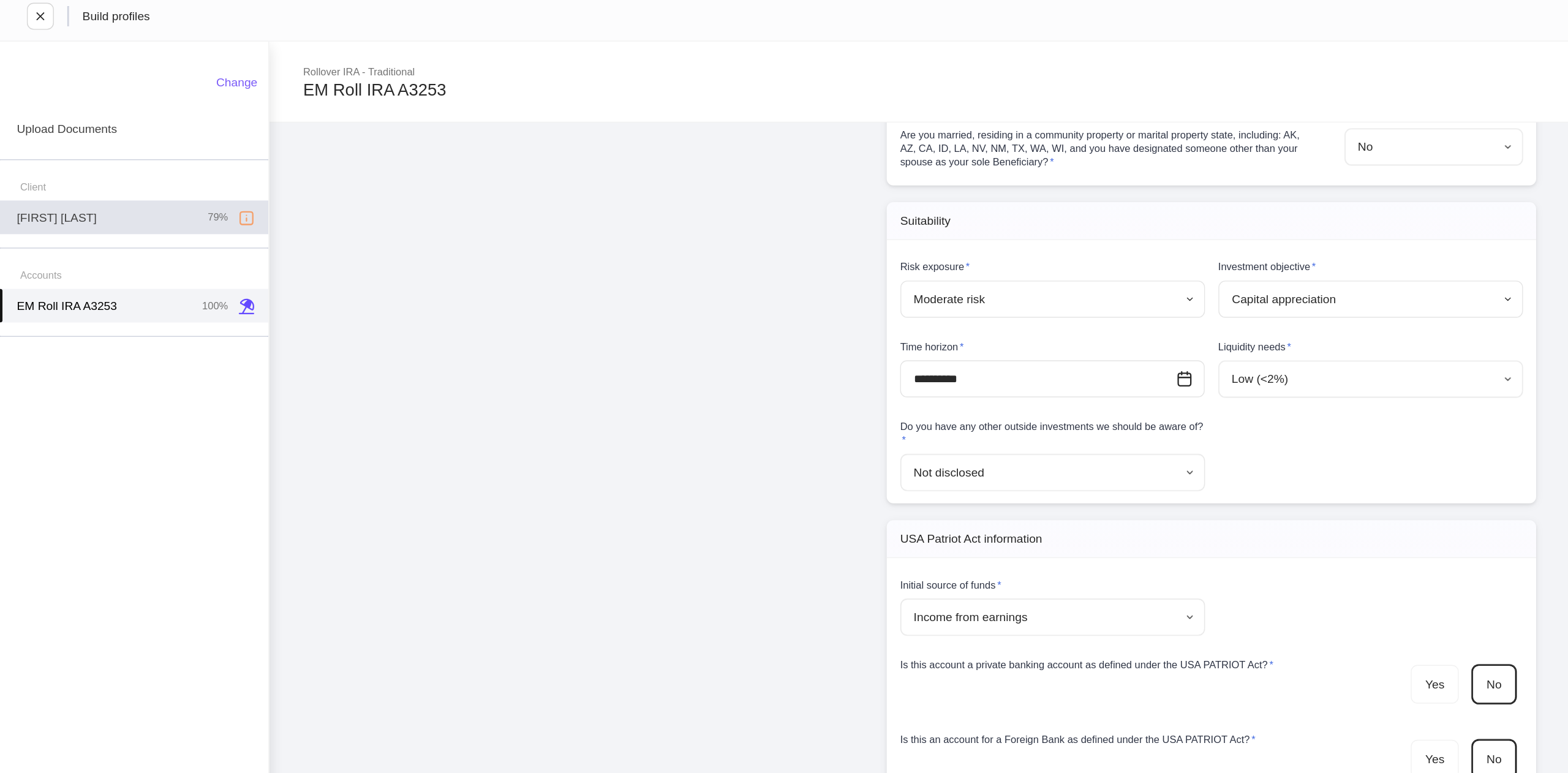 click on "[FIRST] [LAST] [PERCENTAGE]" at bounding box center (97, 165) 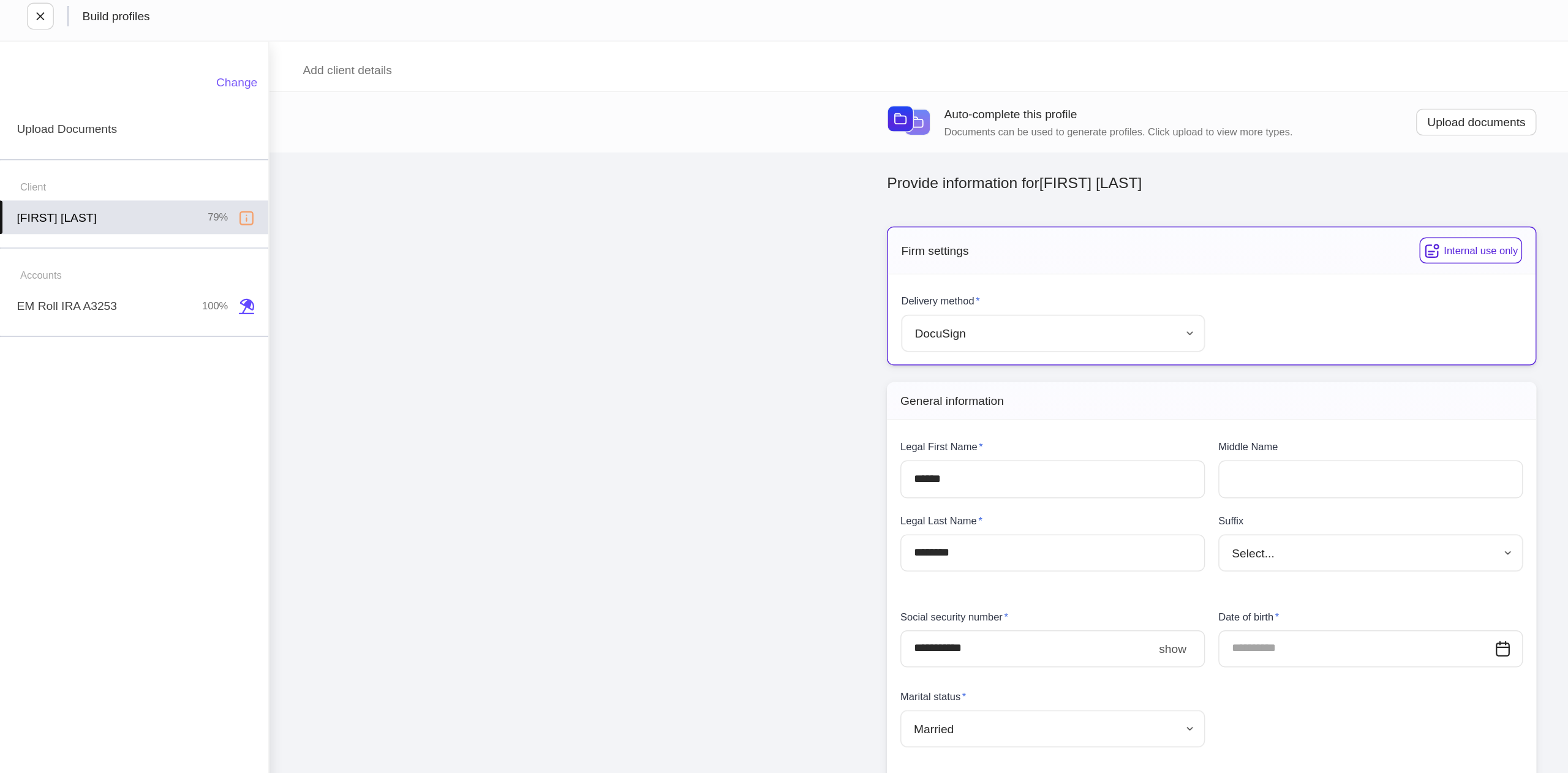 type on "**********" 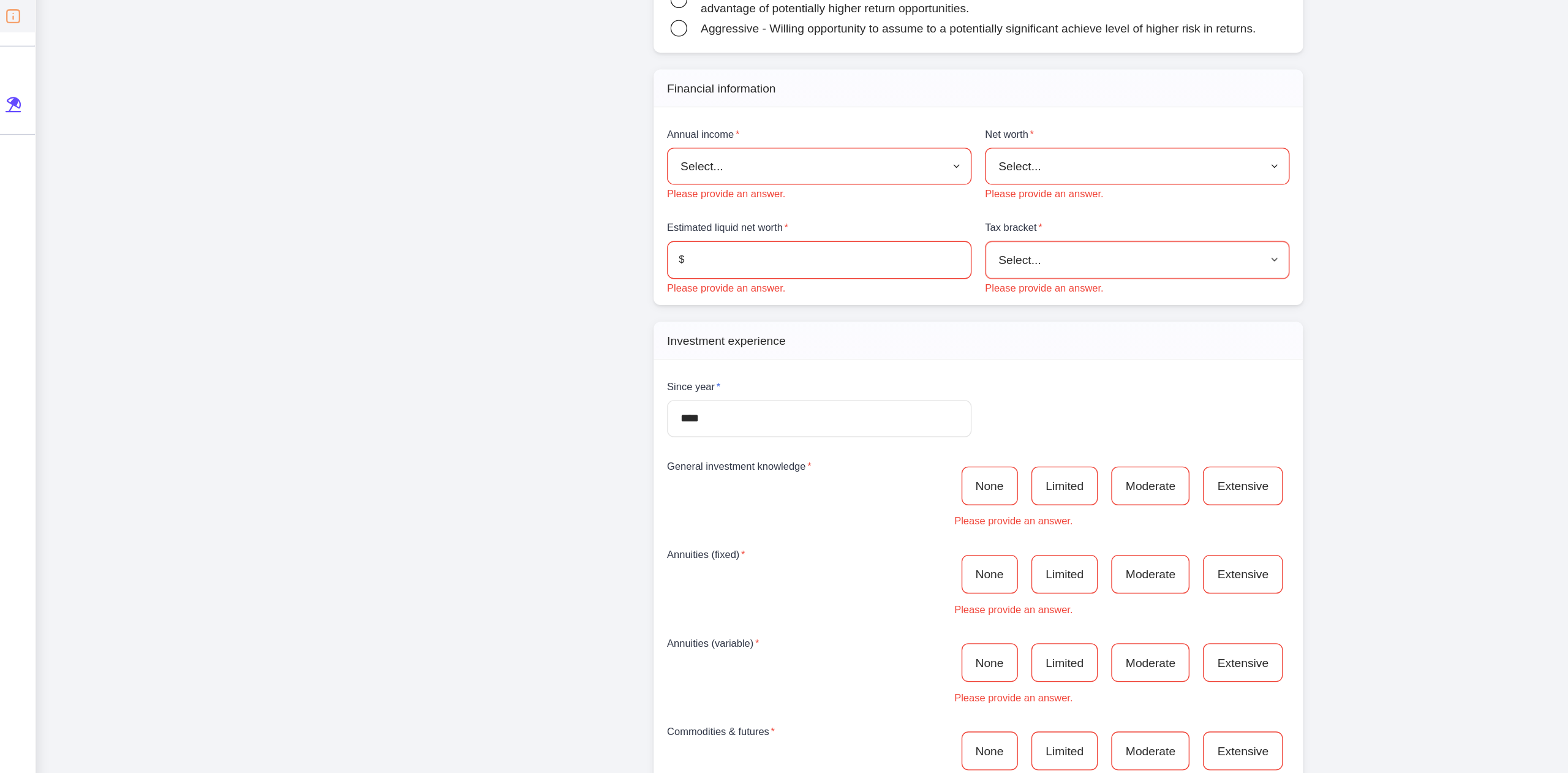 scroll, scrollTop: 1782, scrollLeft: 0, axis: vertical 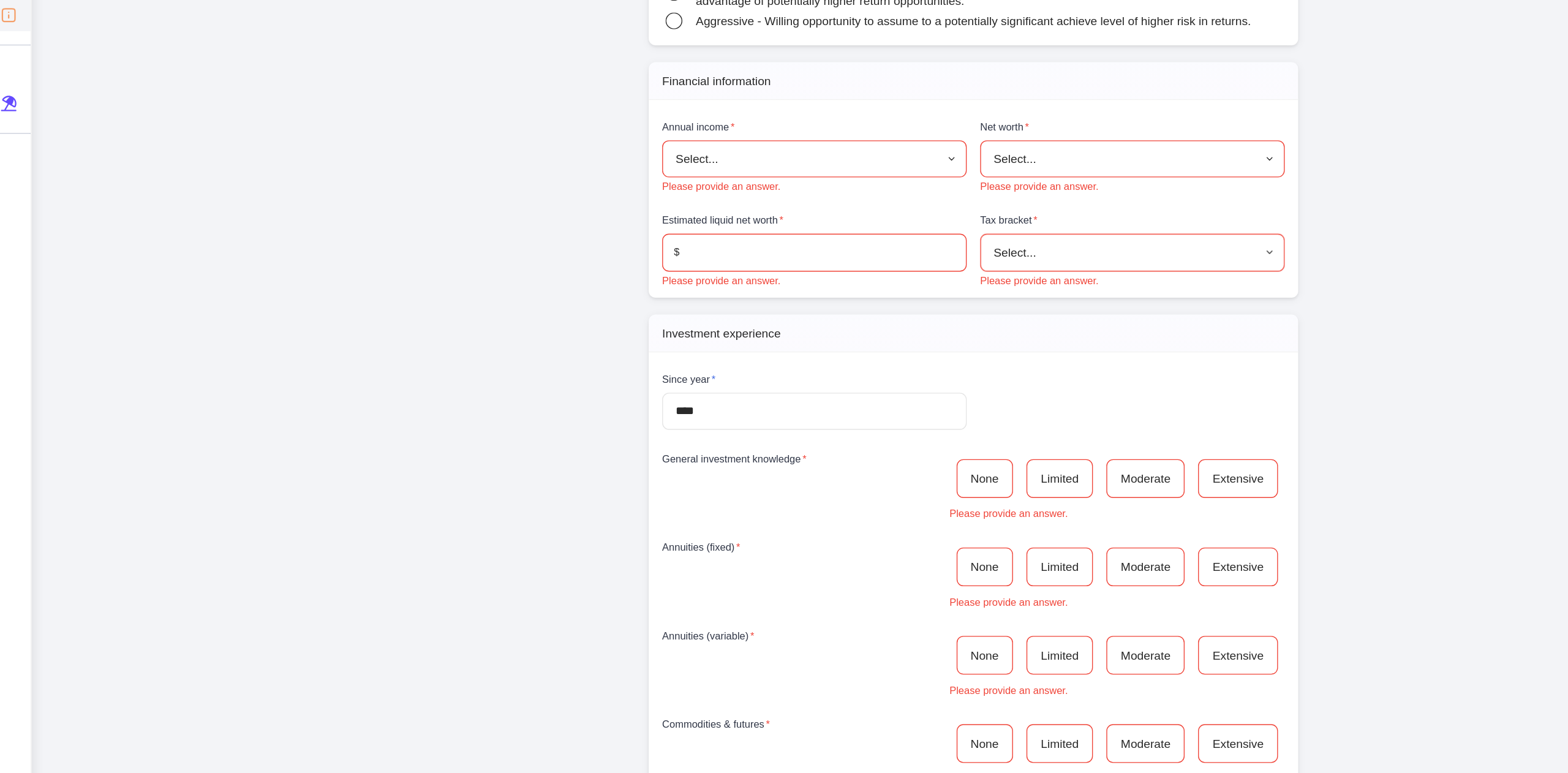 click on "**********" at bounding box center (882, 571) 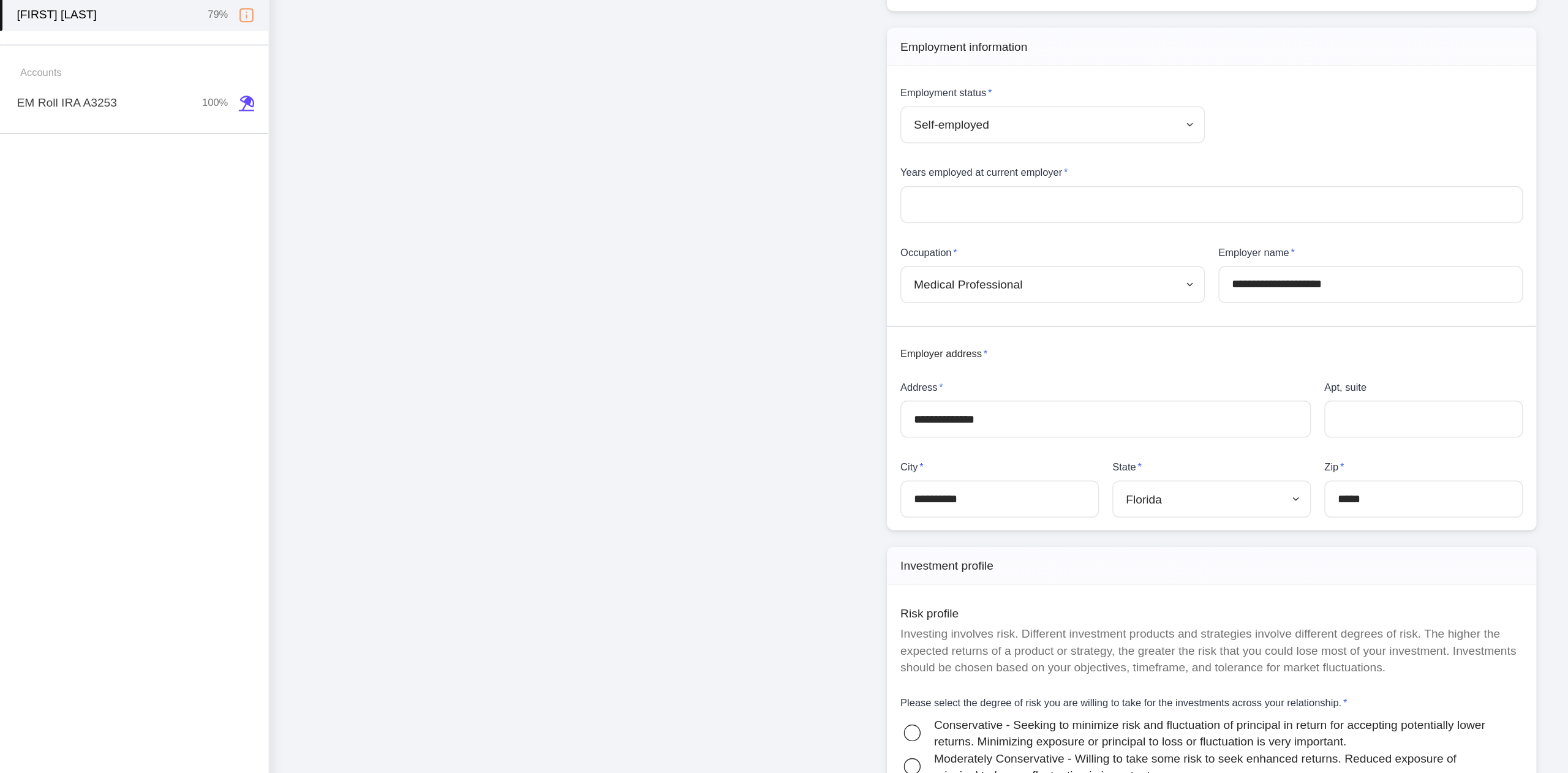 scroll, scrollTop: 1167, scrollLeft: 0, axis: vertical 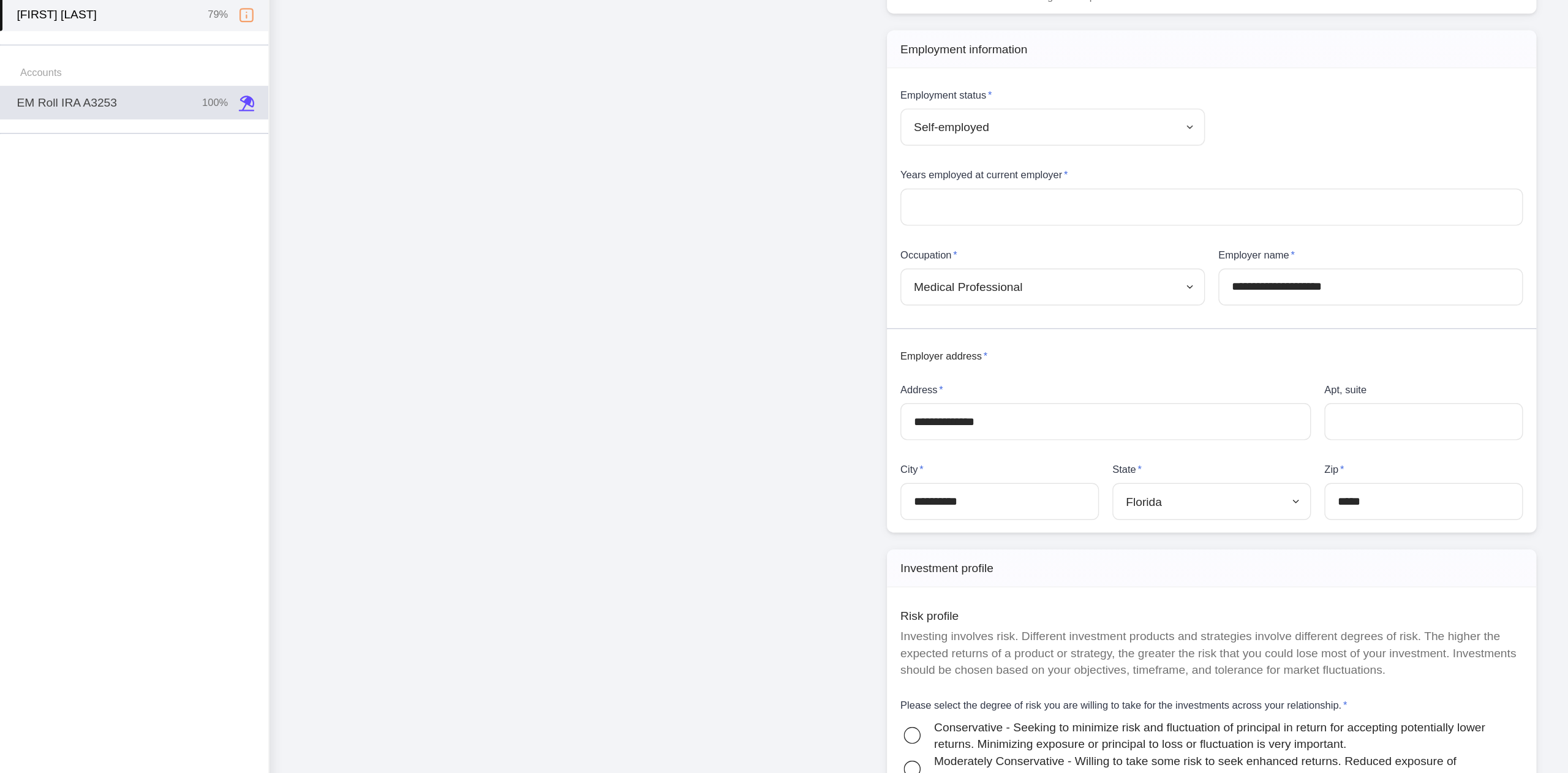 click on "EM Roll IRA A3253 100%" at bounding box center (97, 229) 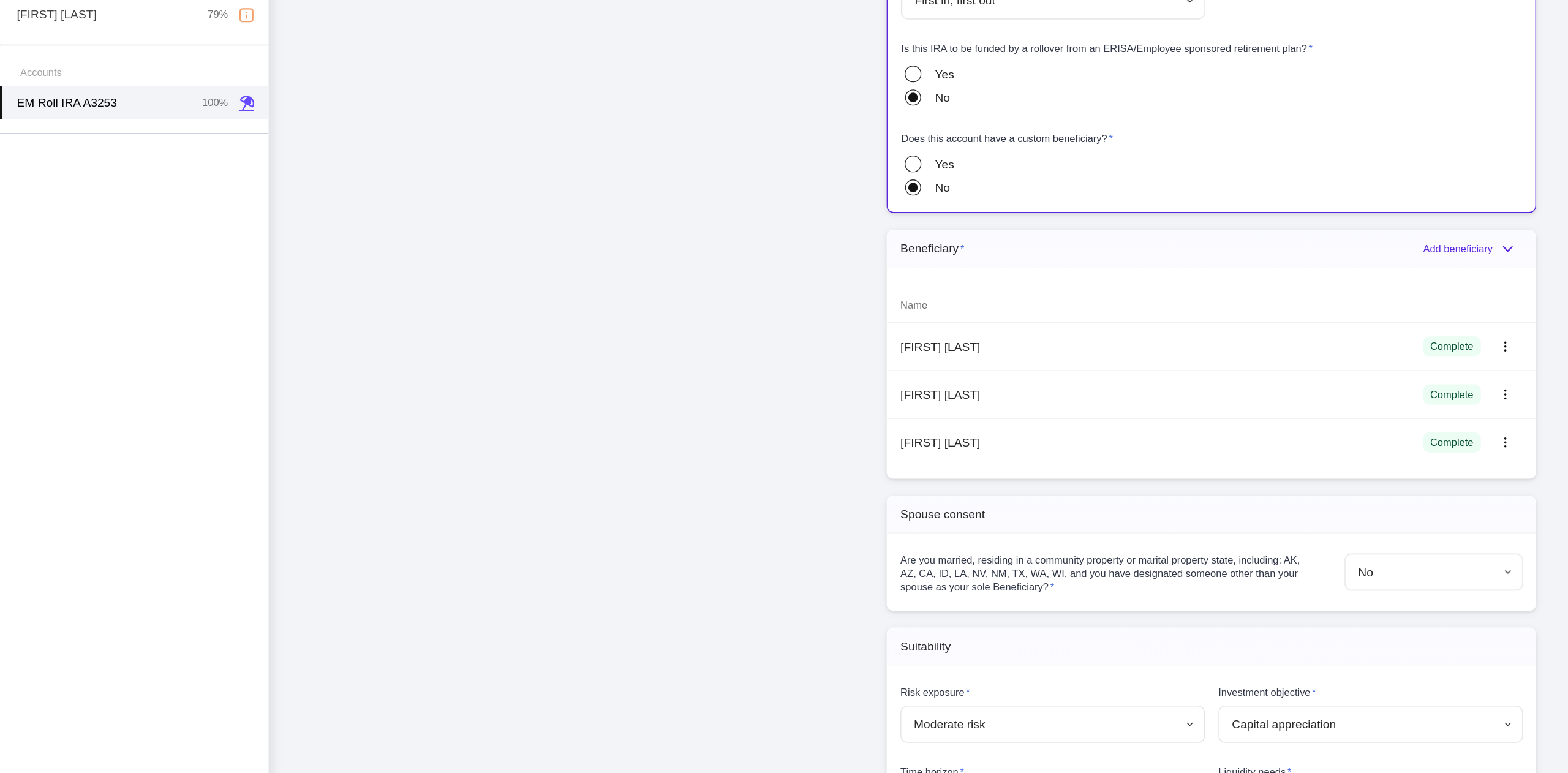 scroll, scrollTop: 1039, scrollLeft: 0, axis: vertical 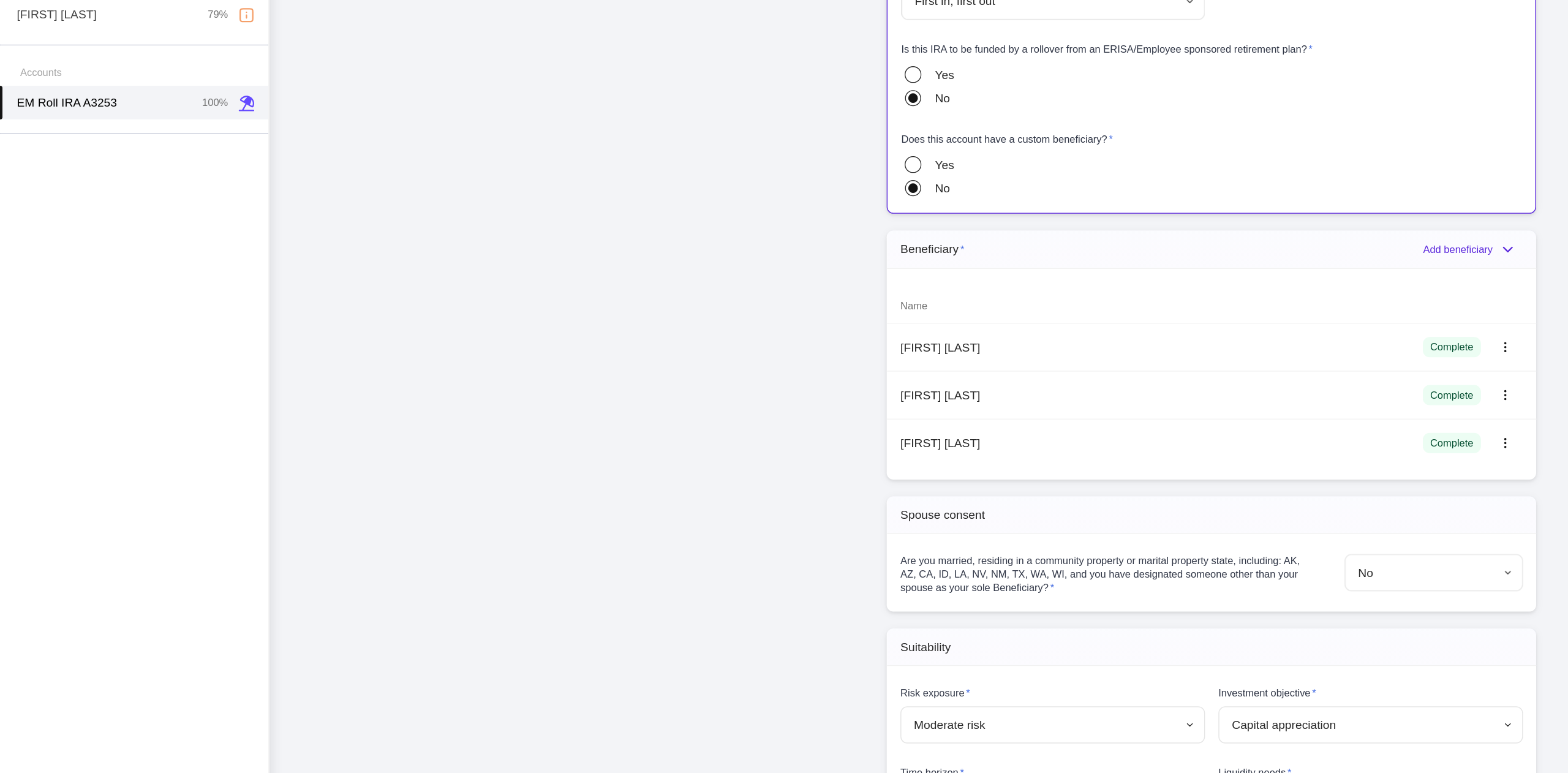 click on "Add beneficiary" at bounding box center (1069, 336) 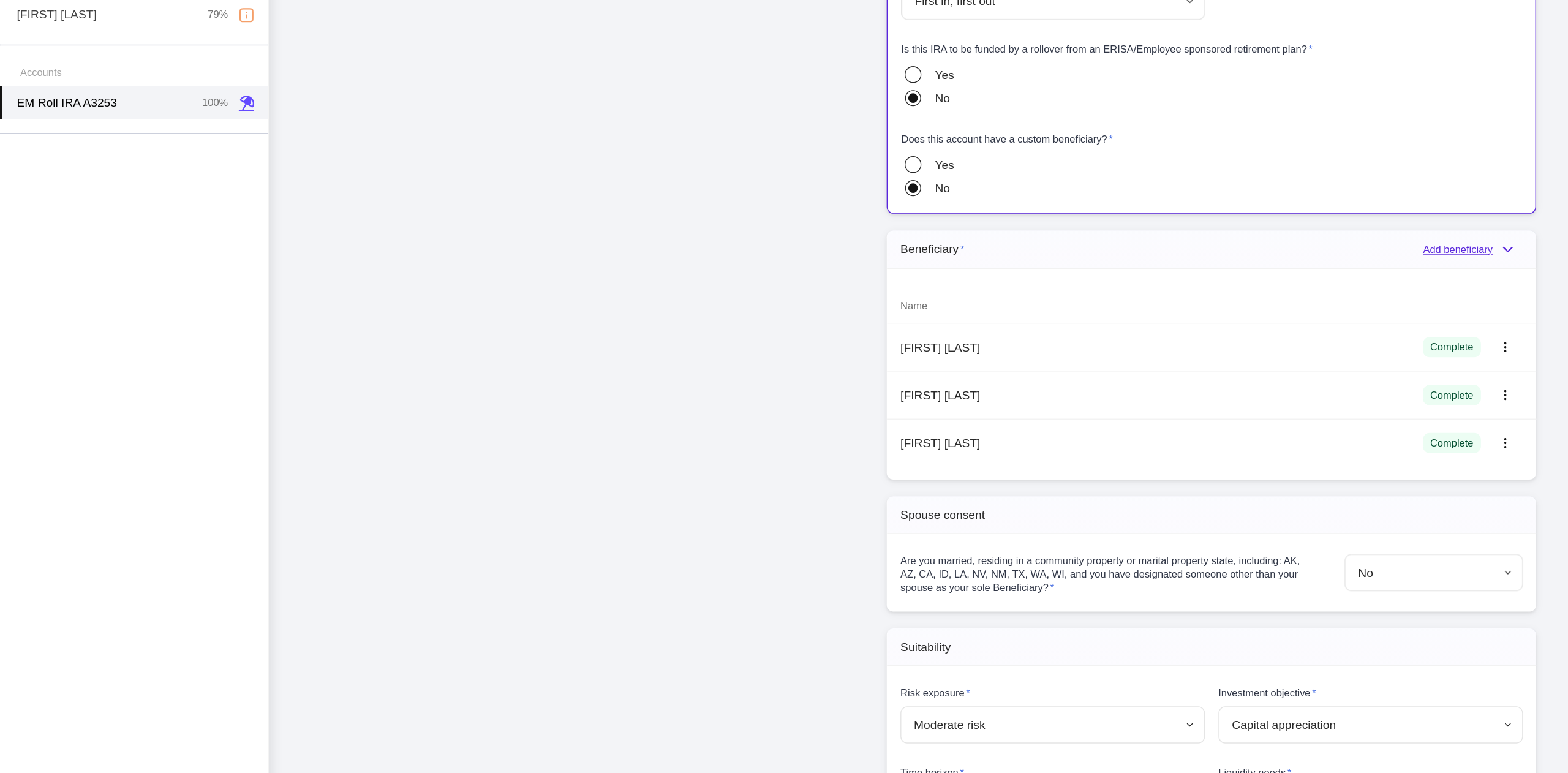 click on "Add beneficiary" at bounding box center [1072, 336] 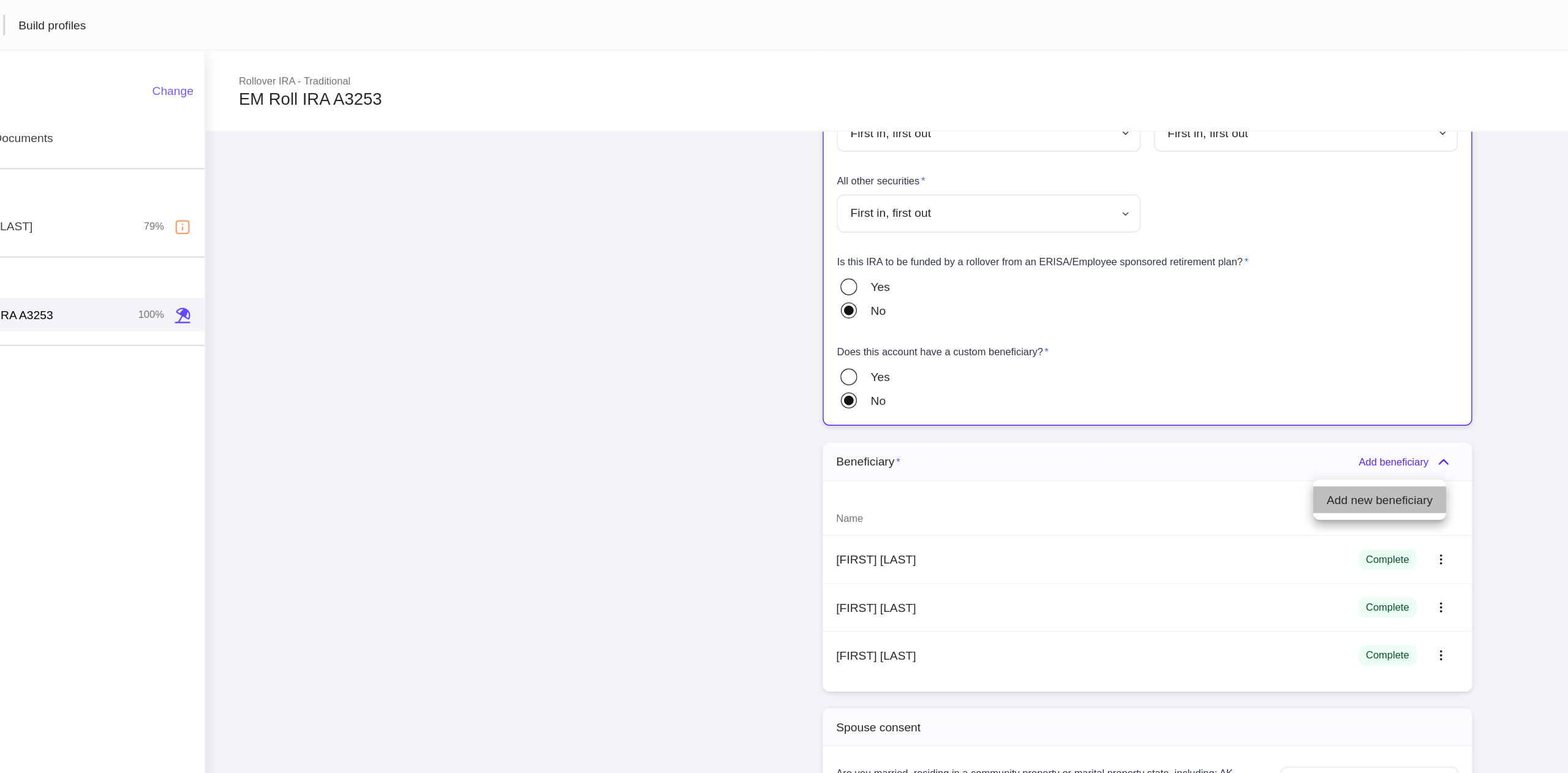 click on "Add new beneficiary" at bounding box center [1051, 364] 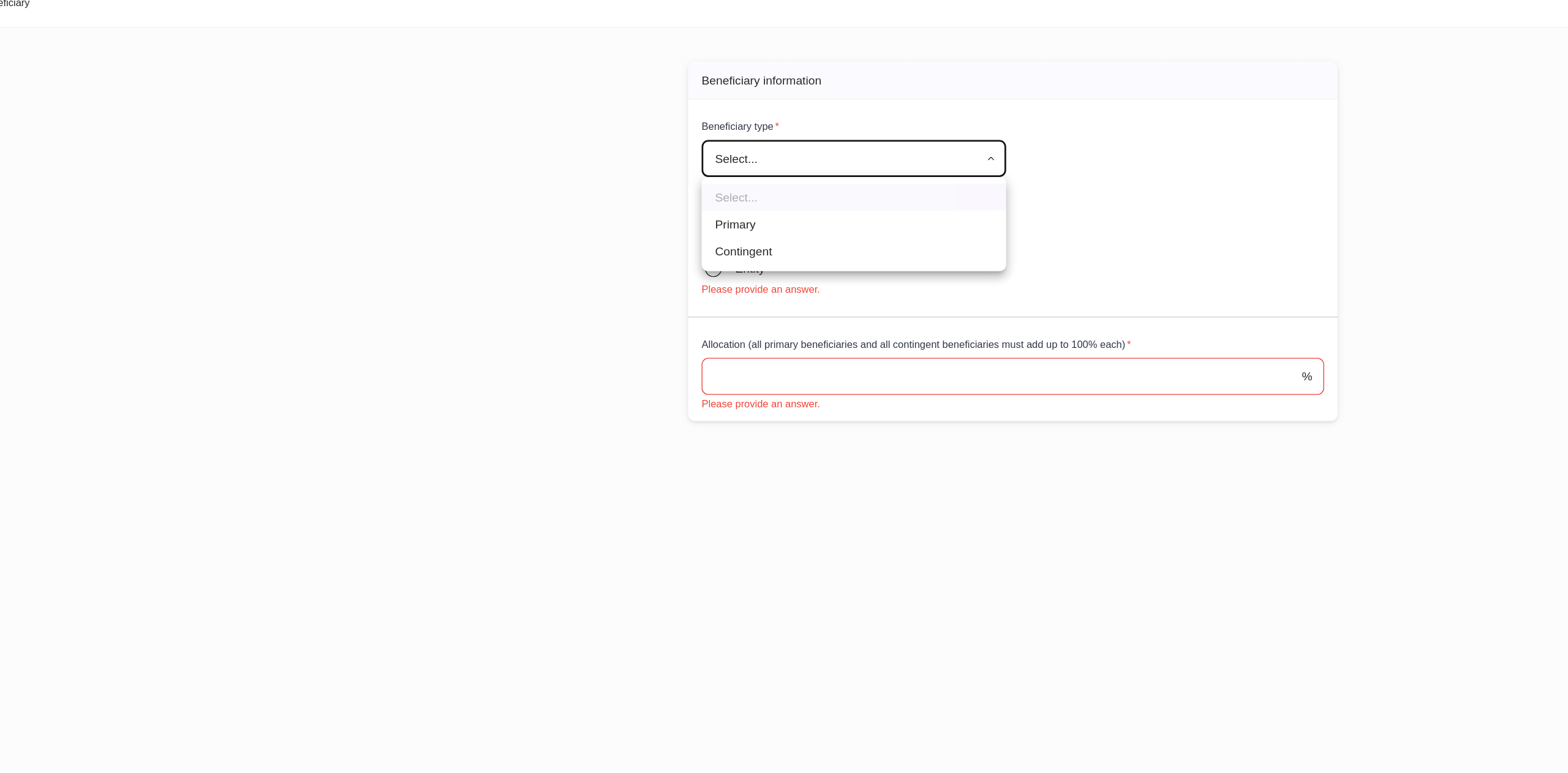 click on "**********" at bounding box center (784, 386) 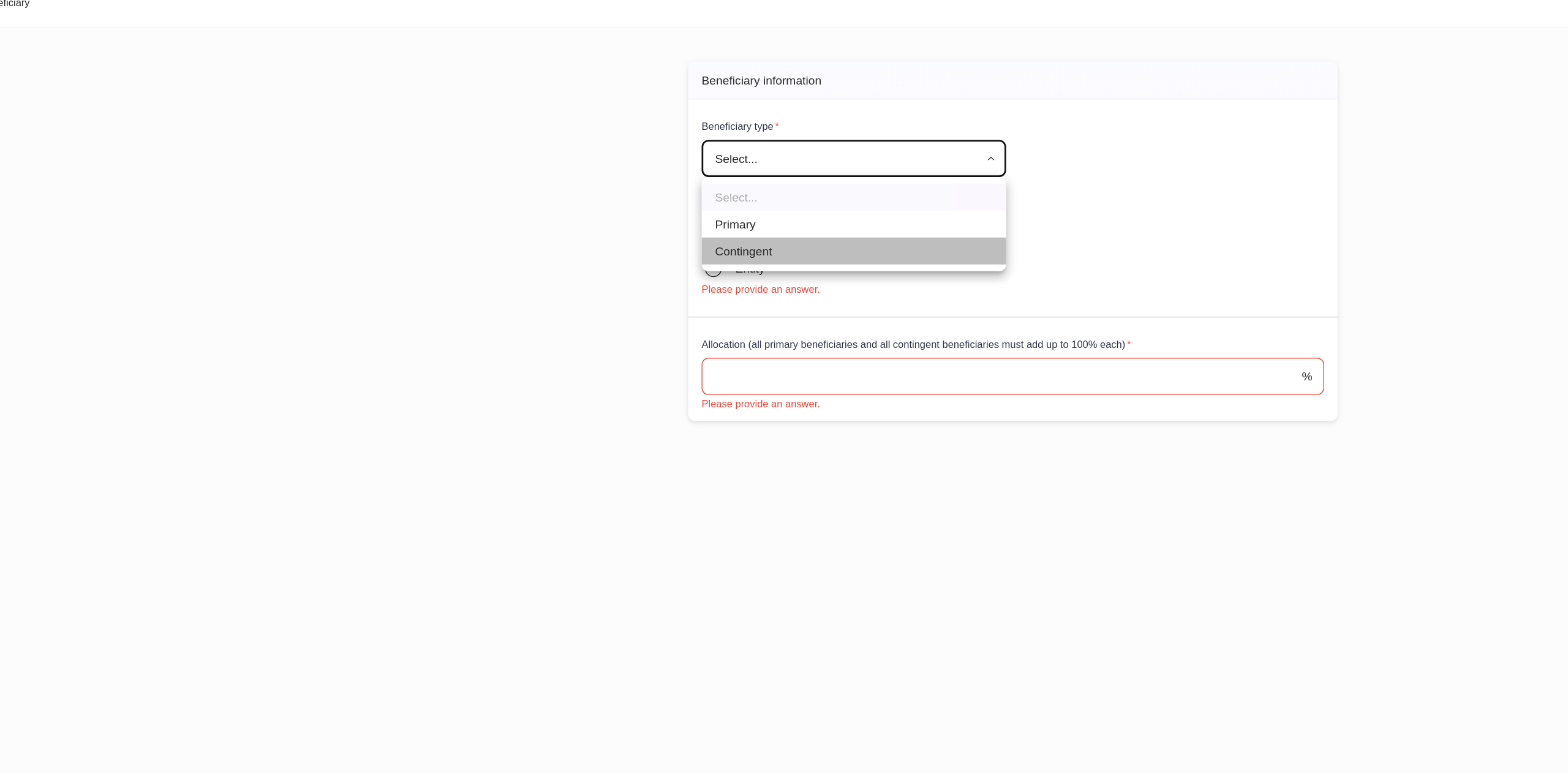 click on "Contingent" at bounding box center (668, 211) 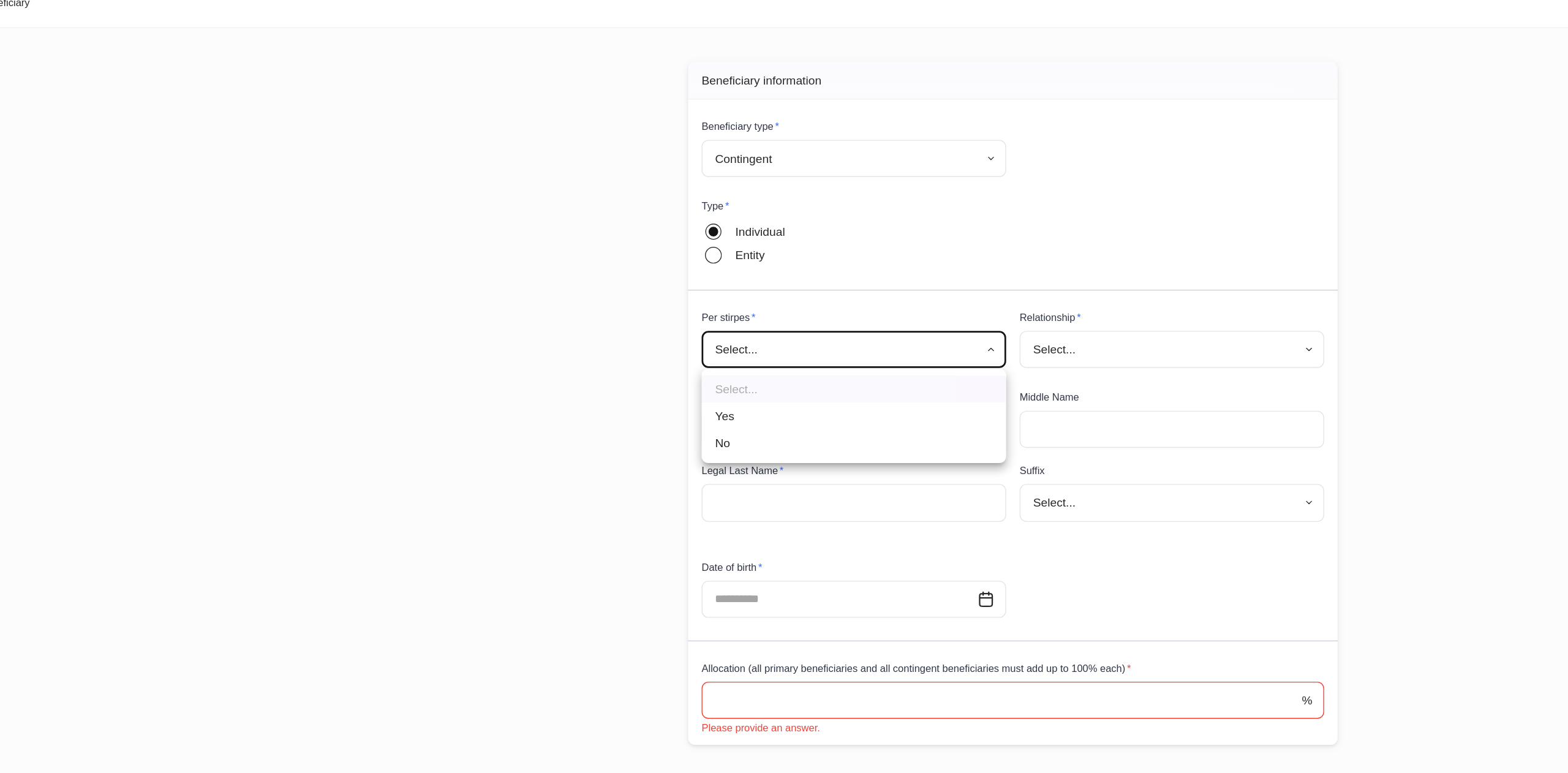 click on "**********" at bounding box center (784, 386) 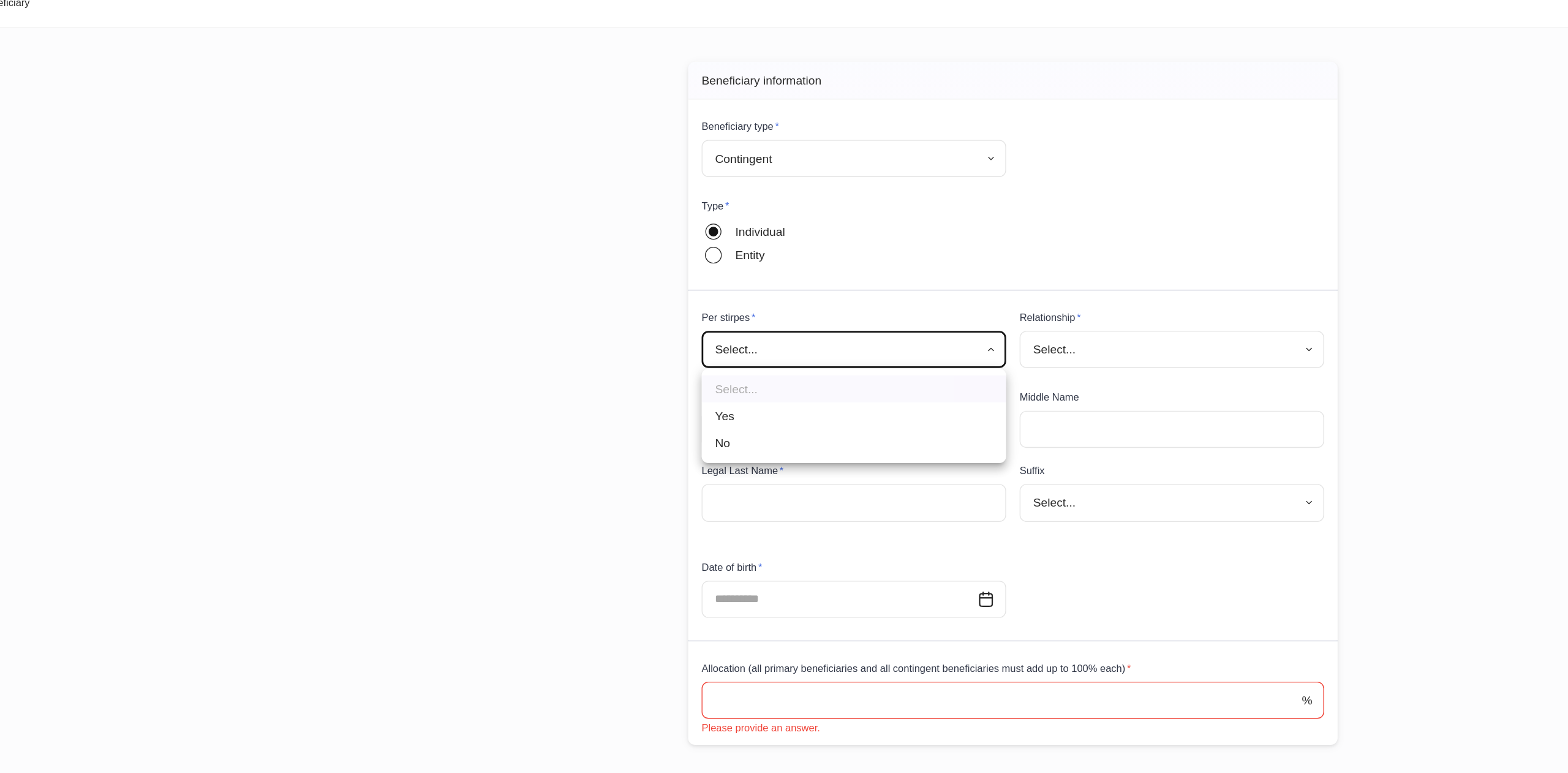 click on "Yes" at bounding box center [668, 331] 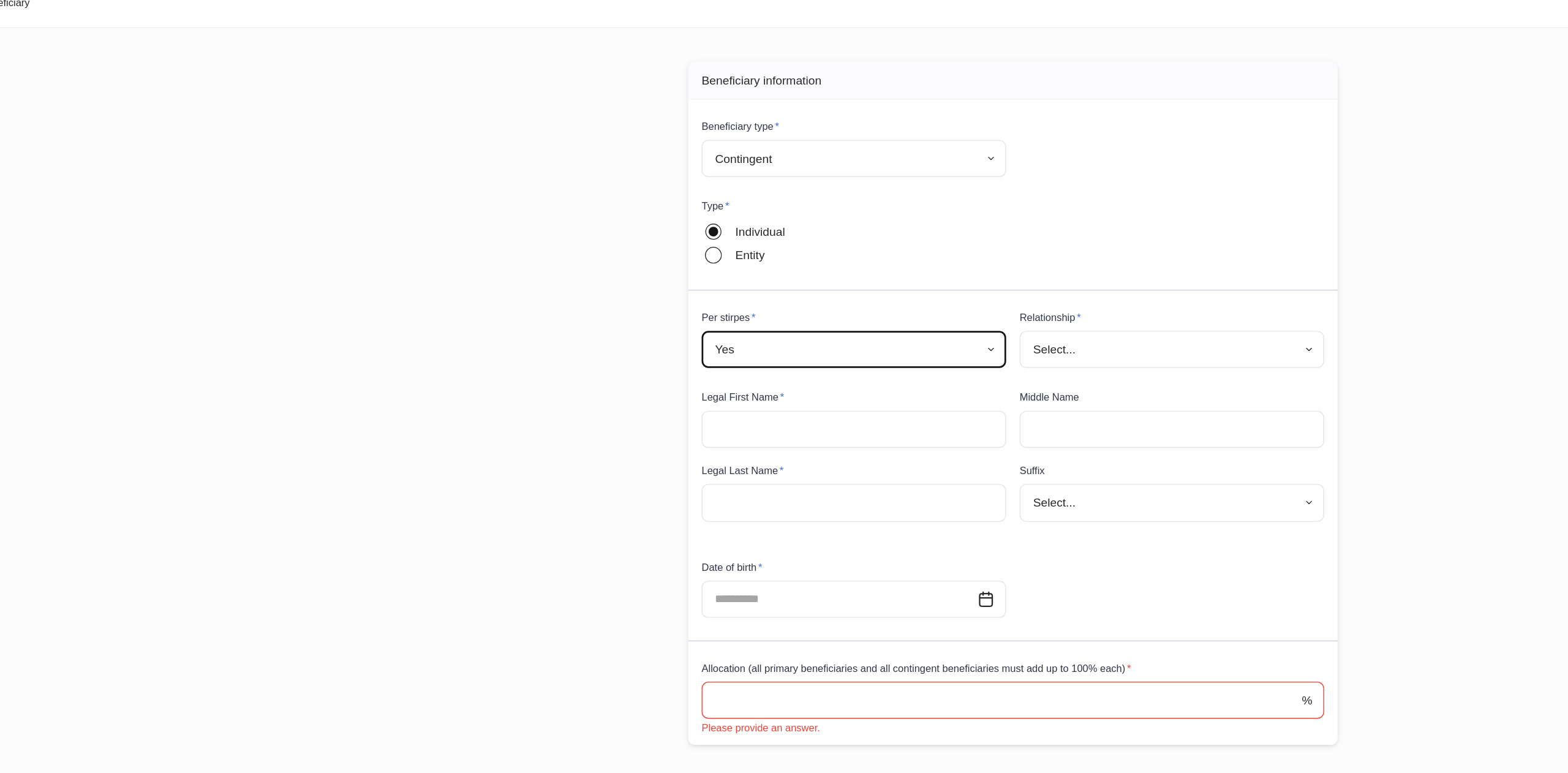 click on "**********" at bounding box center [784, 386] 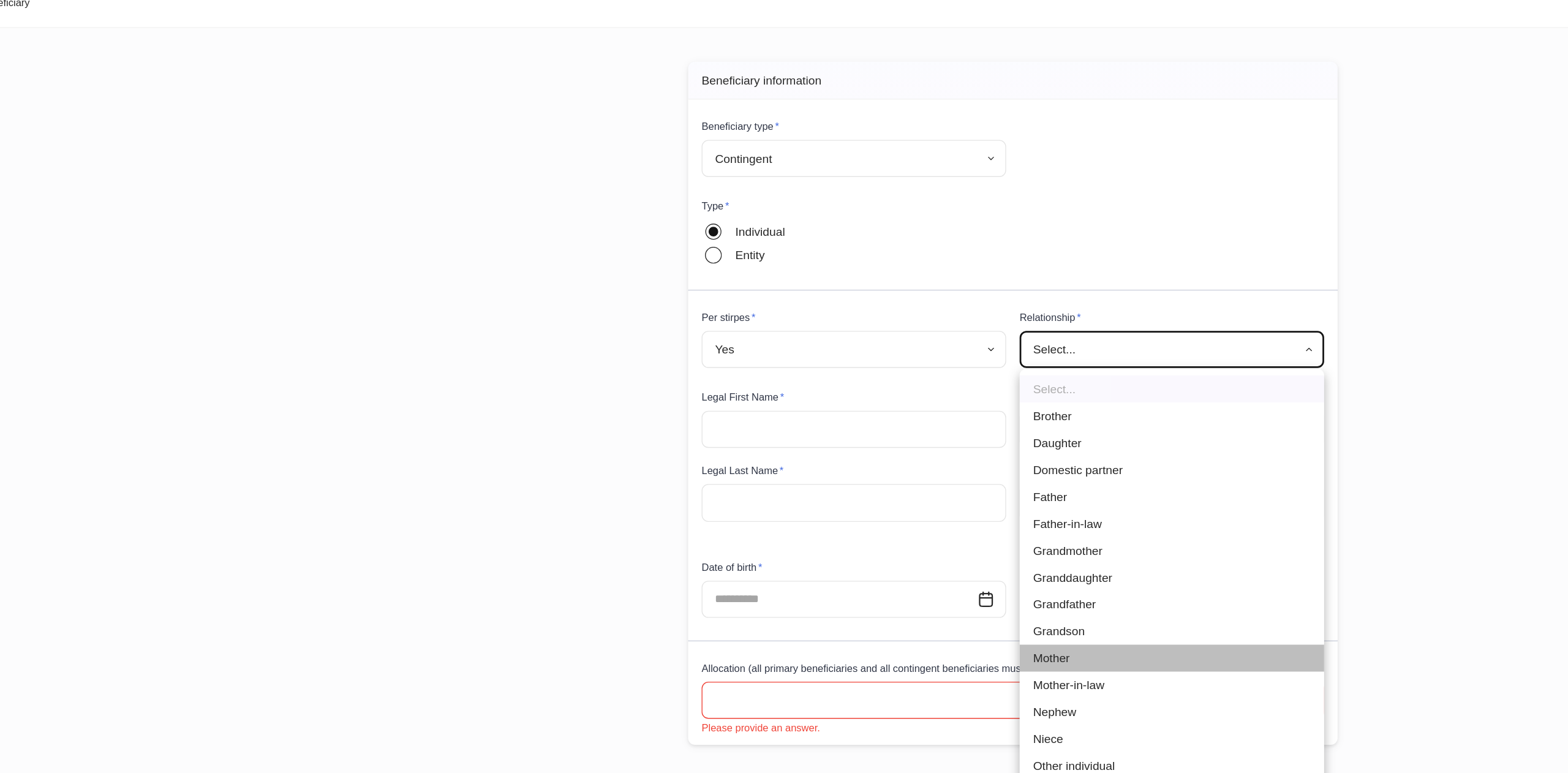 click on "Mother" at bounding box center [900, 508] 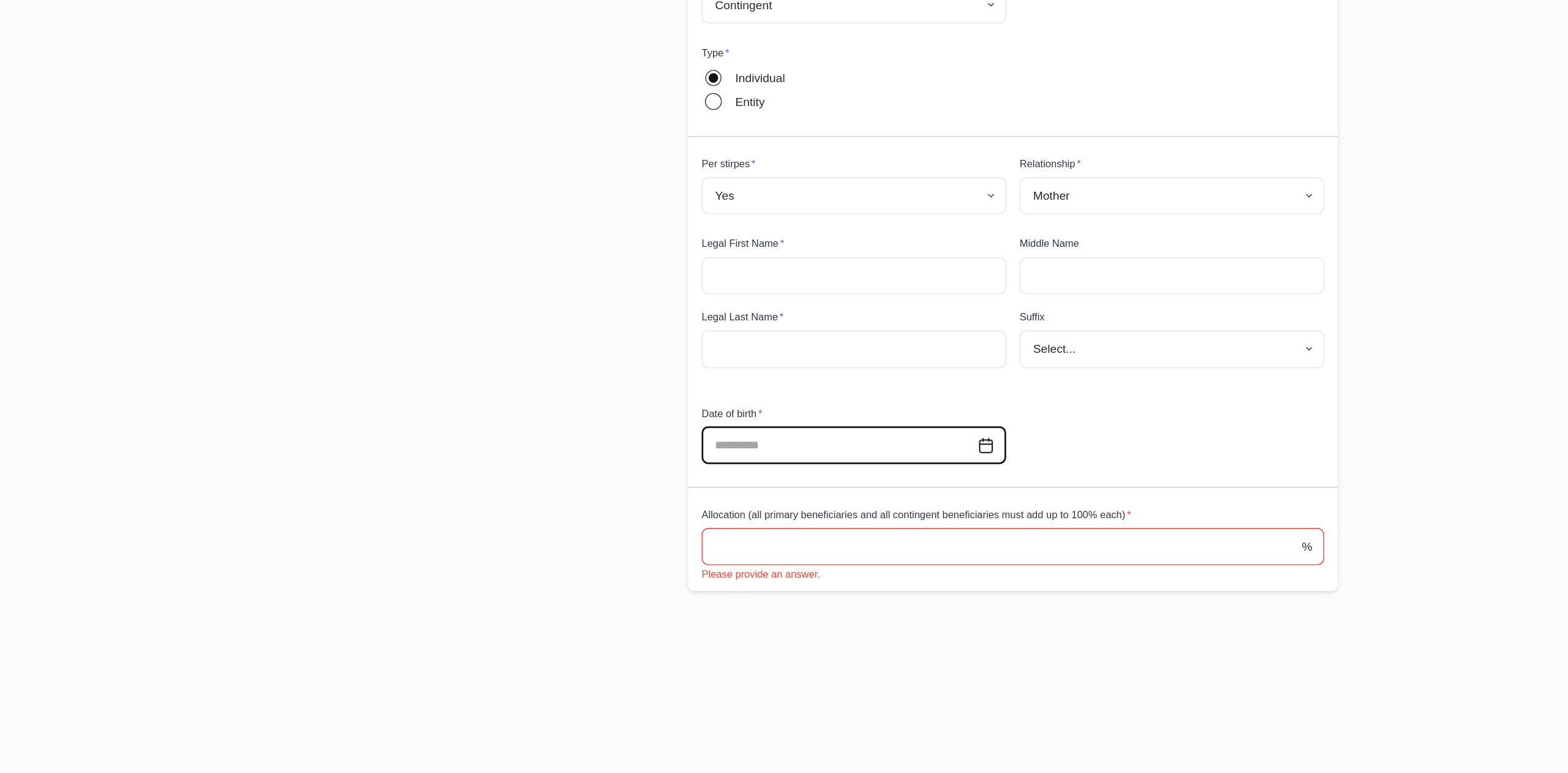 click at bounding box center [658, 465] 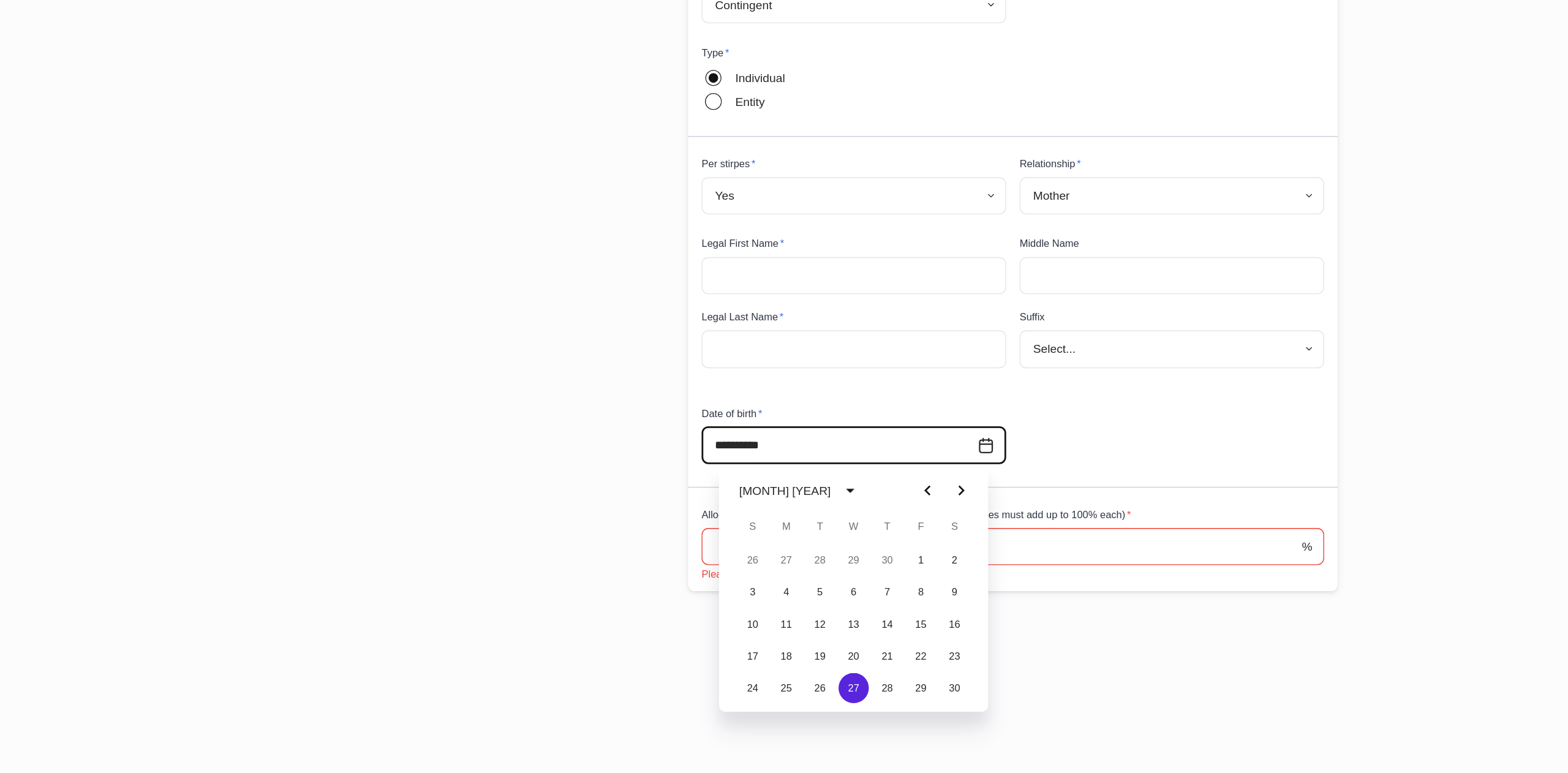 type on "**********" 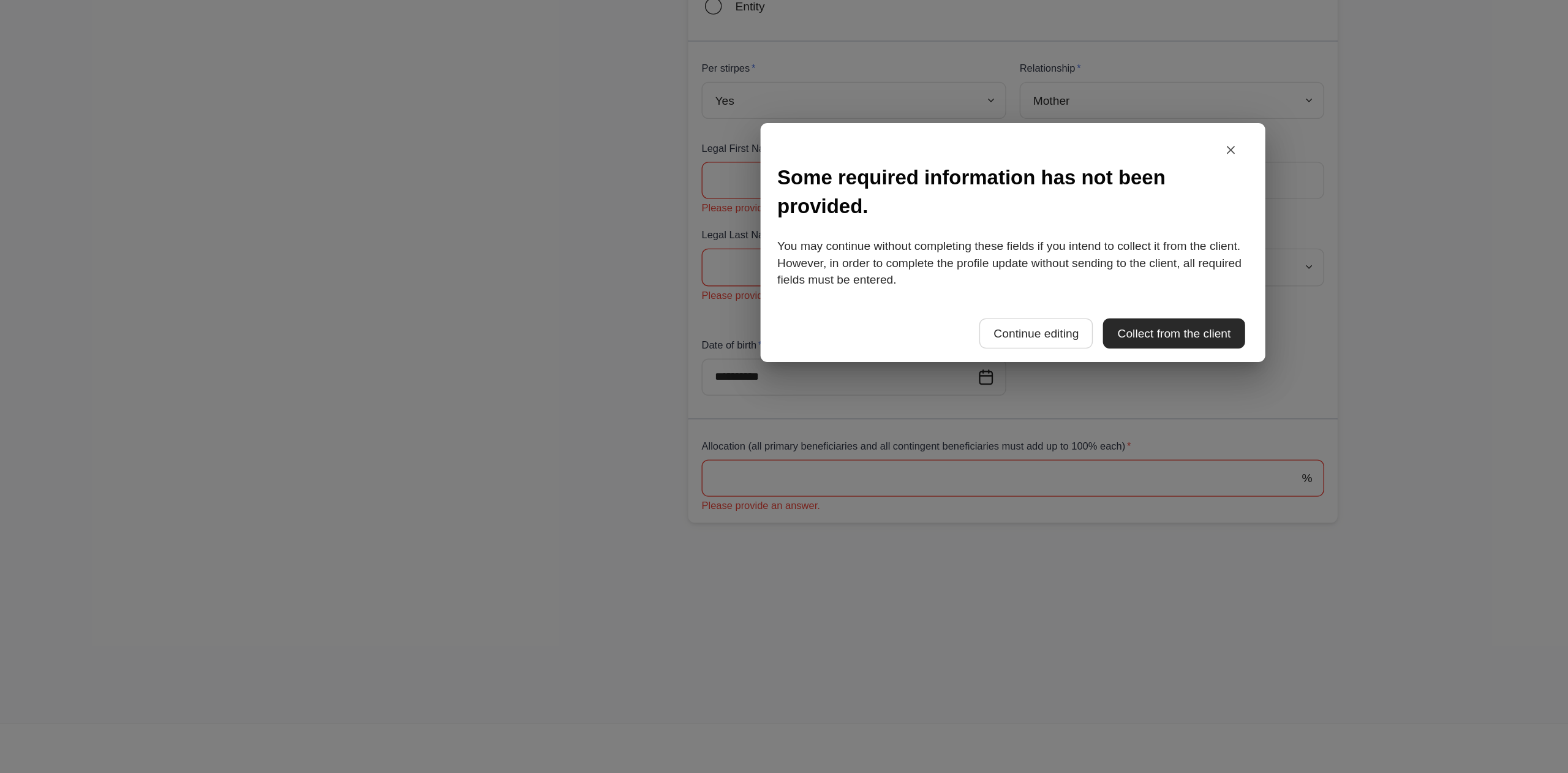 click on "Collect from the client" at bounding box center [901, 453] 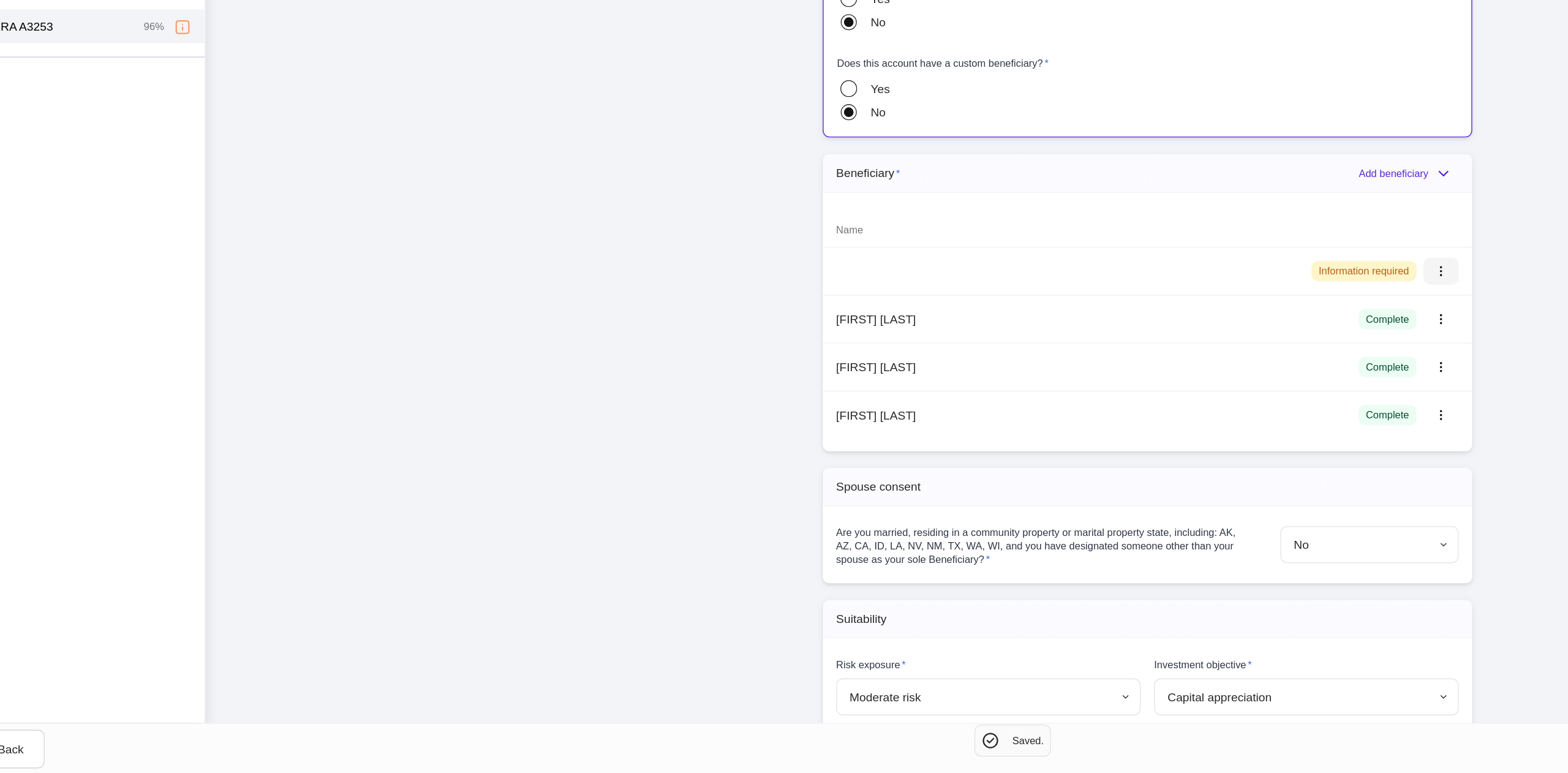 click 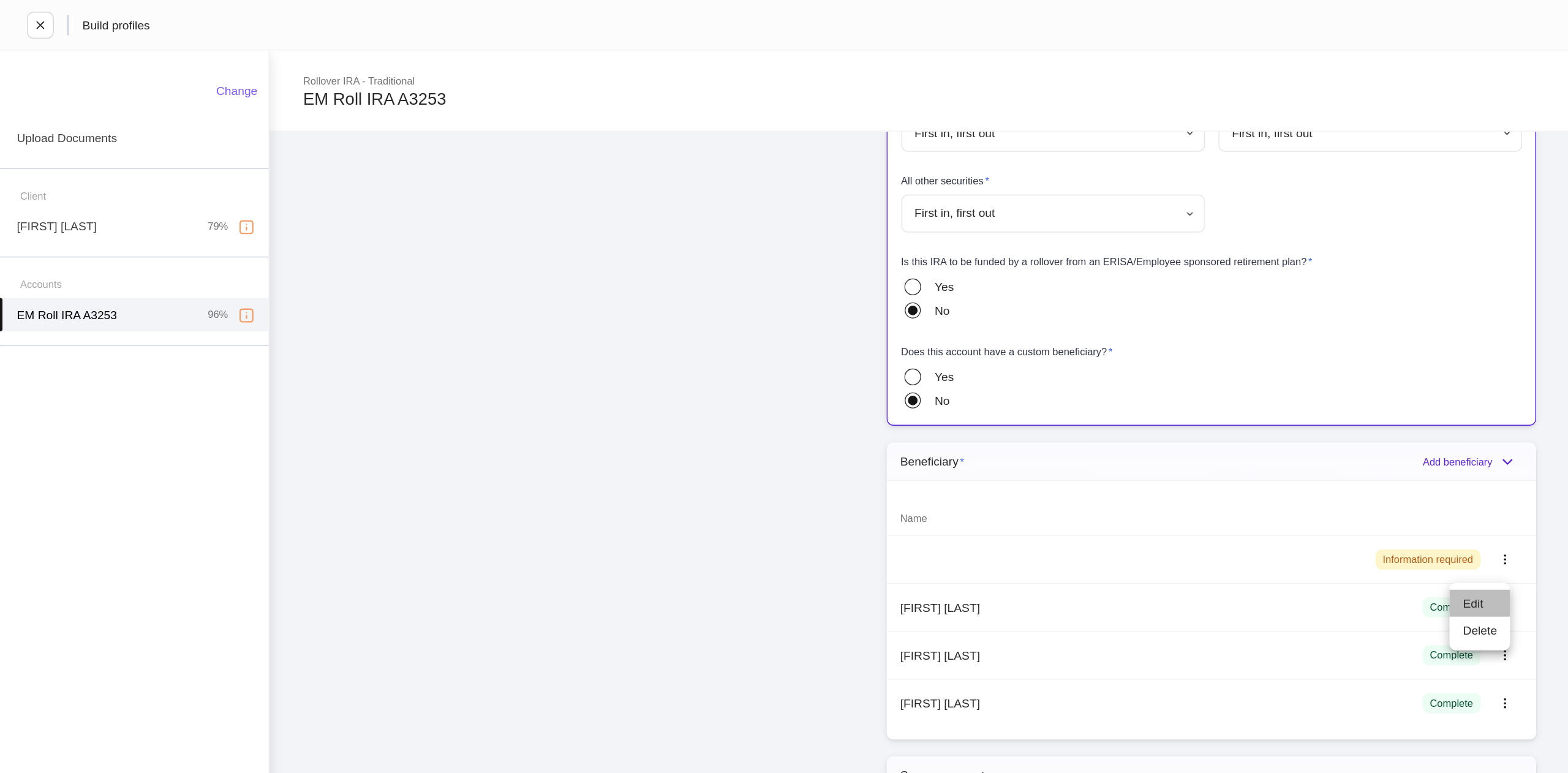 click on "Edit" at bounding box center [1077, 439] 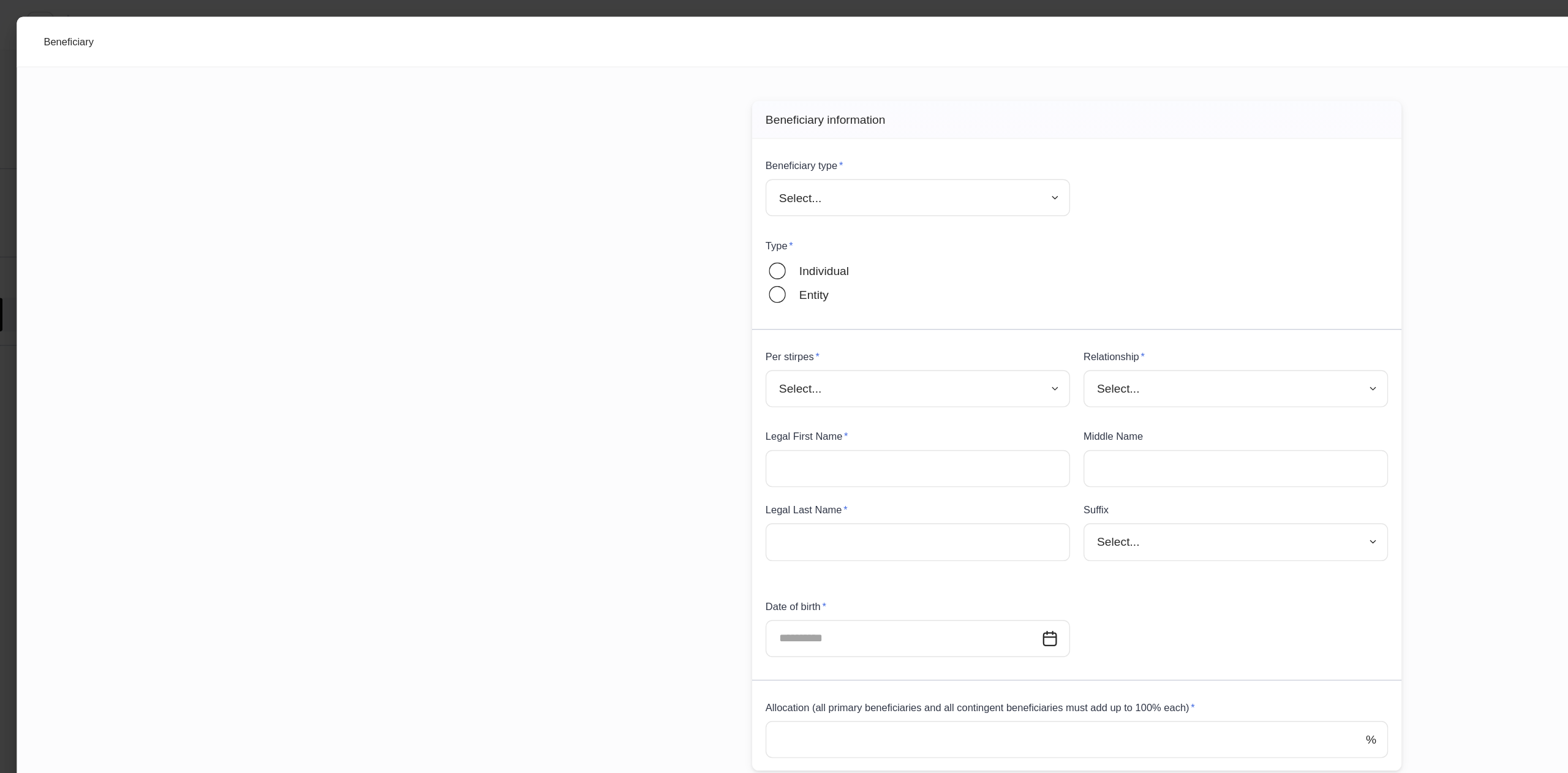 type on "**********" 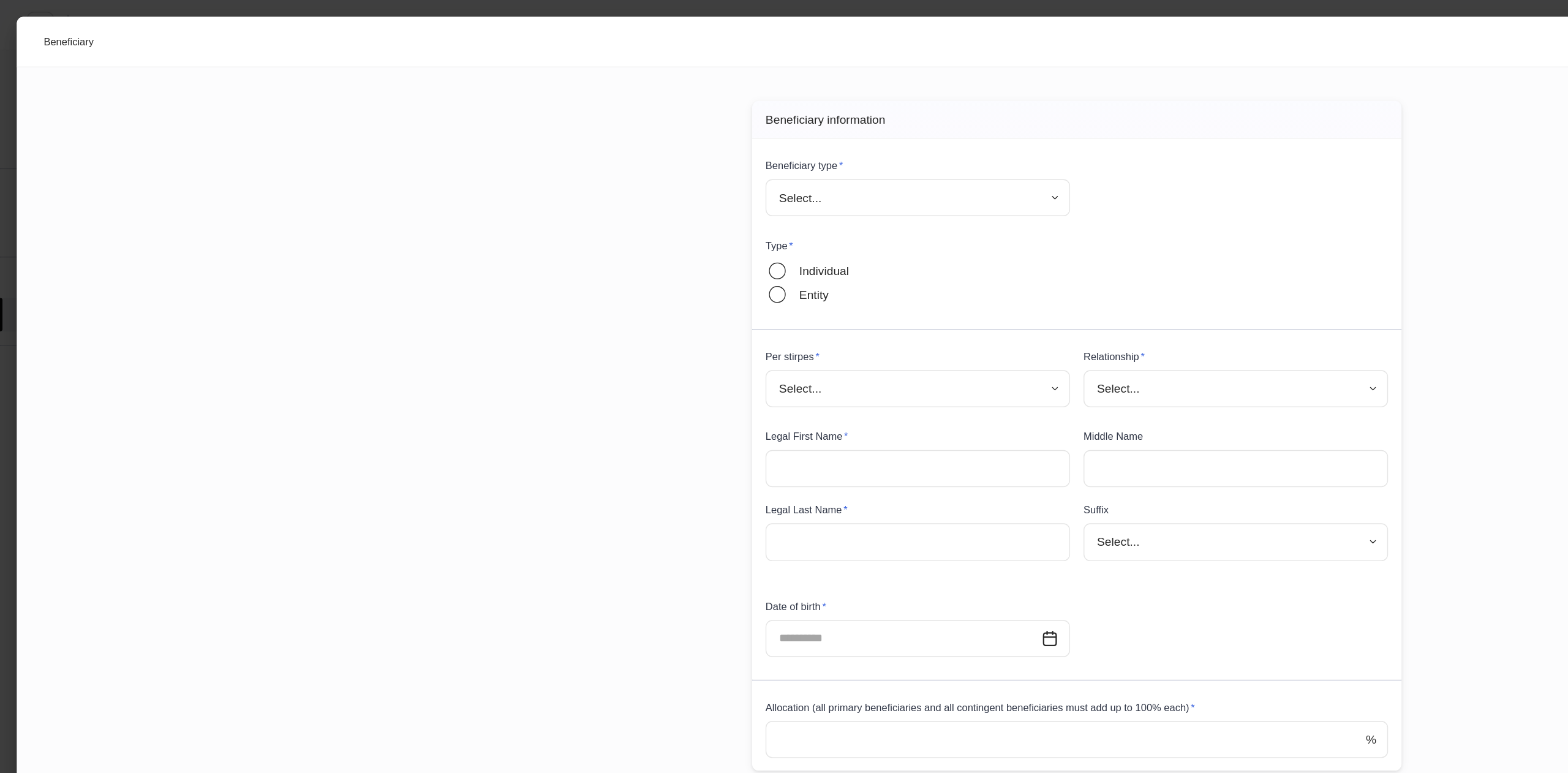 type on "****" 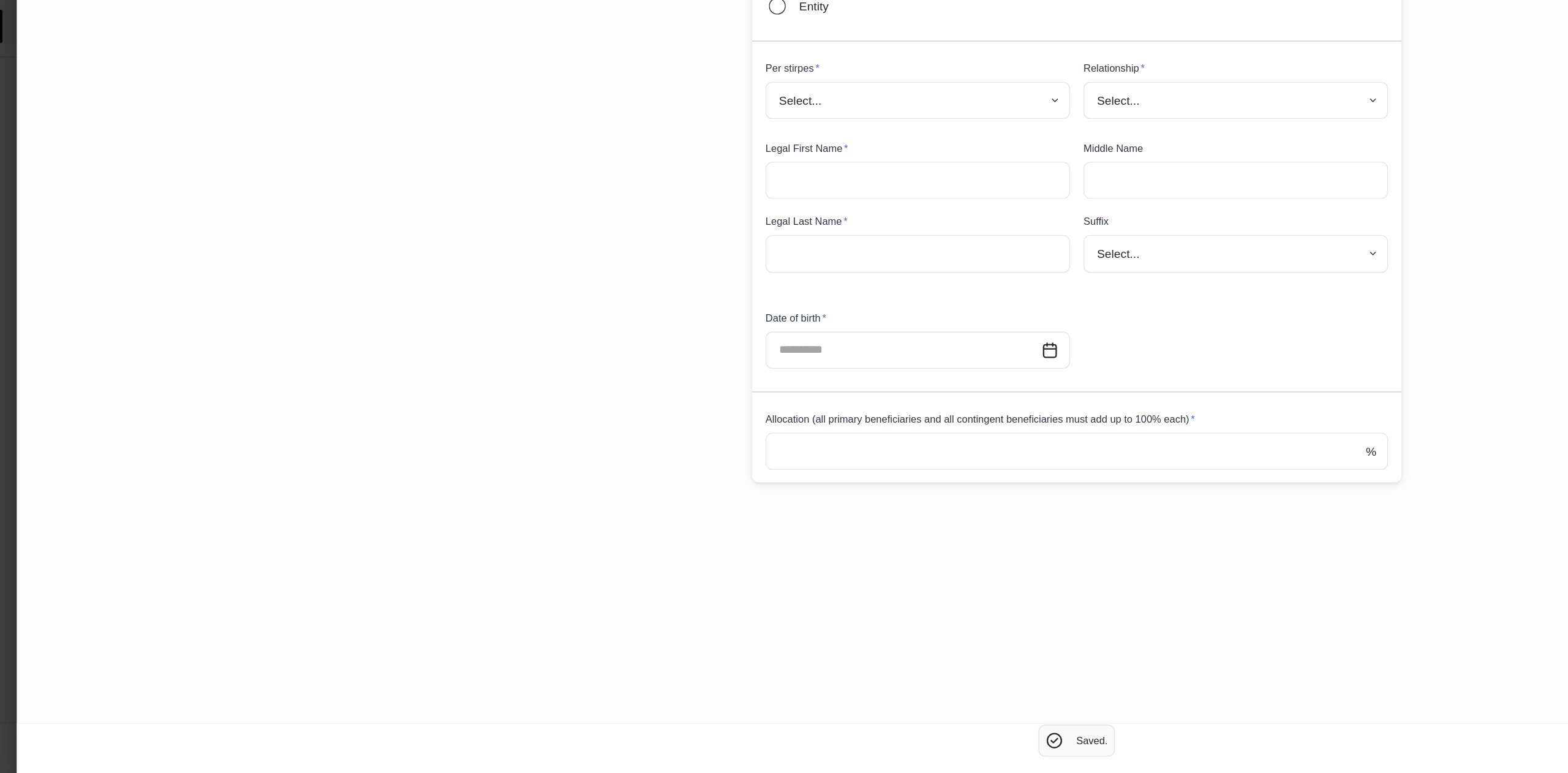 type on "**********" 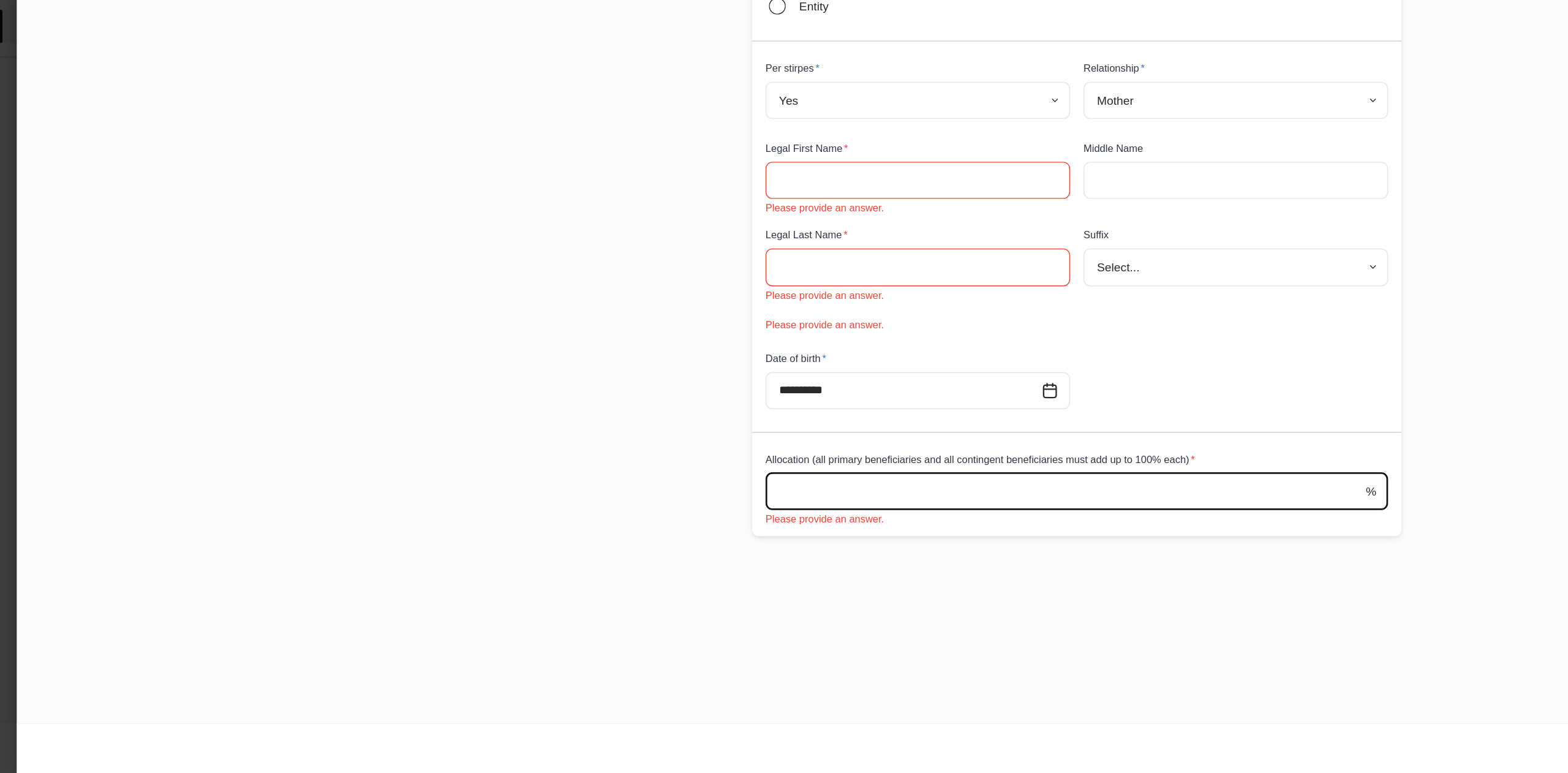 click at bounding box center [776, 568] 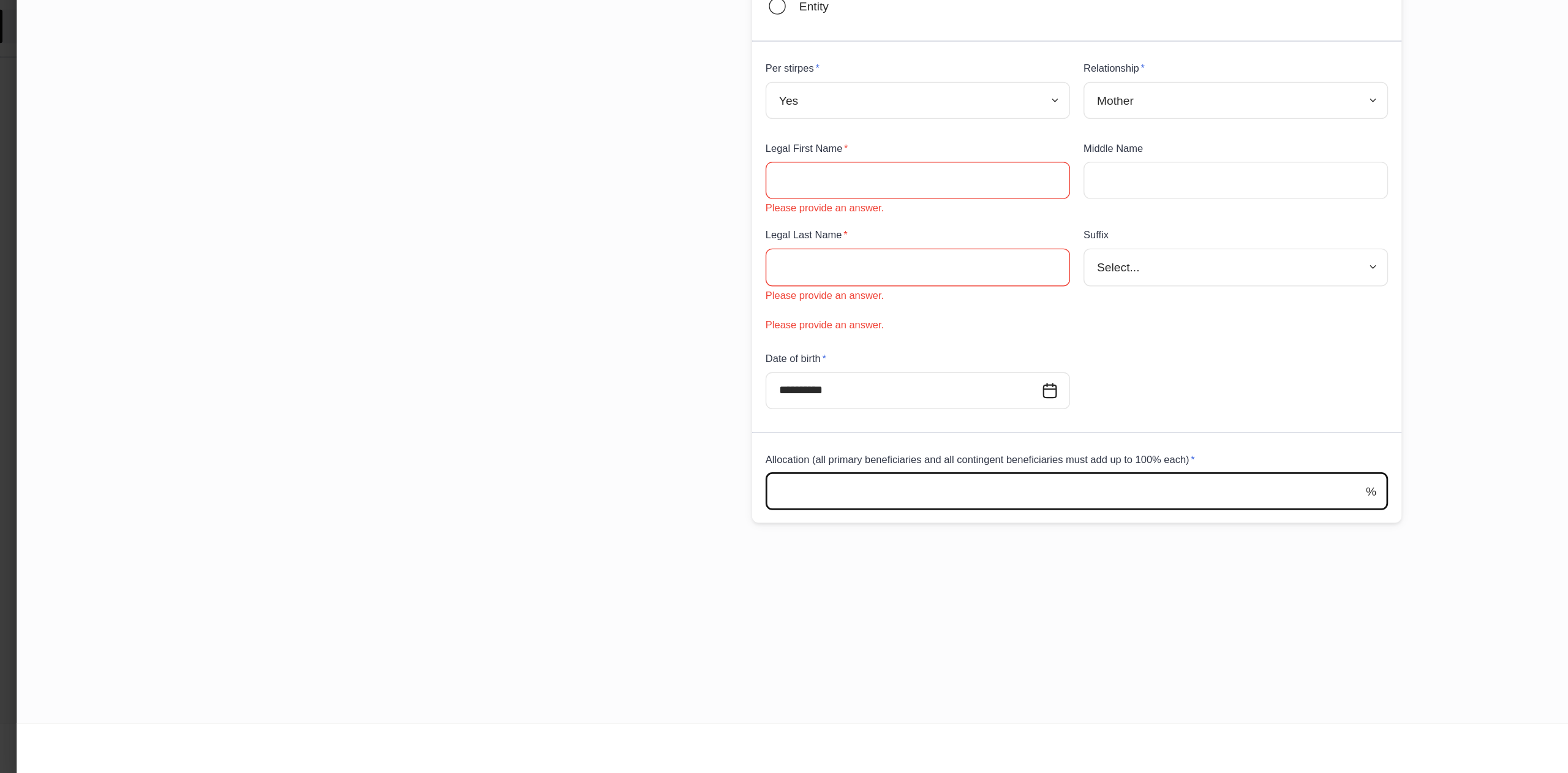 type on "**" 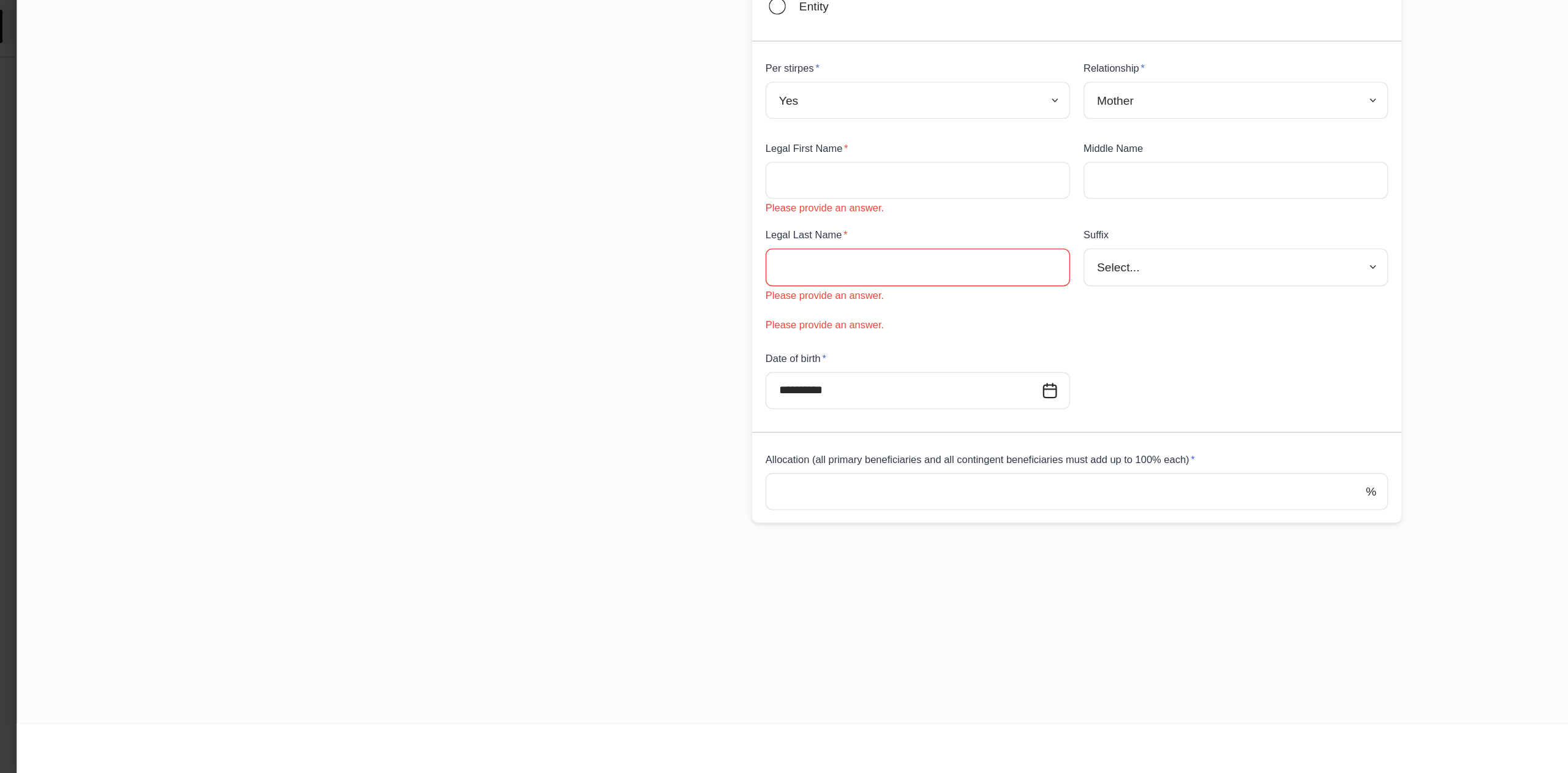 click at bounding box center [668, 341] 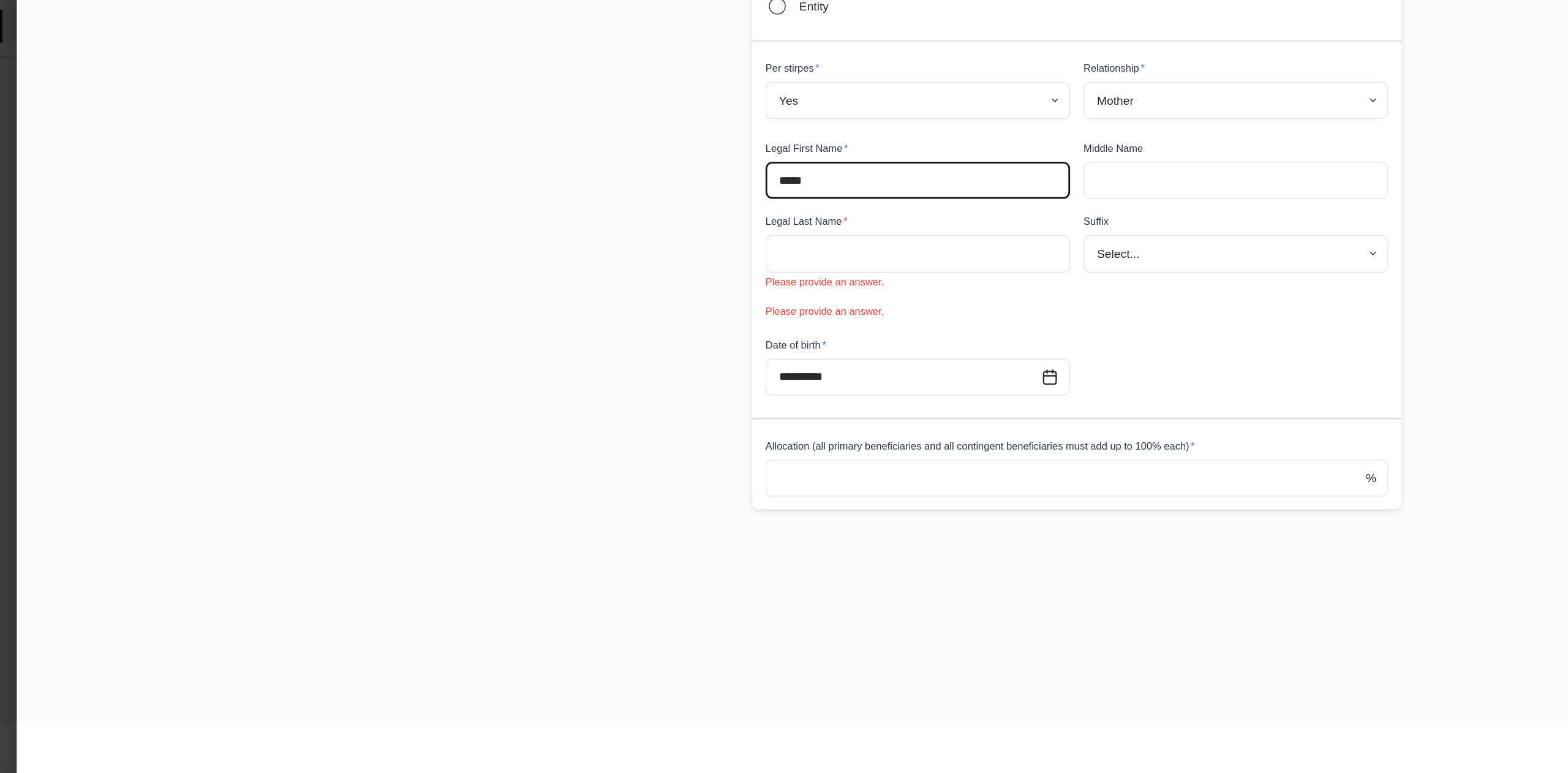type on "*****" 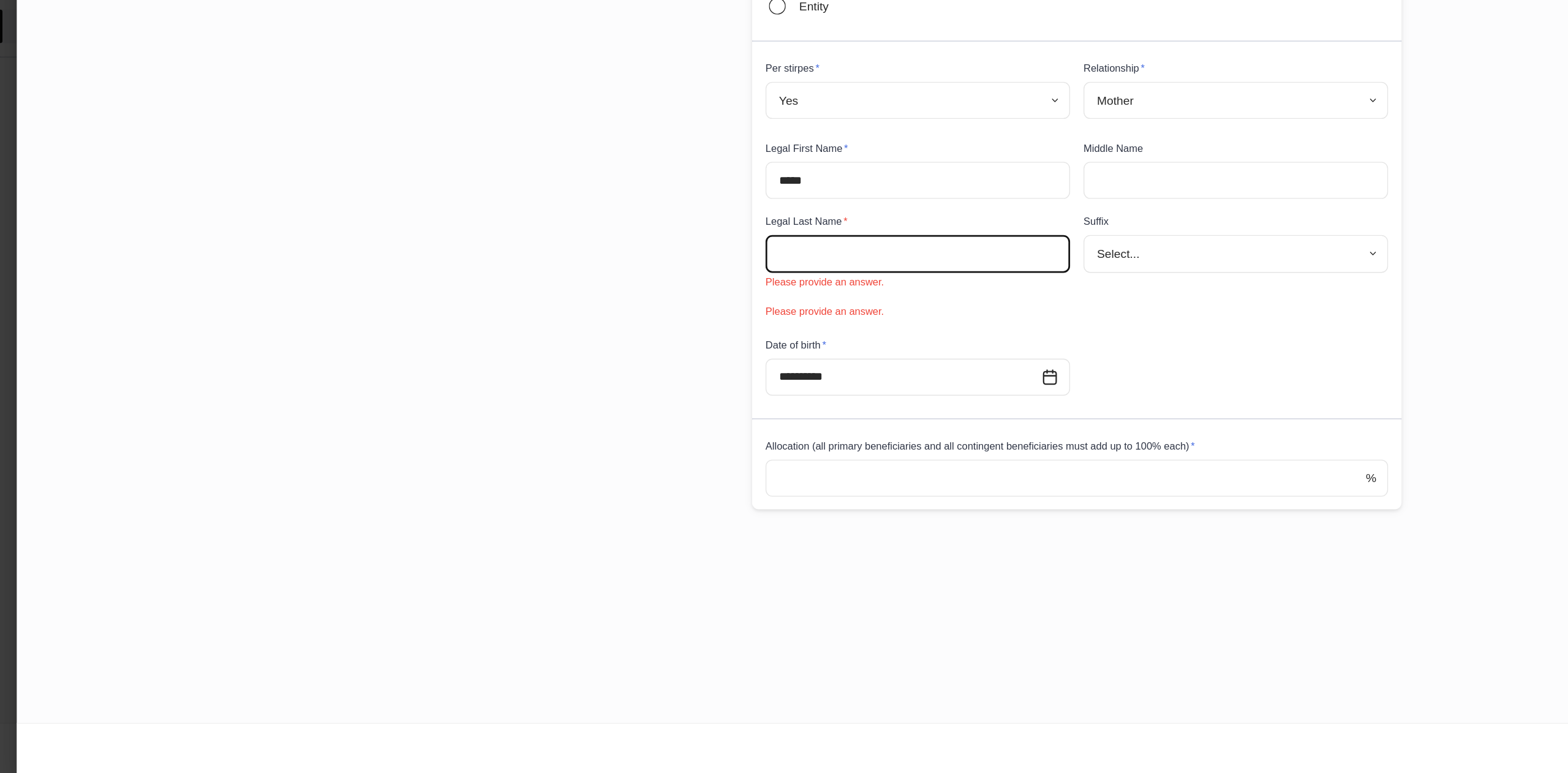 click at bounding box center (668, 394) 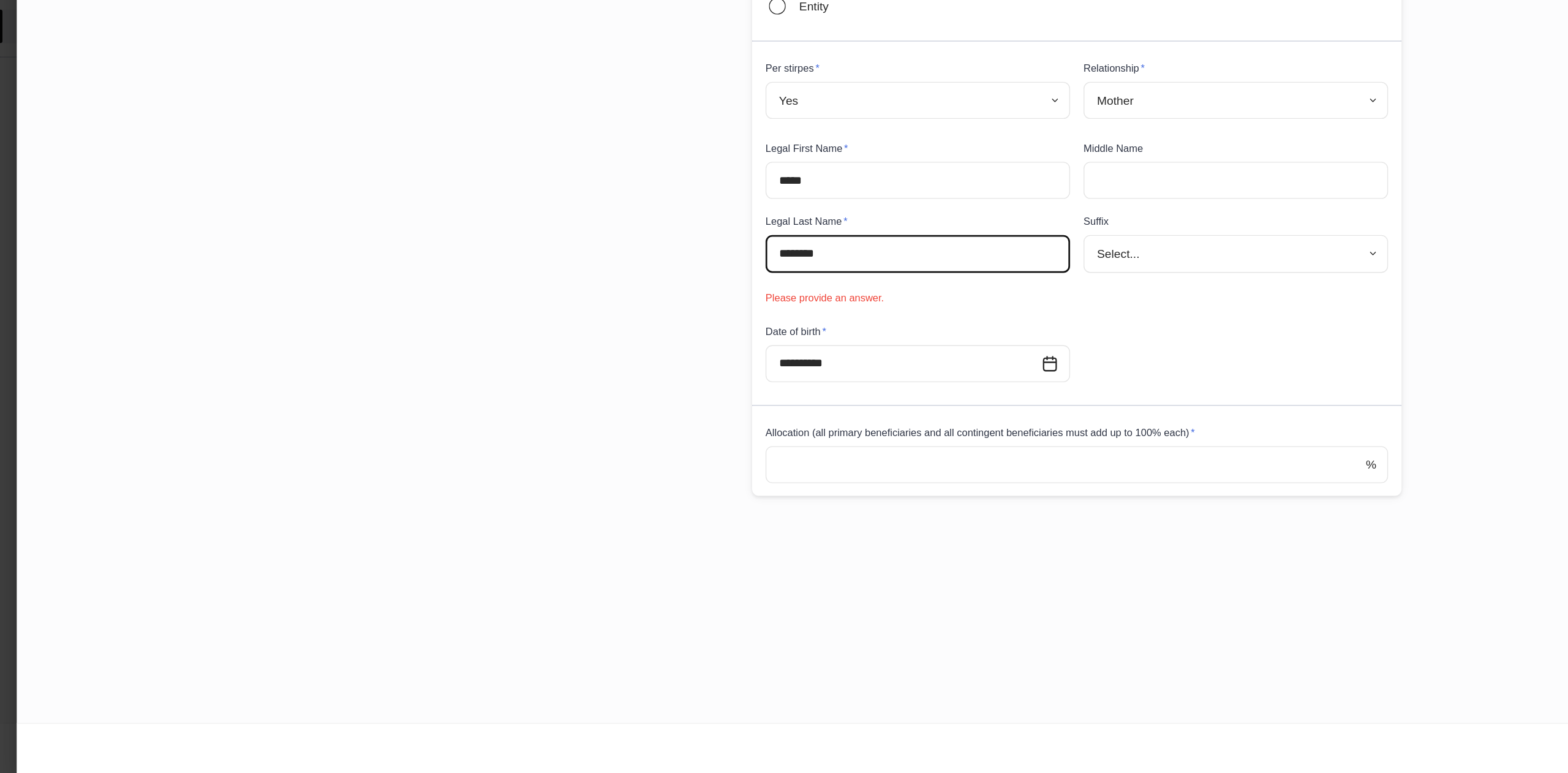 type on "********" 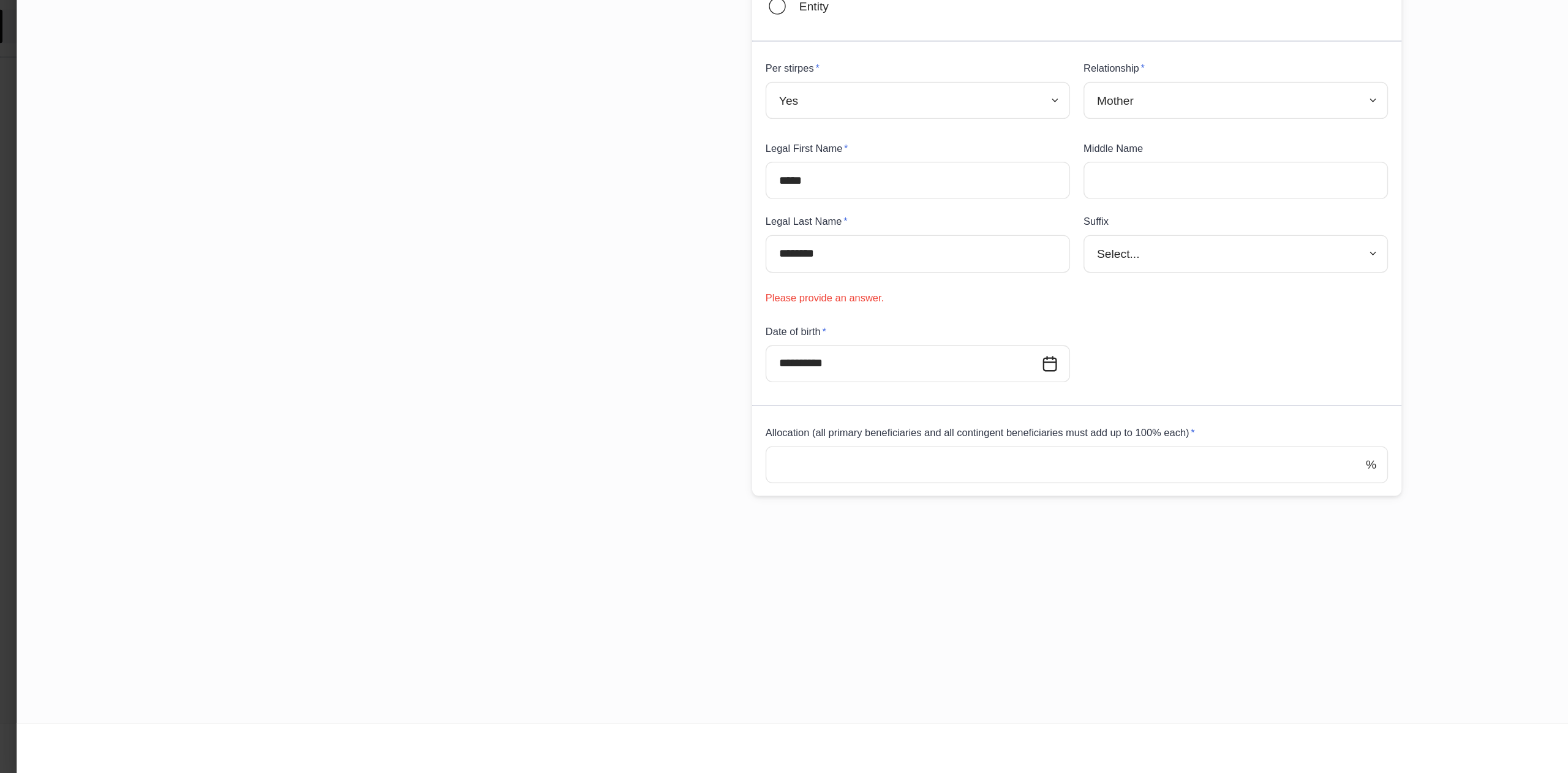 click on "**********" at bounding box center (779, 332) 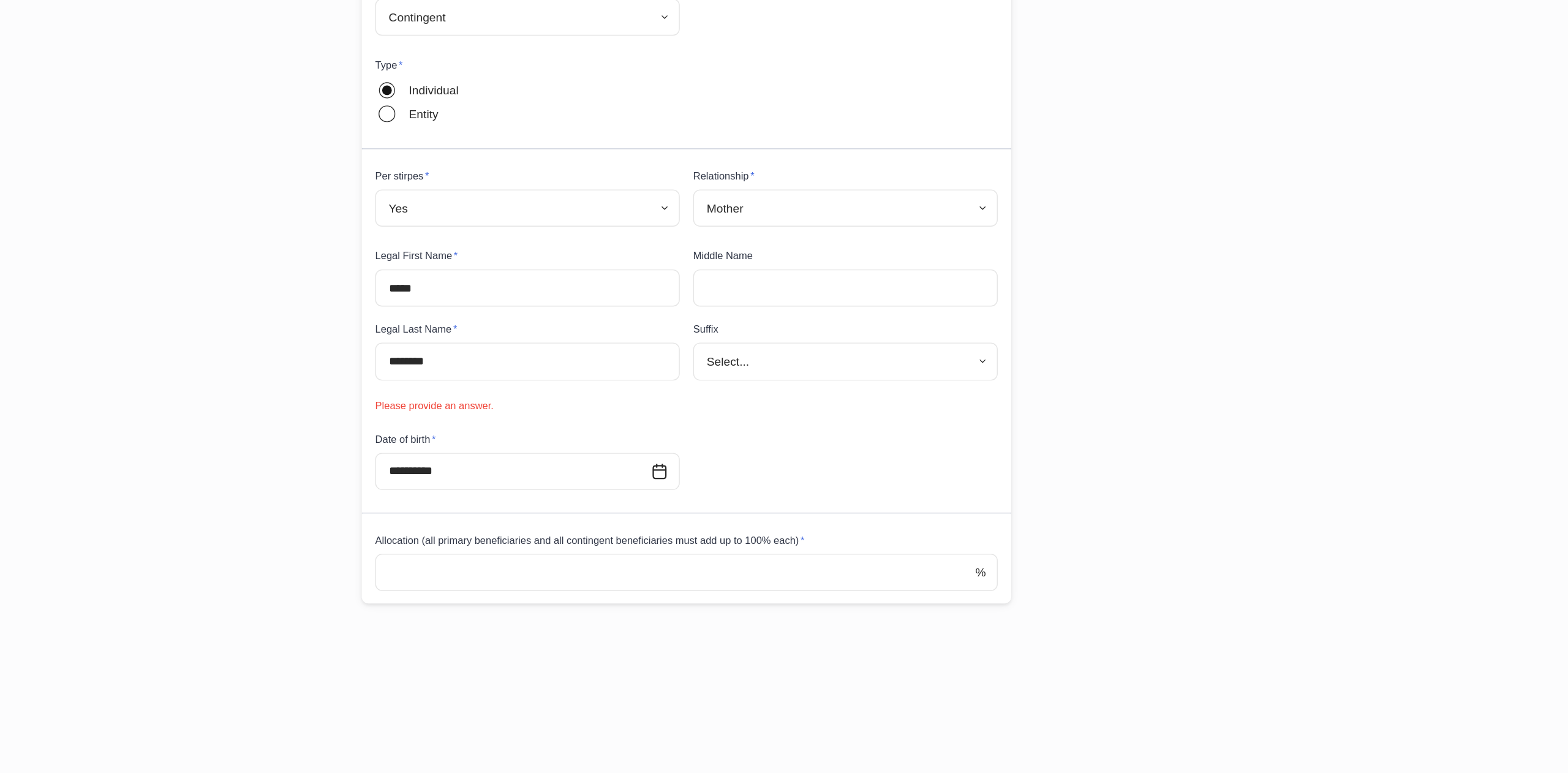 click on "Date of birth *" at bounding box center (668, 454) 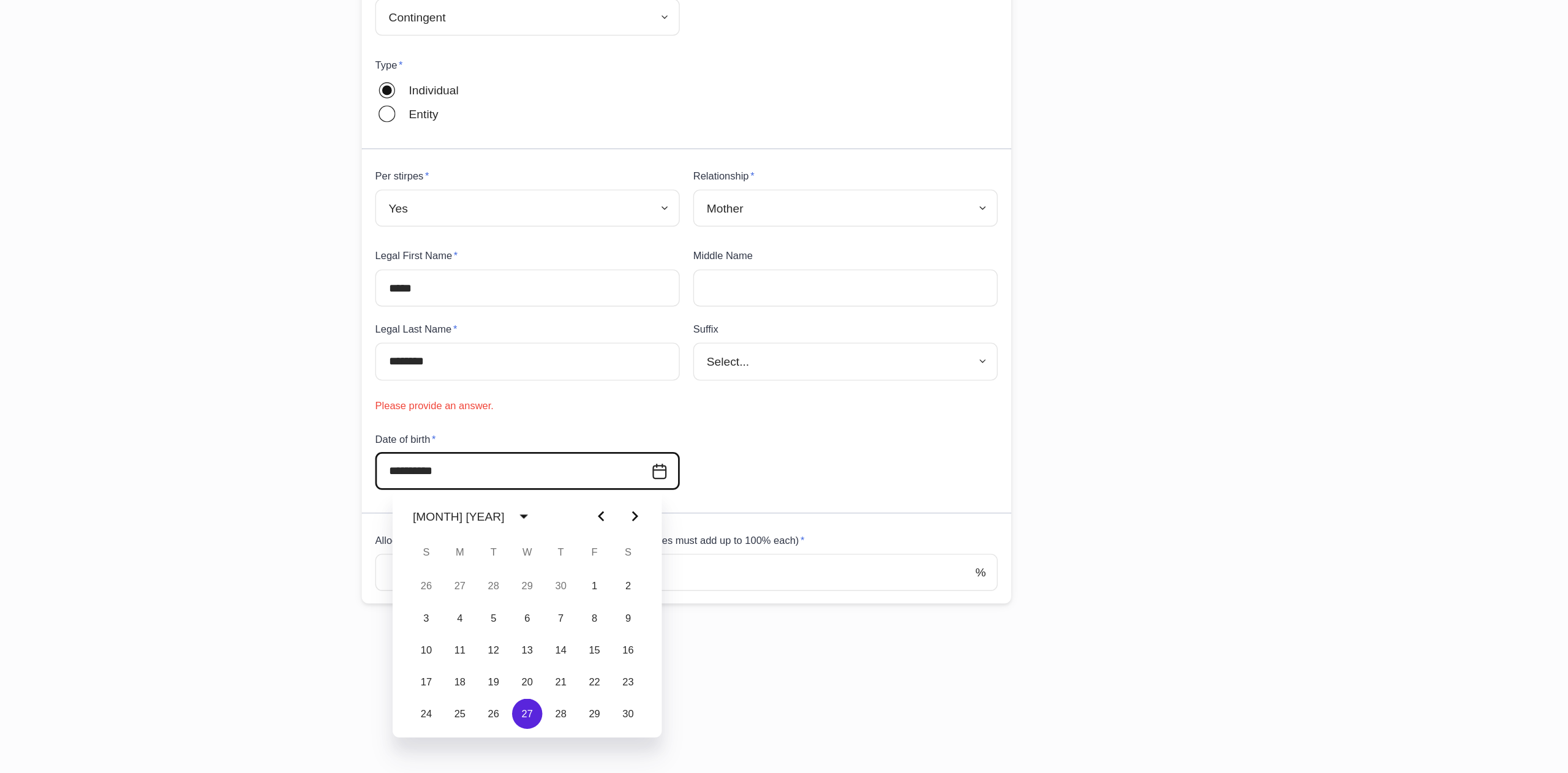 click on "**********" at bounding box center (779, 332) 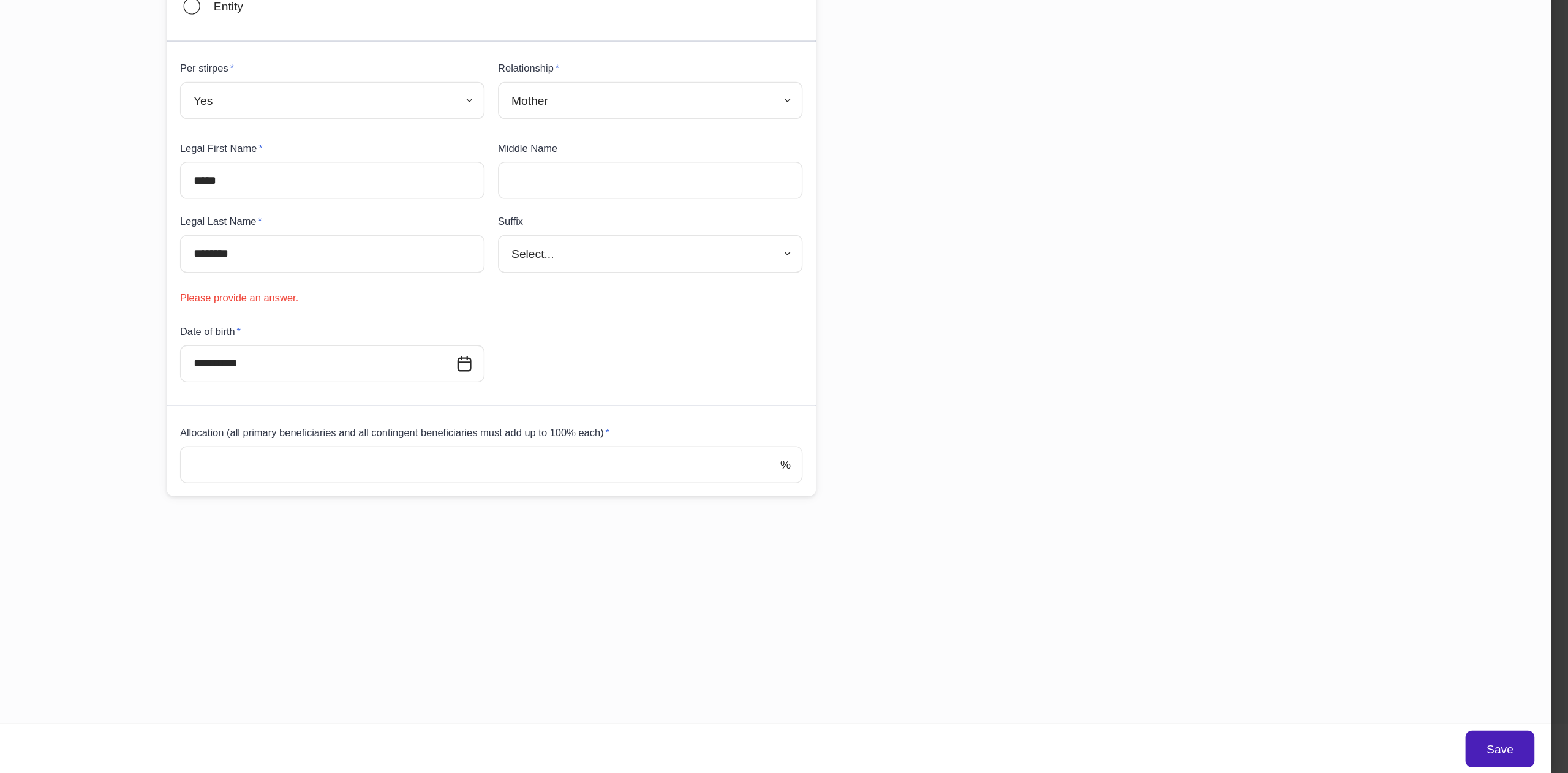 click on "Save" at bounding box center [1518, 755] 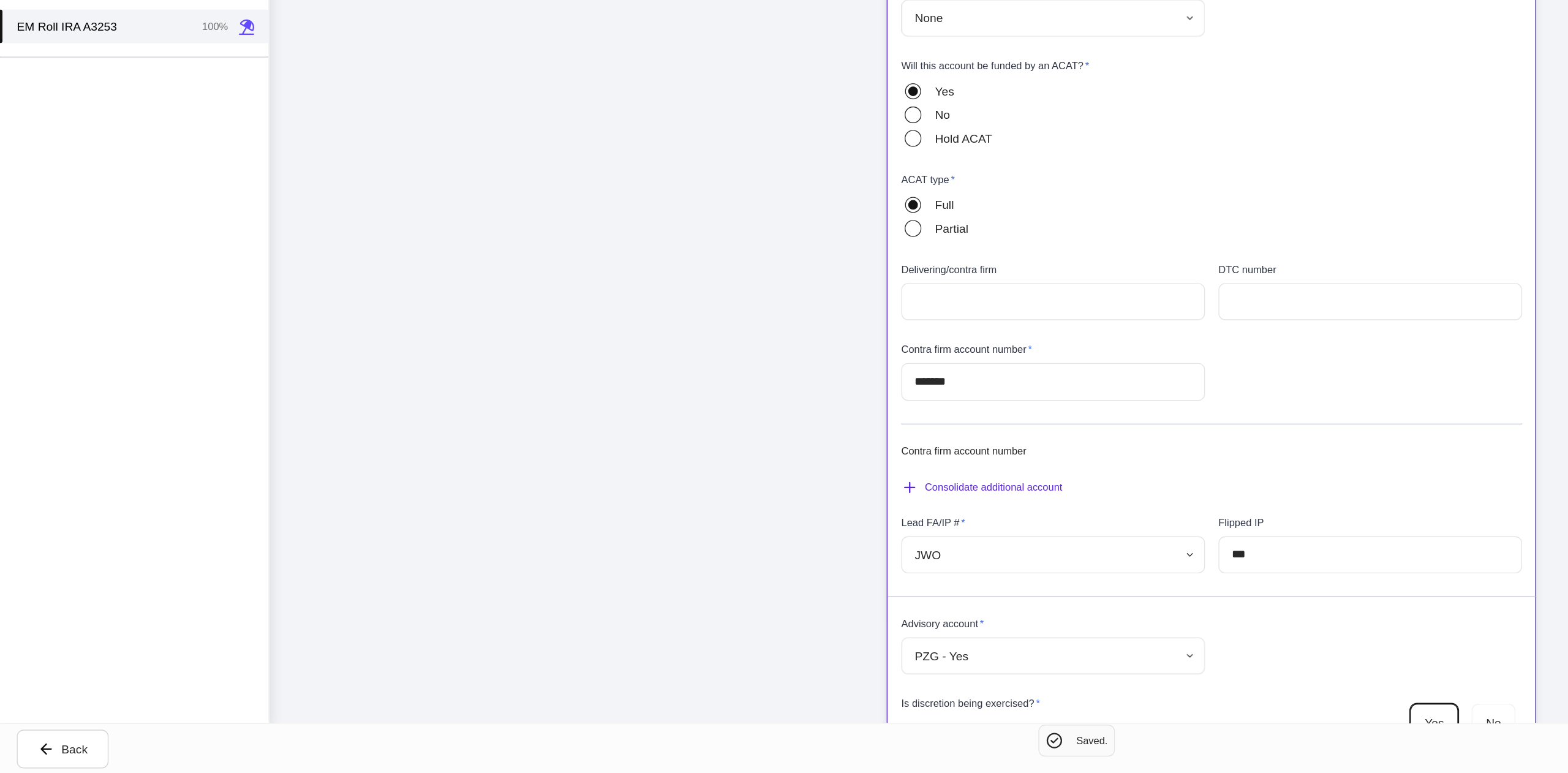 scroll, scrollTop: 0, scrollLeft: 0, axis: both 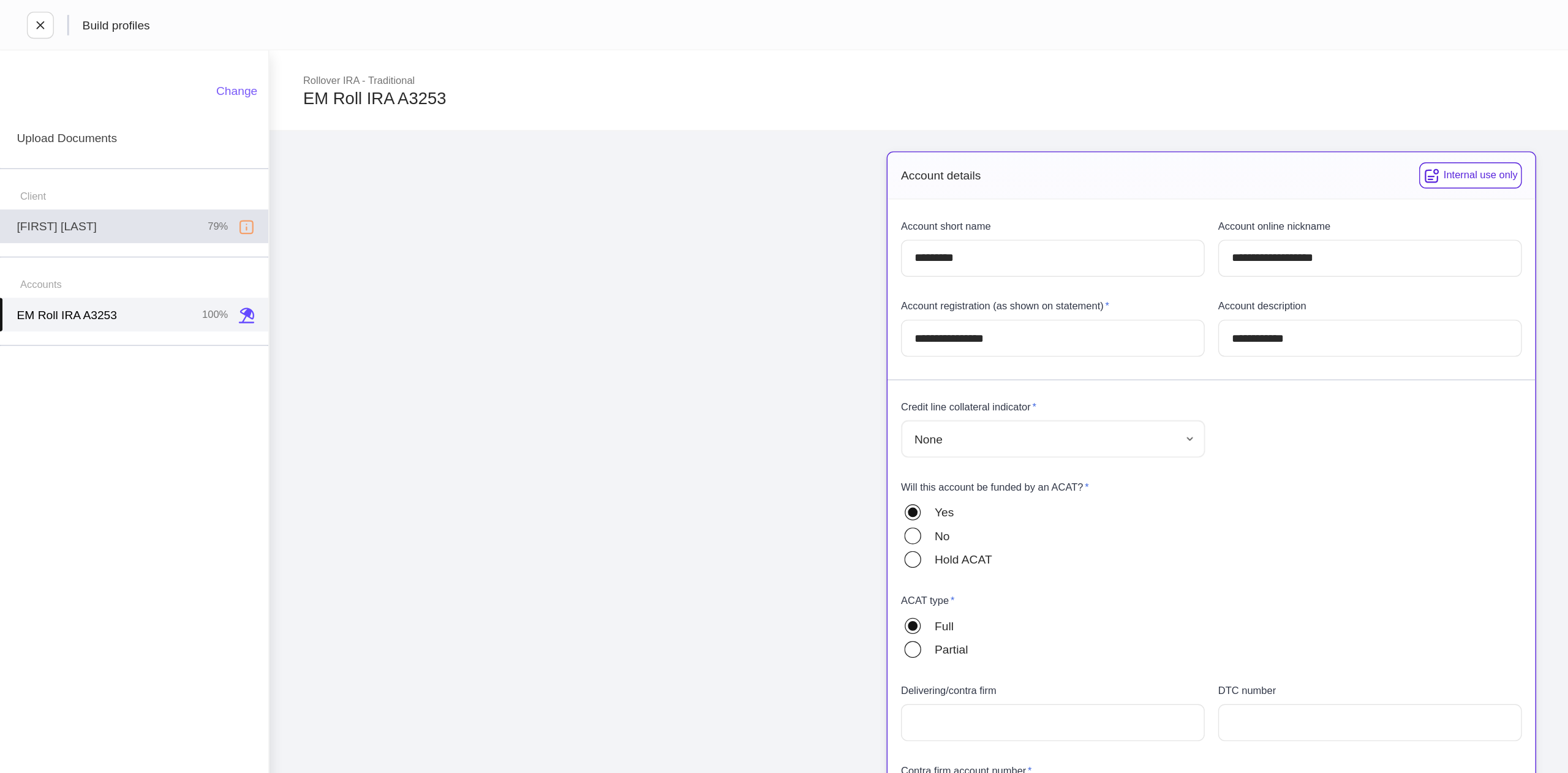 click on "[FIRST] [LAST] [PERCENTAGE]" at bounding box center [97, 165] 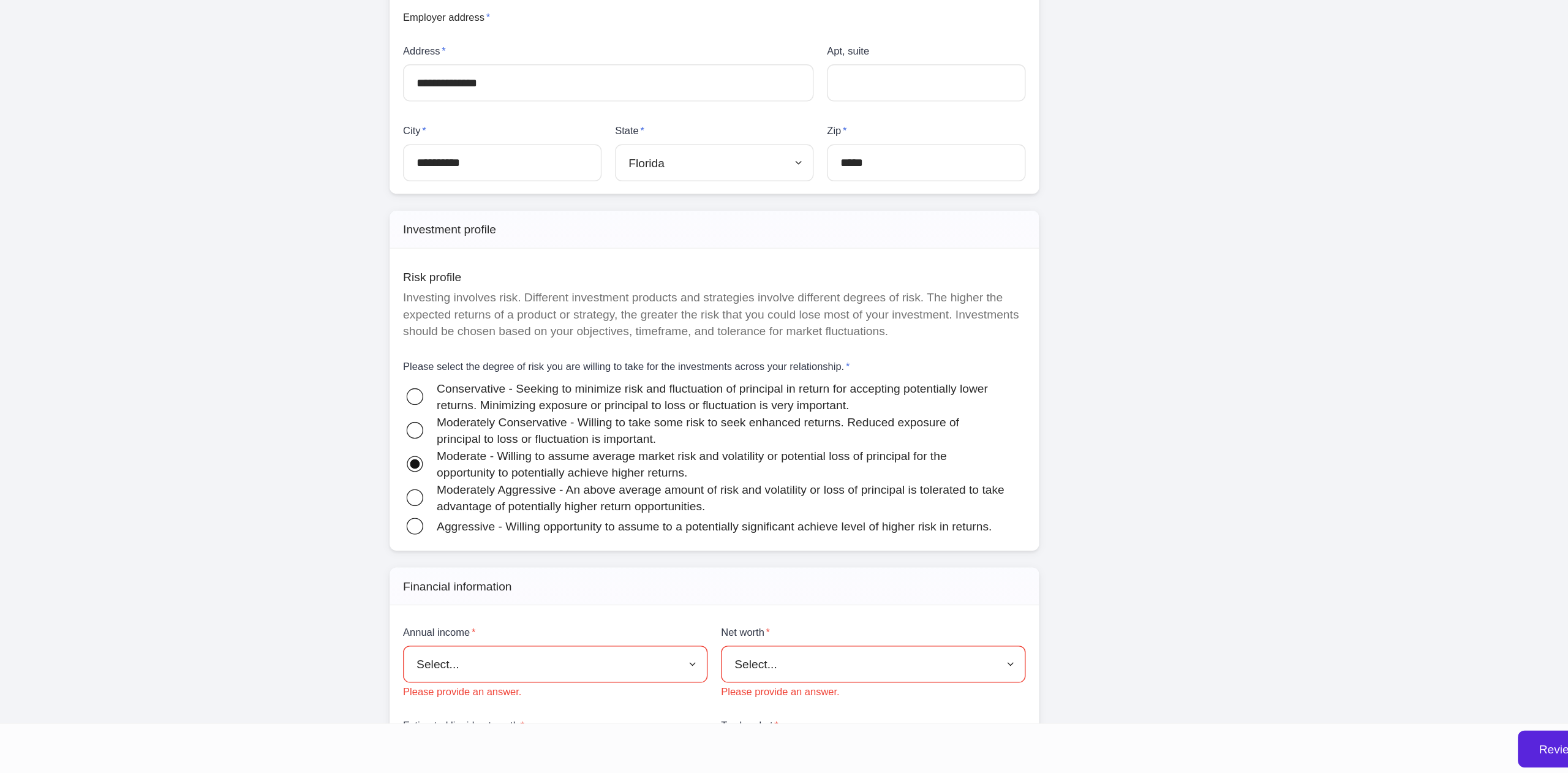 scroll, scrollTop: 1358, scrollLeft: 0, axis: vertical 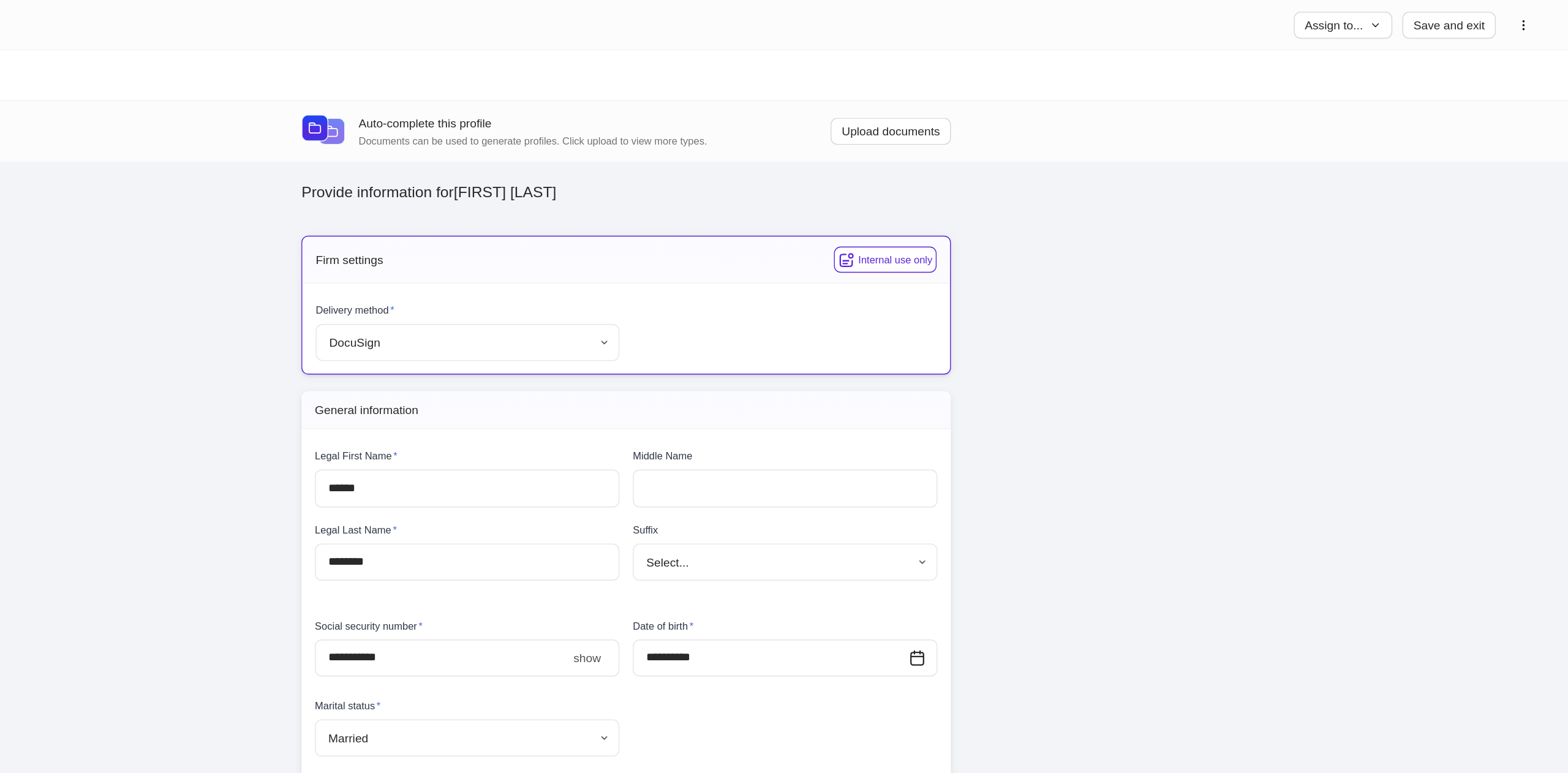 drag, startPoint x: 1401, startPoint y: 30, endPoint x: 1476, endPoint y: 172, distance: 160.5895 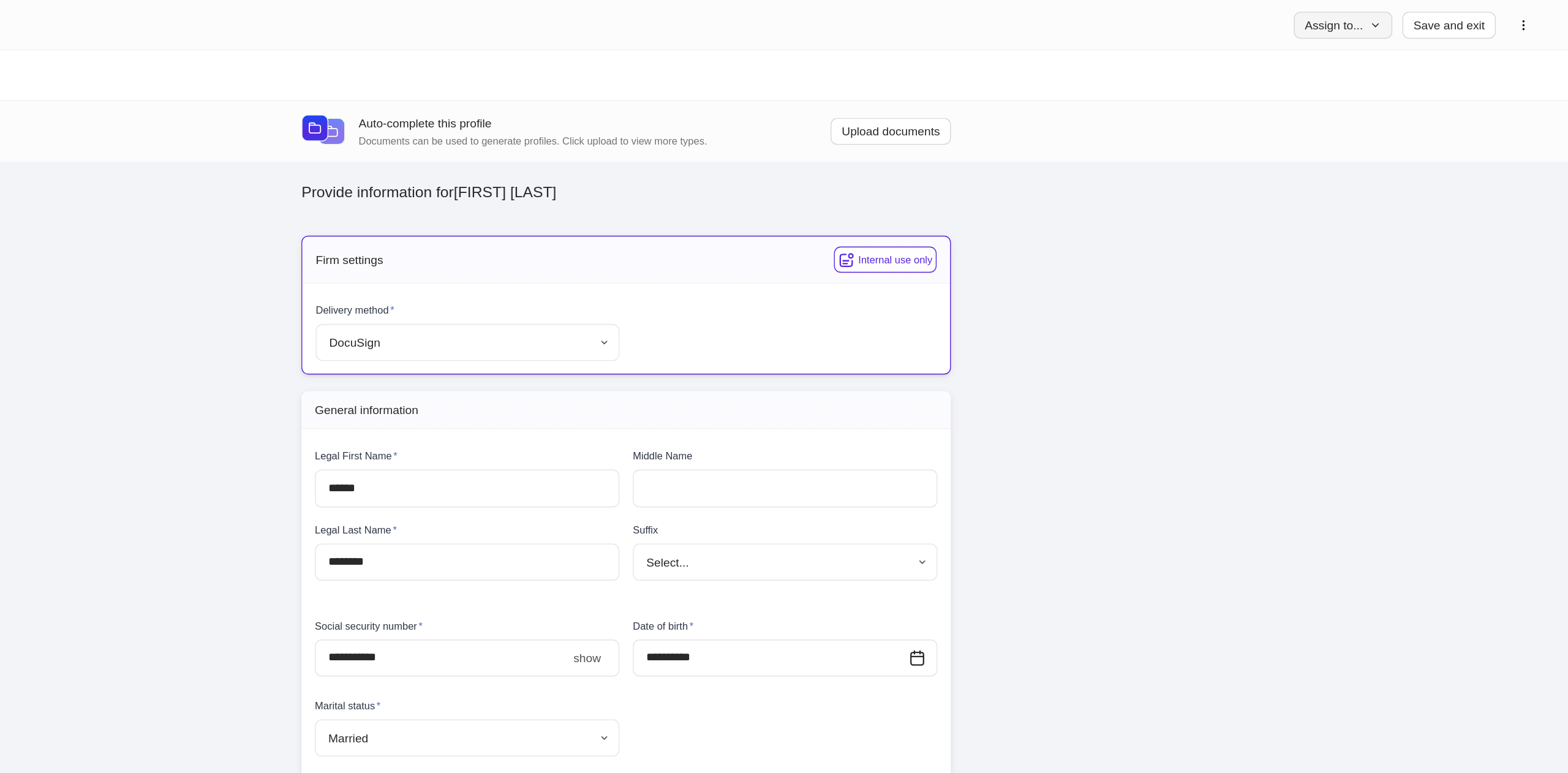 click on "Assign to..." at bounding box center [1404, 18] 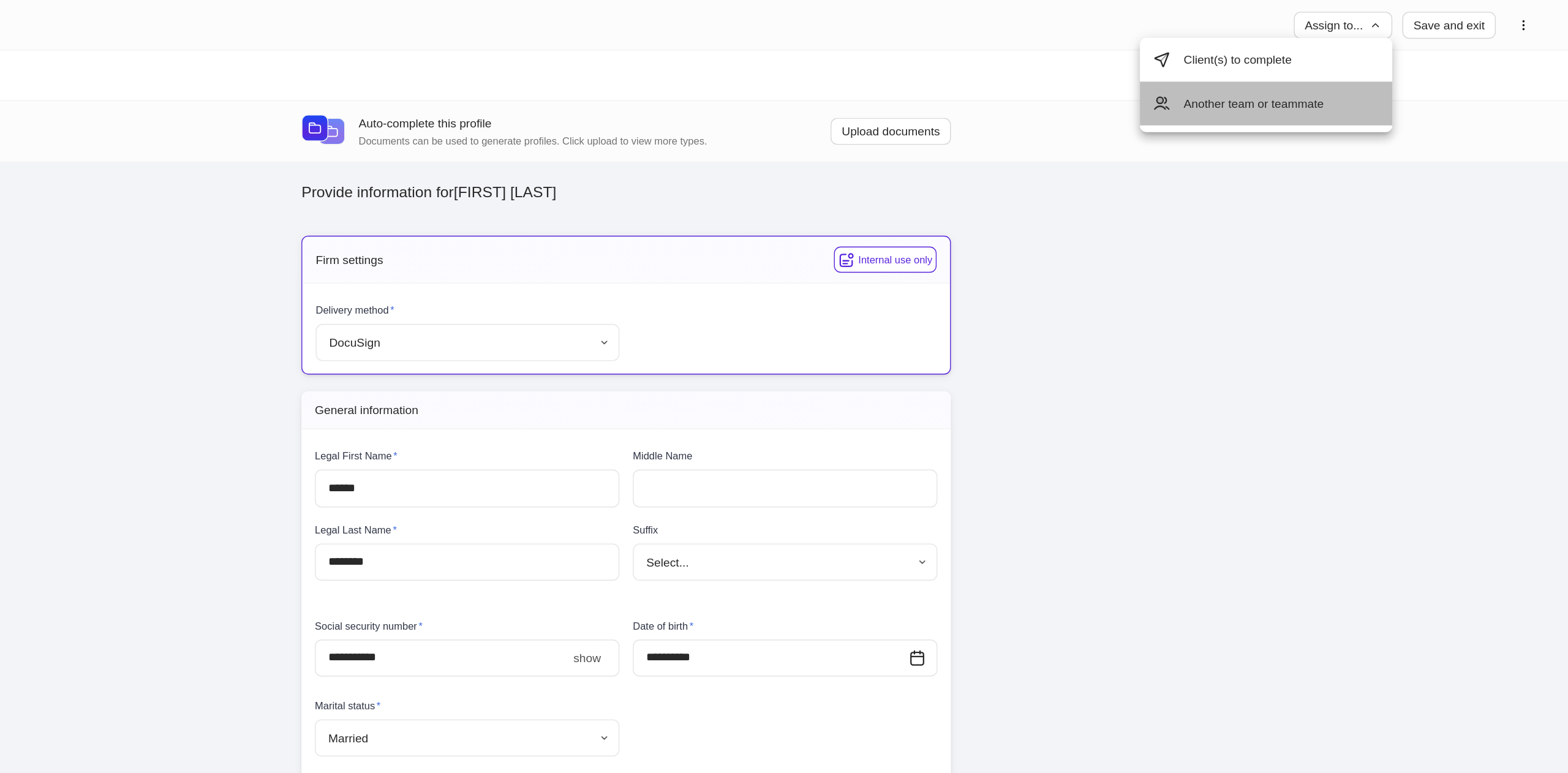 click on "Another team or teammate" at bounding box center (1348, 75) 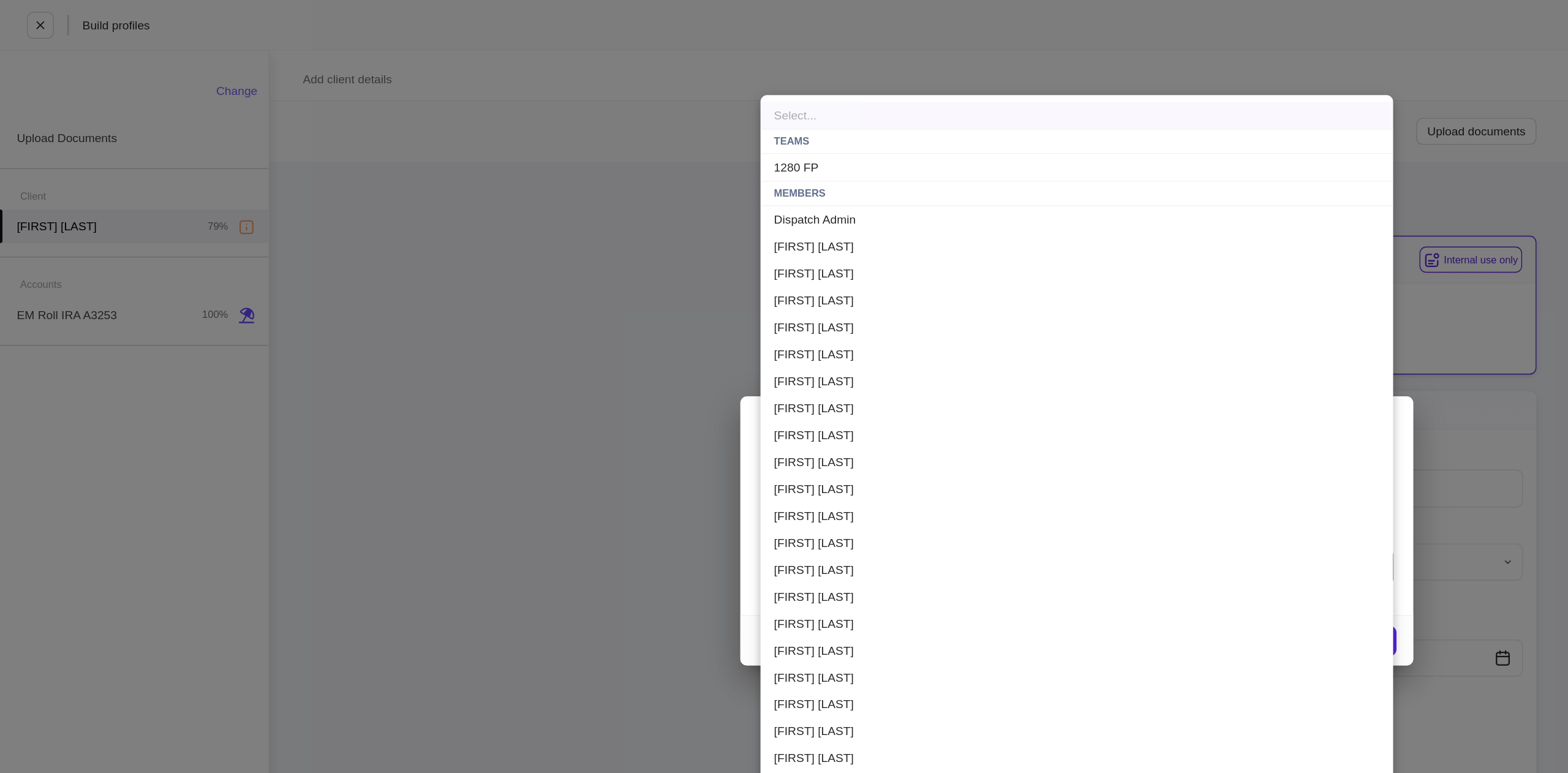 click on "**********" at bounding box center (784, 386) 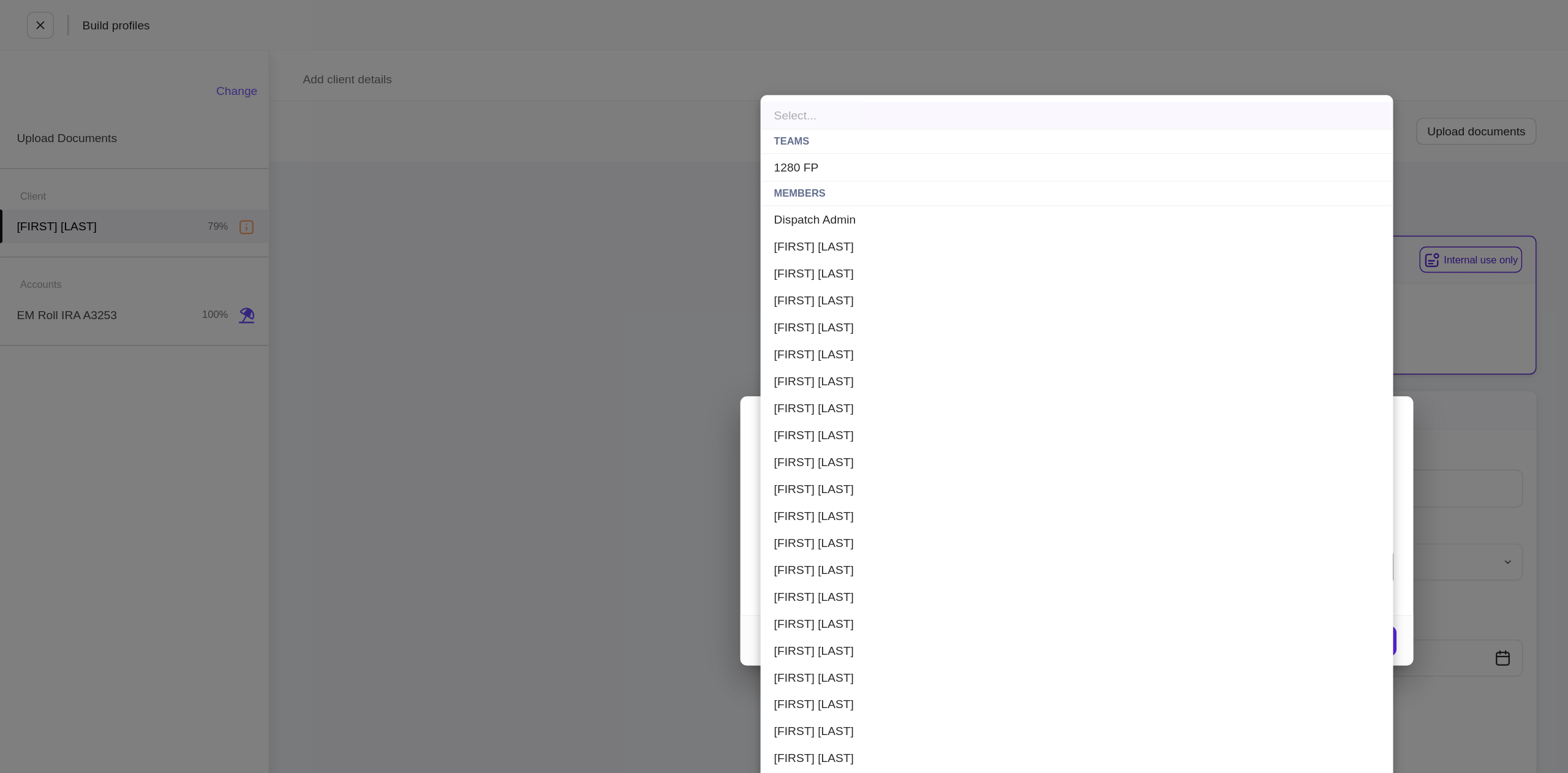 click on "1280 FP" at bounding box center (784, 122) 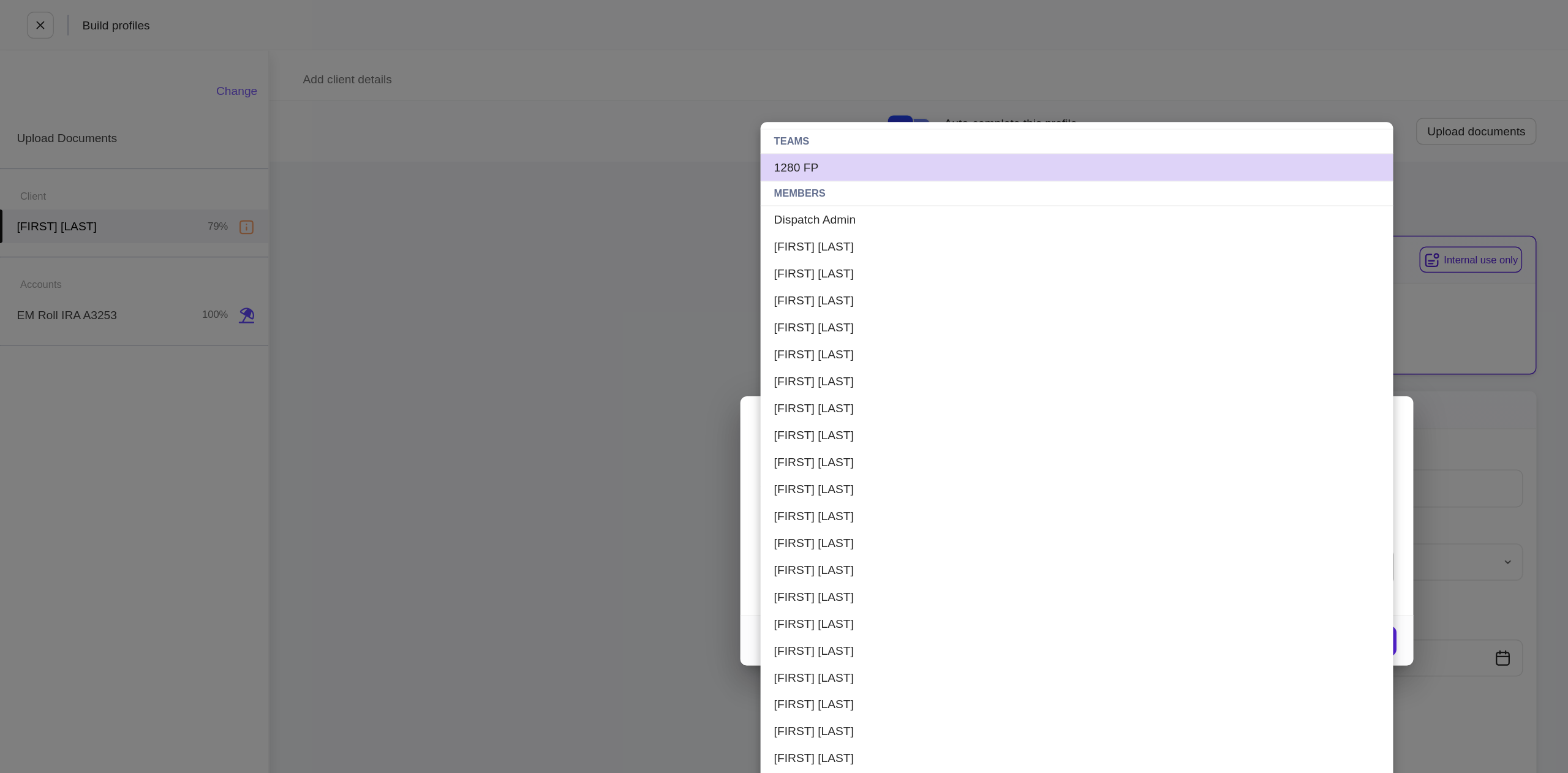type 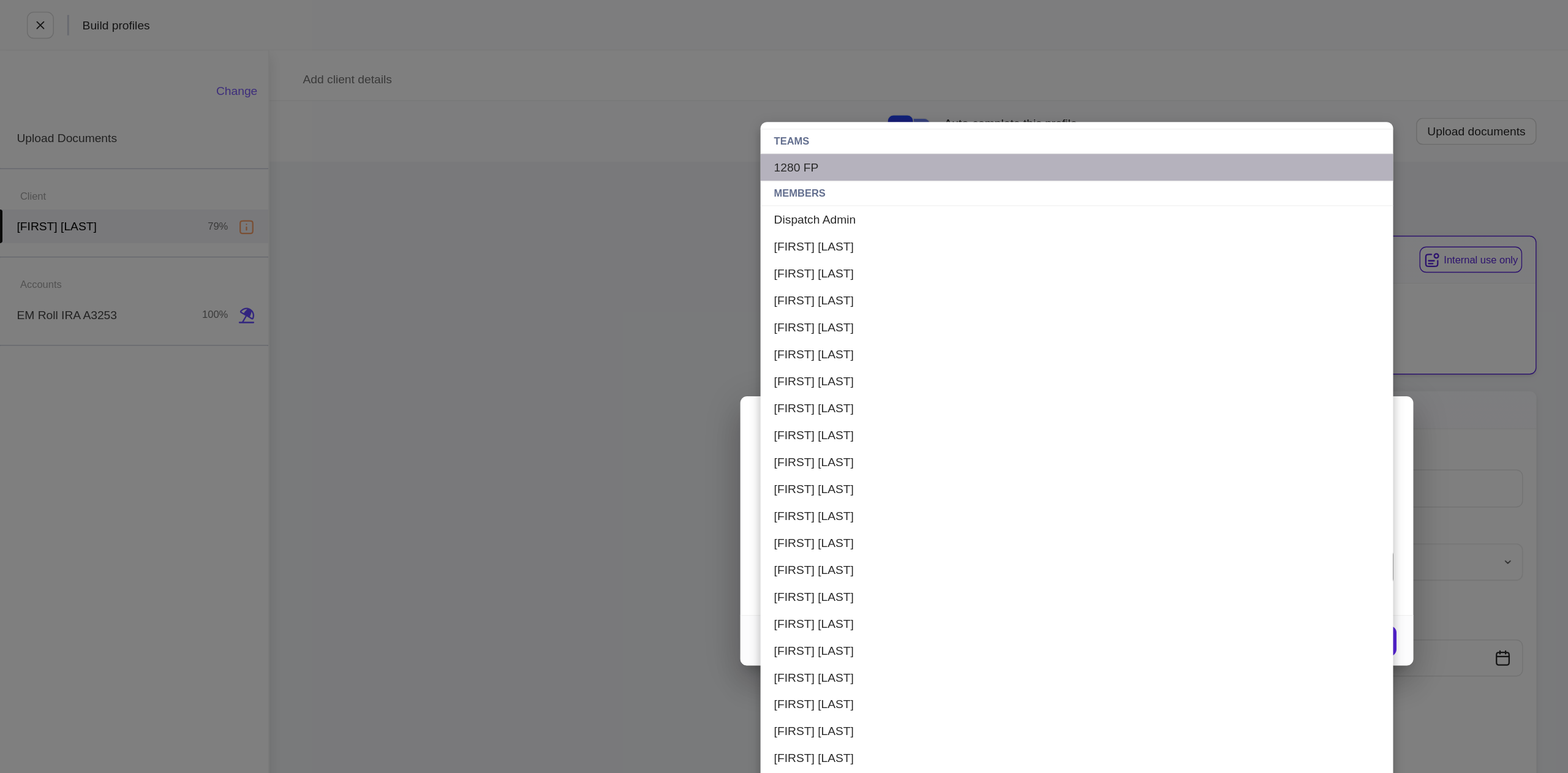 click on "1280 FP" at bounding box center (784, 122) 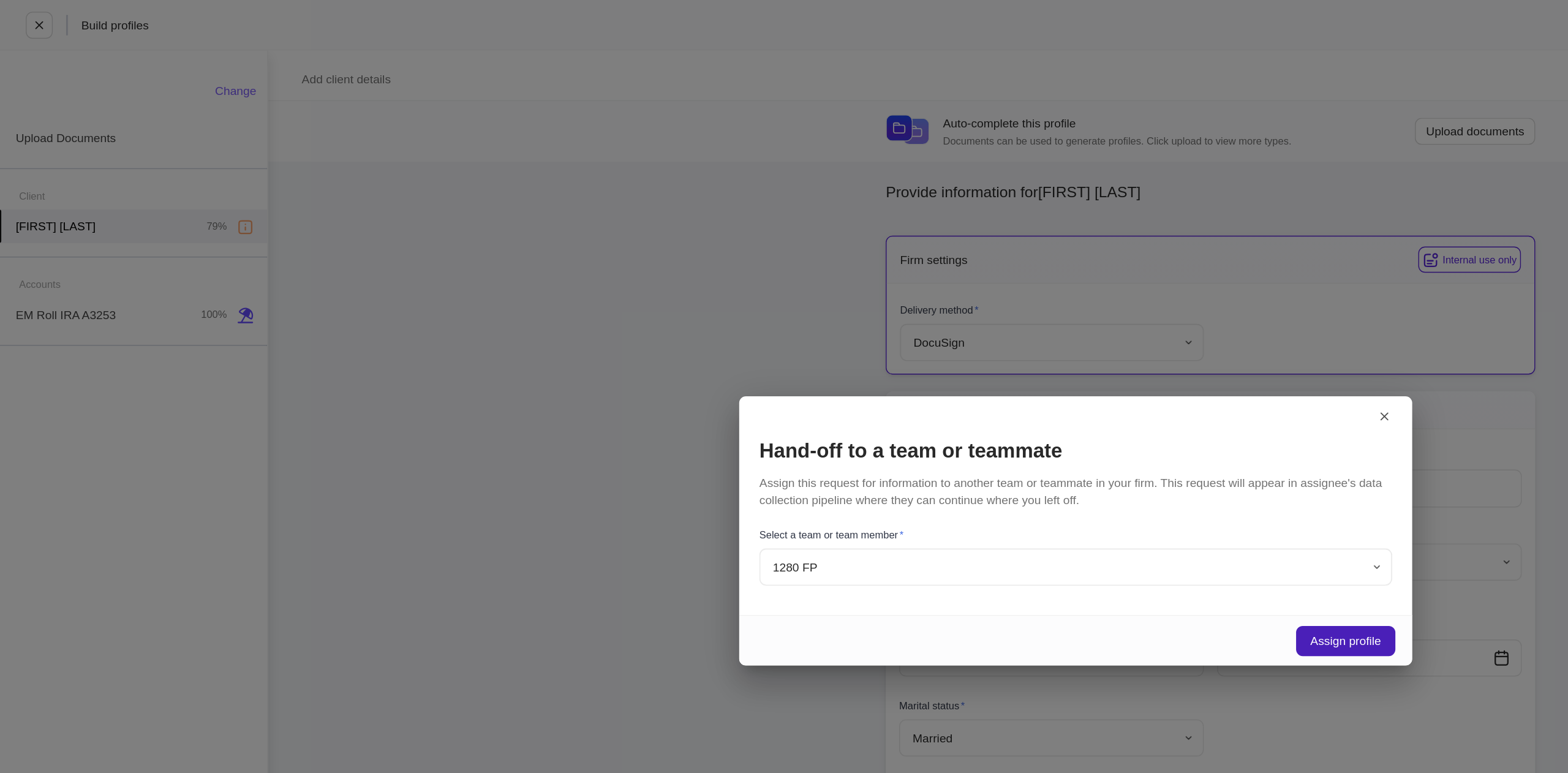click on "Assign profile" at bounding box center (981, 467) 